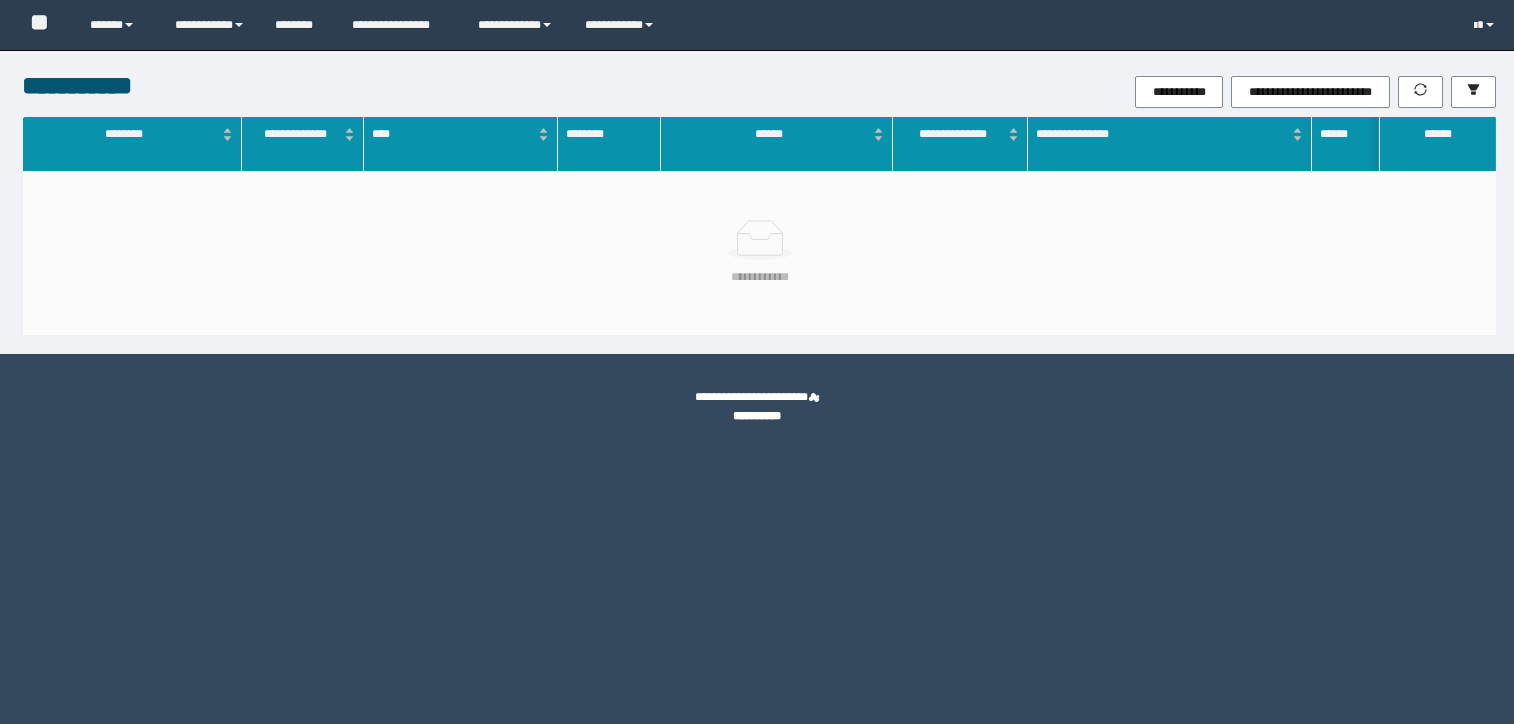 scroll, scrollTop: 0, scrollLeft: 0, axis: both 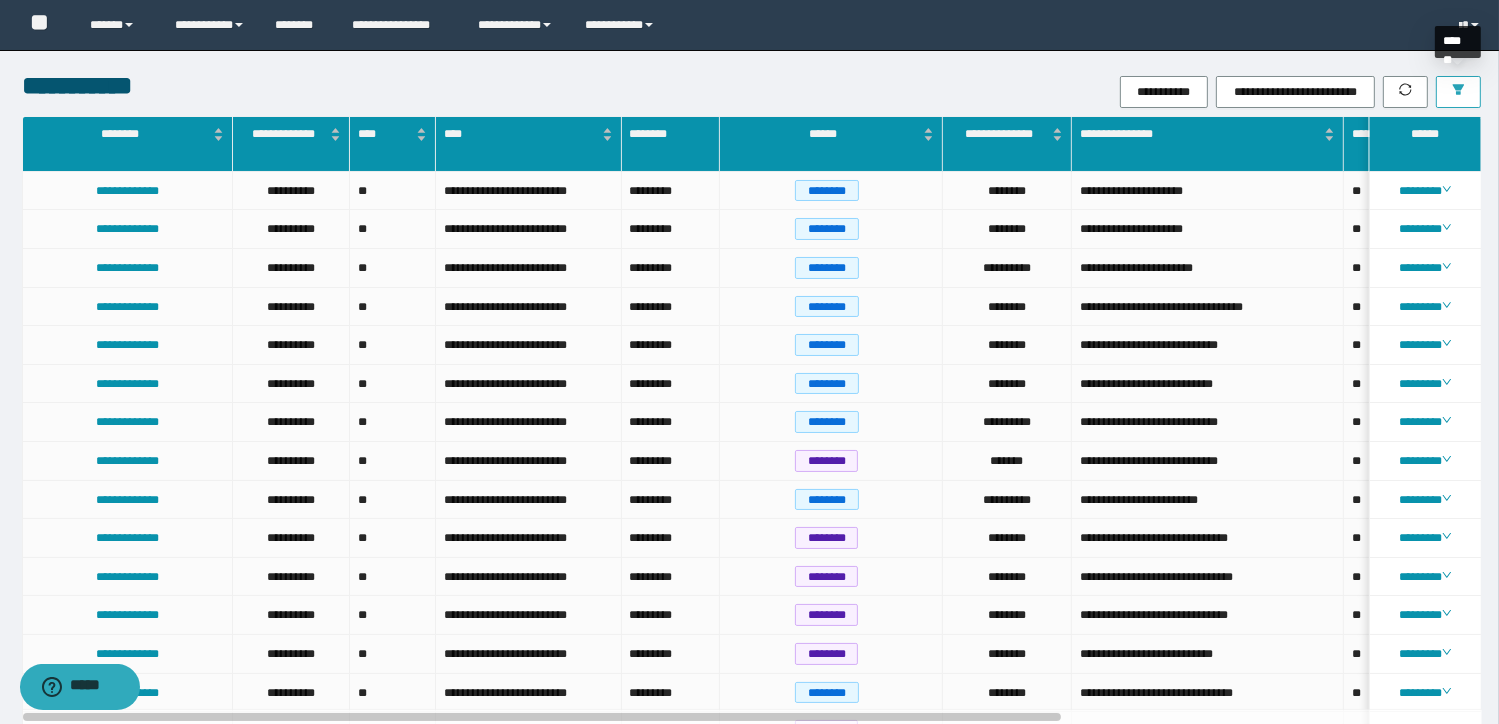 click at bounding box center [1458, 92] 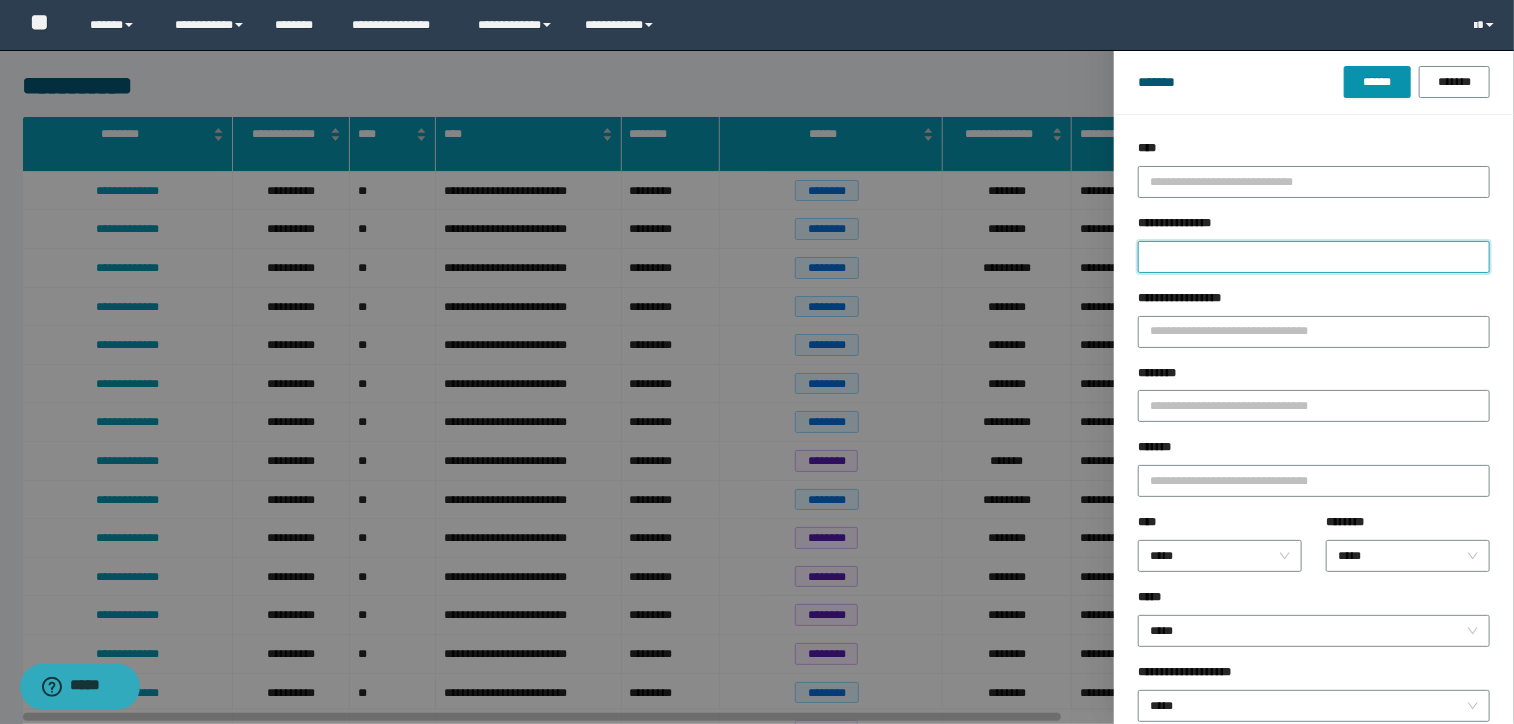 click on "**********" at bounding box center [1314, 257] 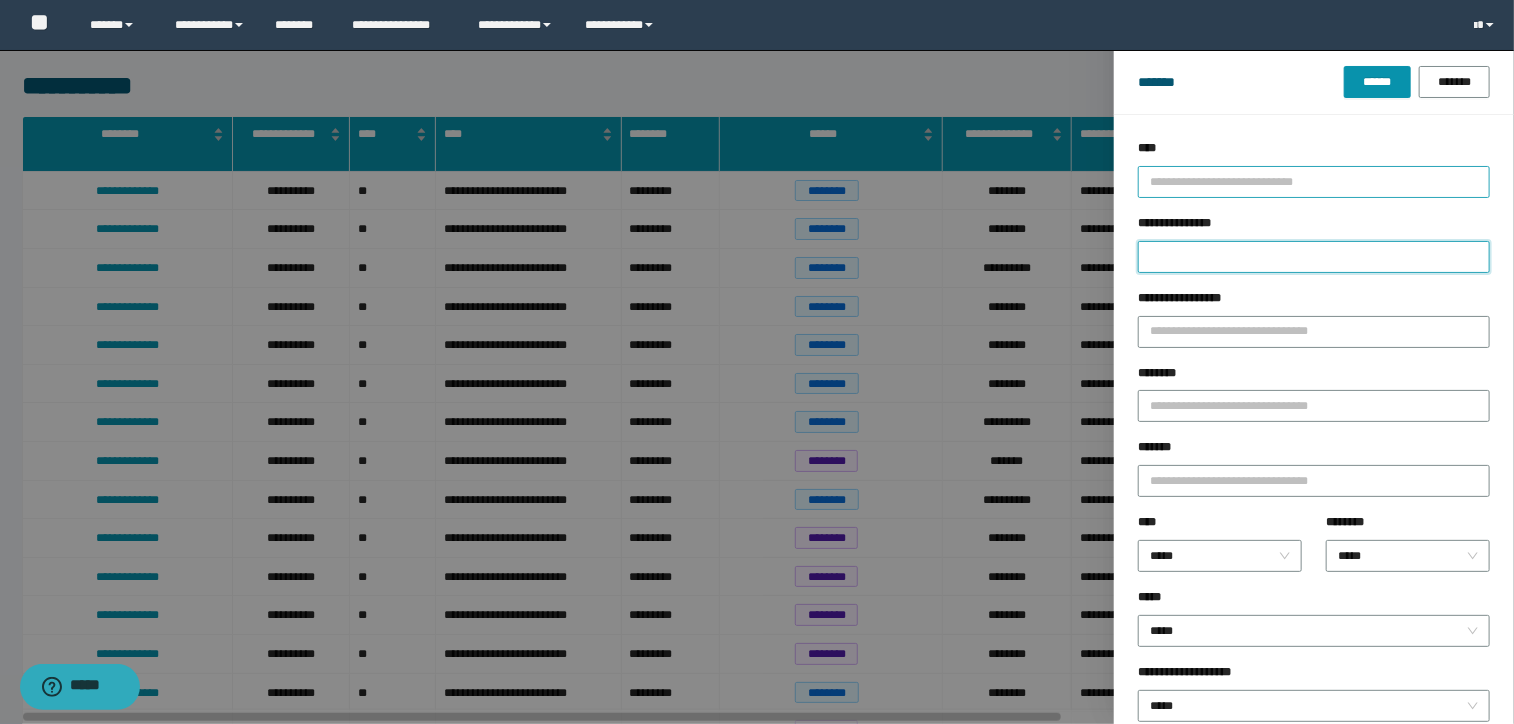 paste on "**********" 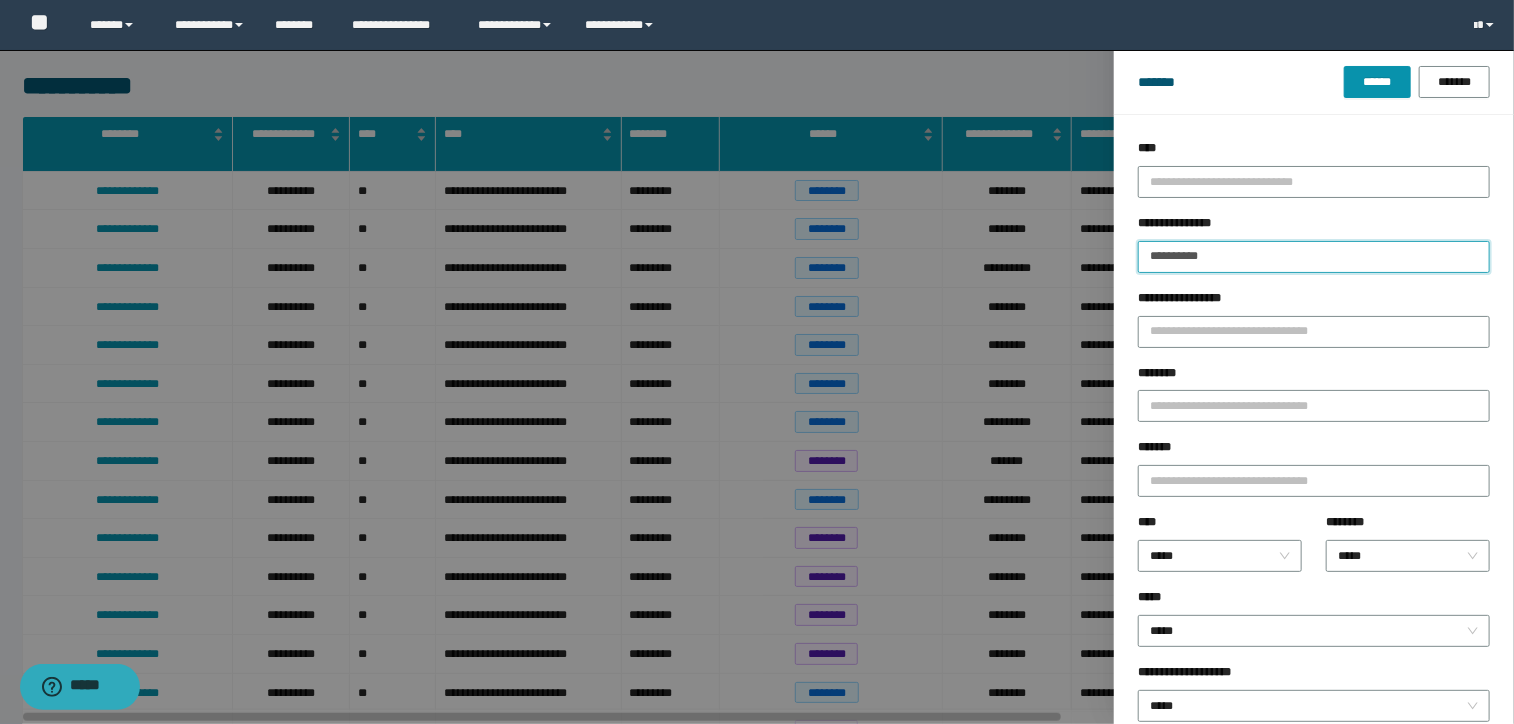 drag, startPoint x: 1156, startPoint y: 263, endPoint x: 981, endPoint y: 263, distance: 175 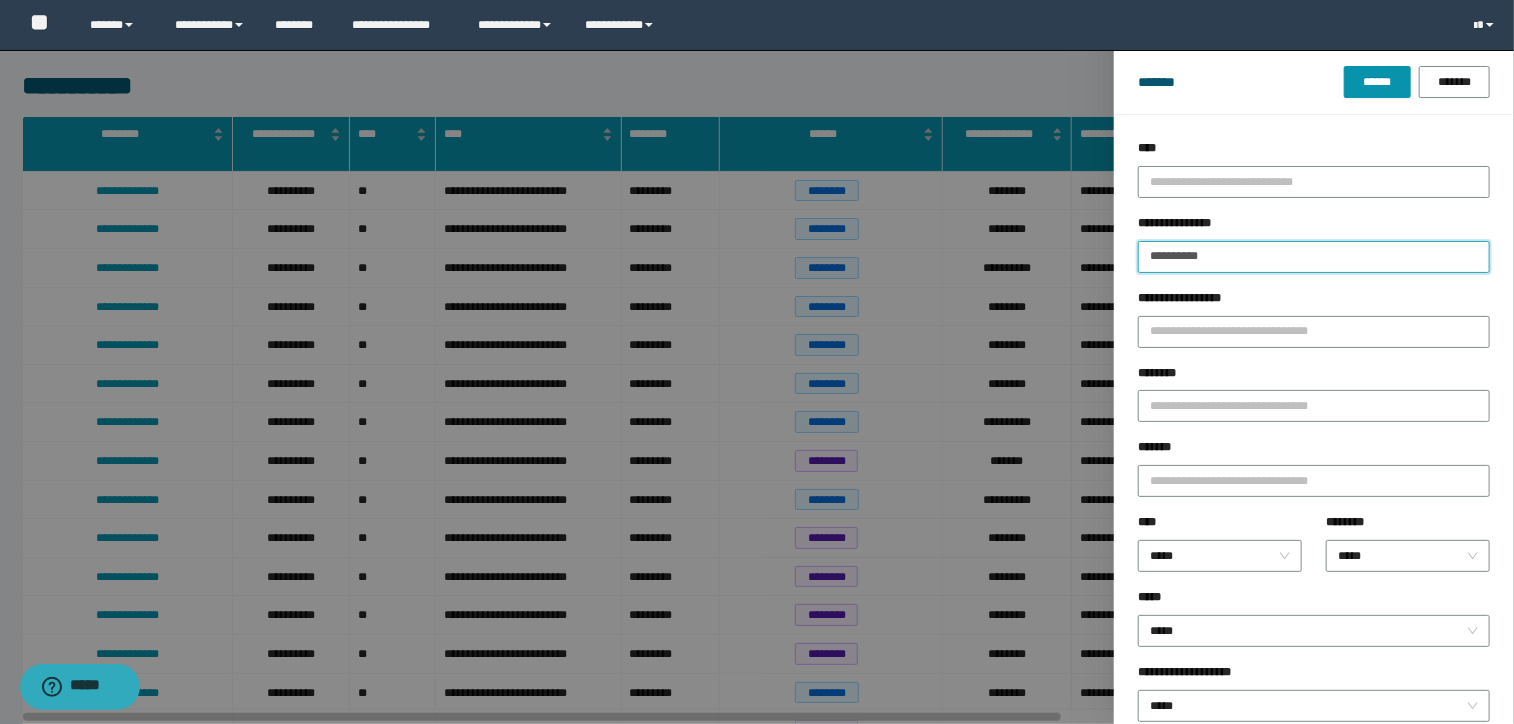 type 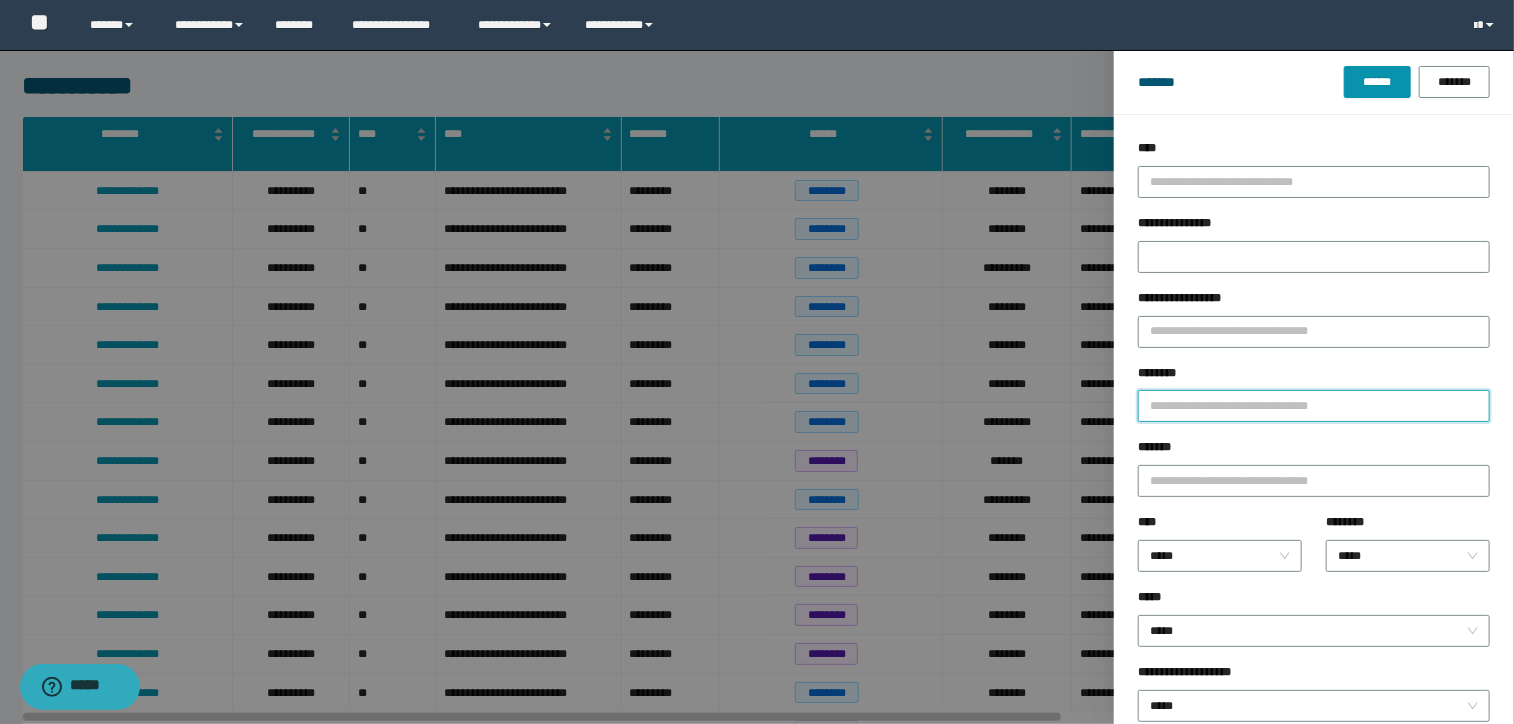 click on "********" at bounding box center (1314, 406) 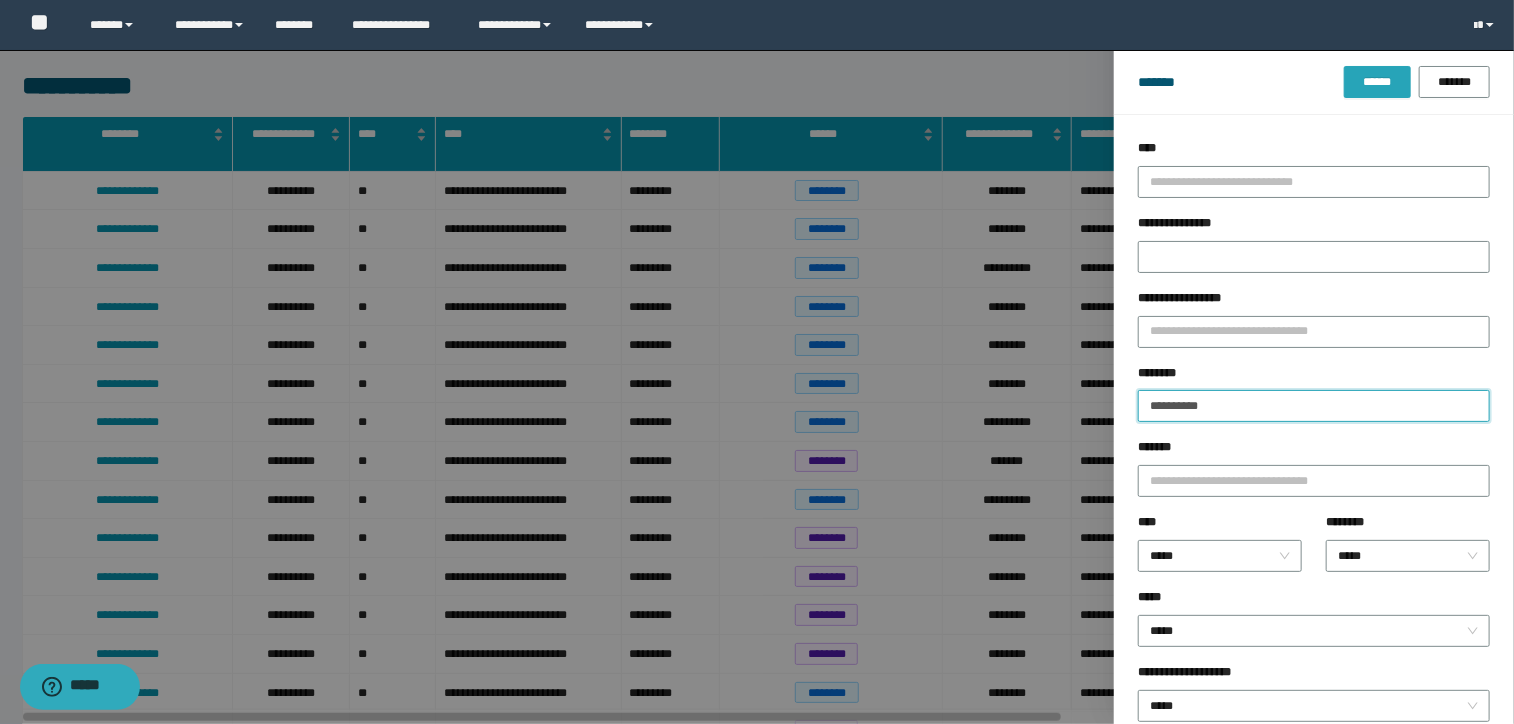type on "**********" 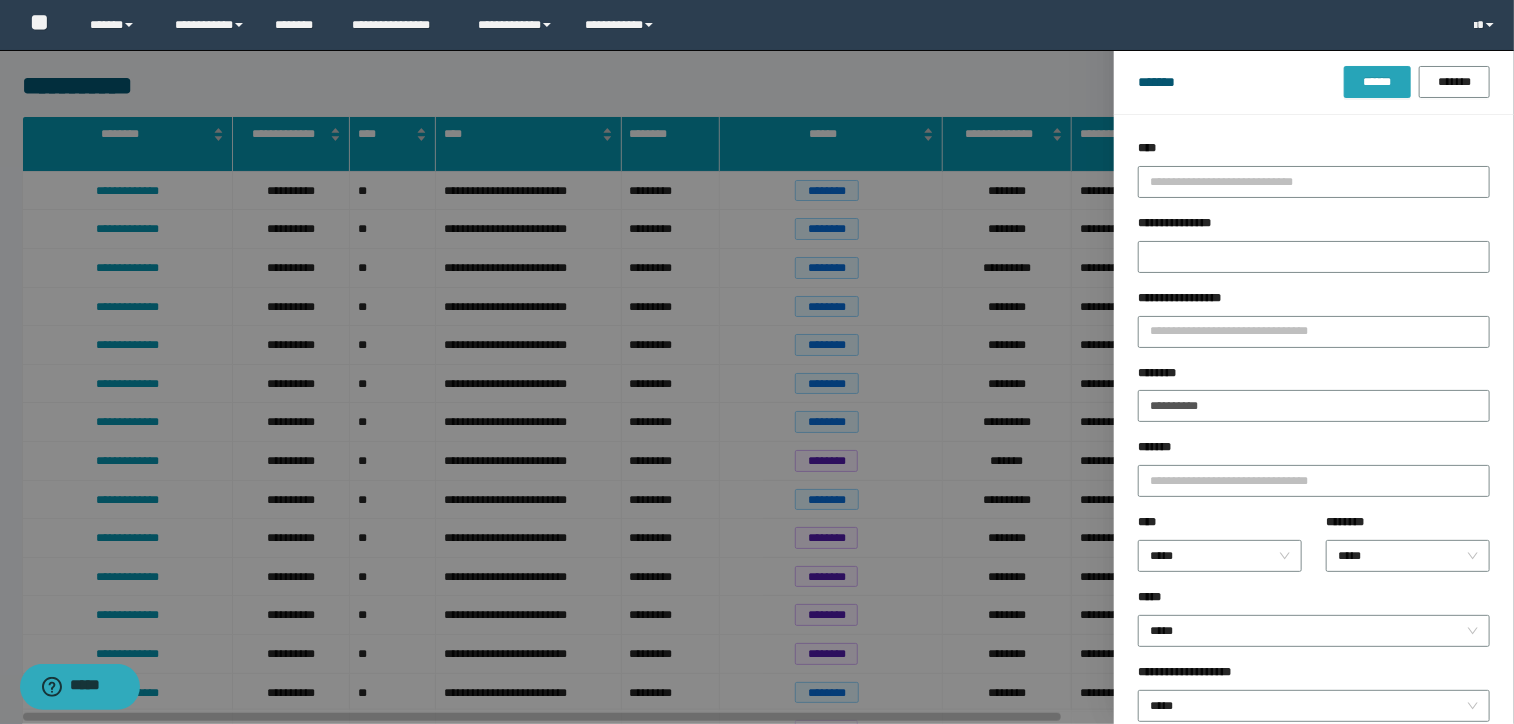 click on "******" at bounding box center [1377, 82] 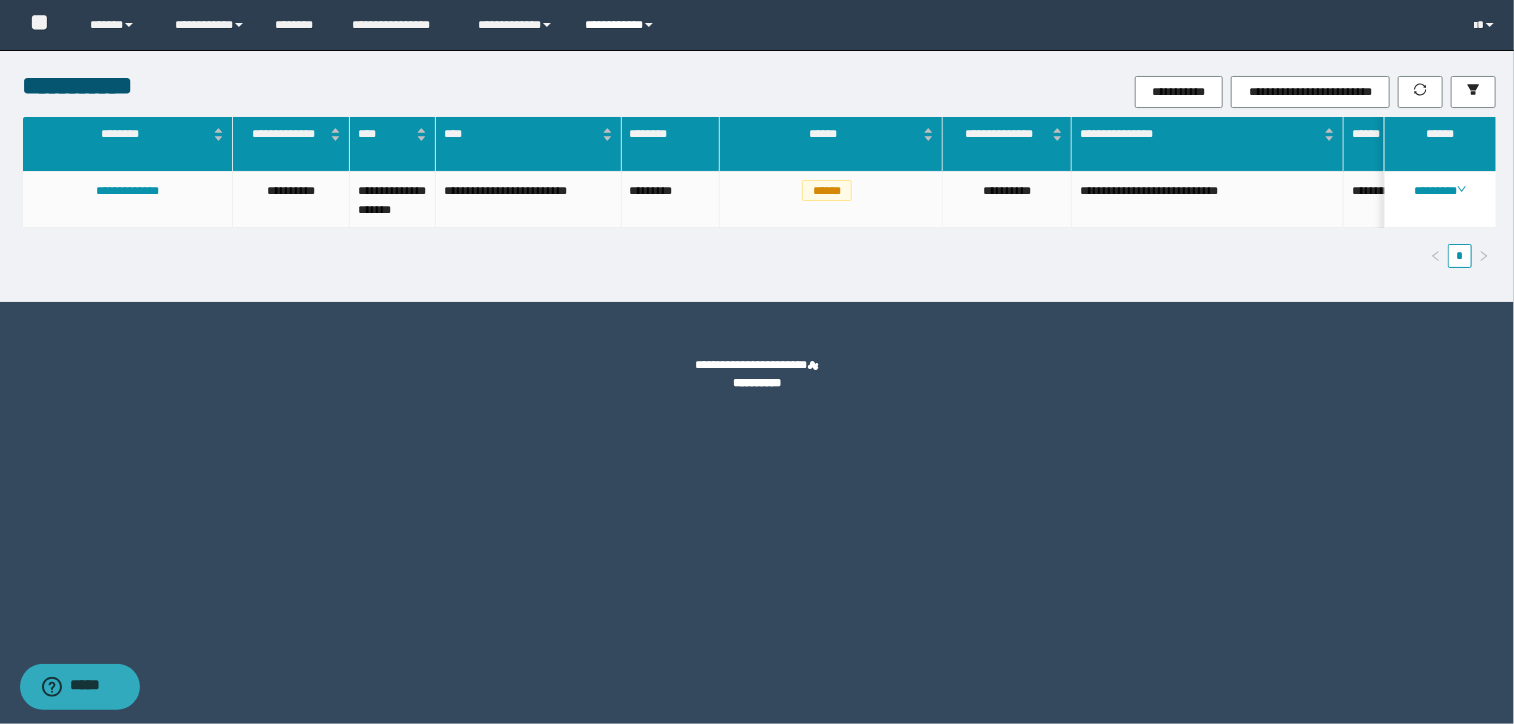click on "**********" at bounding box center [622, 25] 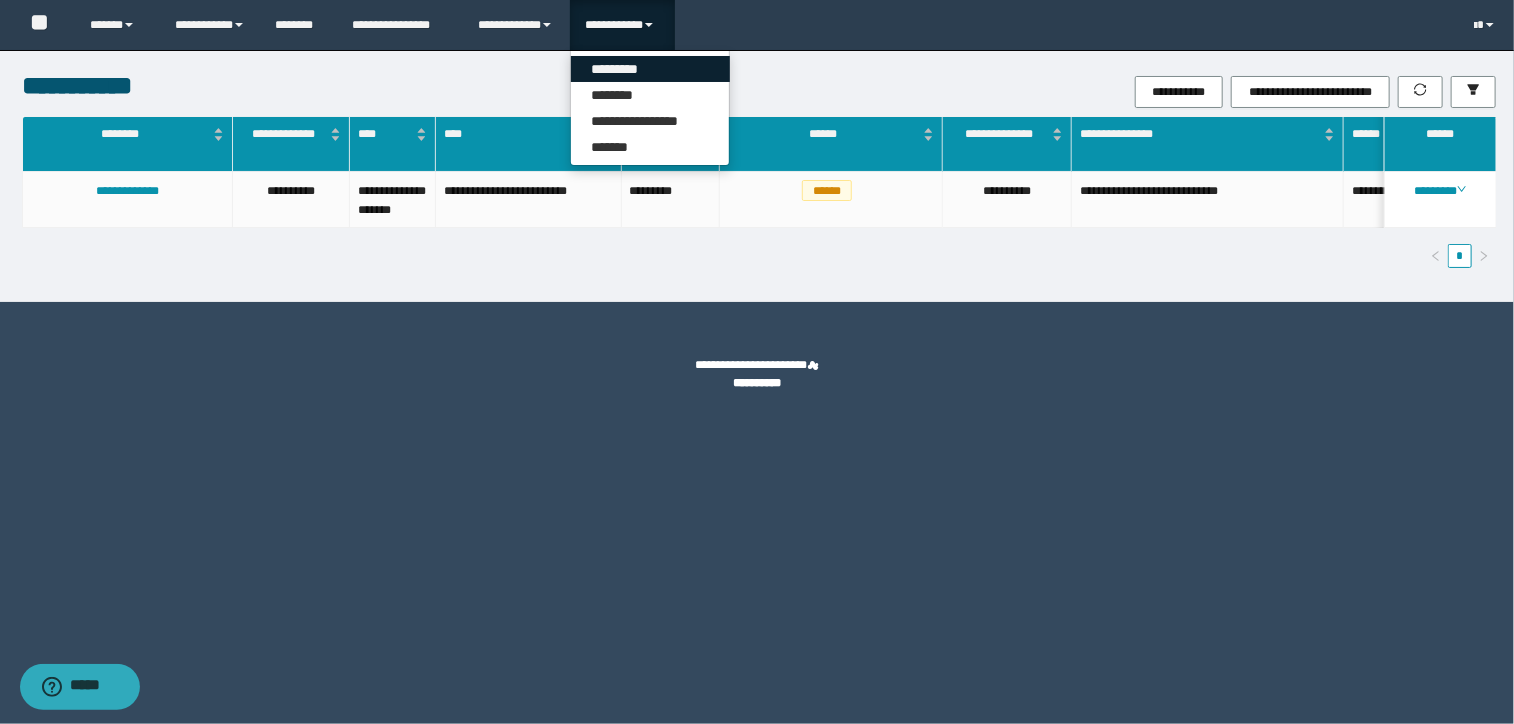 click on "*********" at bounding box center [650, 69] 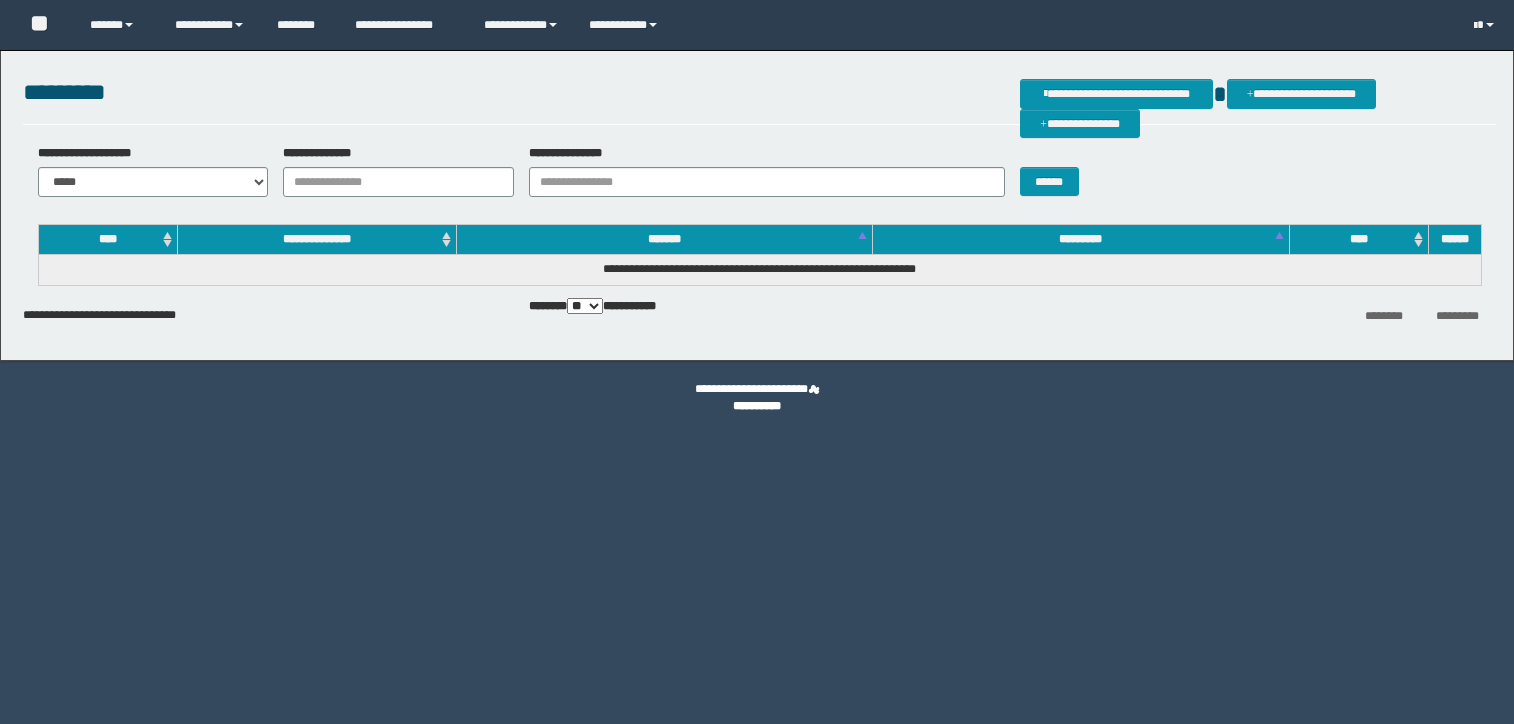 scroll, scrollTop: 0, scrollLeft: 0, axis: both 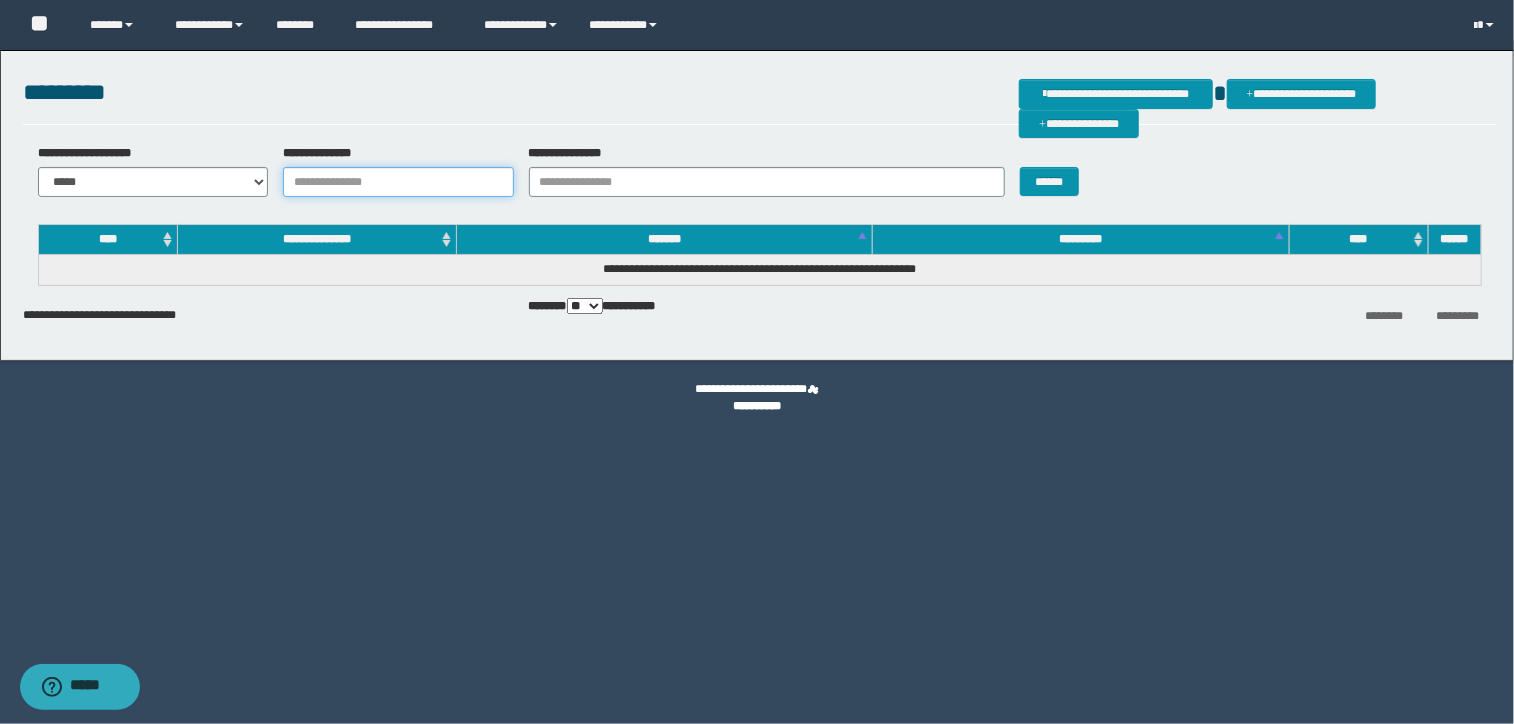 click on "**********" at bounding box center [398, 182] 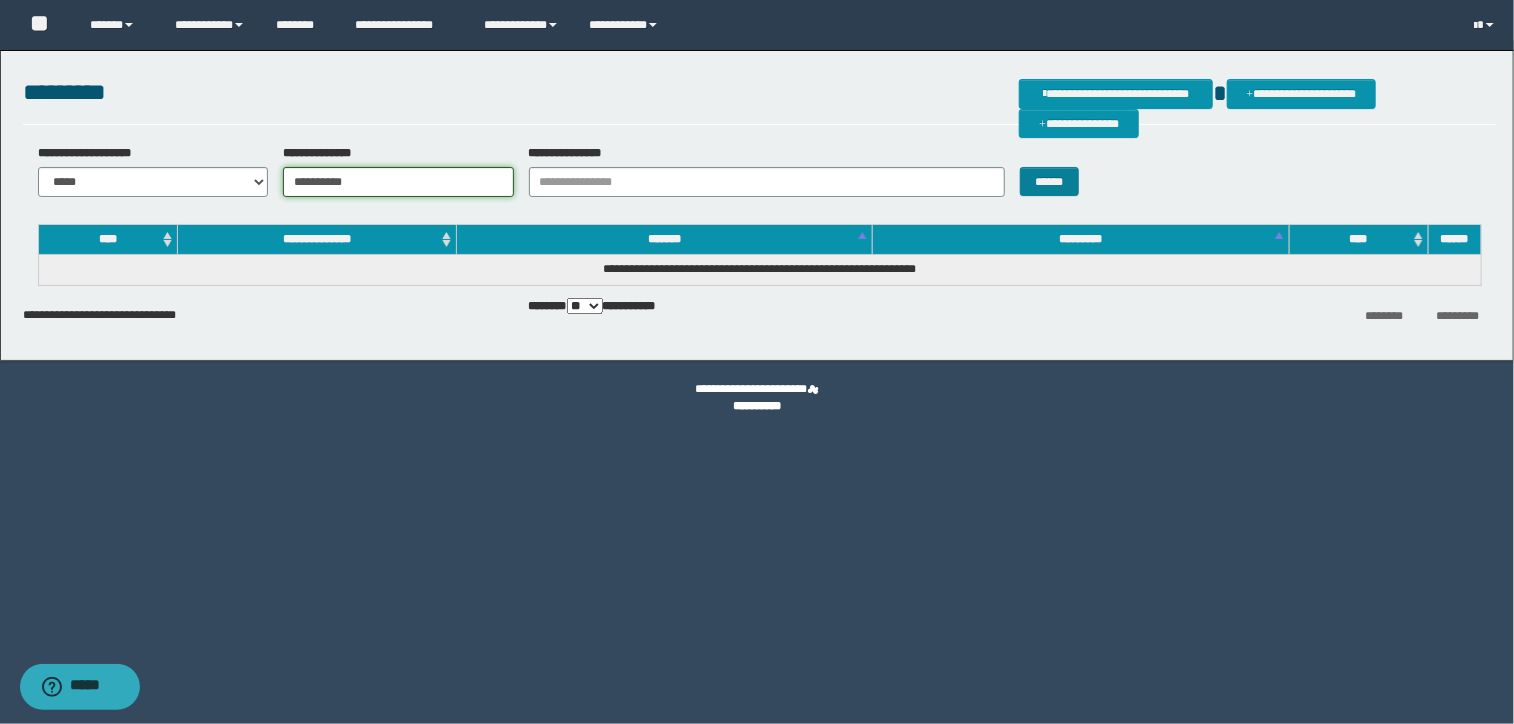 type on "**********" 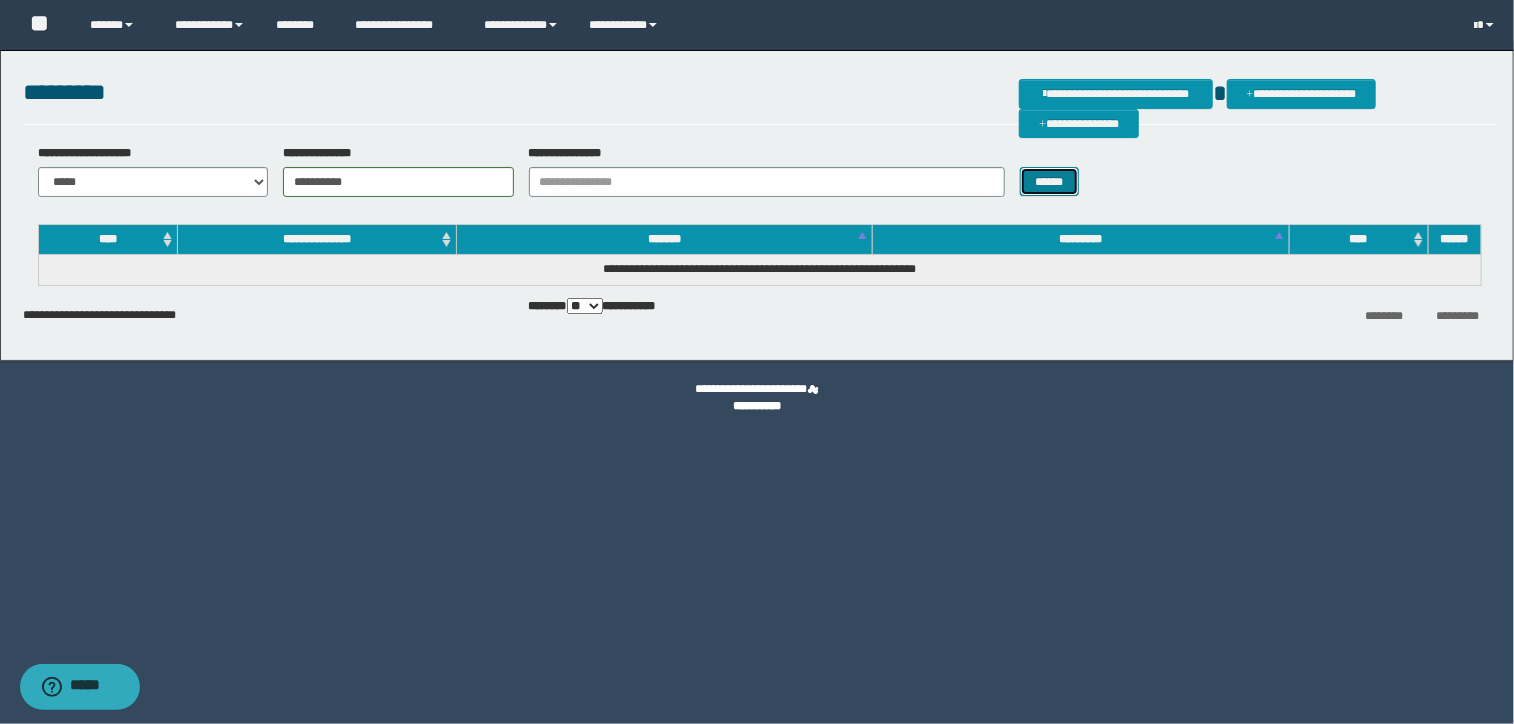 click on "******" at bounding box center [1049, 182] 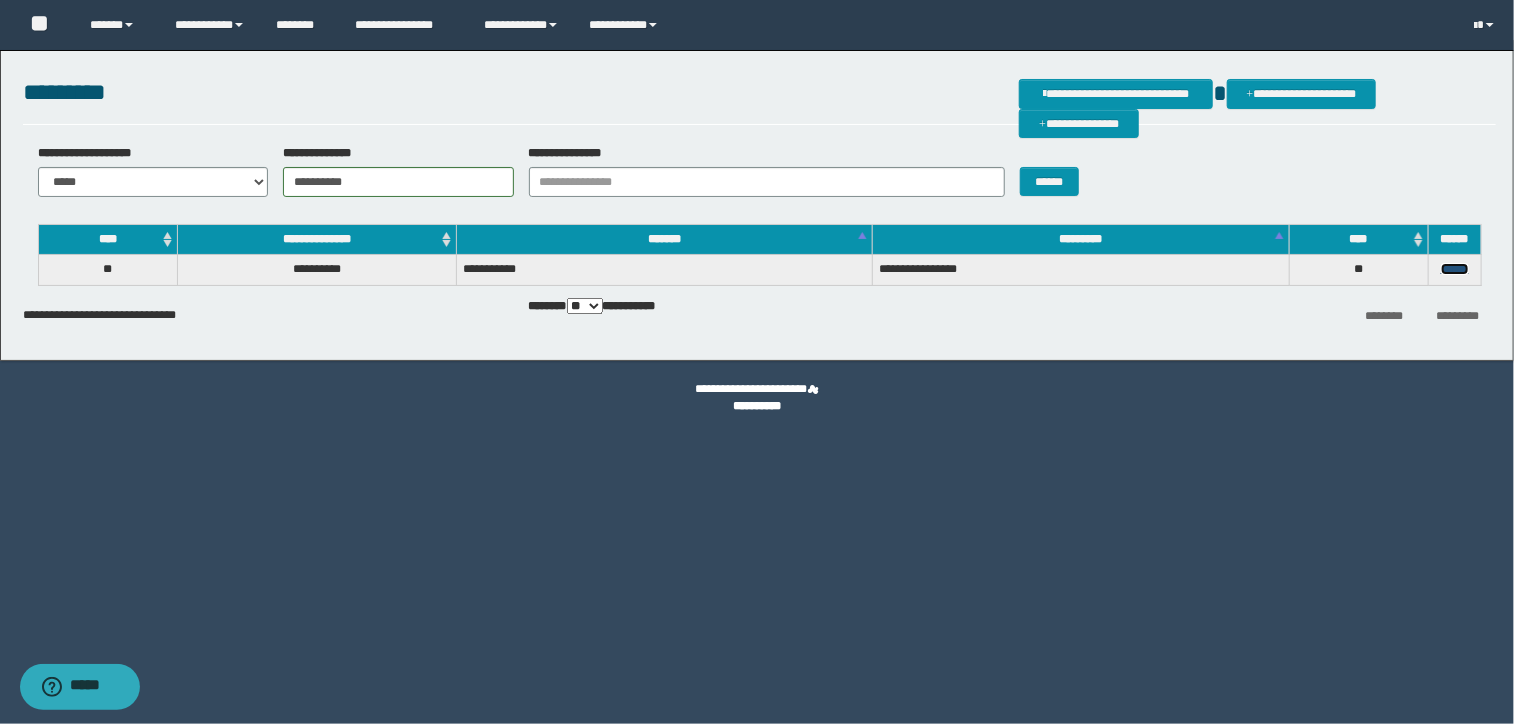 click on "******" at bounding box center [1455, 269] 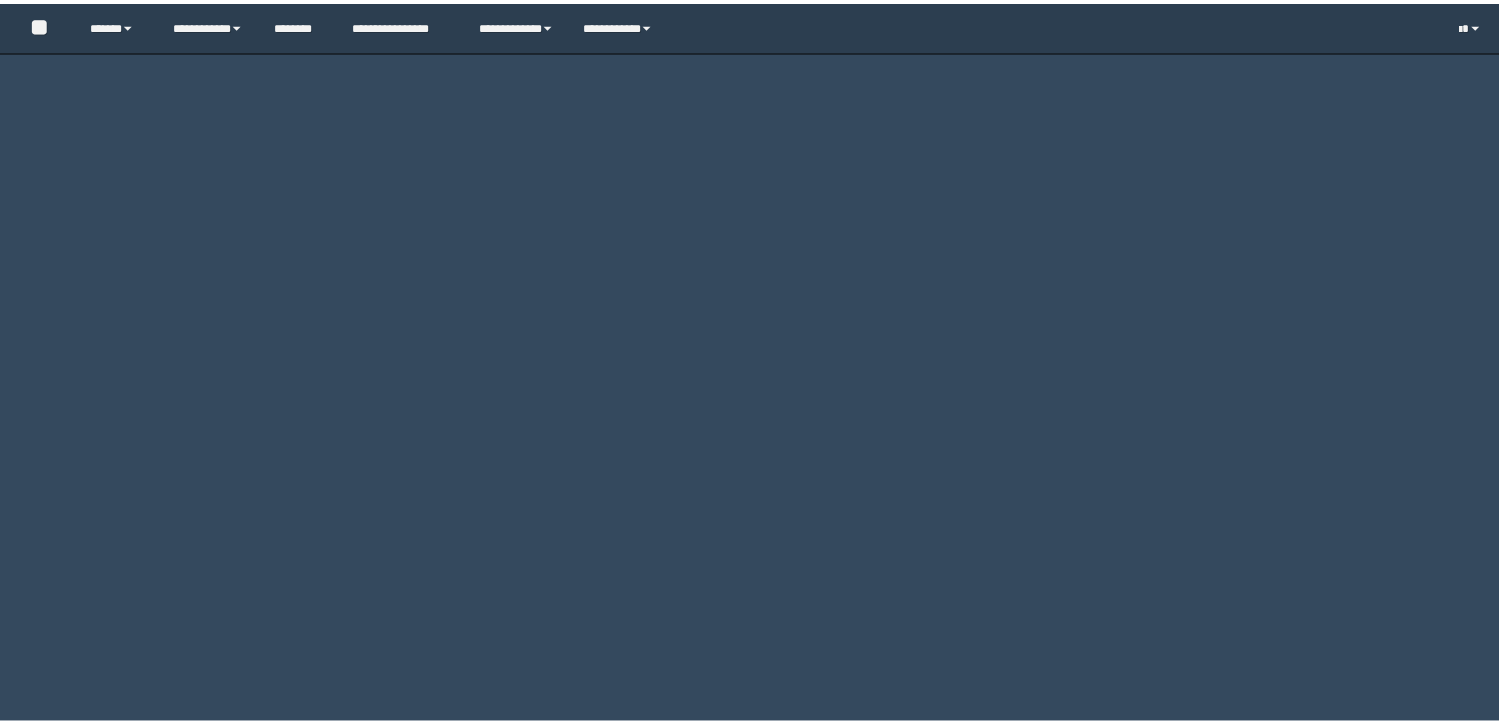 scroll, scrollTop: 0, scrollLeft: 0, axis: both 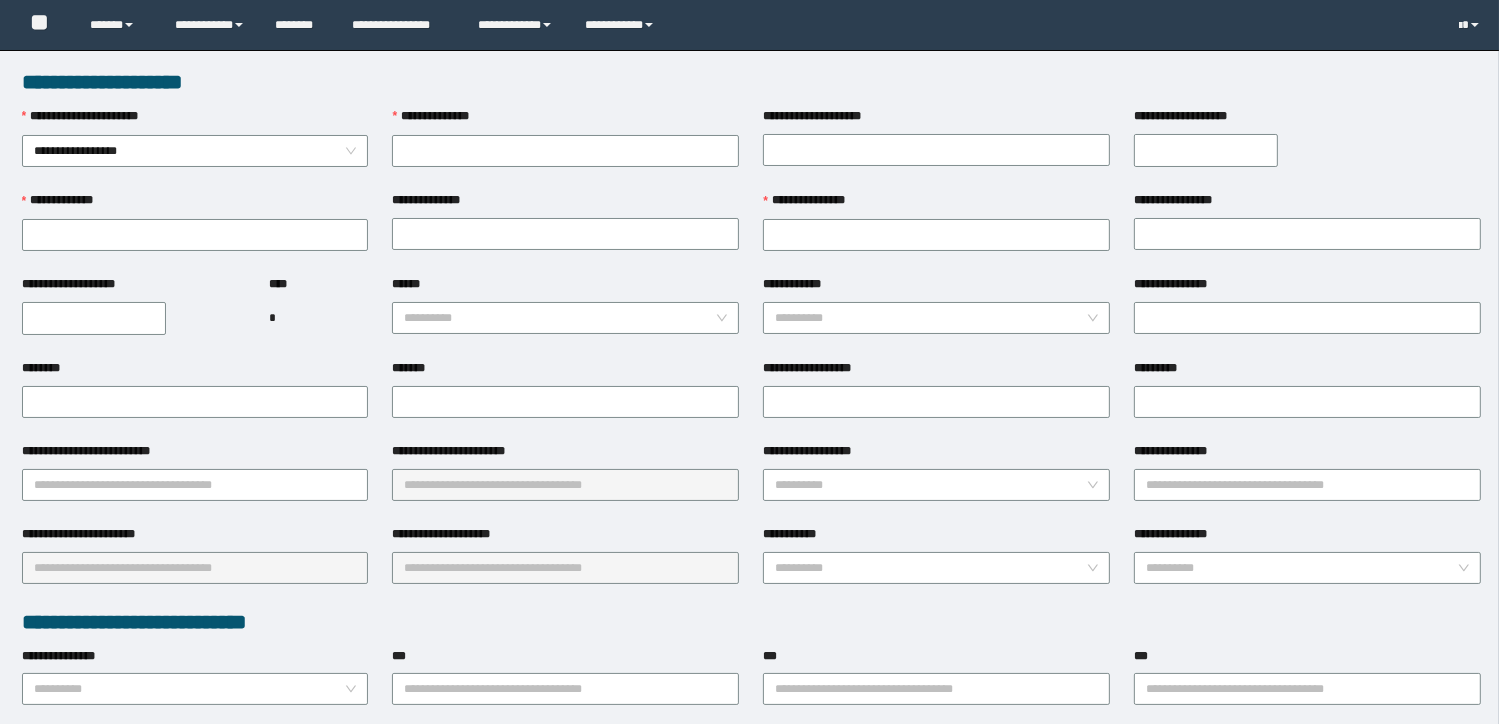 type on "**********" 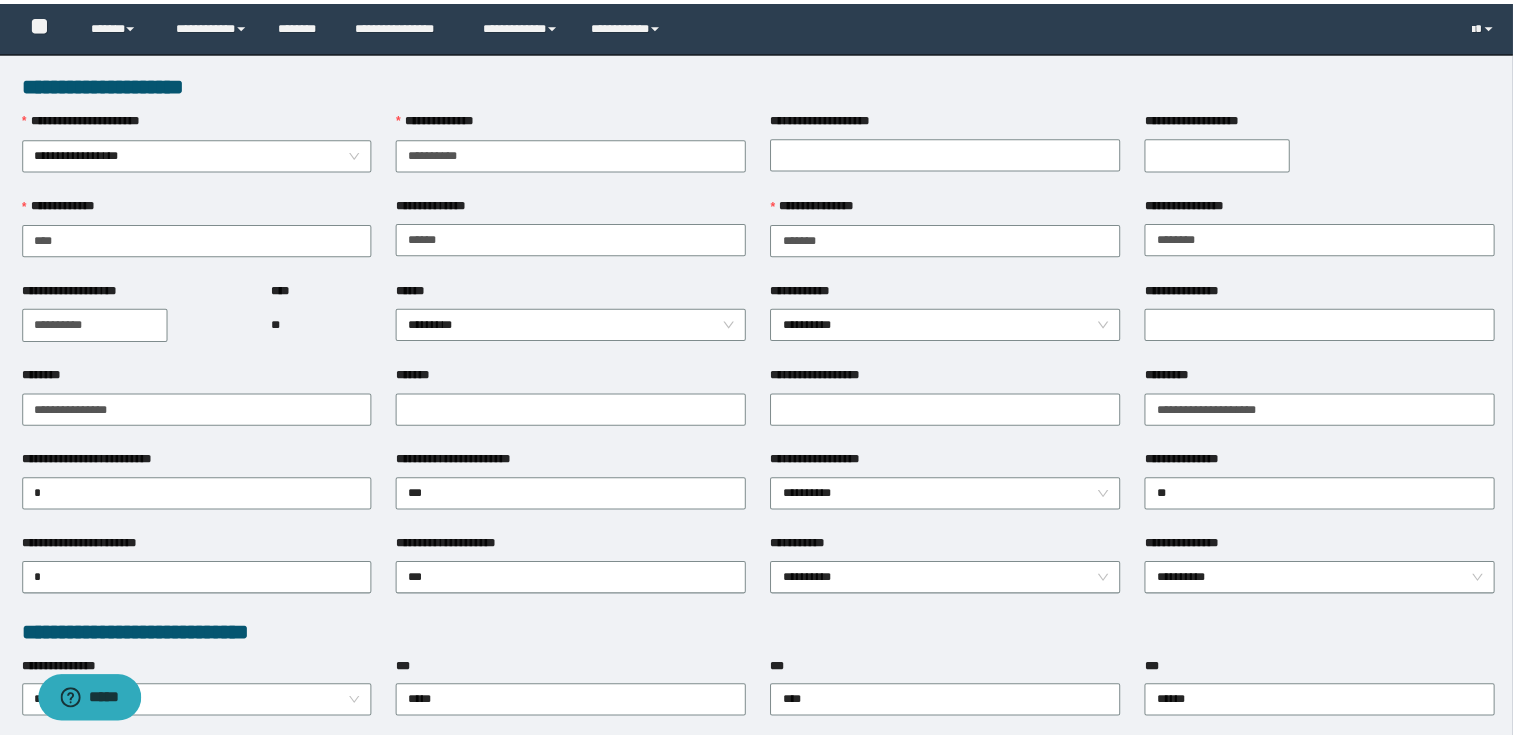 scroll, scrollTop: 0, scrollLeft: 0, axis: both 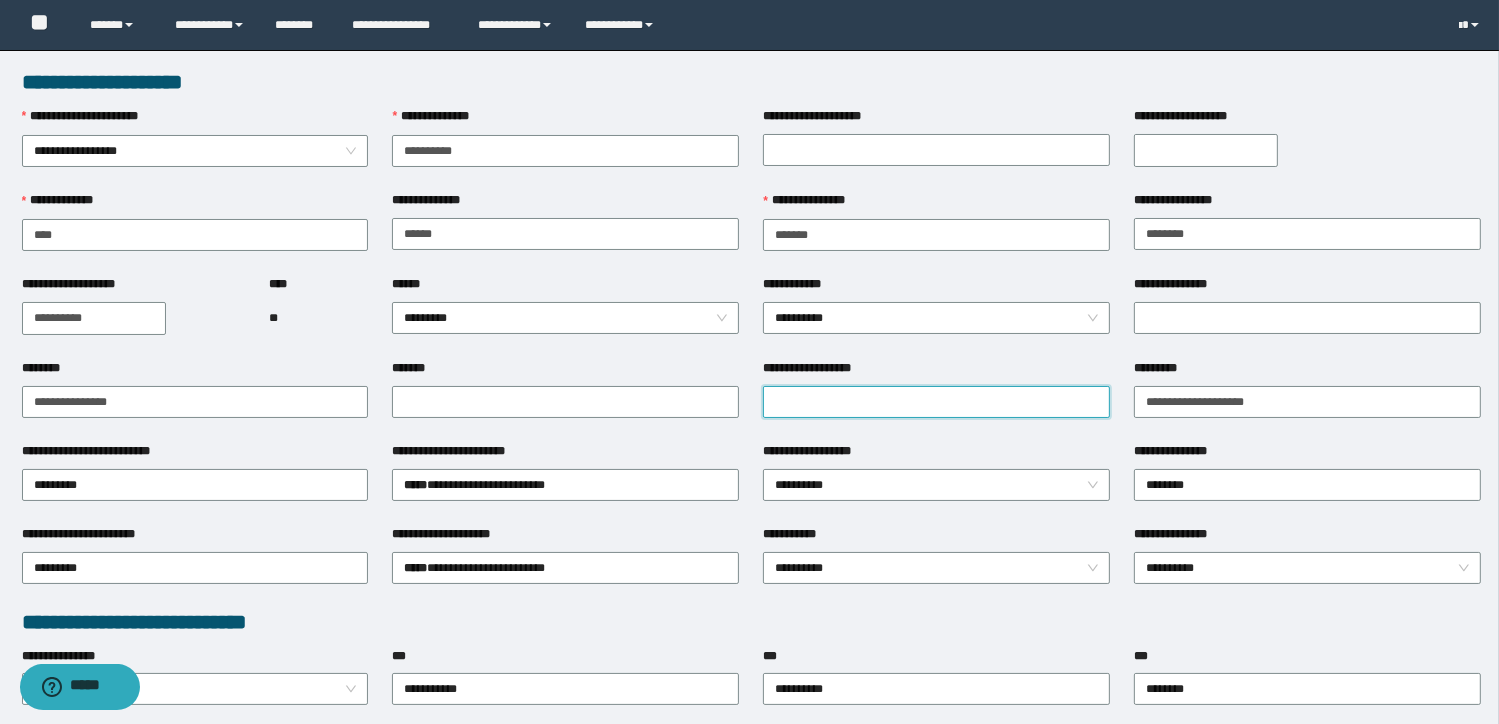 click on "**********" 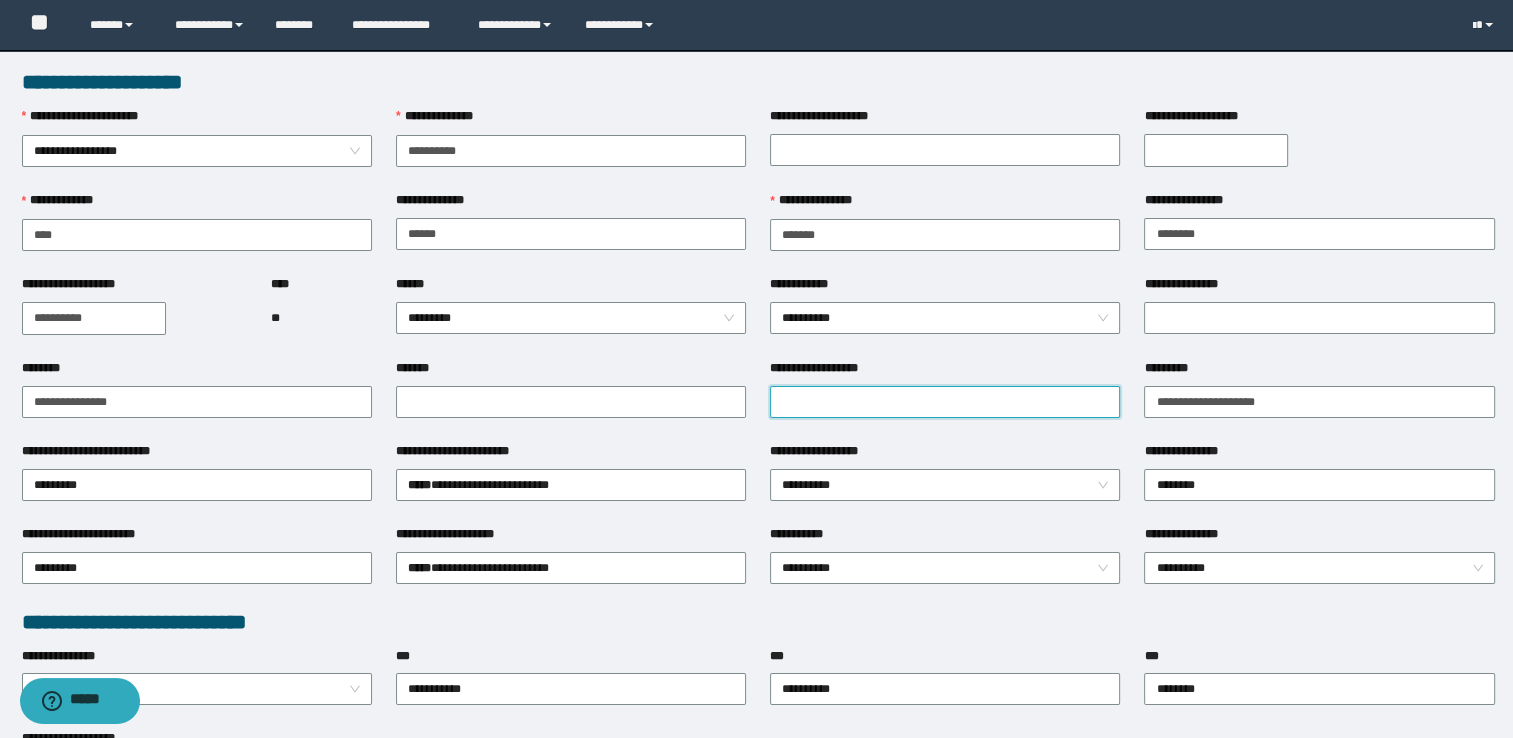 drag, startPoint x: 828, startPoint y: 401, endPoint x: 752, endPoint y: 426, distance: 80.00625 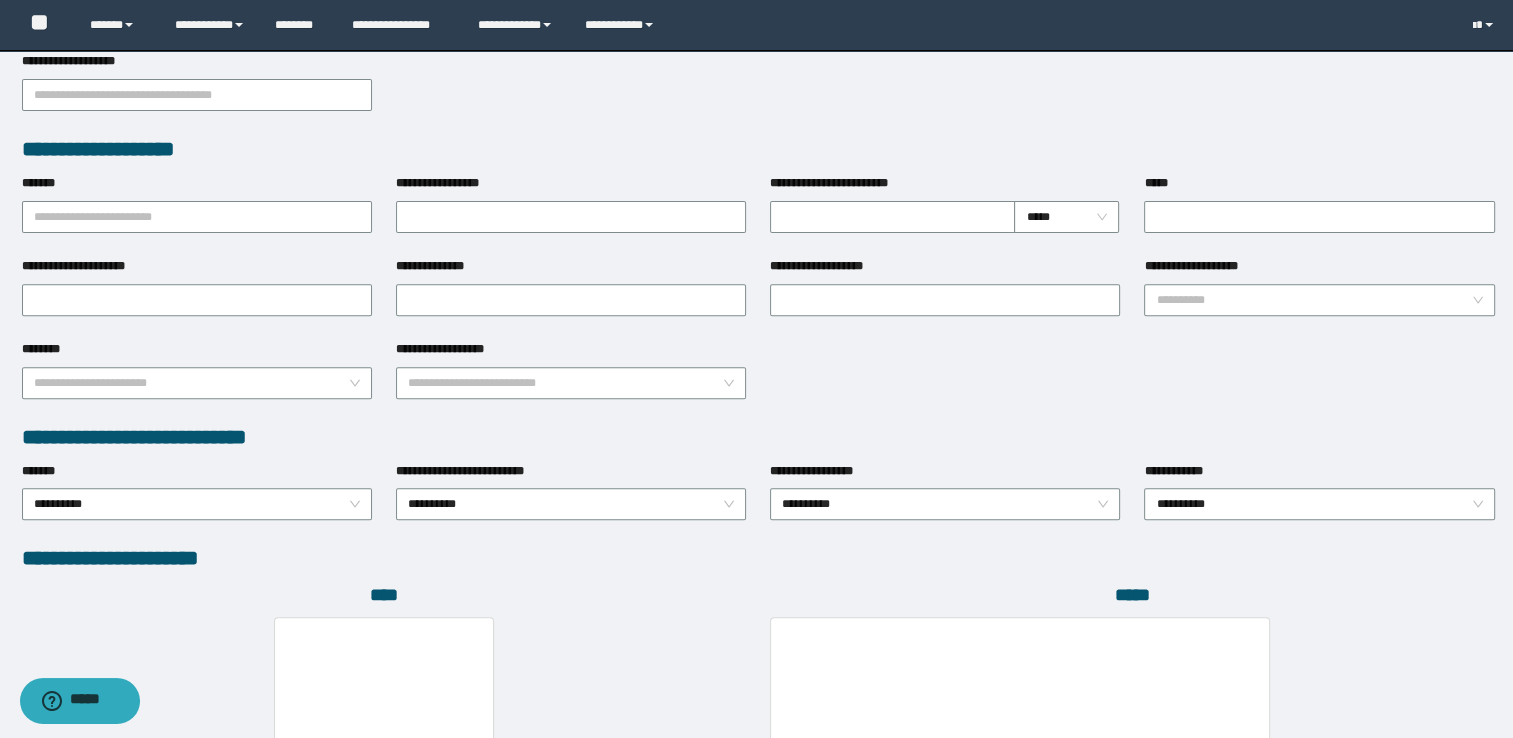 scroll, scrollTop: 963, scrollLeft: 0, axis: vertical 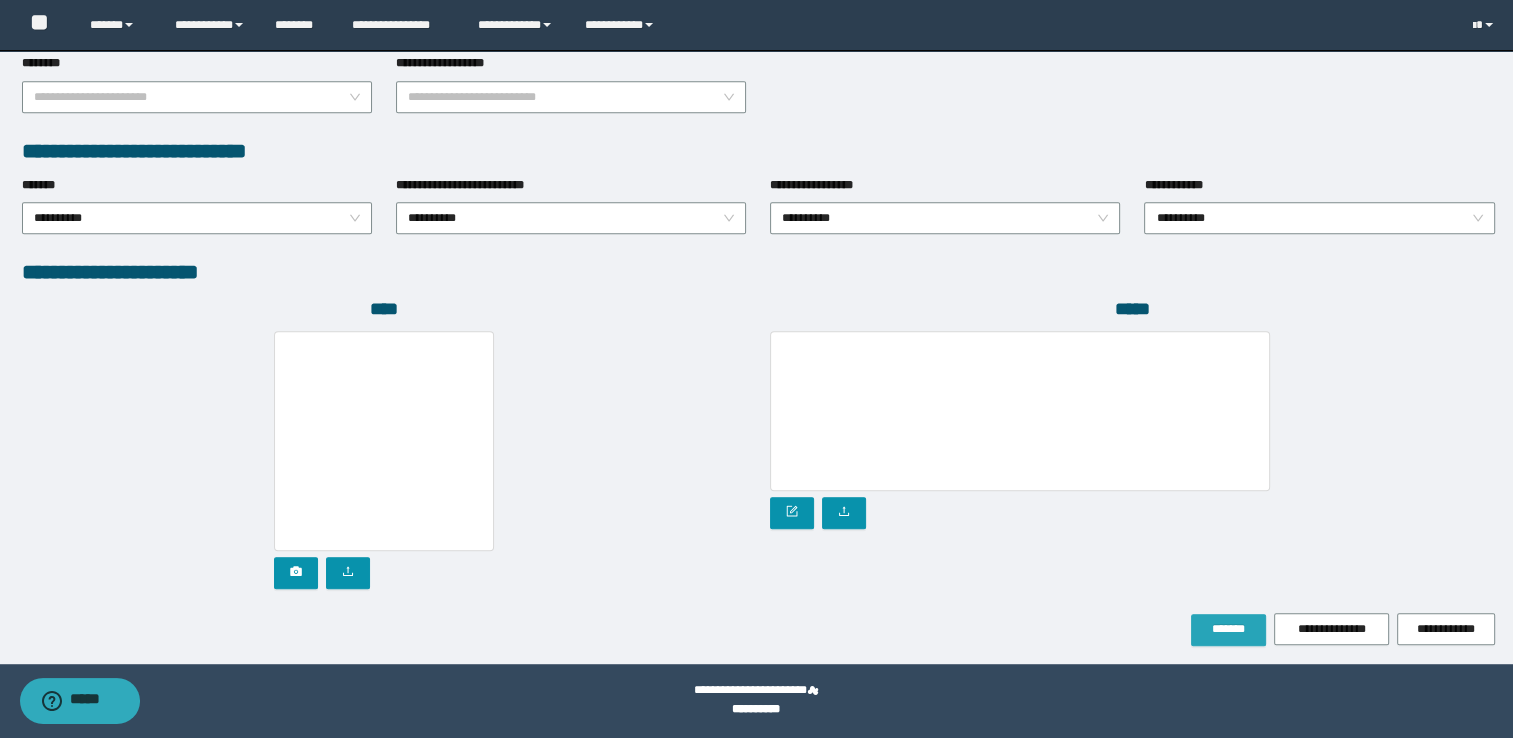type on "**********" 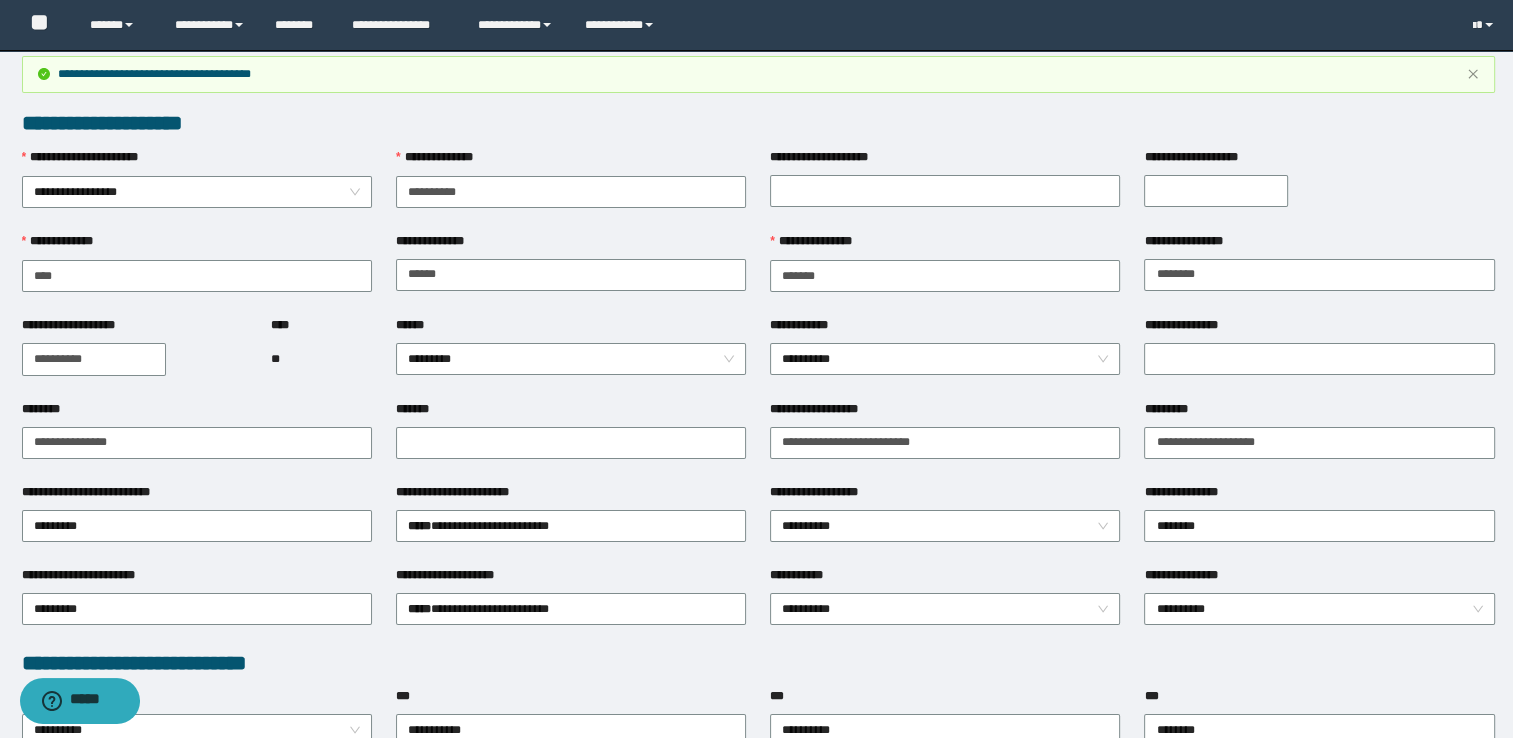 scroll, scrollTop: 0, scrollLeft: 0, axis: both 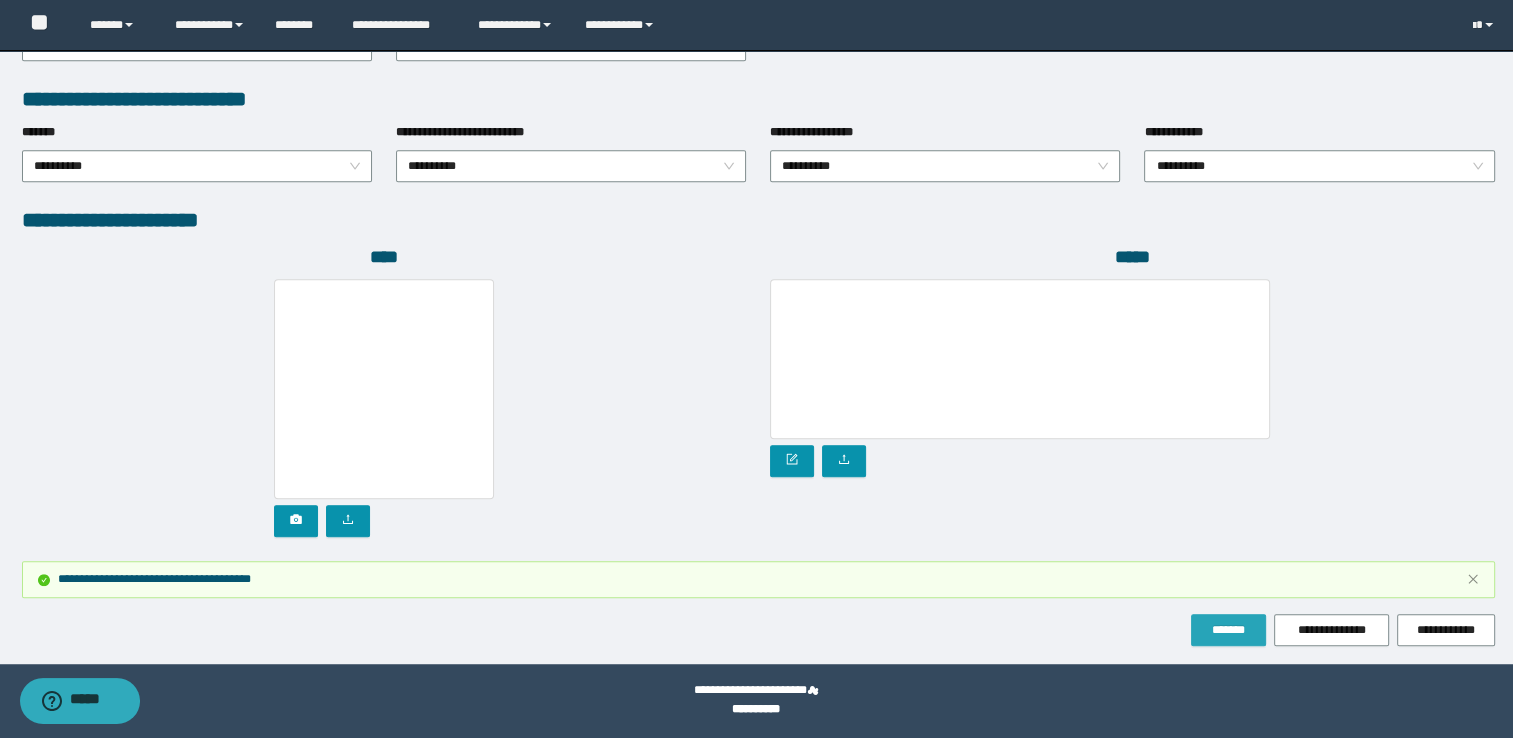 click on "*******" 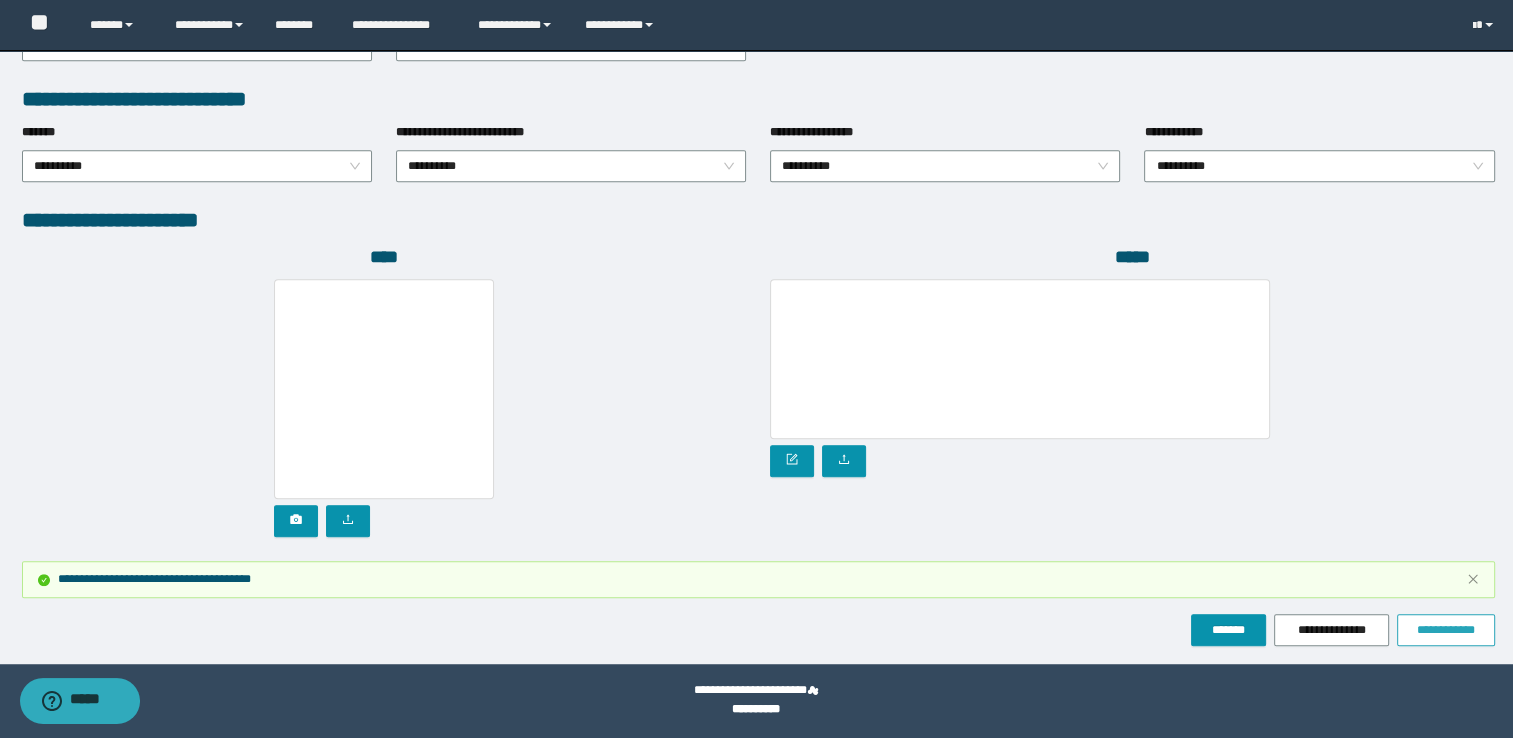 click on "**********" 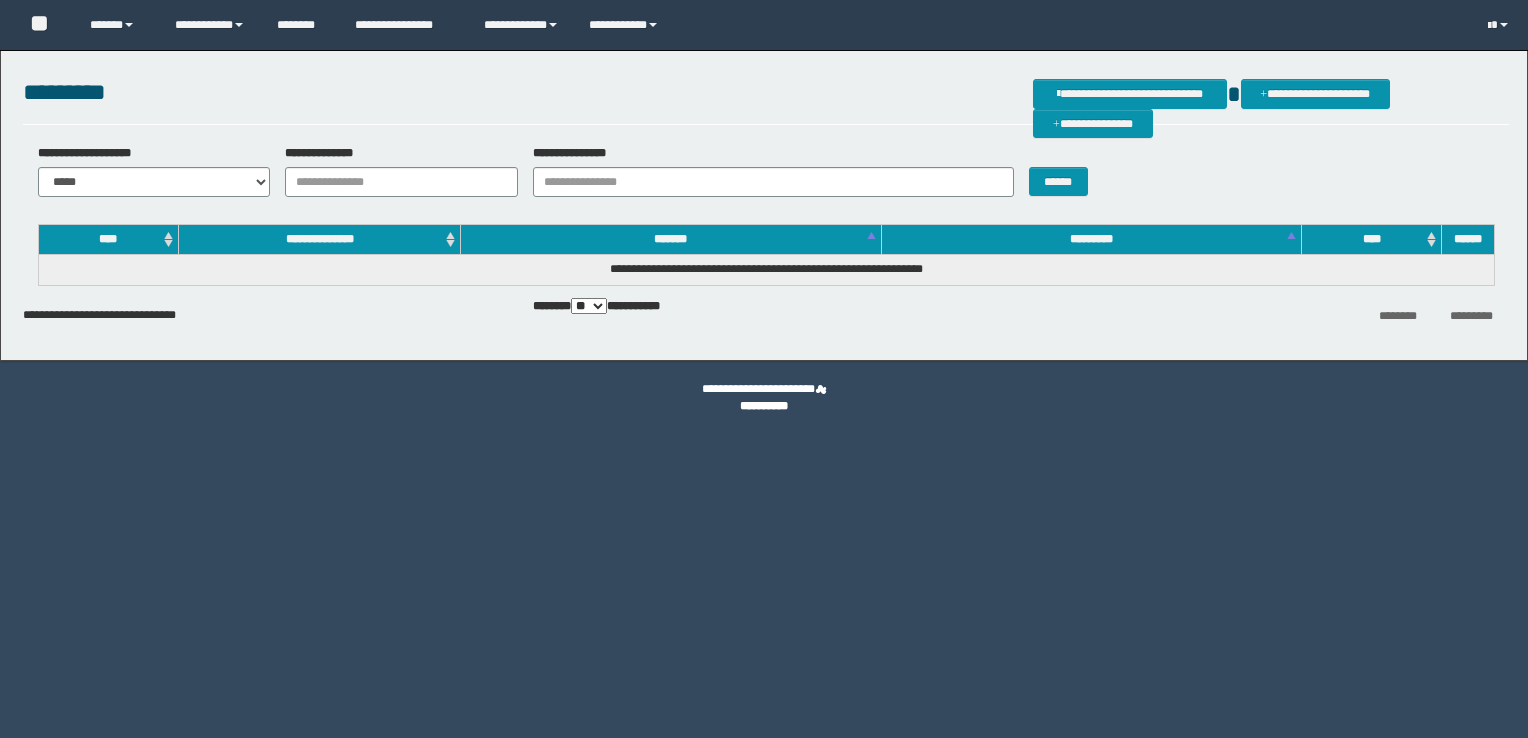 scroll, scrollTop: 0, scrollLeft: 0, axis: both 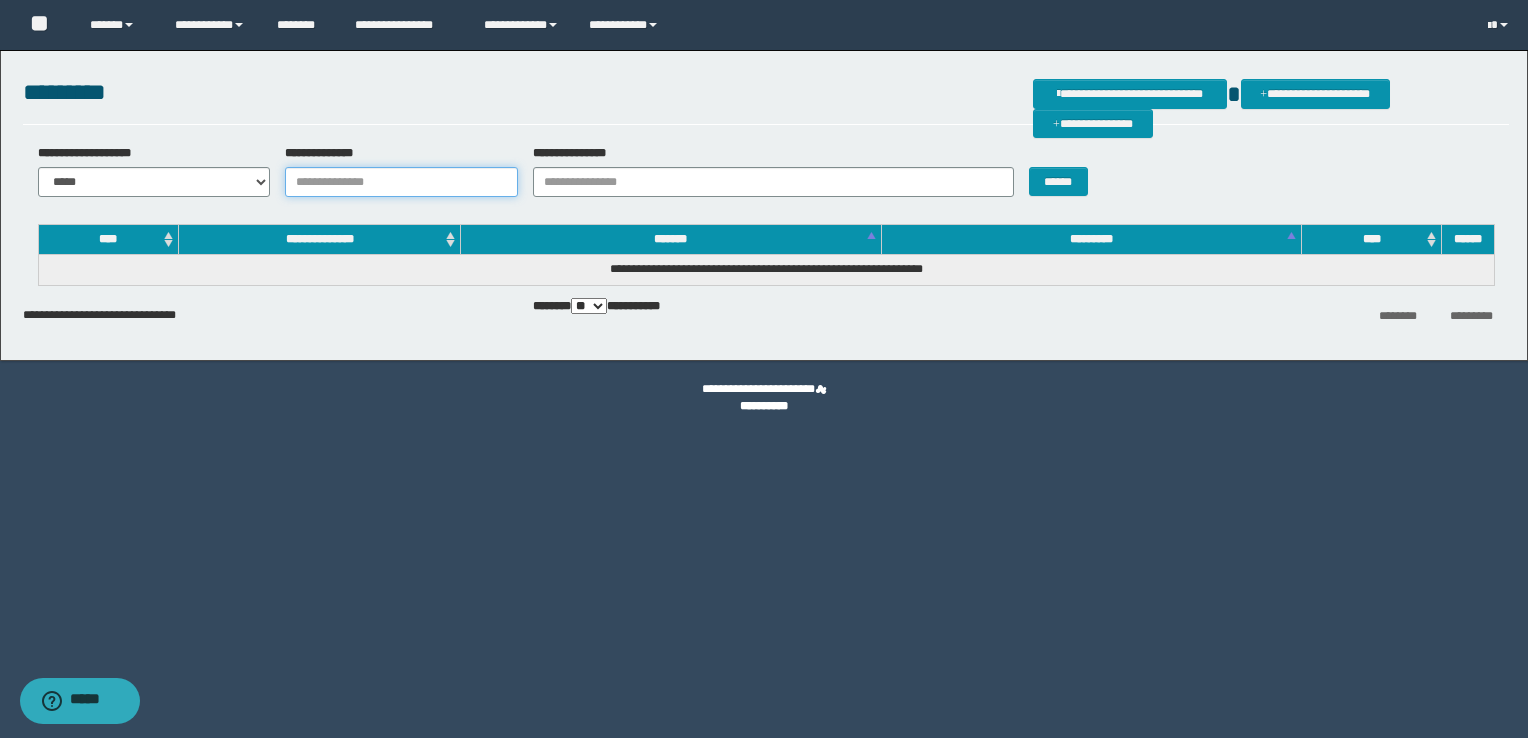click on "**********" at bounding box center (401, 182) 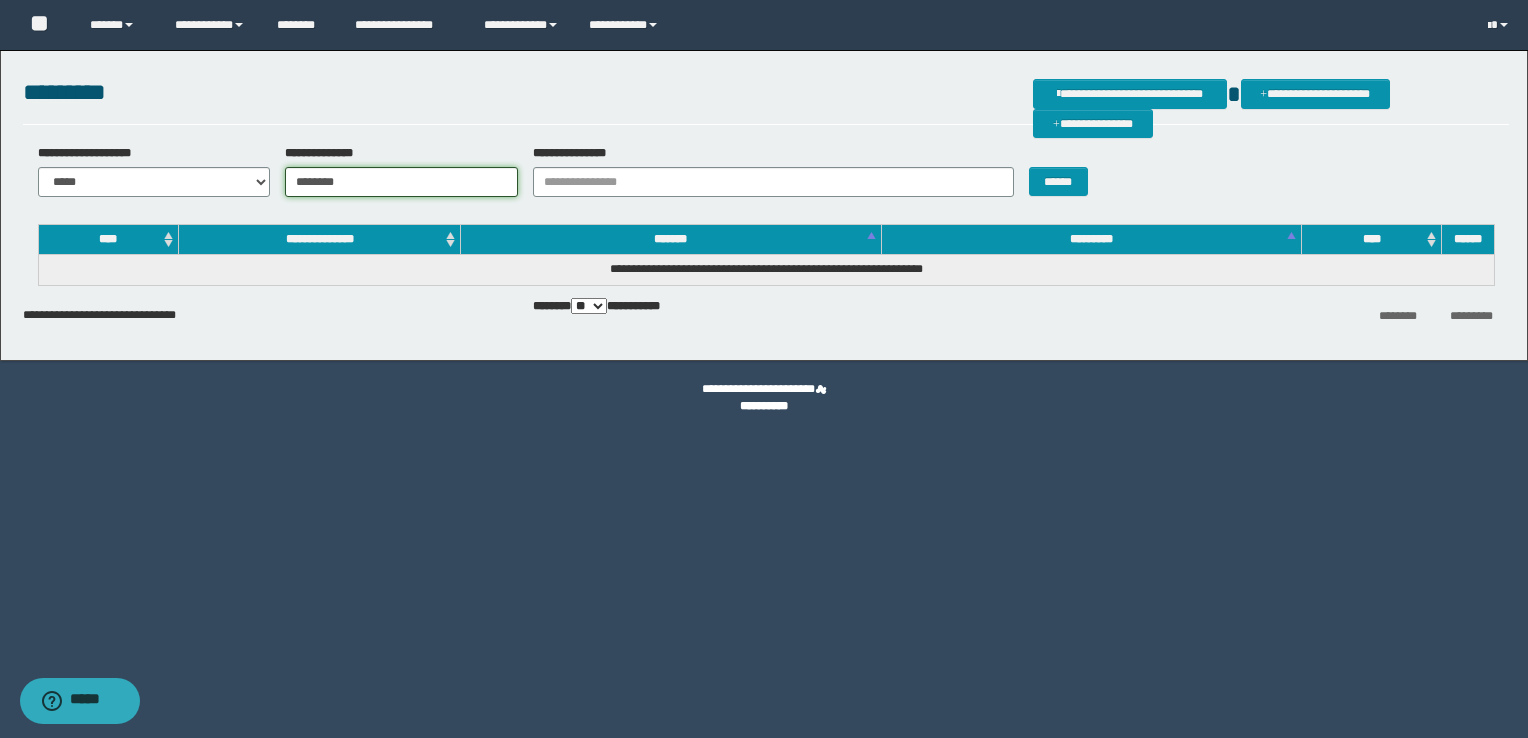 type on "********" 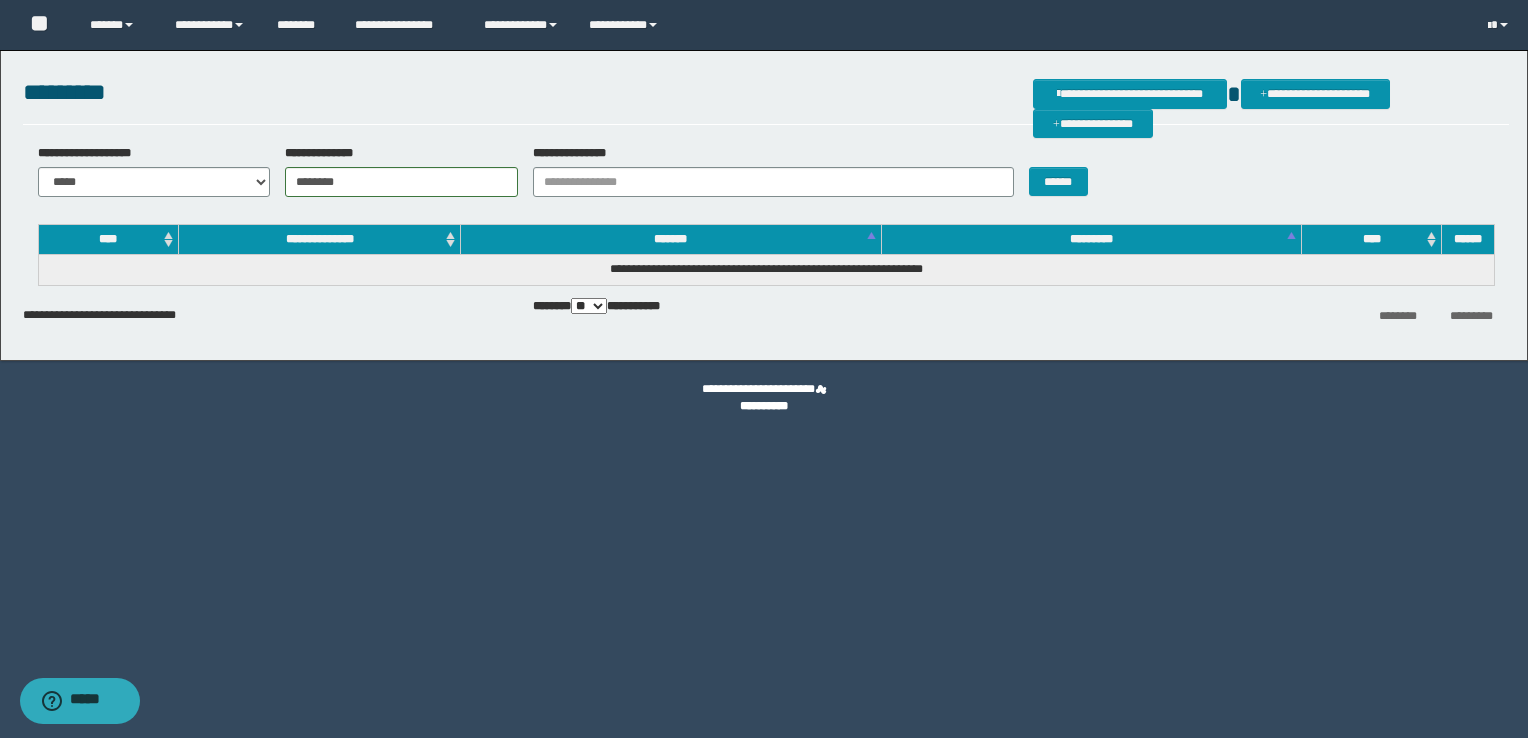 click on "**********" at bounding box center [766, 178] 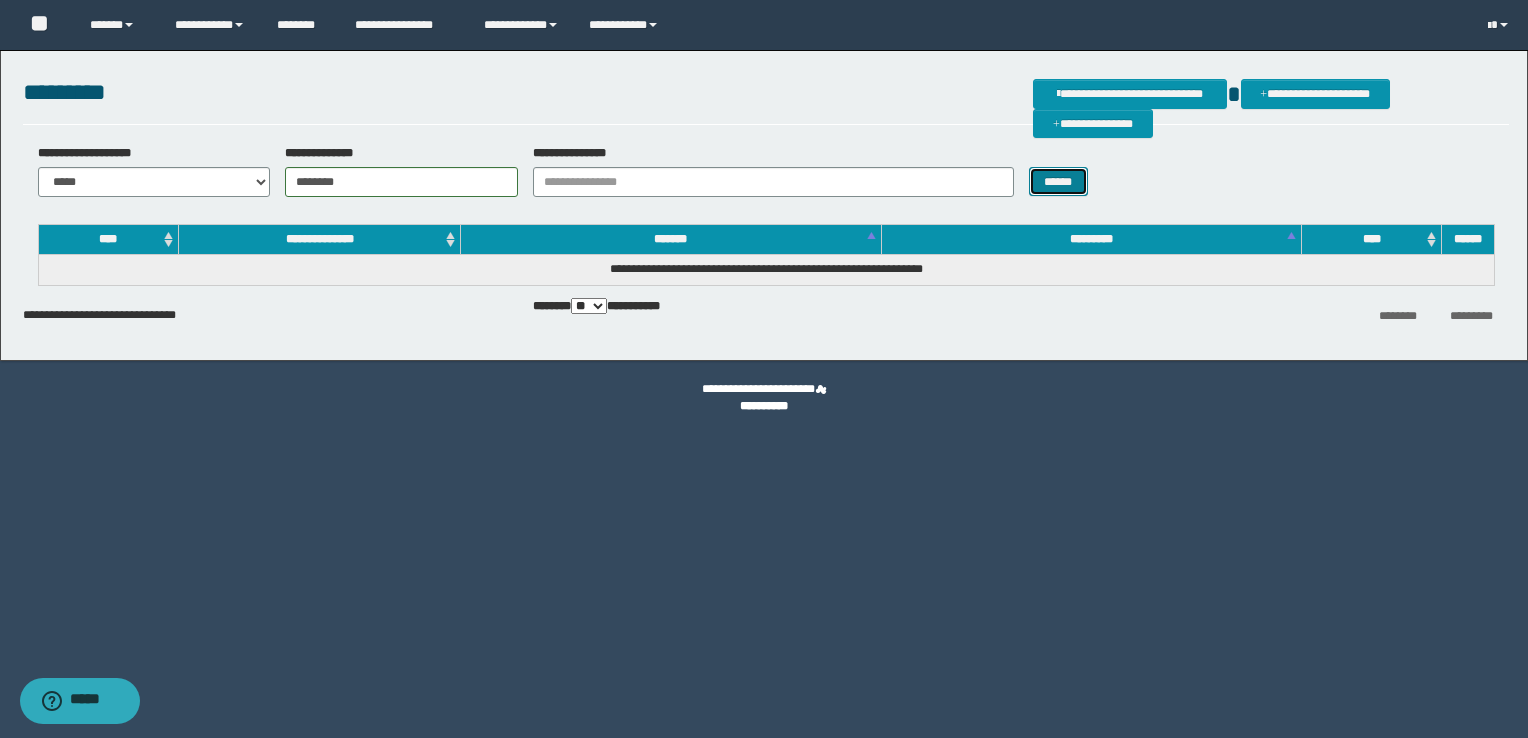 click on "******" at bounding box center [1058, 182] 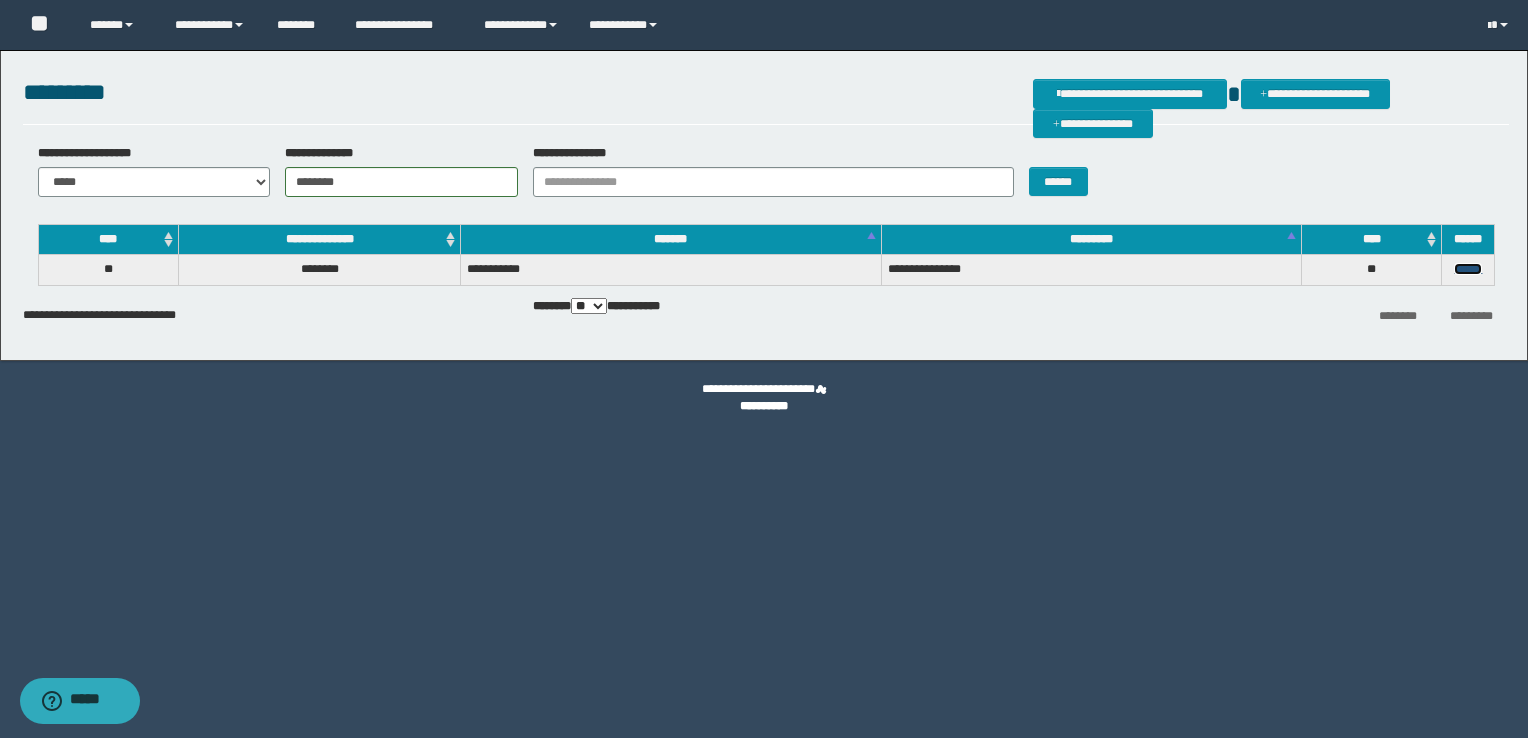 click on "******" at bounding box center [1468, 269] 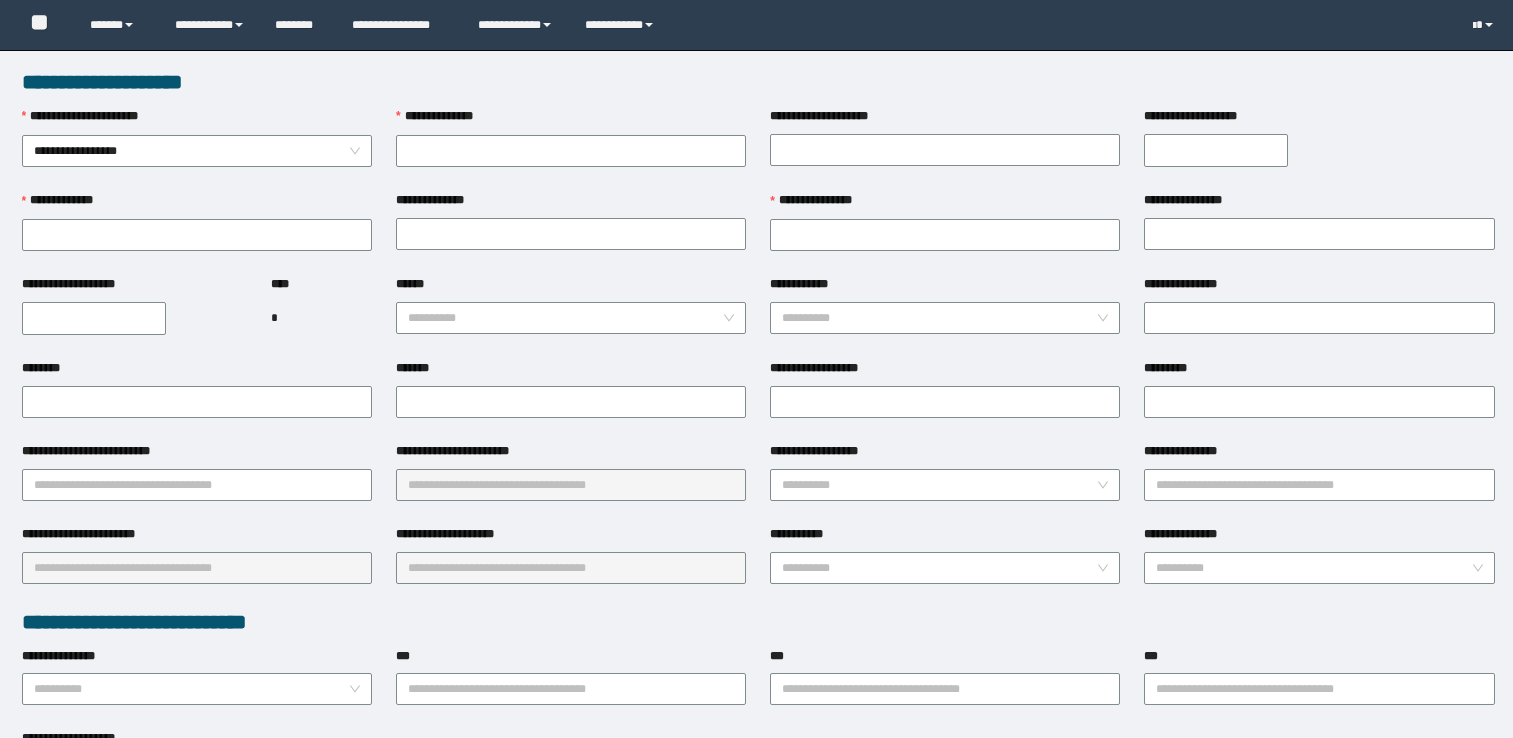 scroll, scrollTop: 0, scrollLeft: 0, axis: both 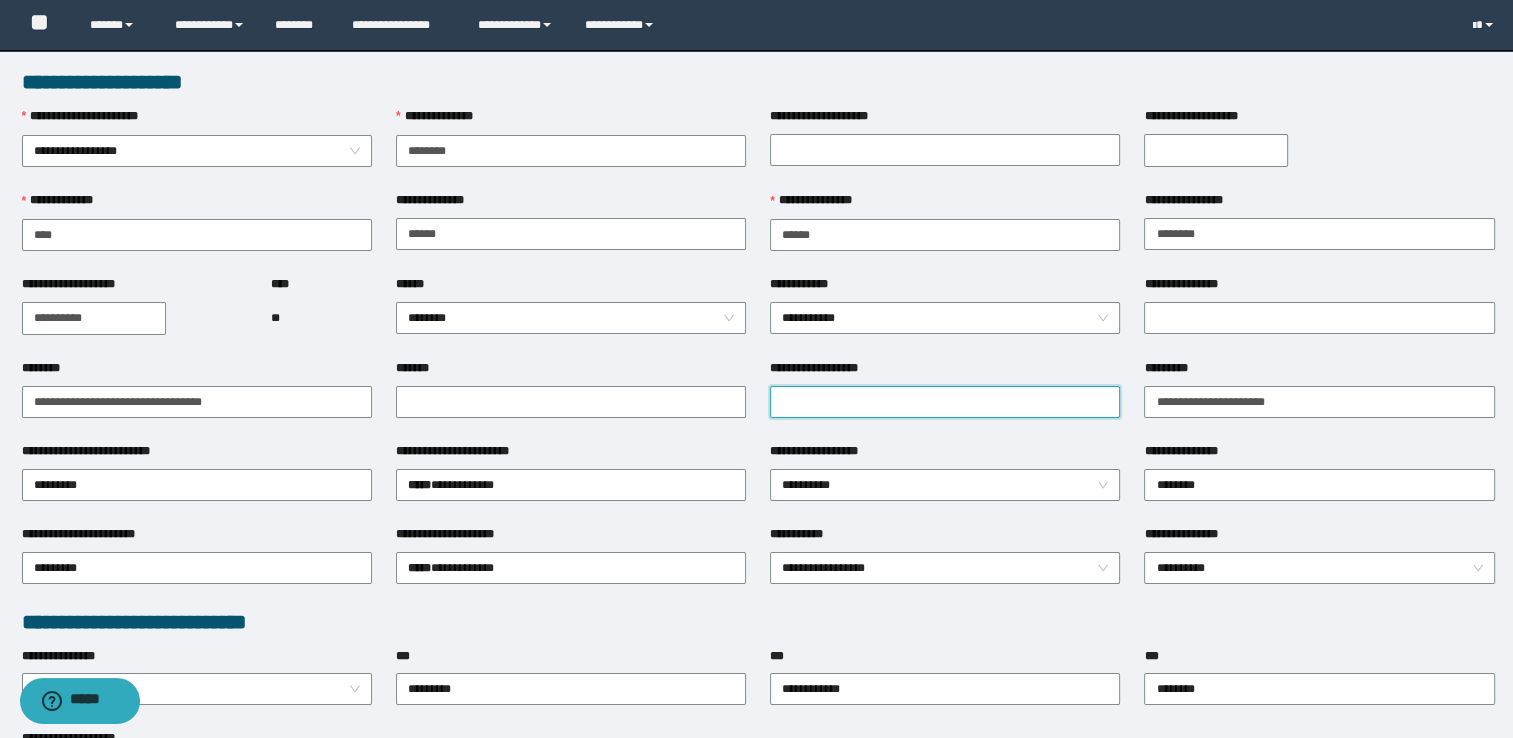 click on "**********" at bounding box center [945, 402] 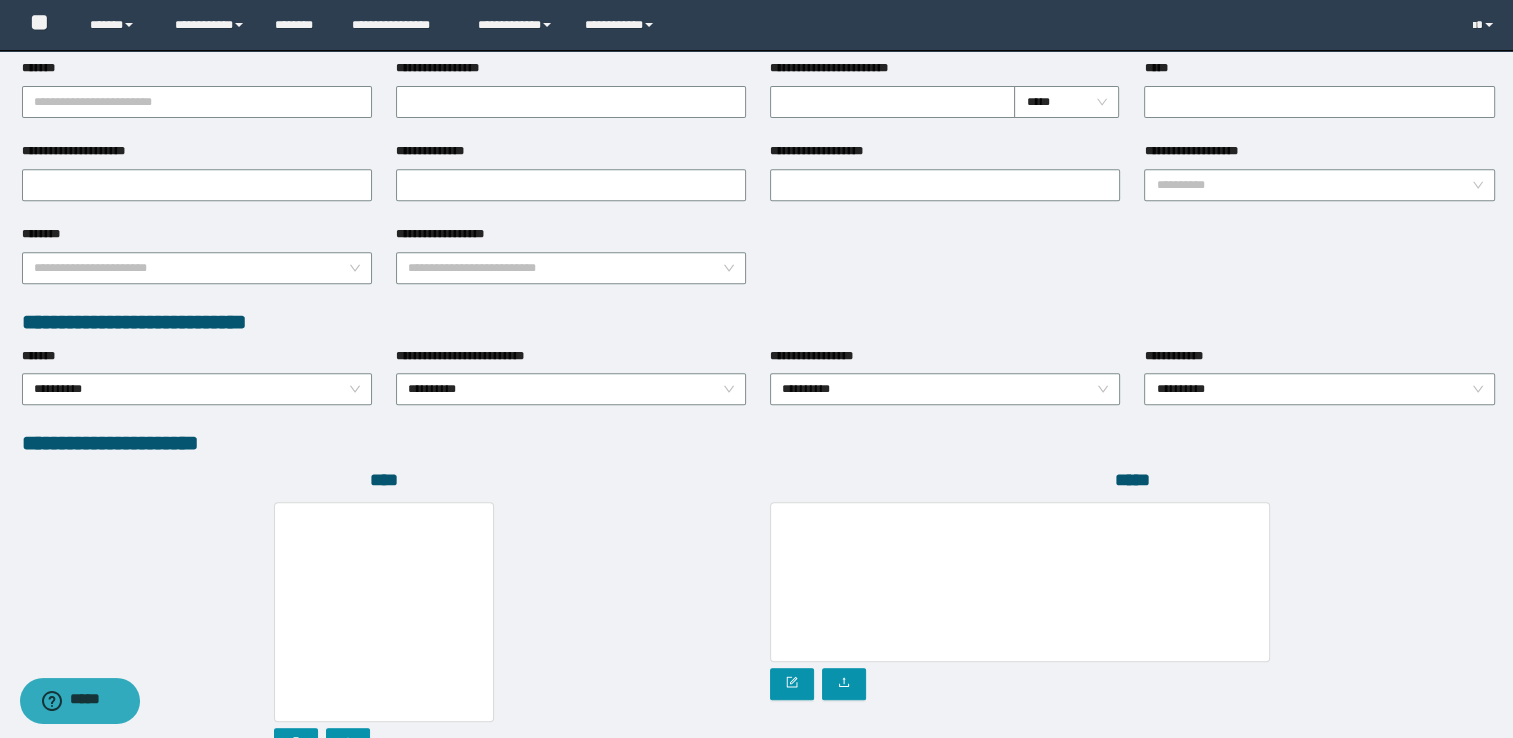 scroll, scrollTop: 963, scrollLeft: 0, axis: vertical 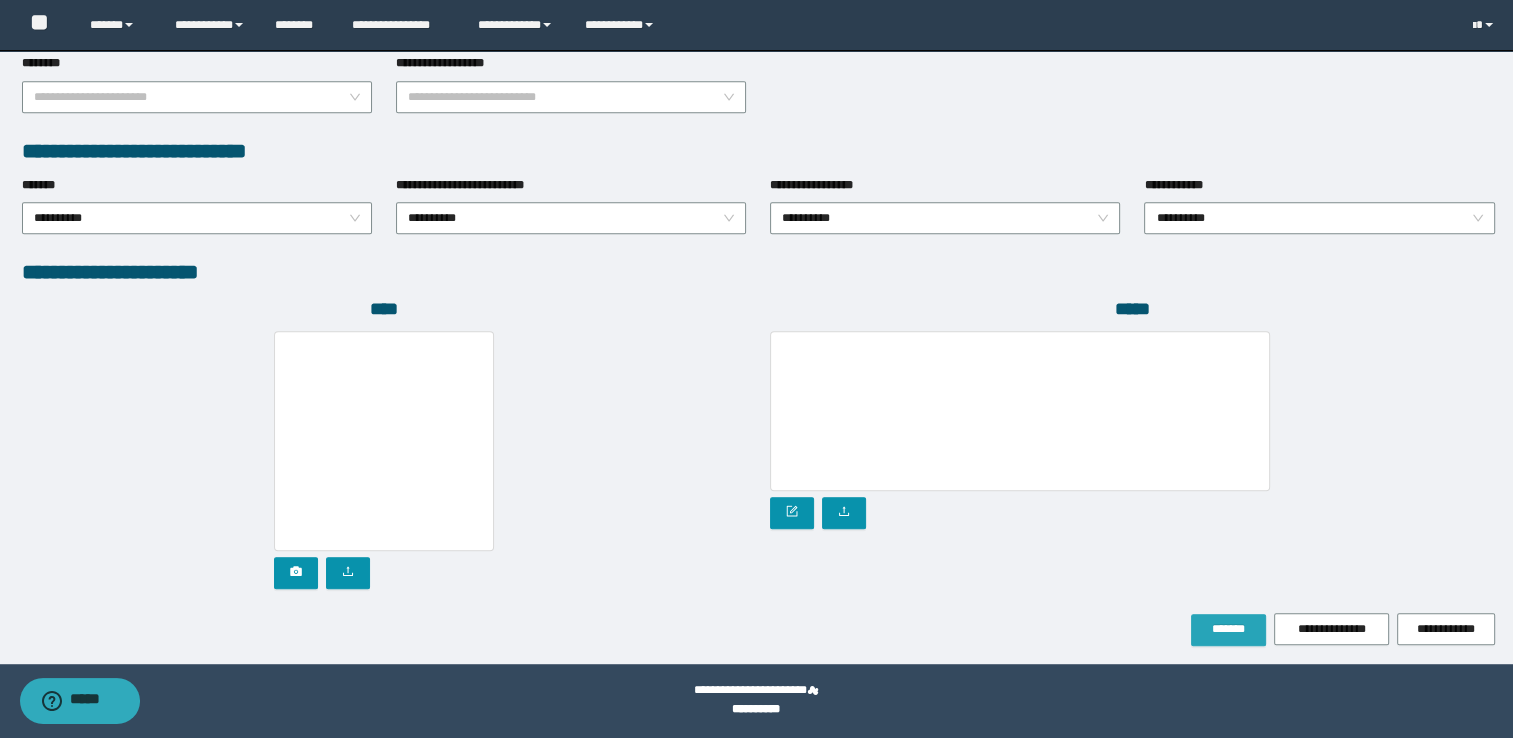 type on "**********" 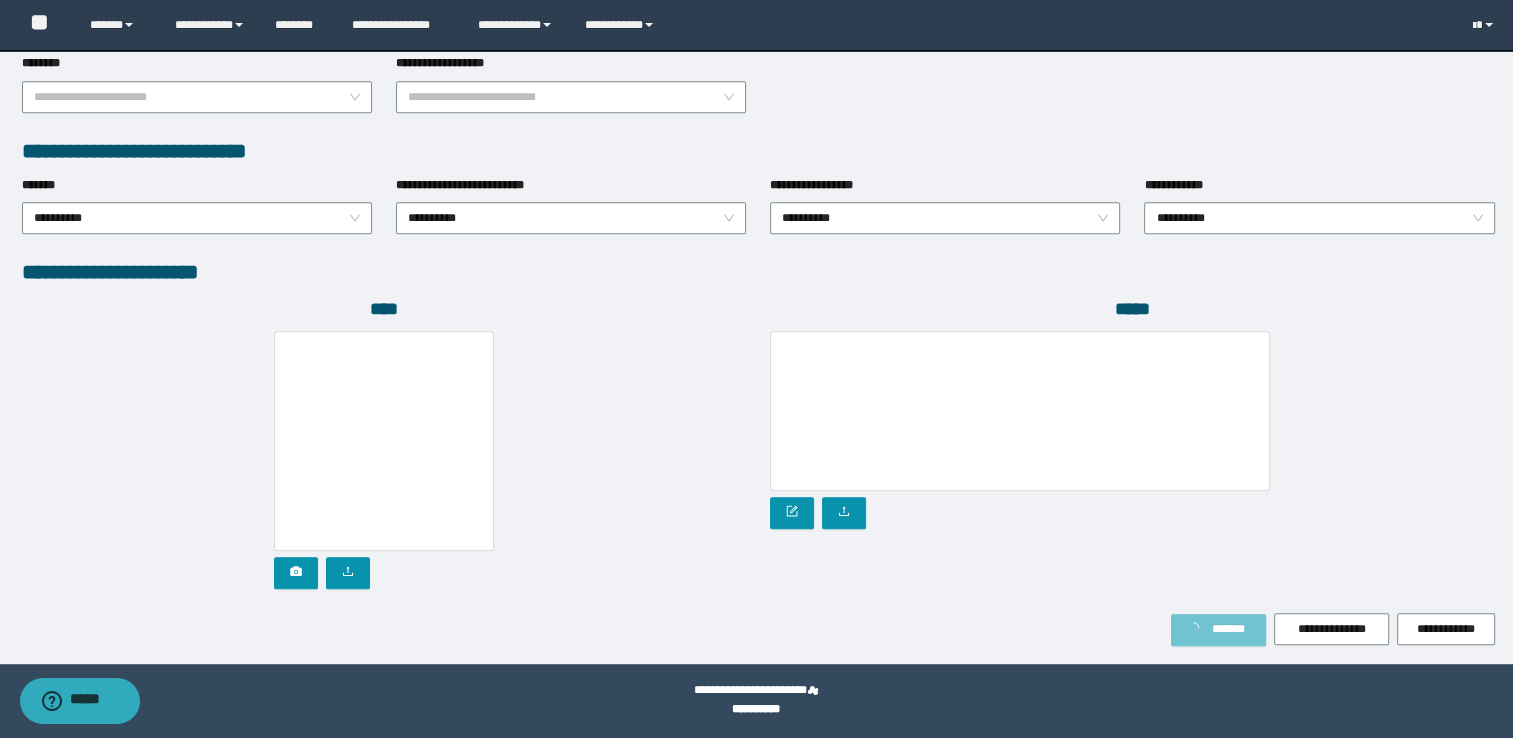scroll, scrollTop: 1016, scrollLeft: 0, axis: vertical 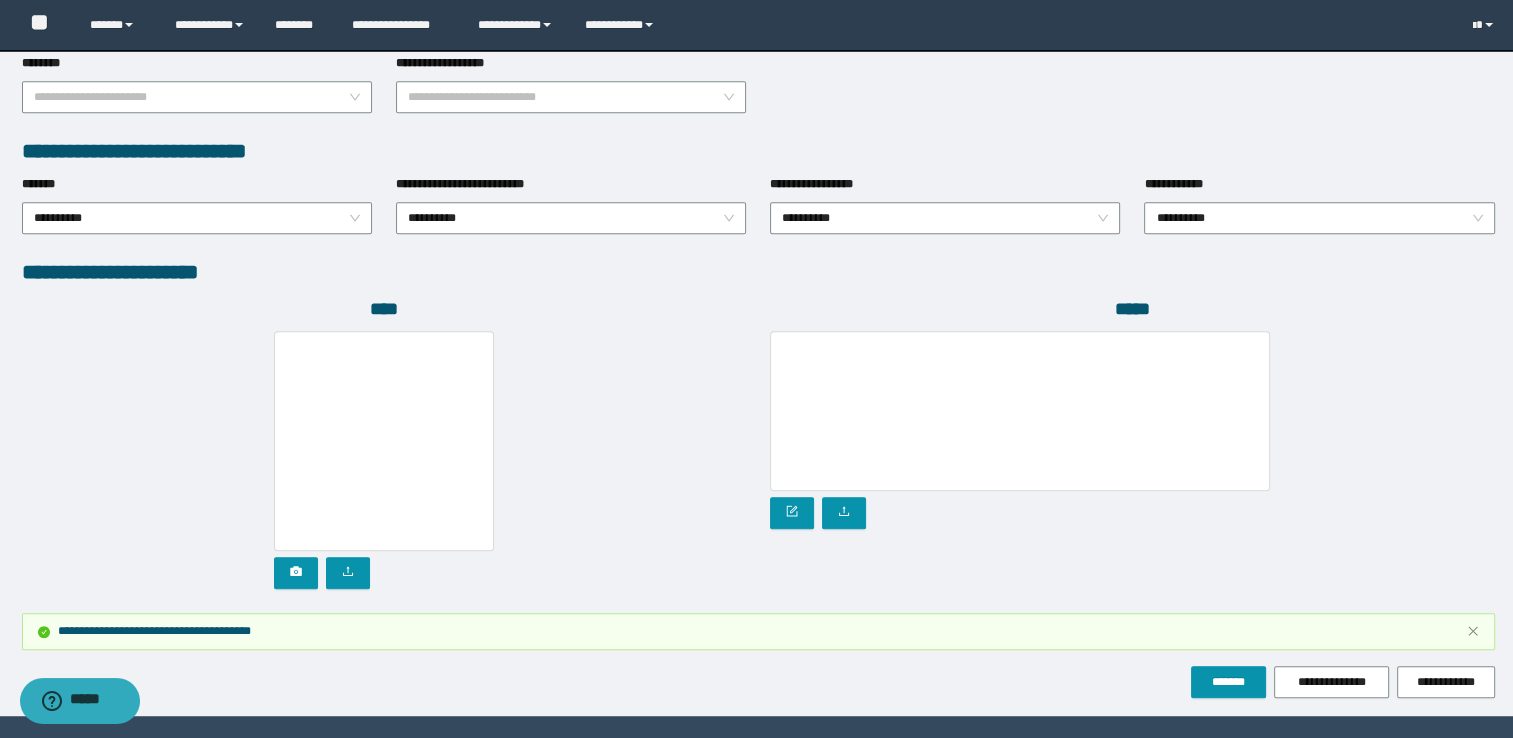 drag, startPoint x: 1050, startPoint y: 314, endPoint x: 1027, endPoint y: 273, distance: 47.010635 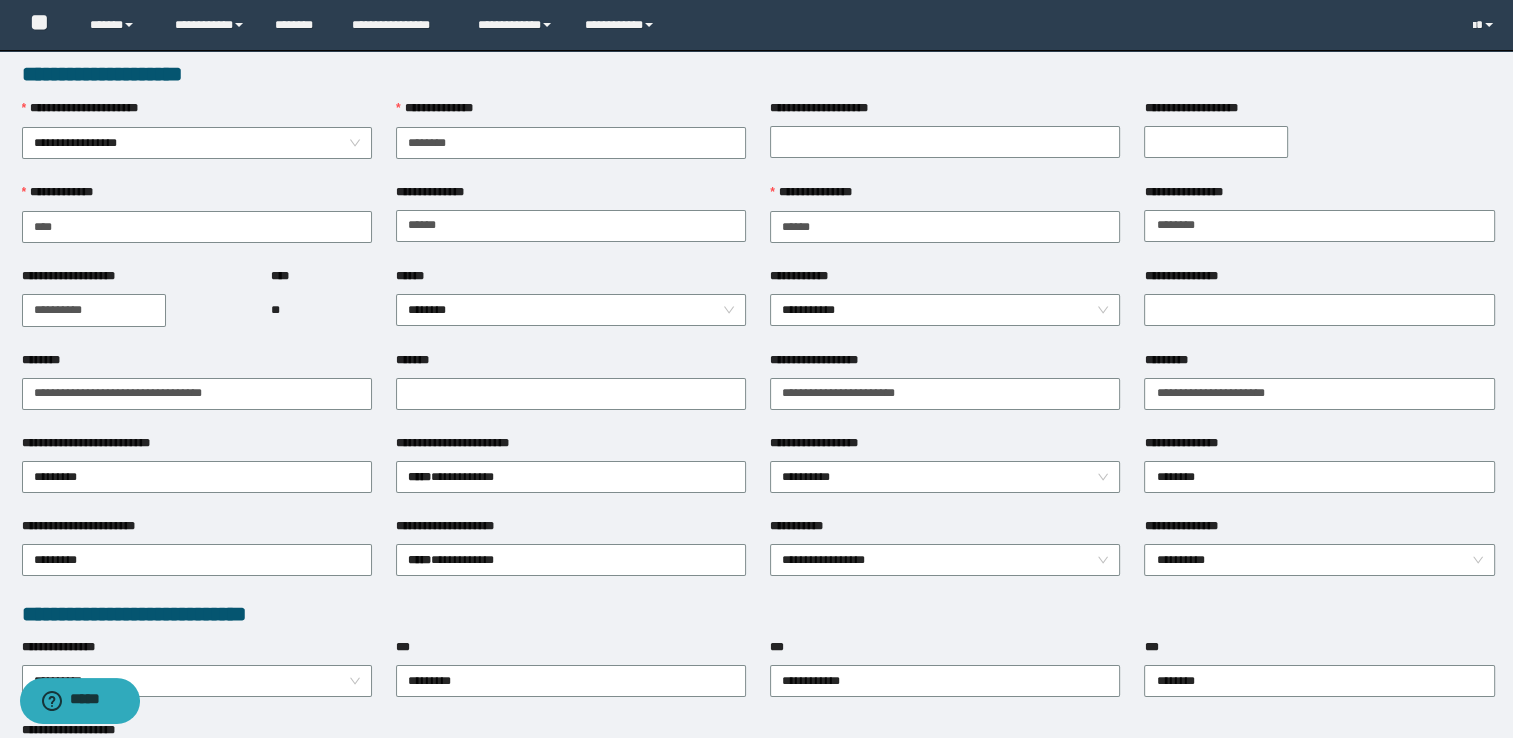 scroll, scrollTop: 0, scrollLeft: 0, axis: both 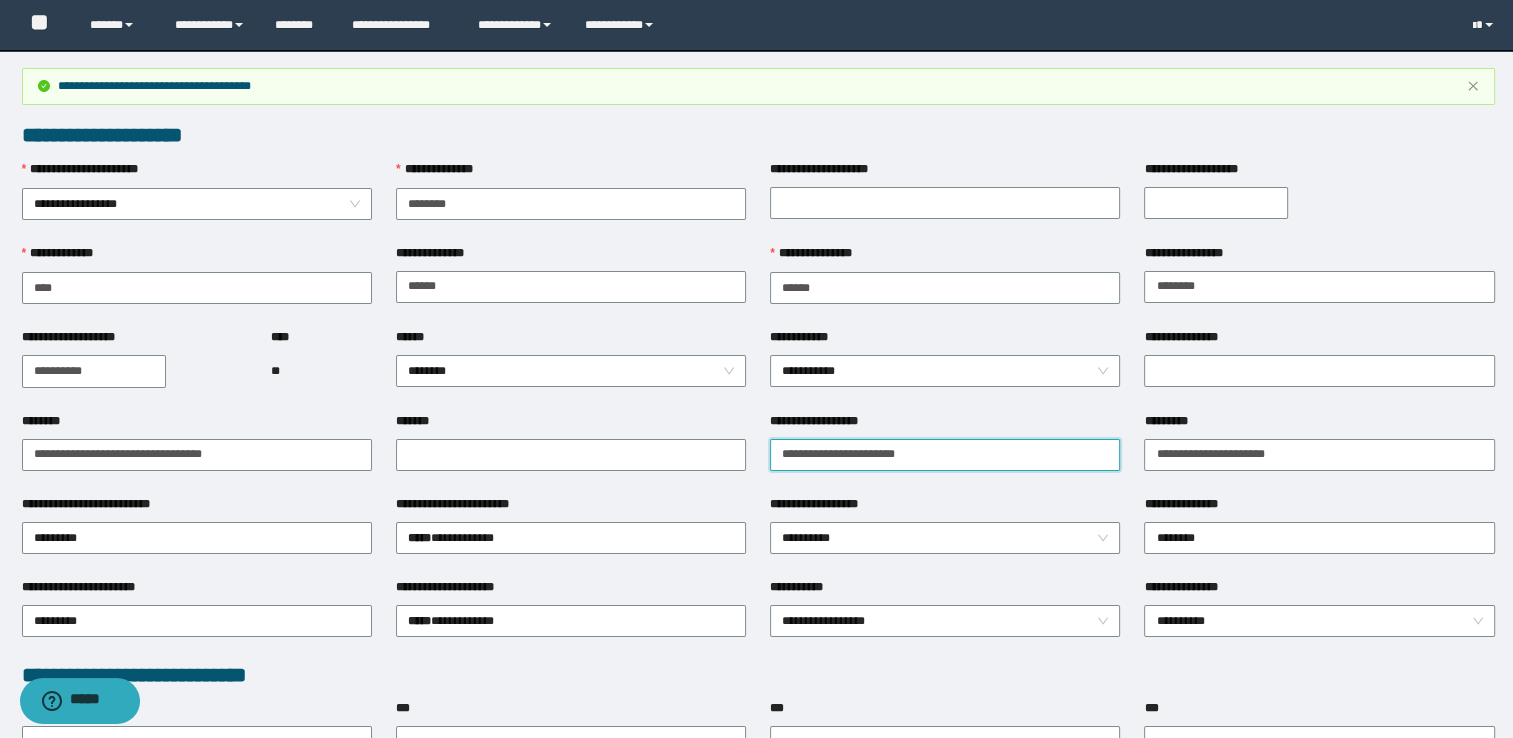 drag, startPoint x: 933, startPoint y: 462, endPoint x: 712, endPoint y: 481, distance: 221.81523 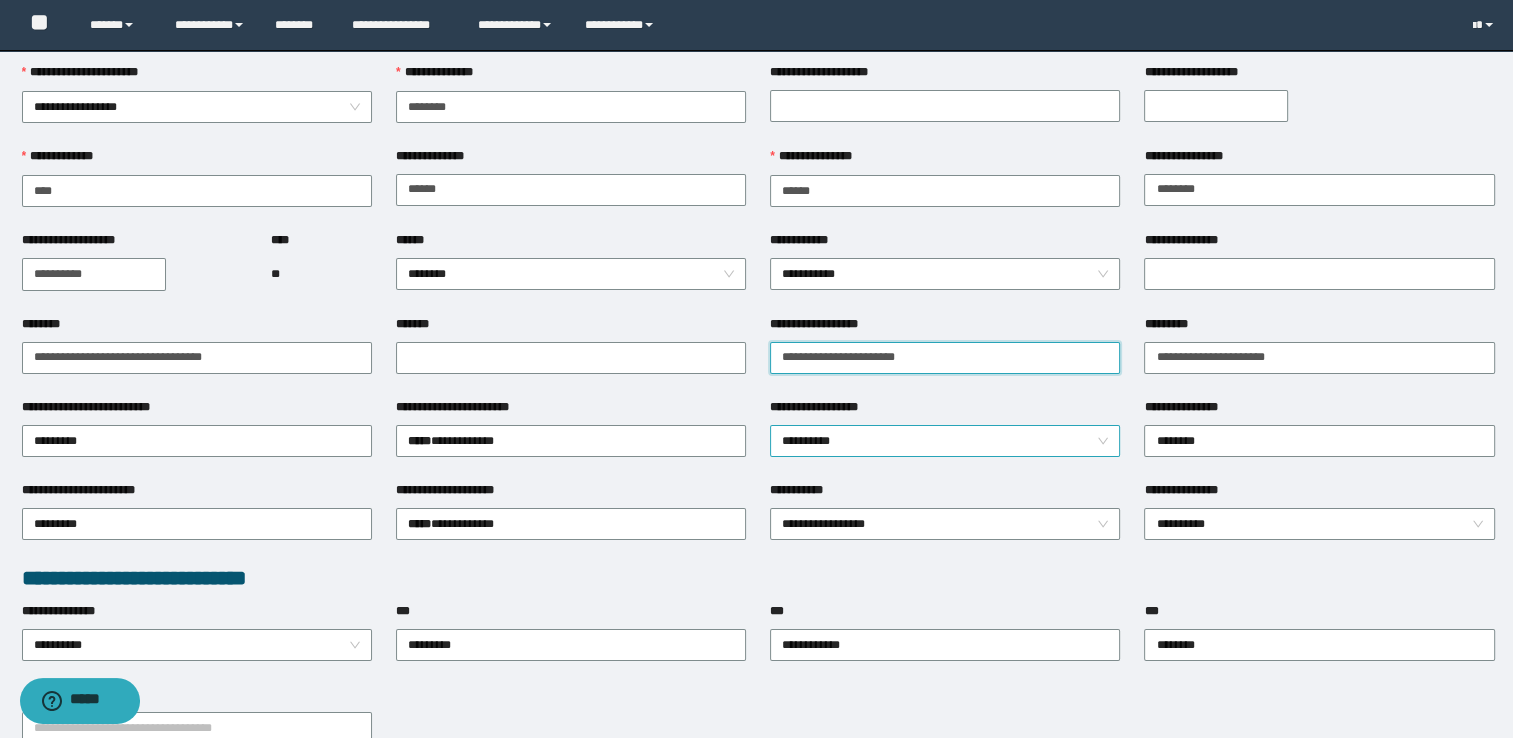 scroll, scrollTop: 100, scrollLeft: 0, axis: vertical 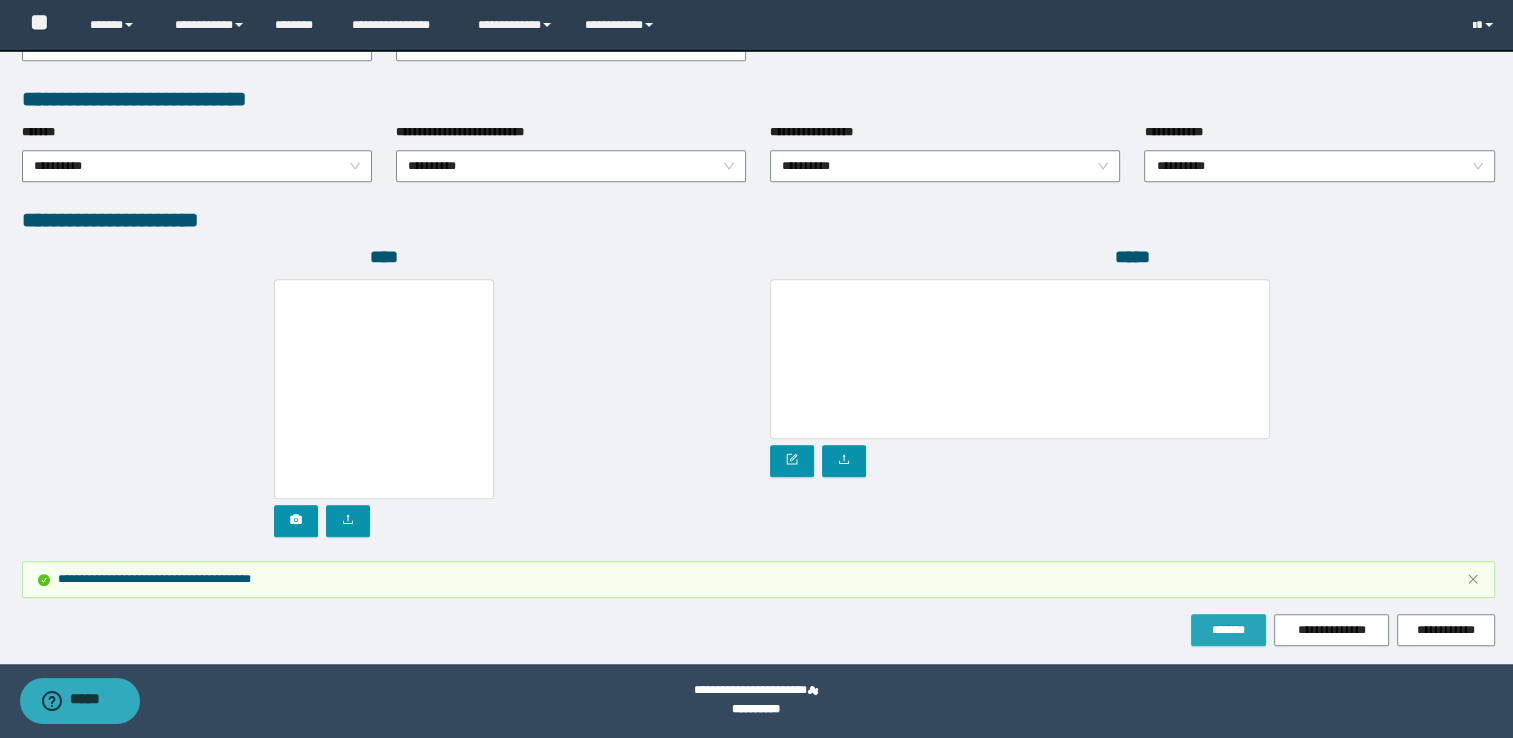 click on "*******" at bounding box center [1228, 630] 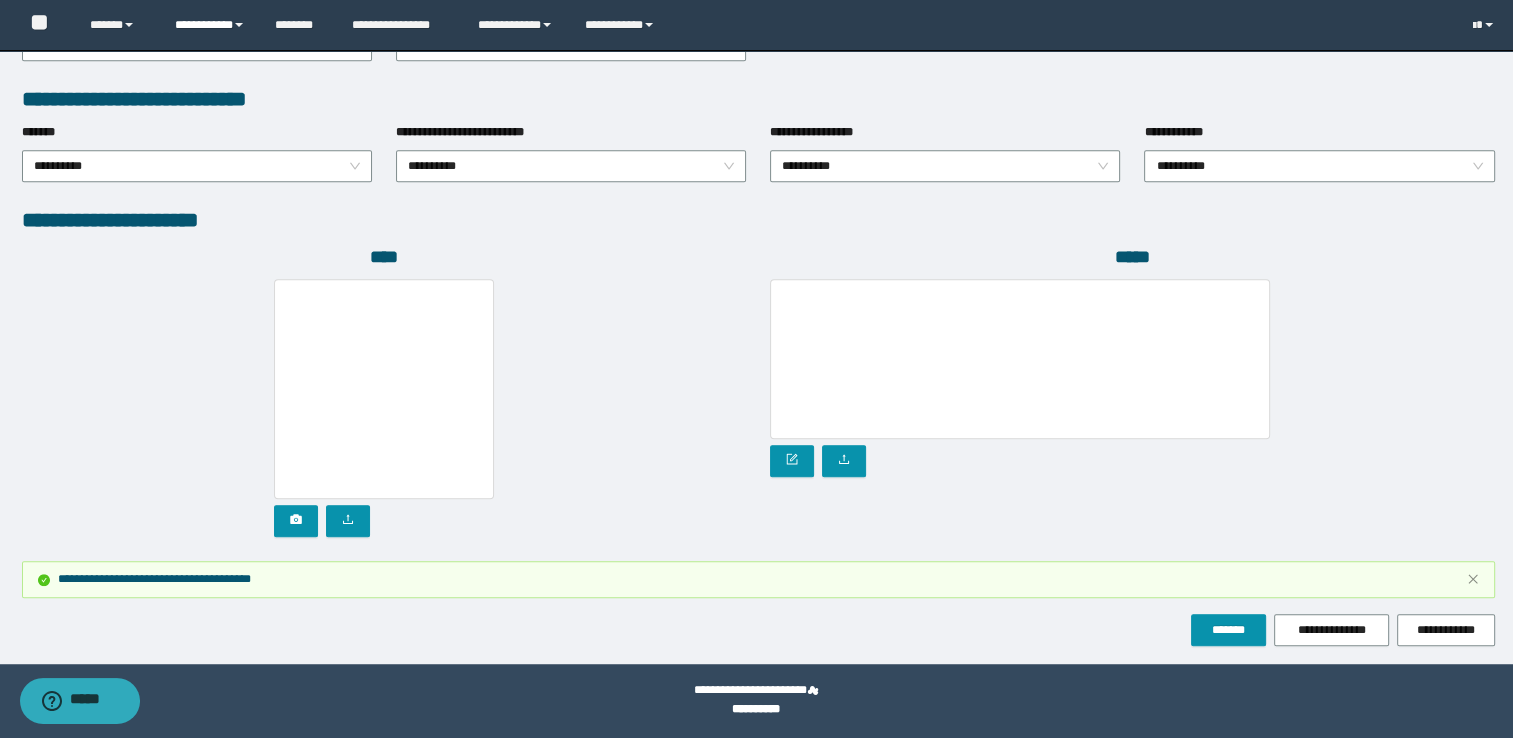 click on "**********" at bounding box center [210, 25] 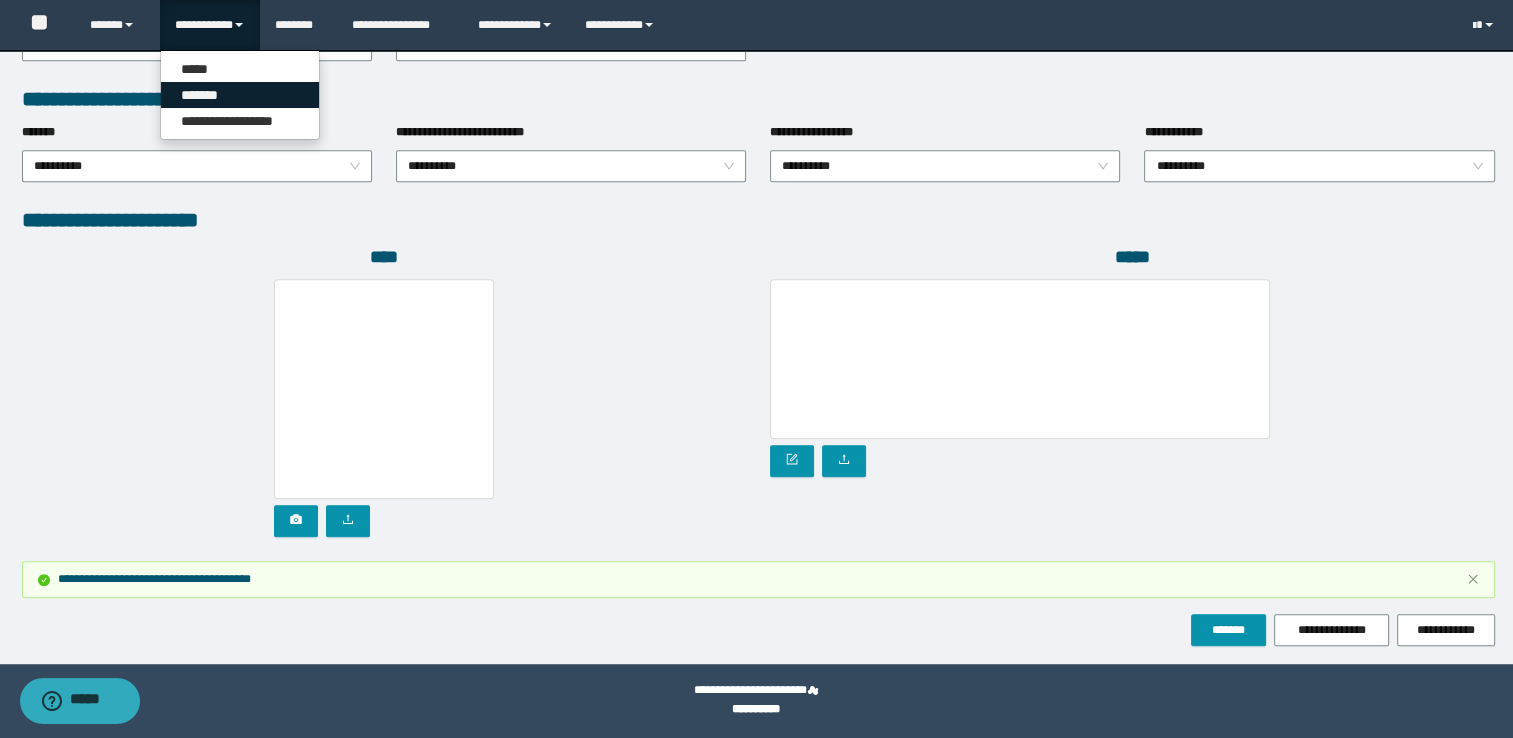 click on "*******" at bounding box center (240, 95) 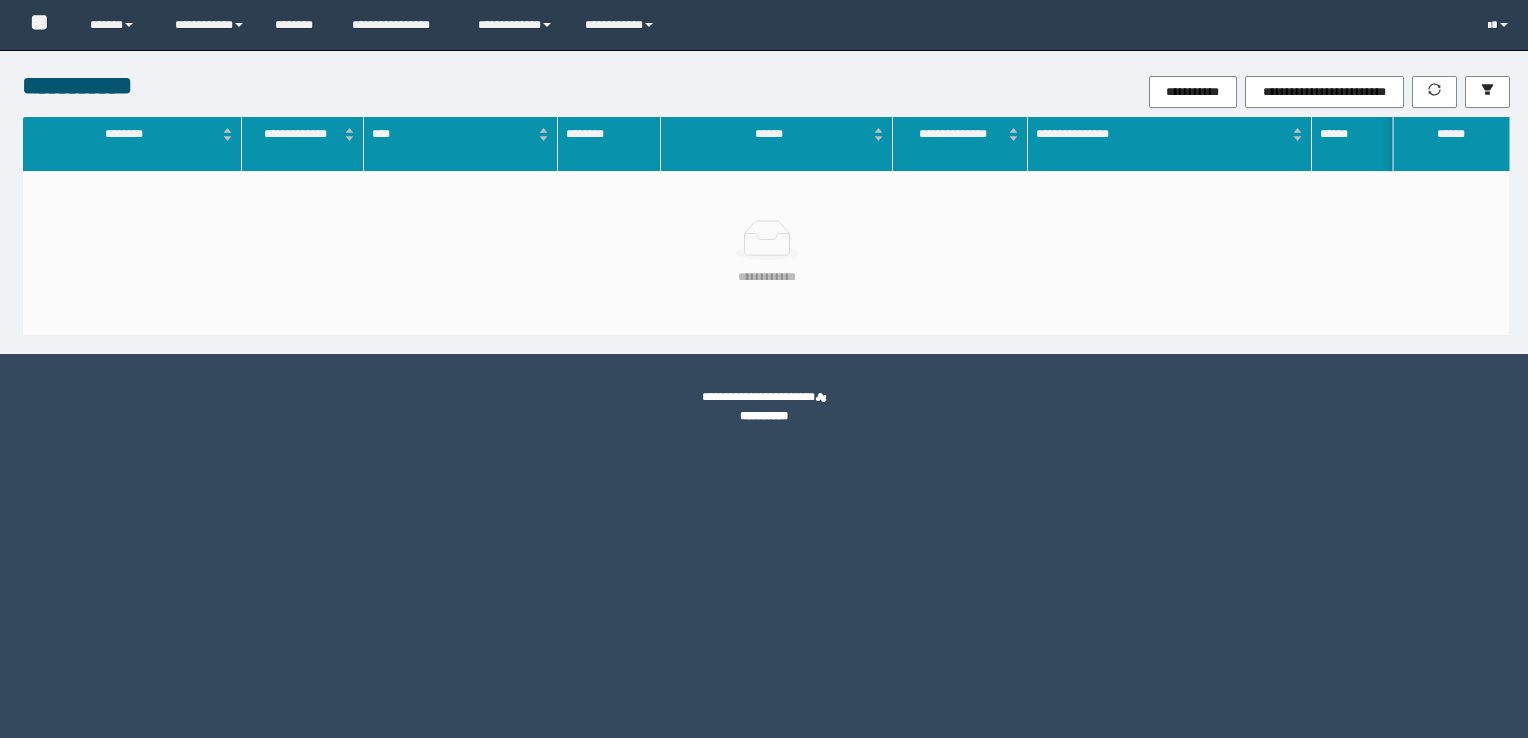 scroll, scrollTop: 0, scrollLeft: 0, axis: both 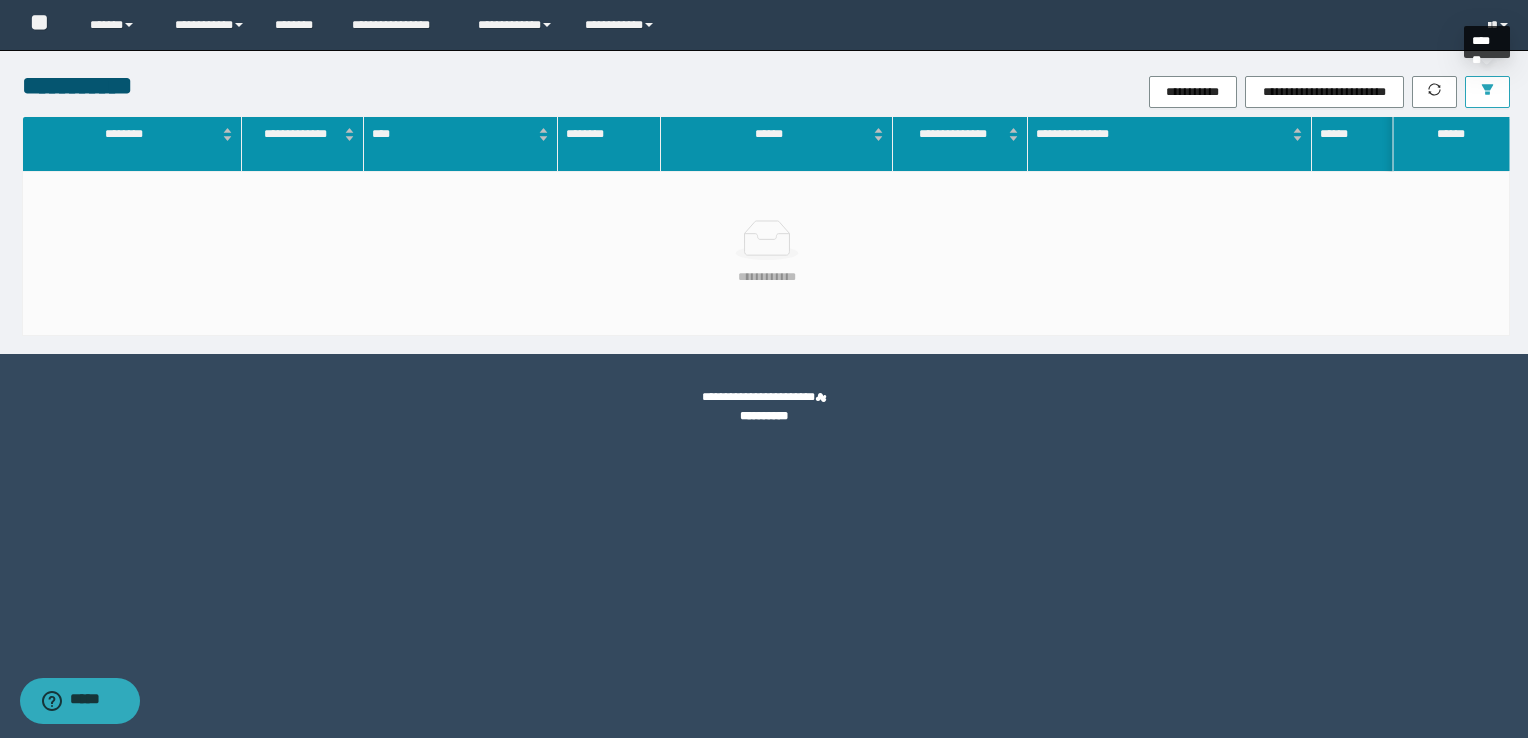 click at bounding box center [1487, 92] 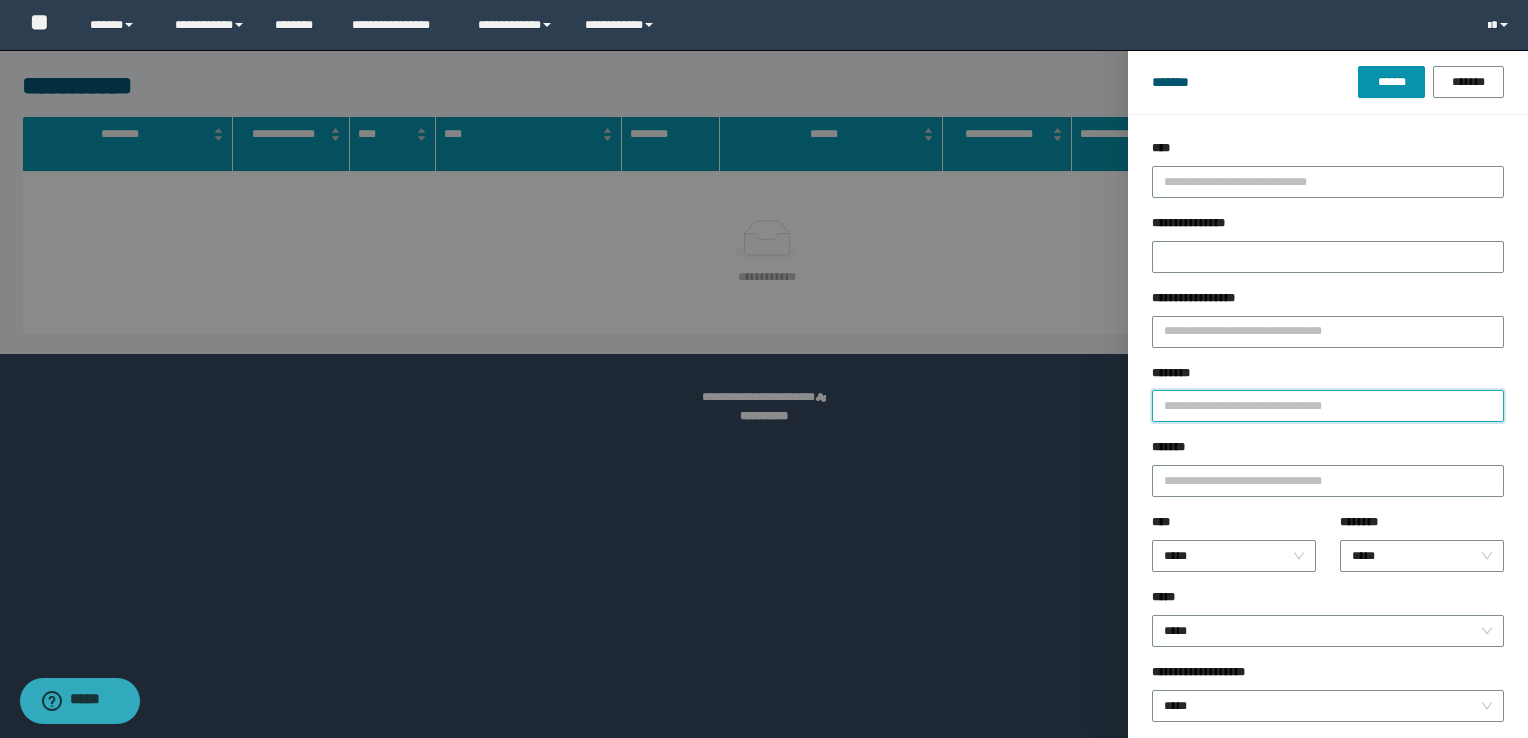 click on "********" at bounding box center [1328, 406] 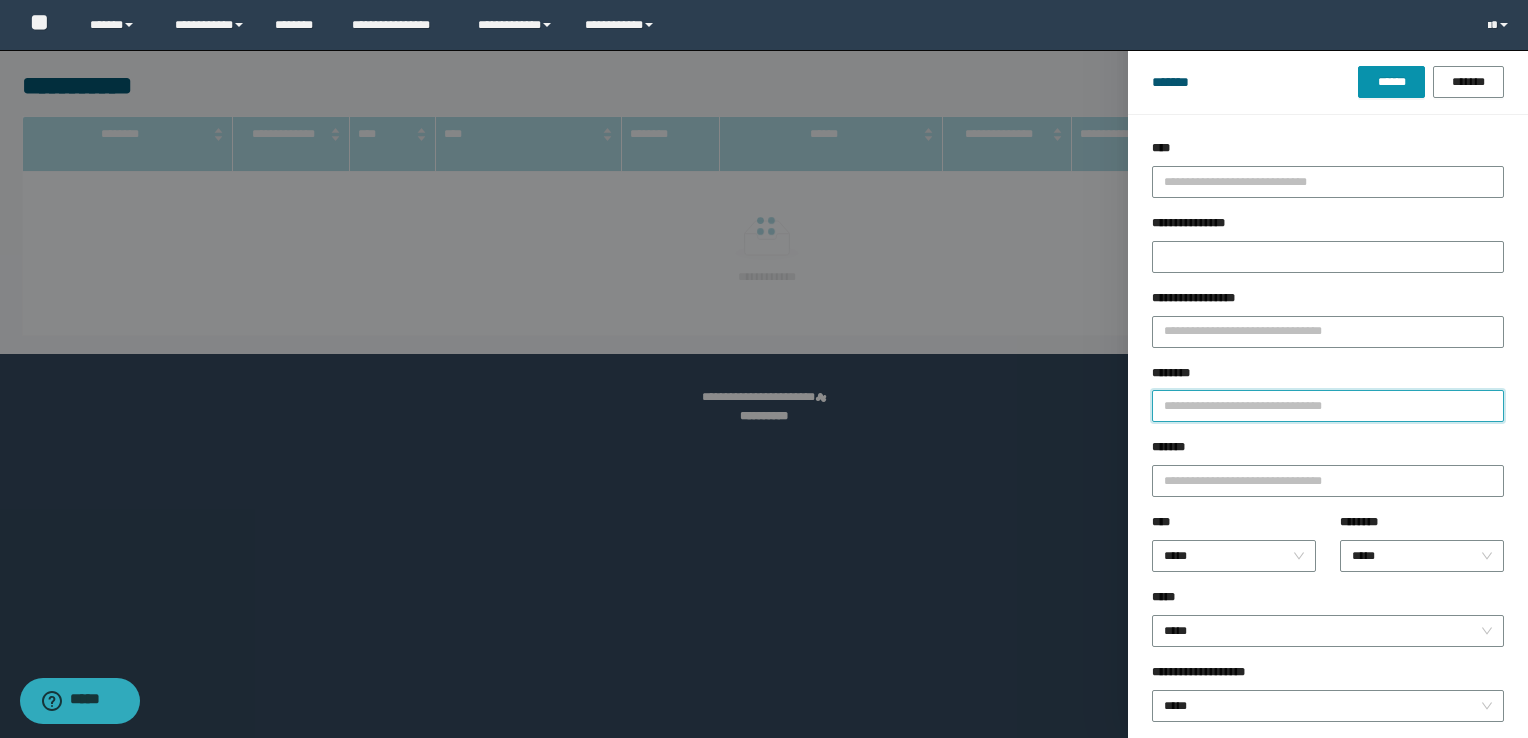 paste on "********" 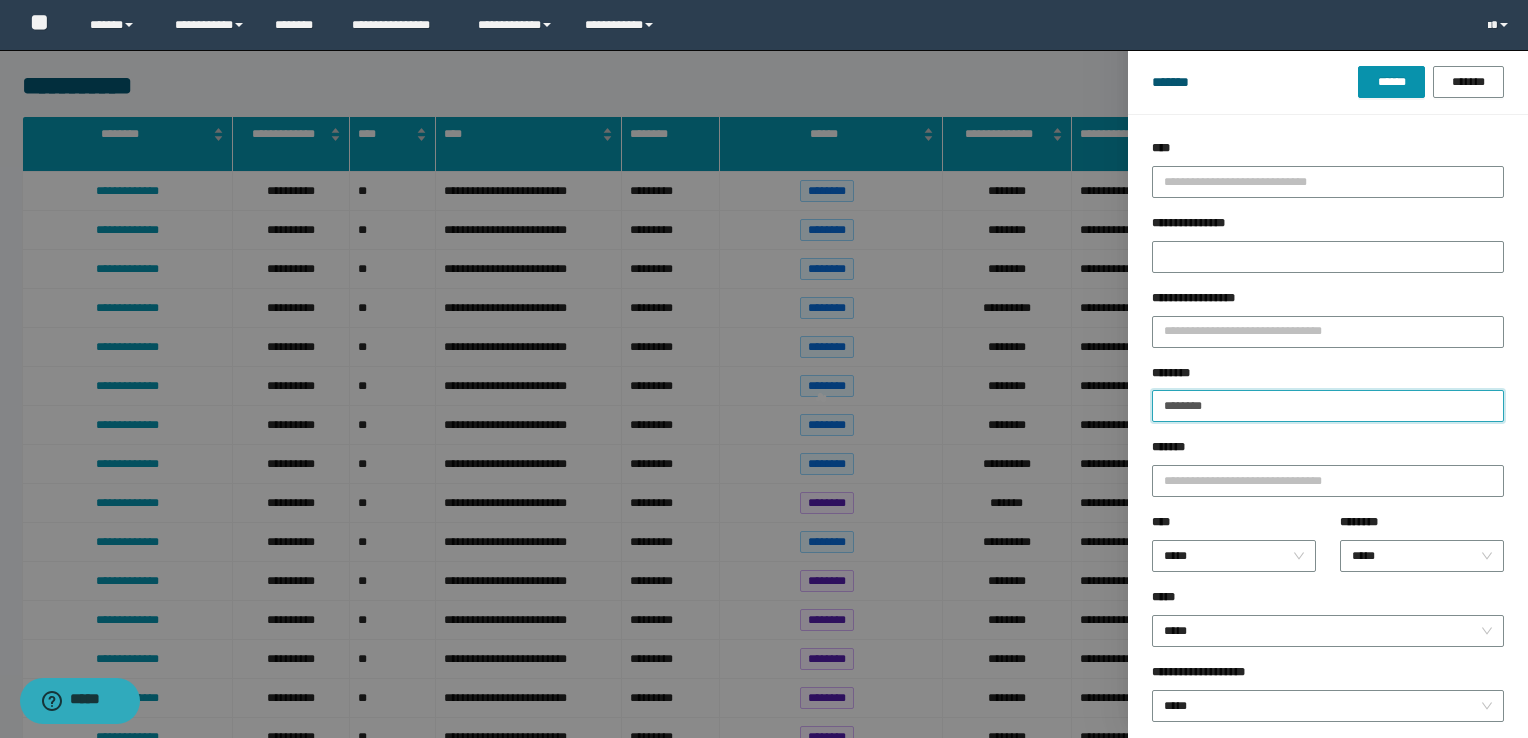 type on "********" 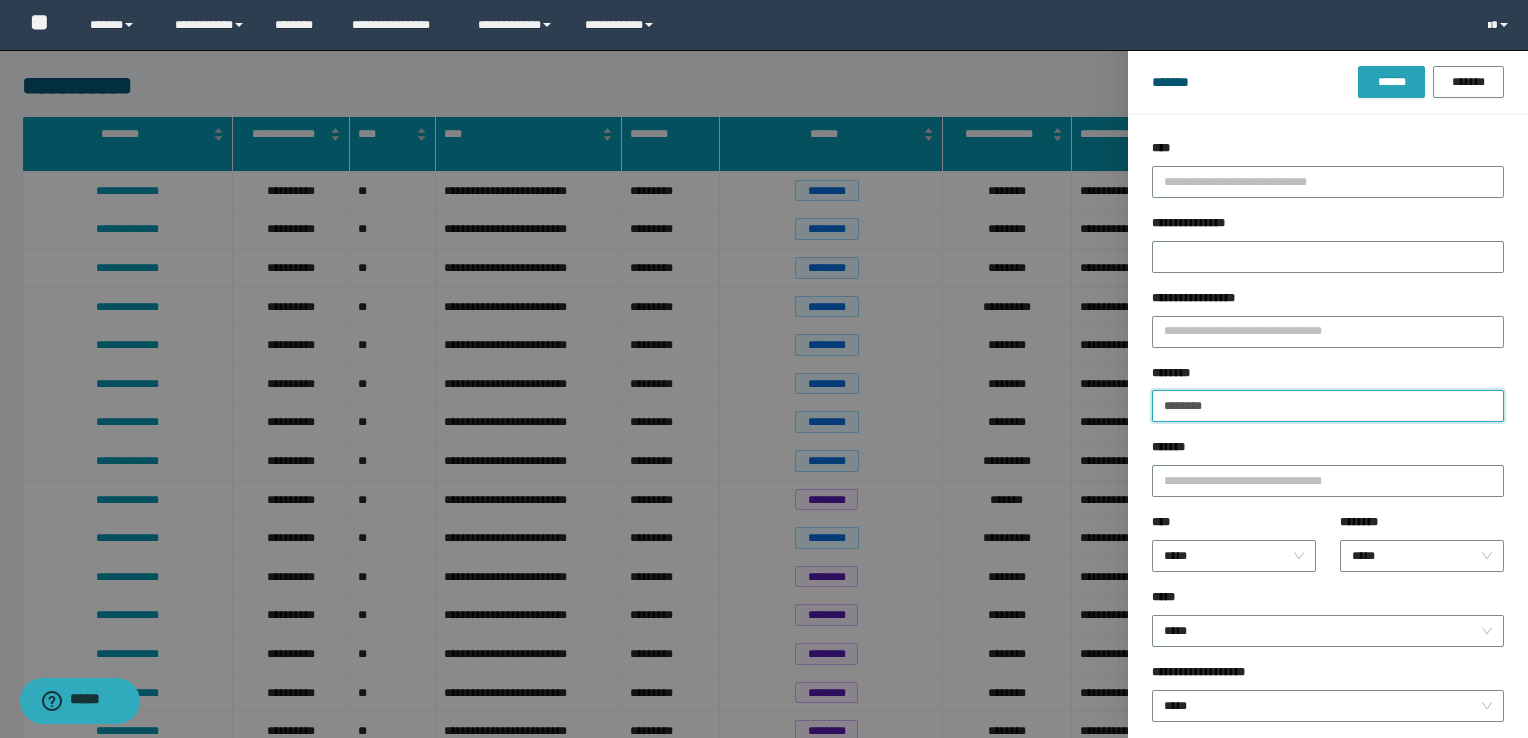 type on "********" 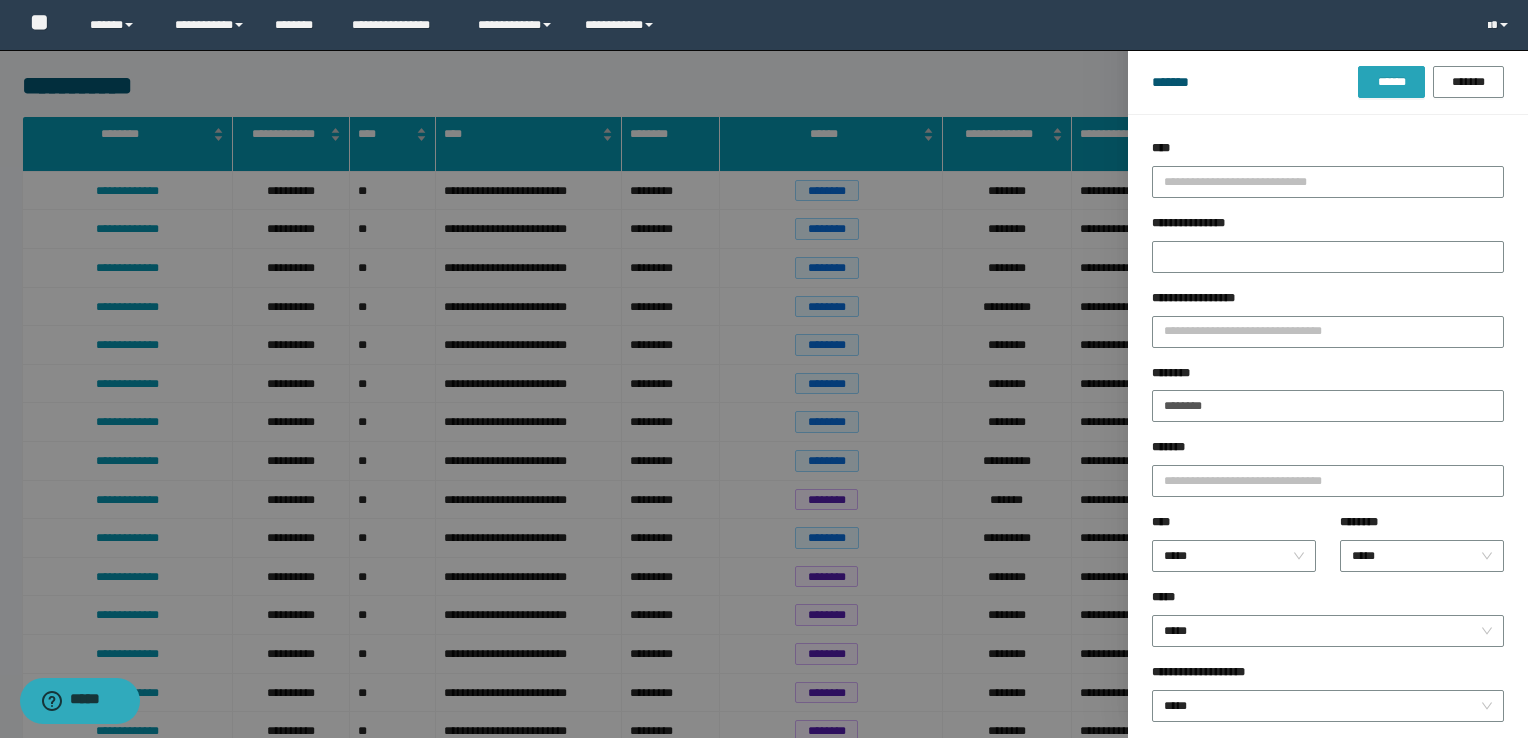 click on "******" at bounding box center [1391, 82] 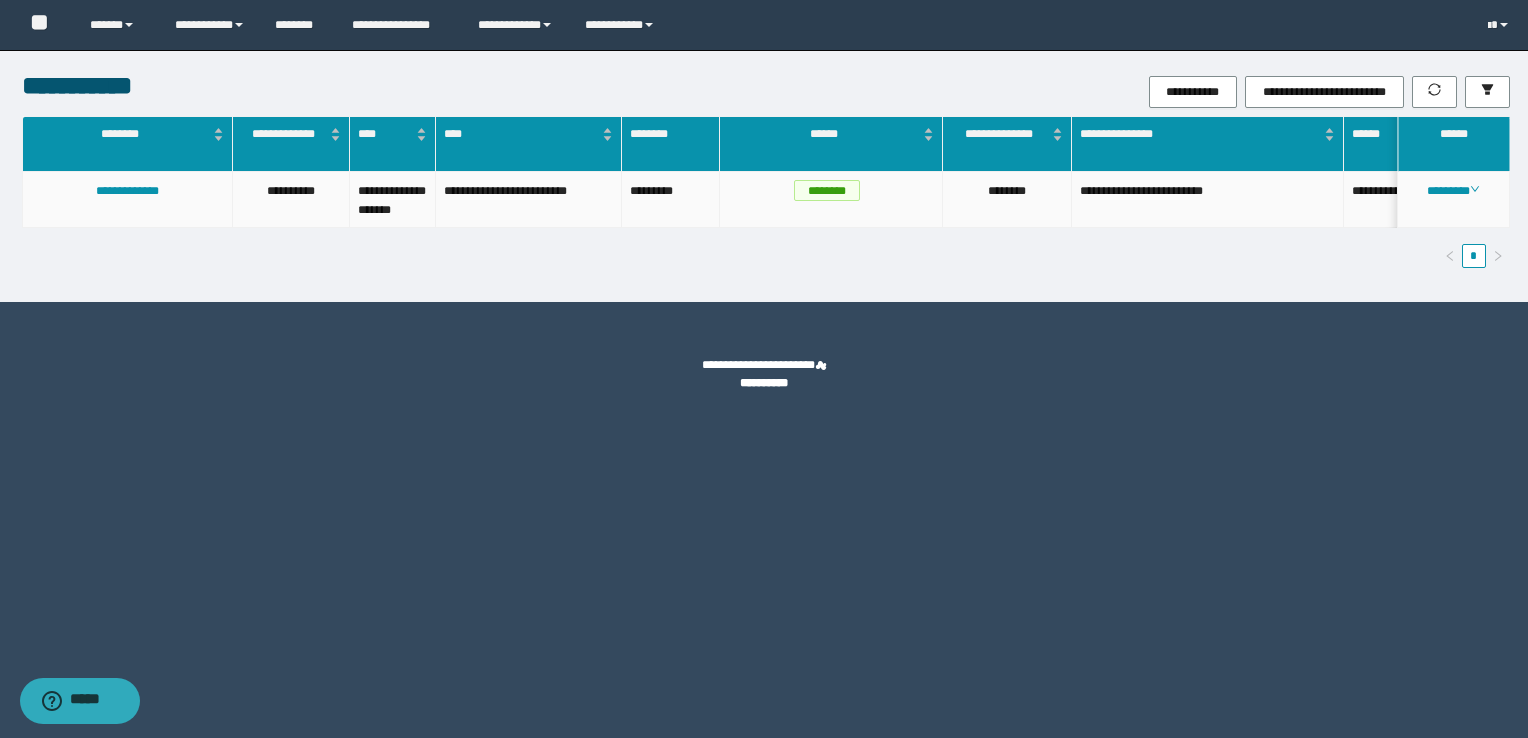 click on "********" at bounding box center (831, 200) 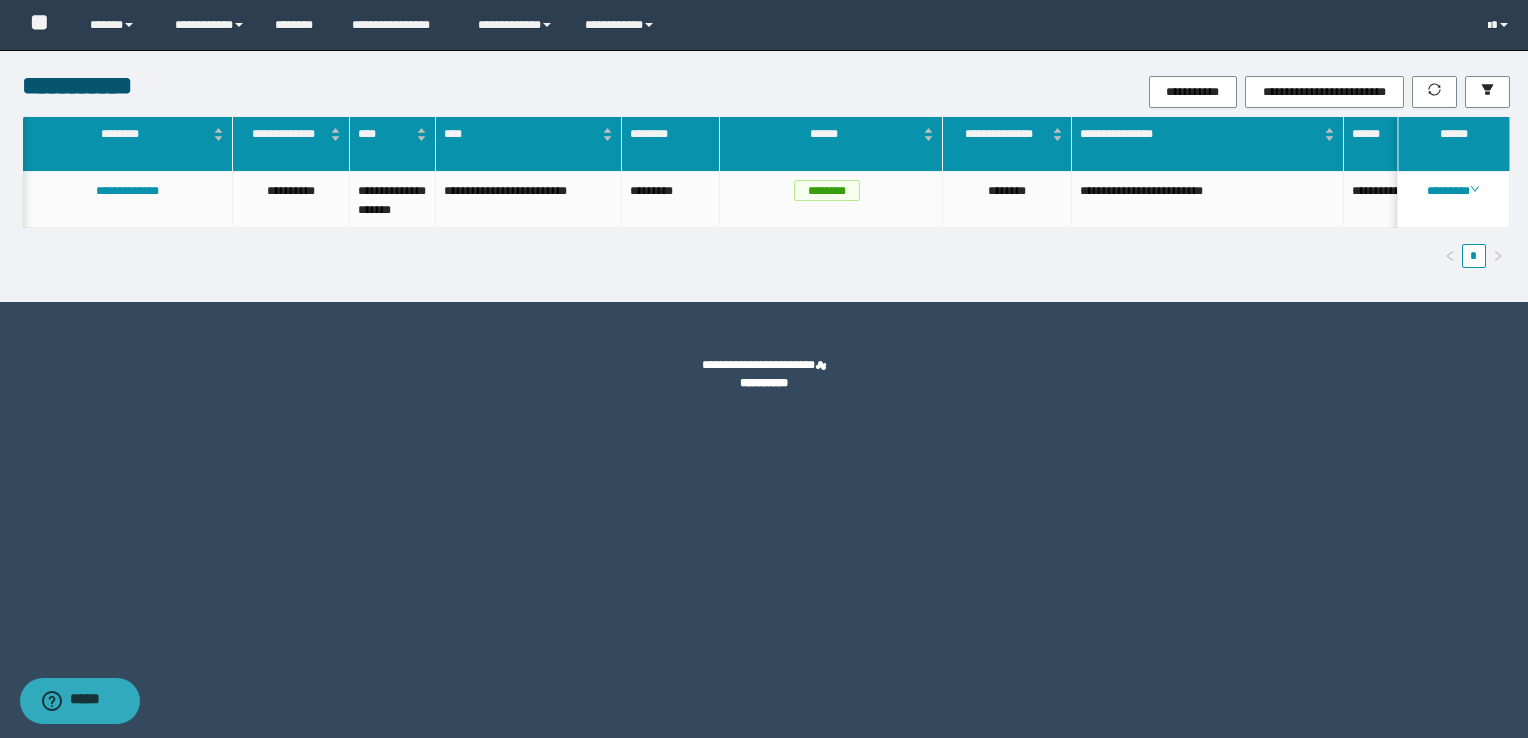 scroll, scrollTop: 0, scrollLeft: 92, axis: horizontal 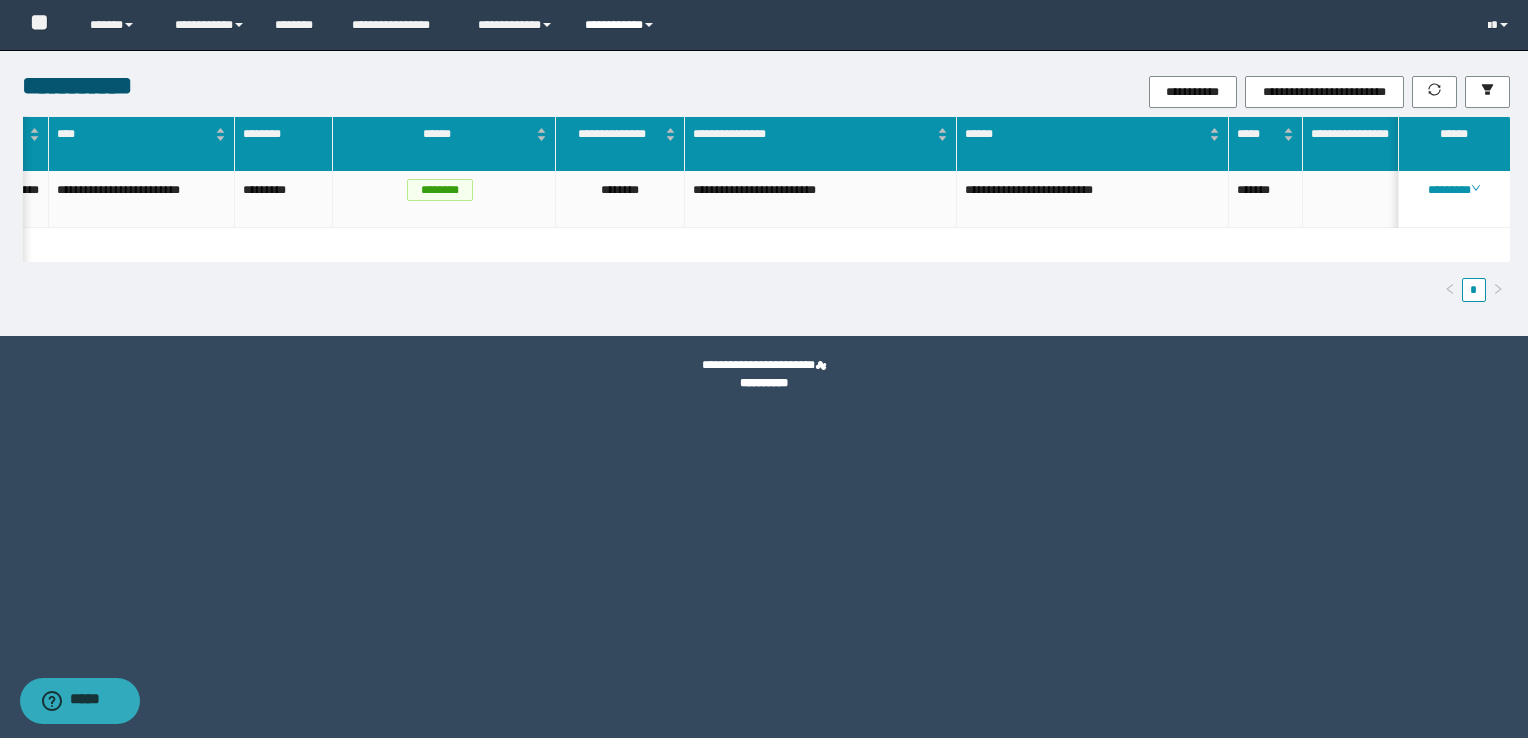 click on "**********" at bounding box center (622, 25) 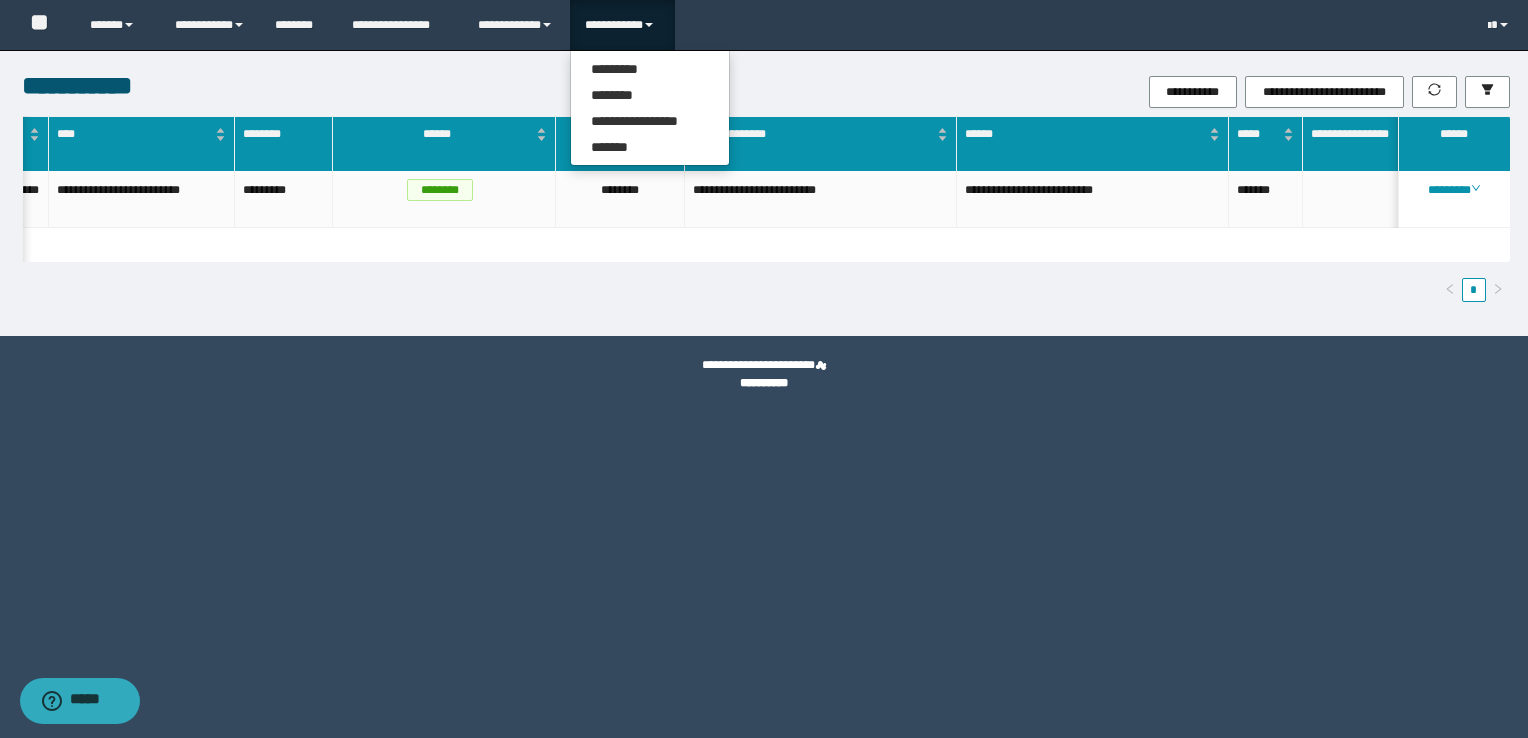 scroll, scrollTop: 0, scrollLeft: 177, axis: horizontal 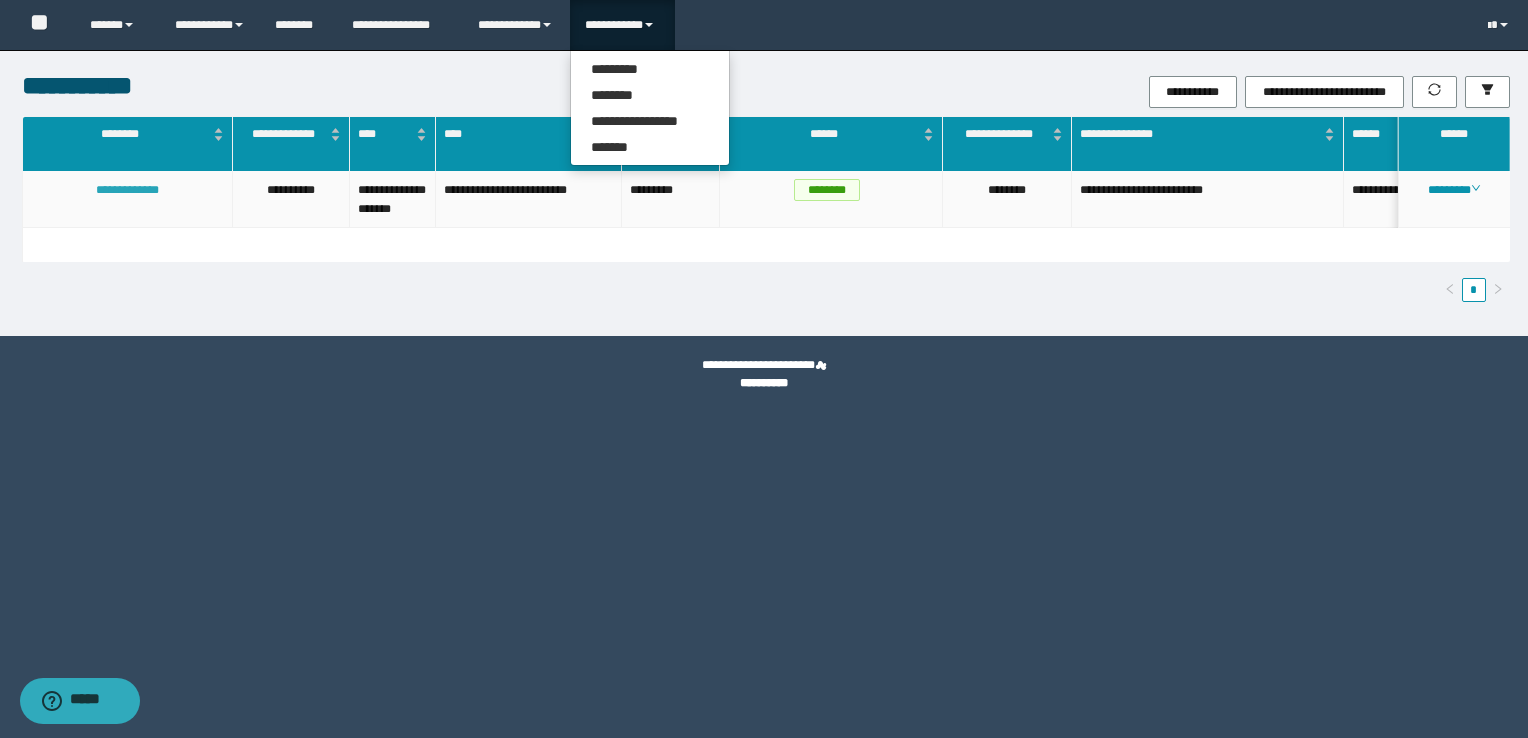 click on "**********" at bounding box center [127, 190] 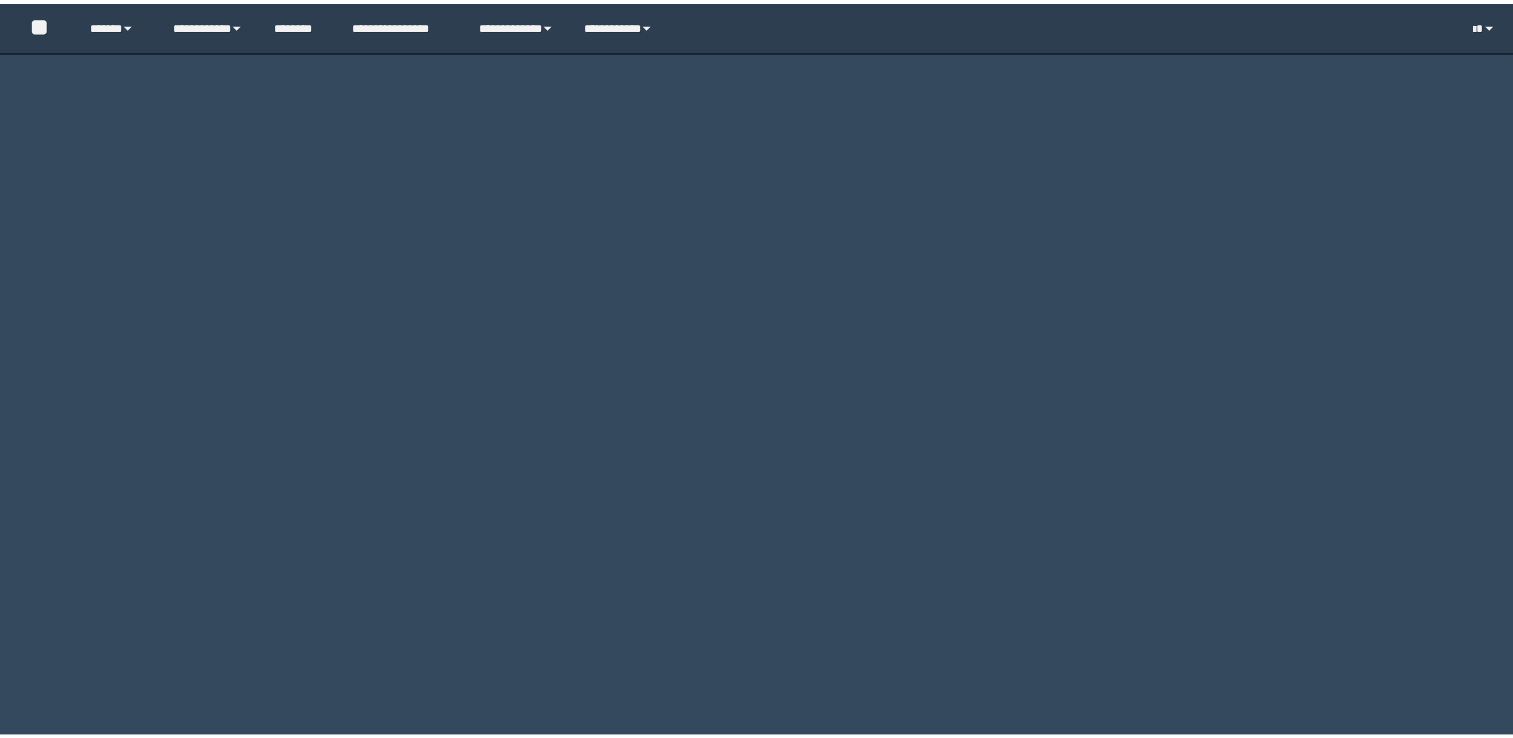scroll, scrollTop: 0, scrollLeft: 0, axis: both 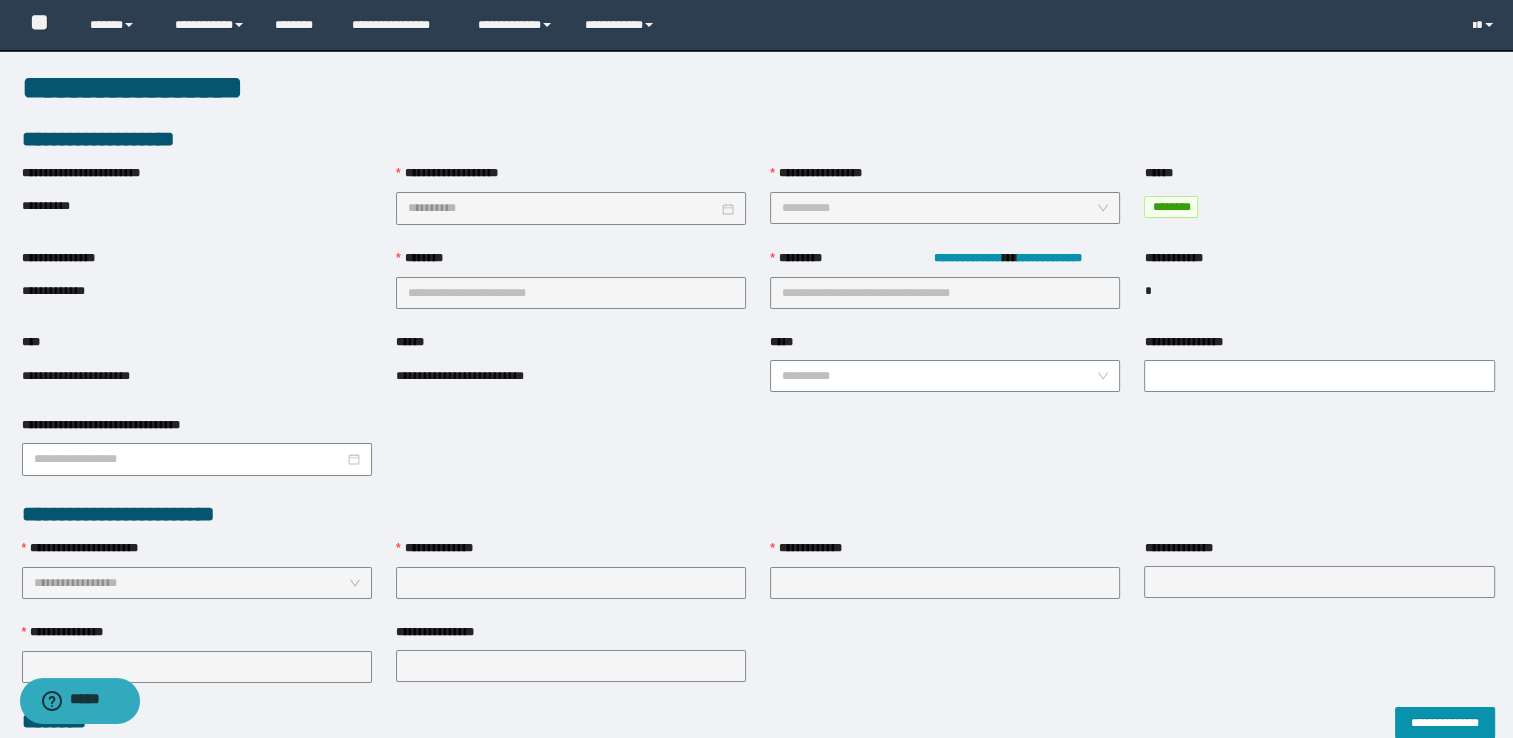 type on "**********" 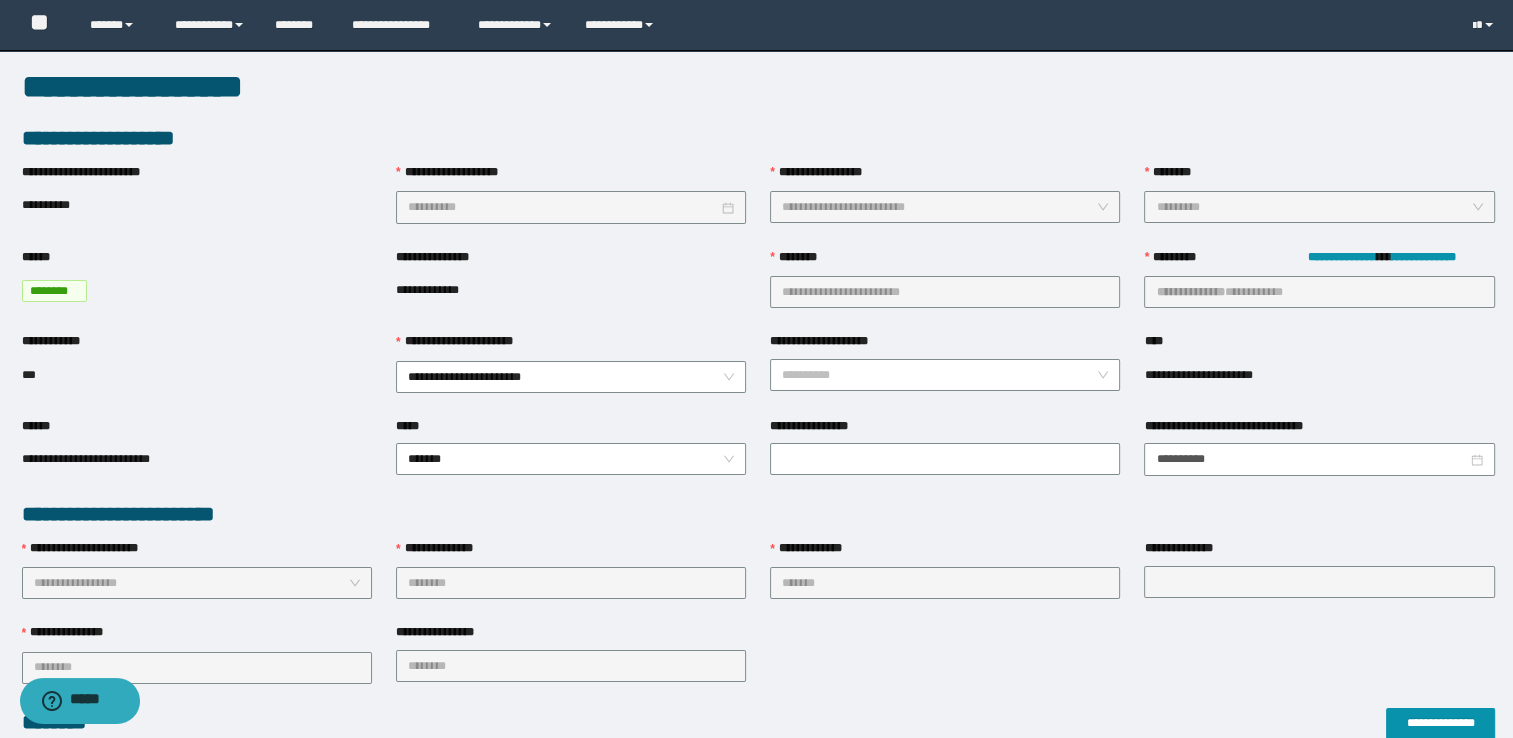 scroll, scrollTop: 0, scrollLeft: 0, axis: both 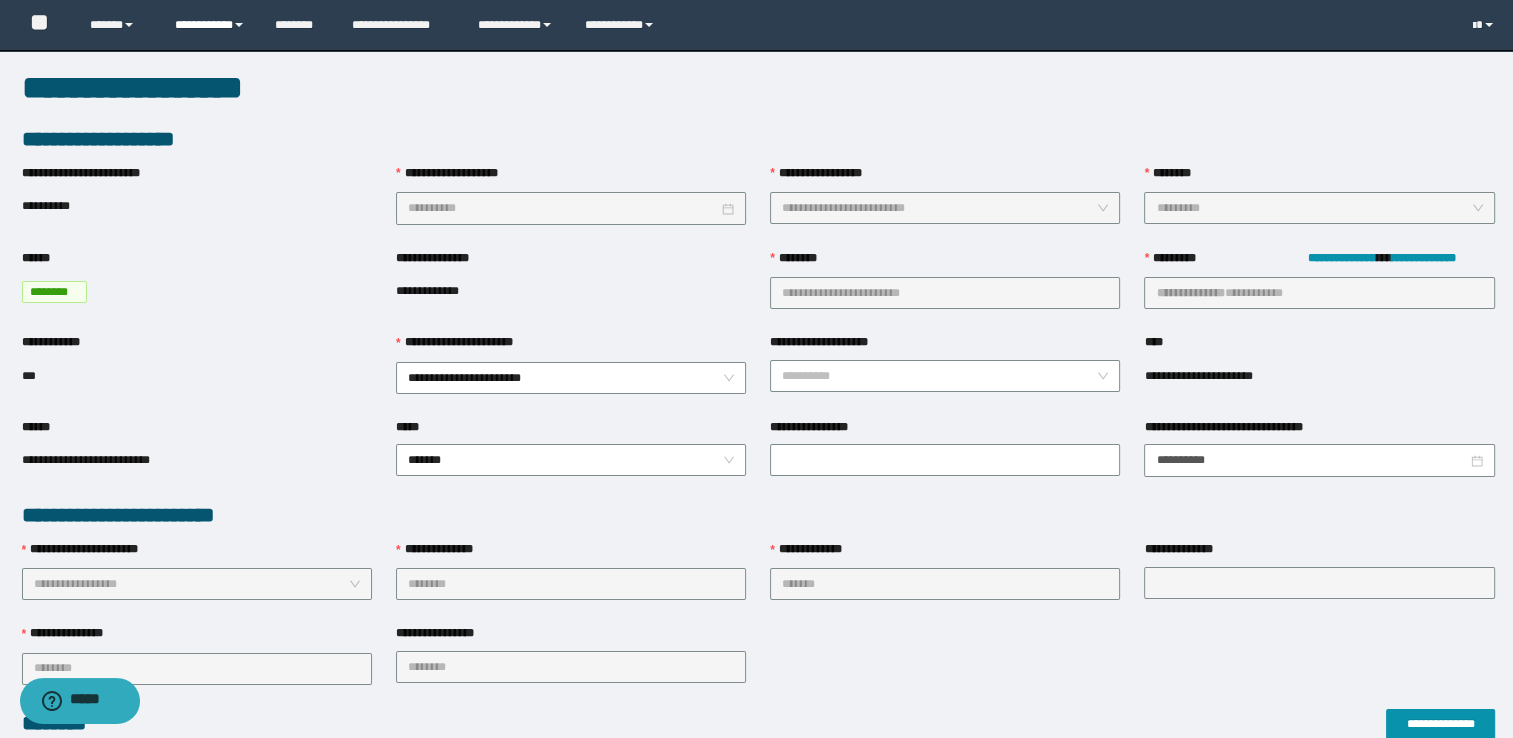 click on "**********" at bounding box center (210, 25) 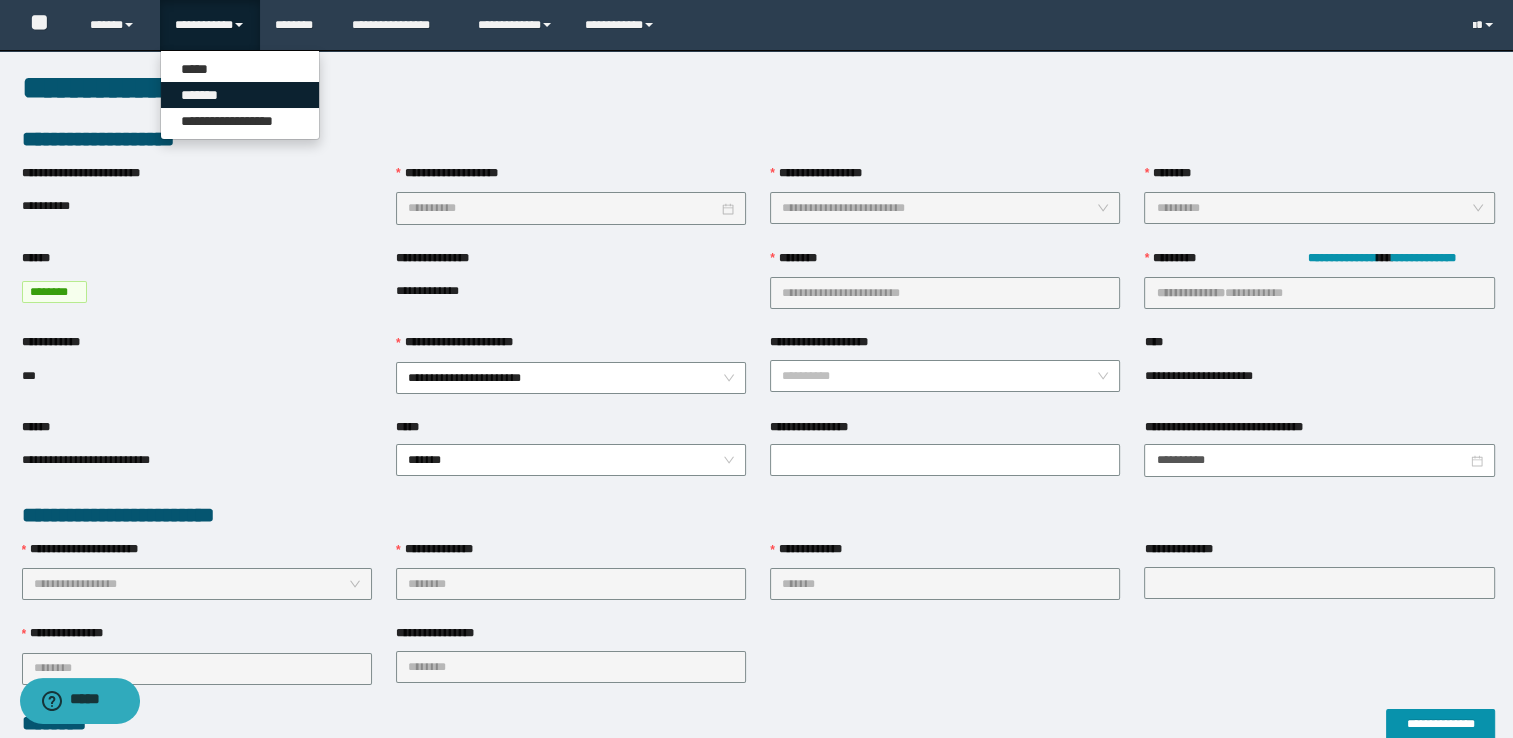 click on "*******" at bounding box center (240, 95) 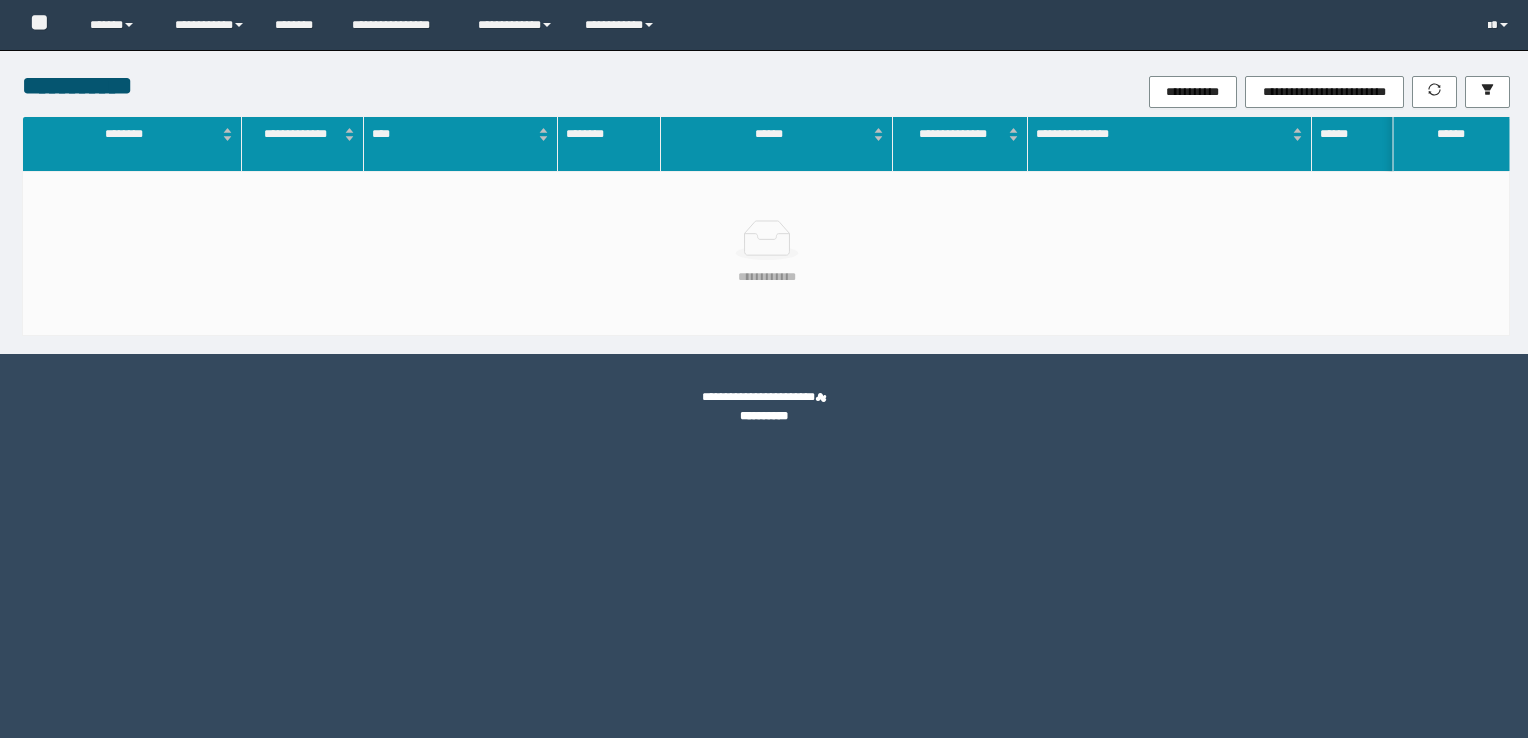 scroll, scrollTop: 0, scrollLeft: 0, axis: both 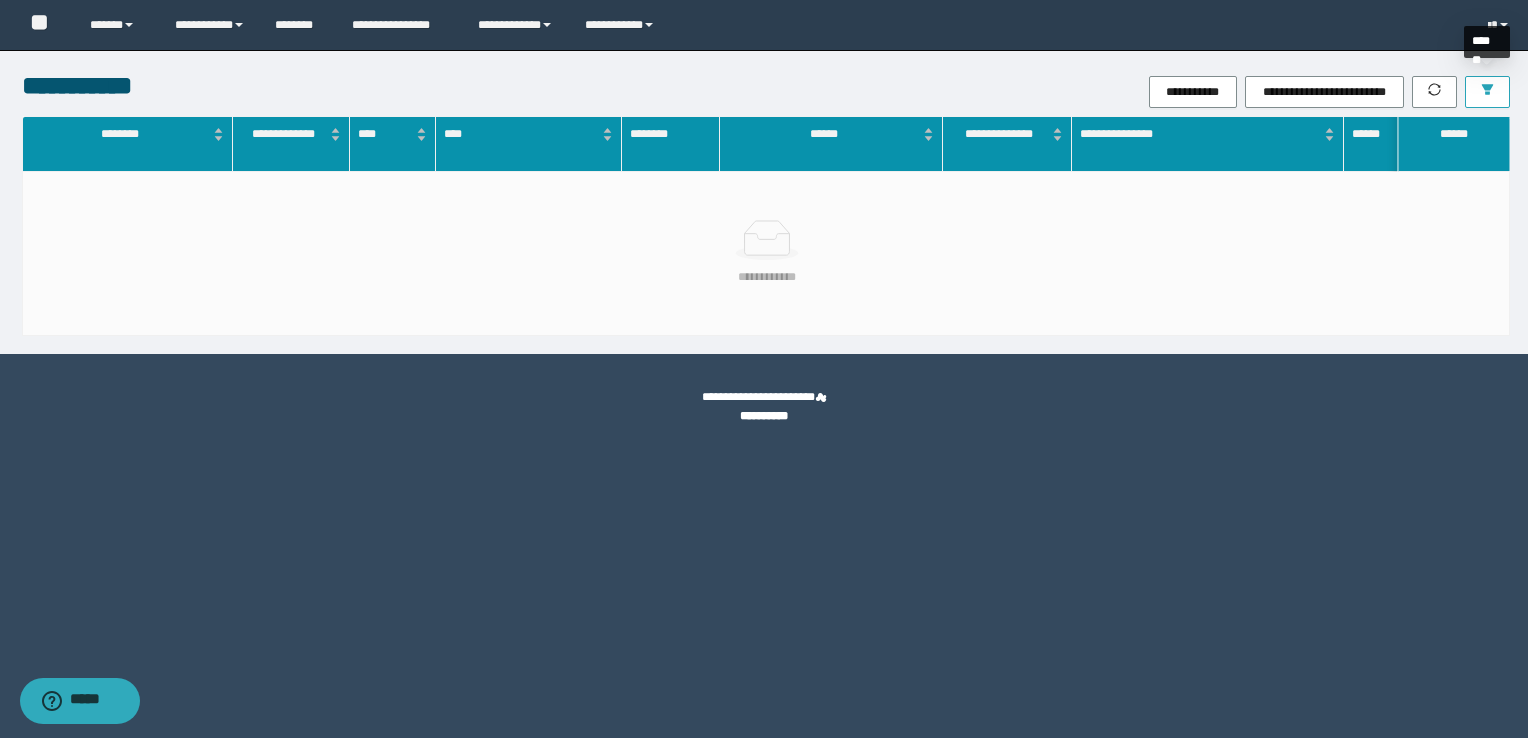 click 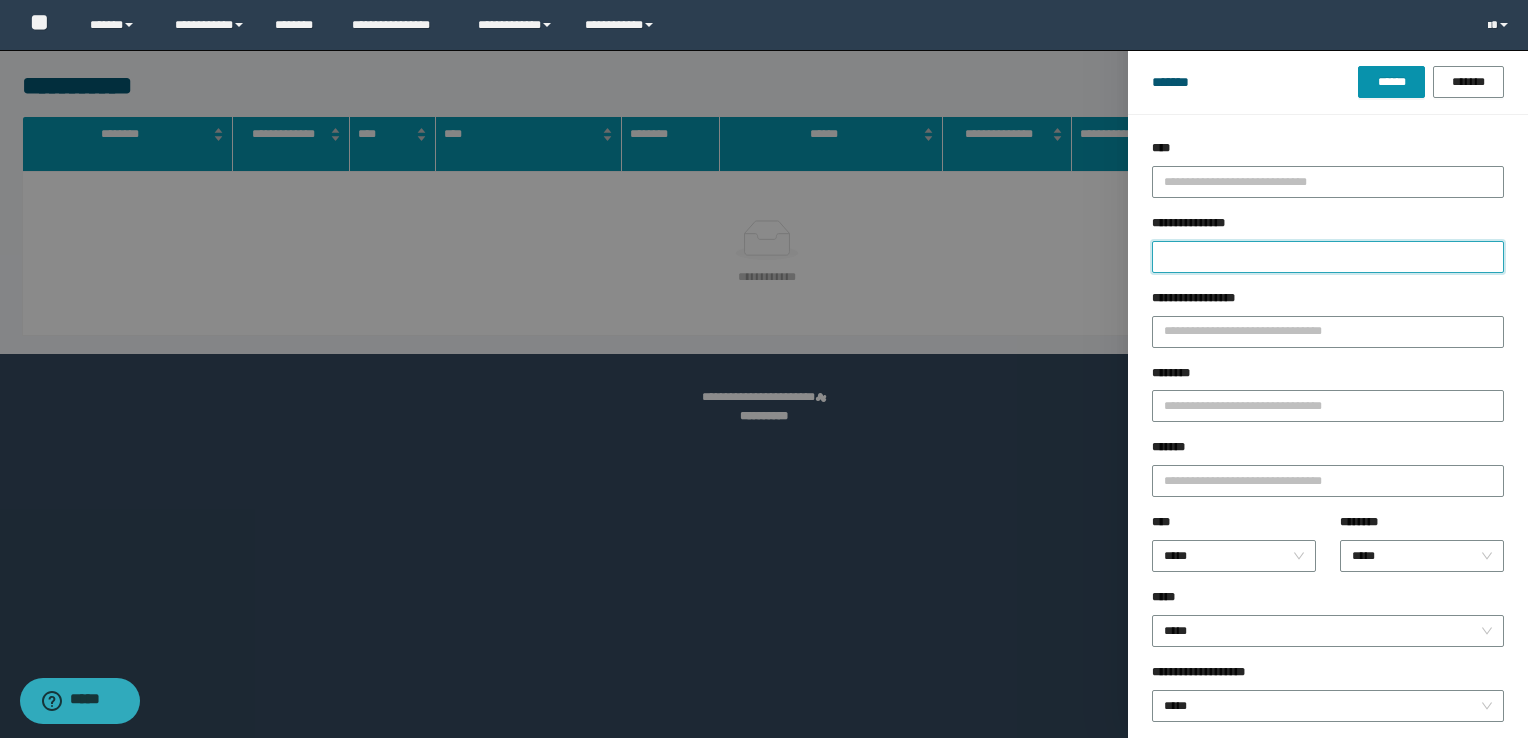 click on "**********" at bounding box center [1328, 257] 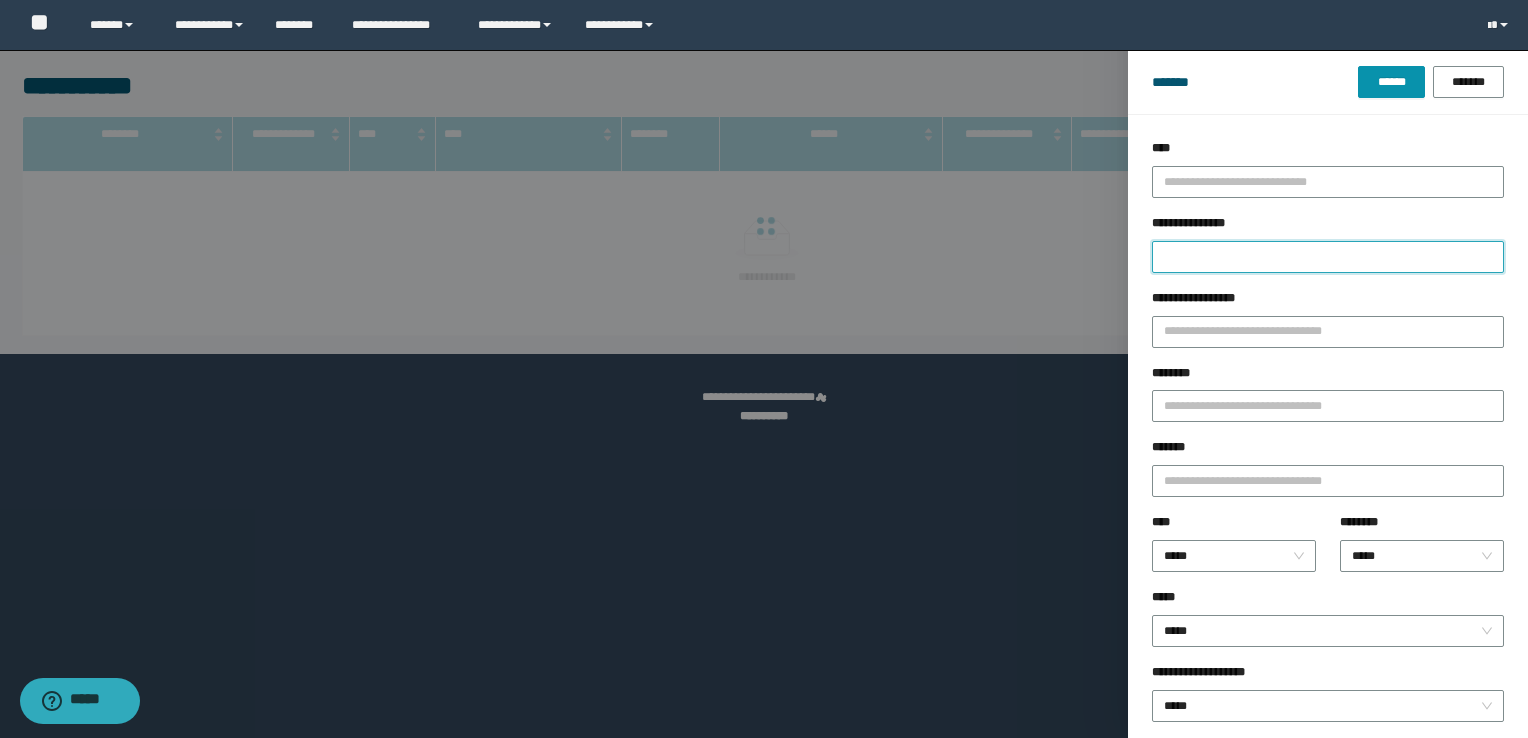 paste on "**********" 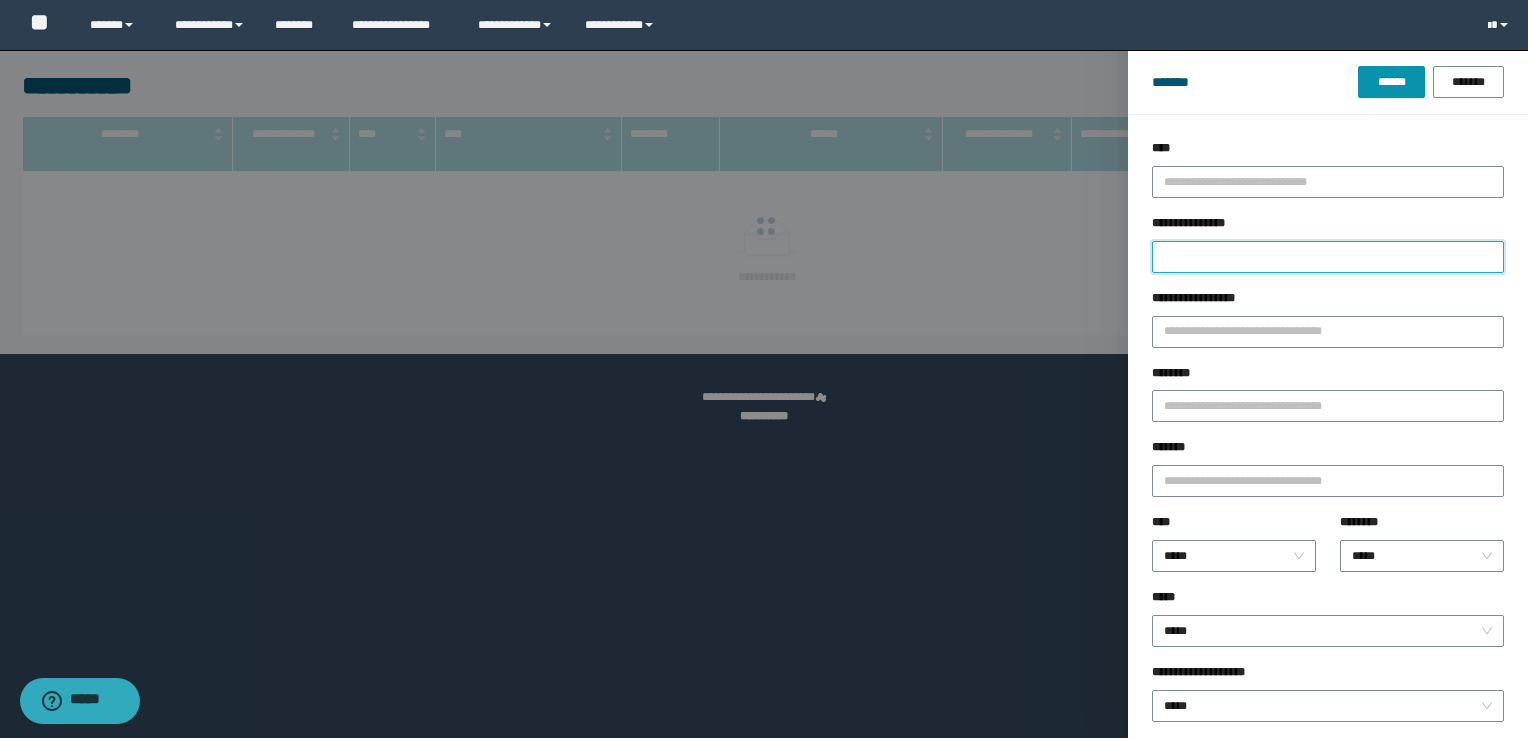 type on "**********" 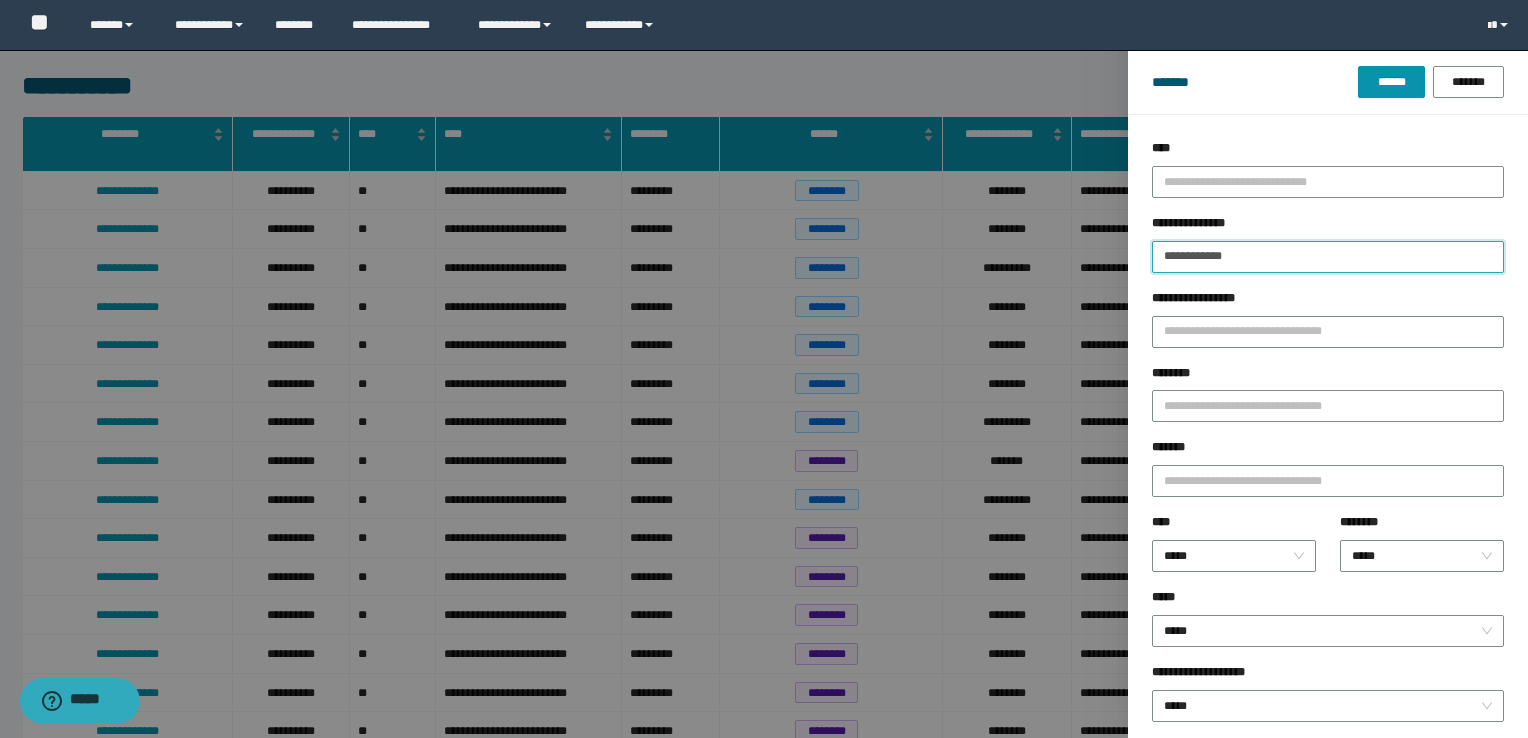 drag, startPoint x: 1286, startPoint y: 251, endPoint x: 940, endPoint y: 313, distance: 351.51102 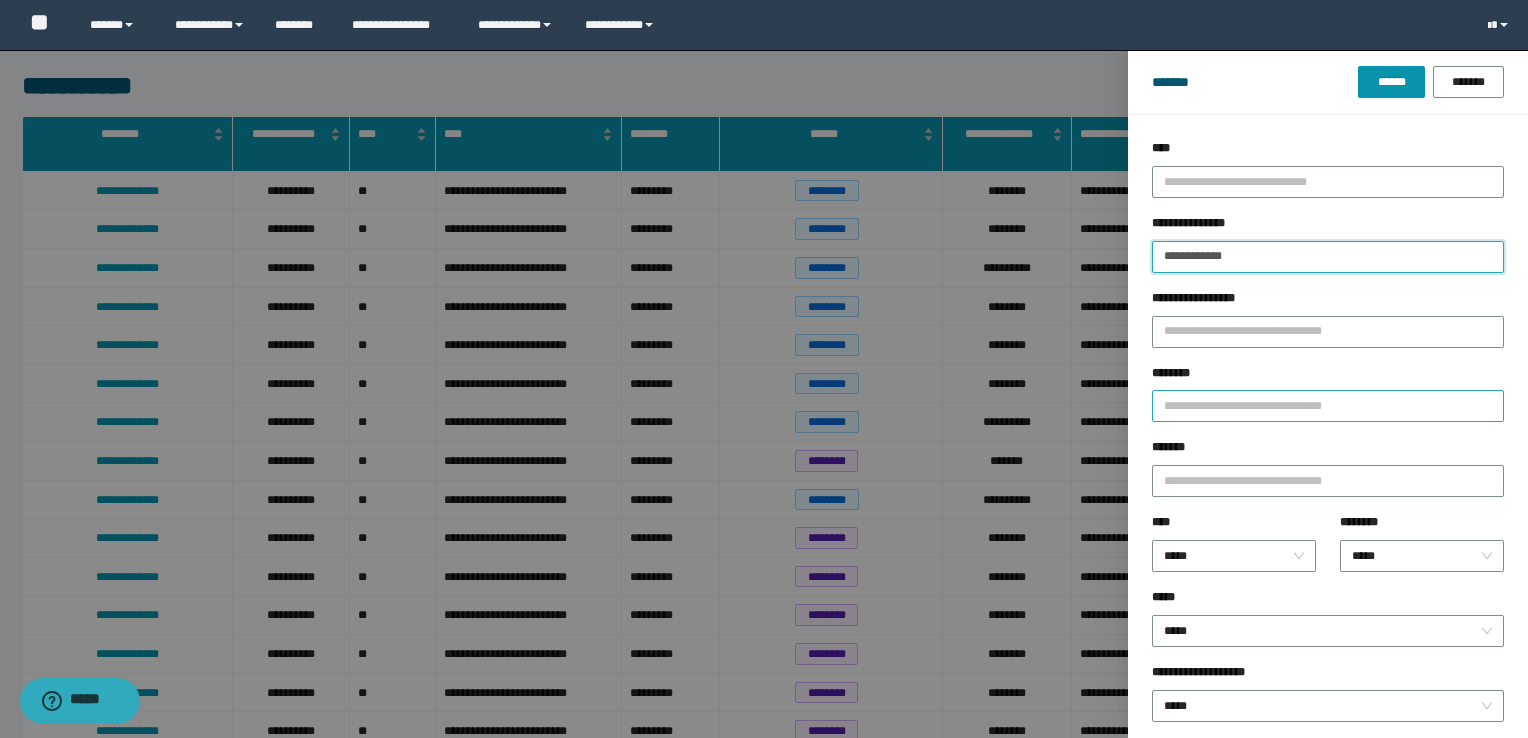 type 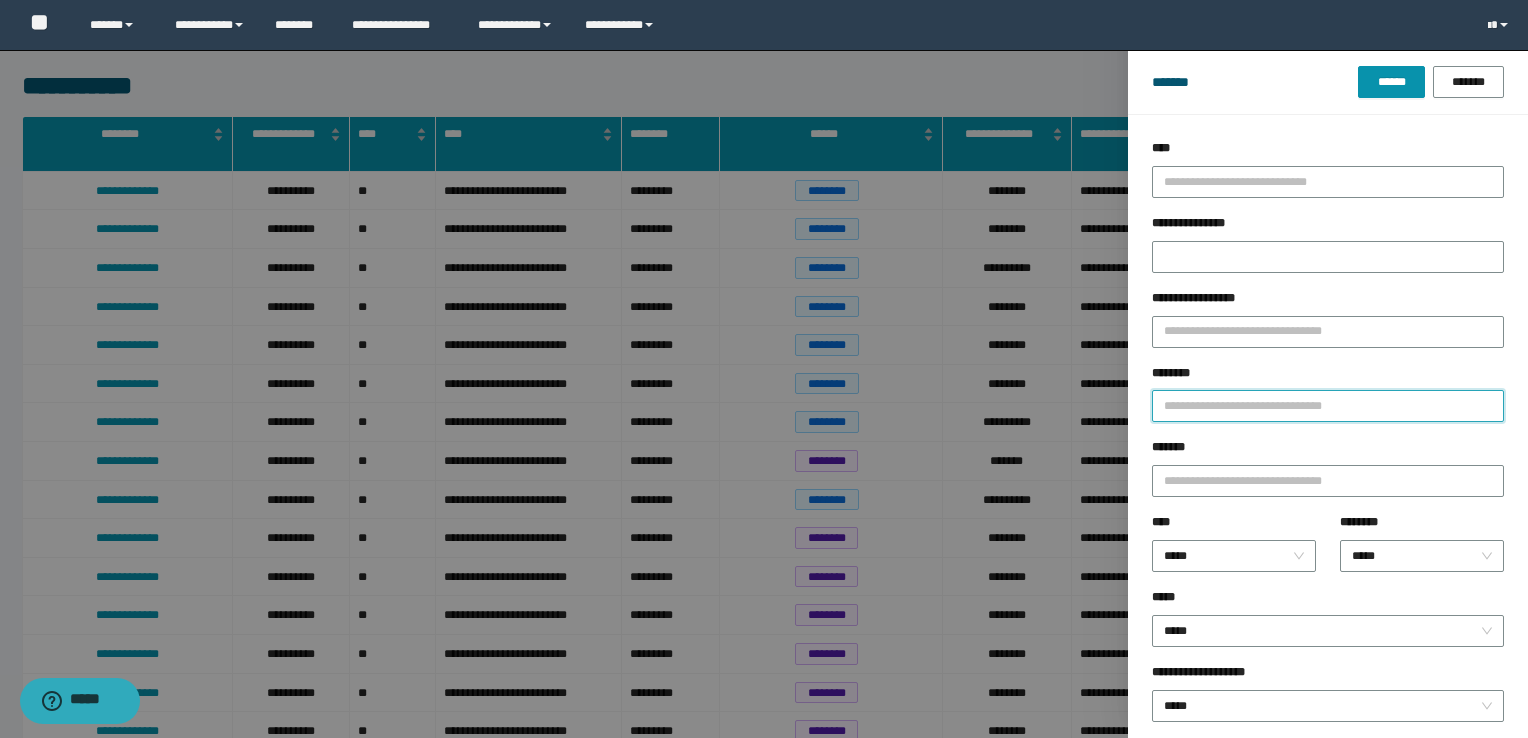 click on "********" at bounding box center [1328, 406] 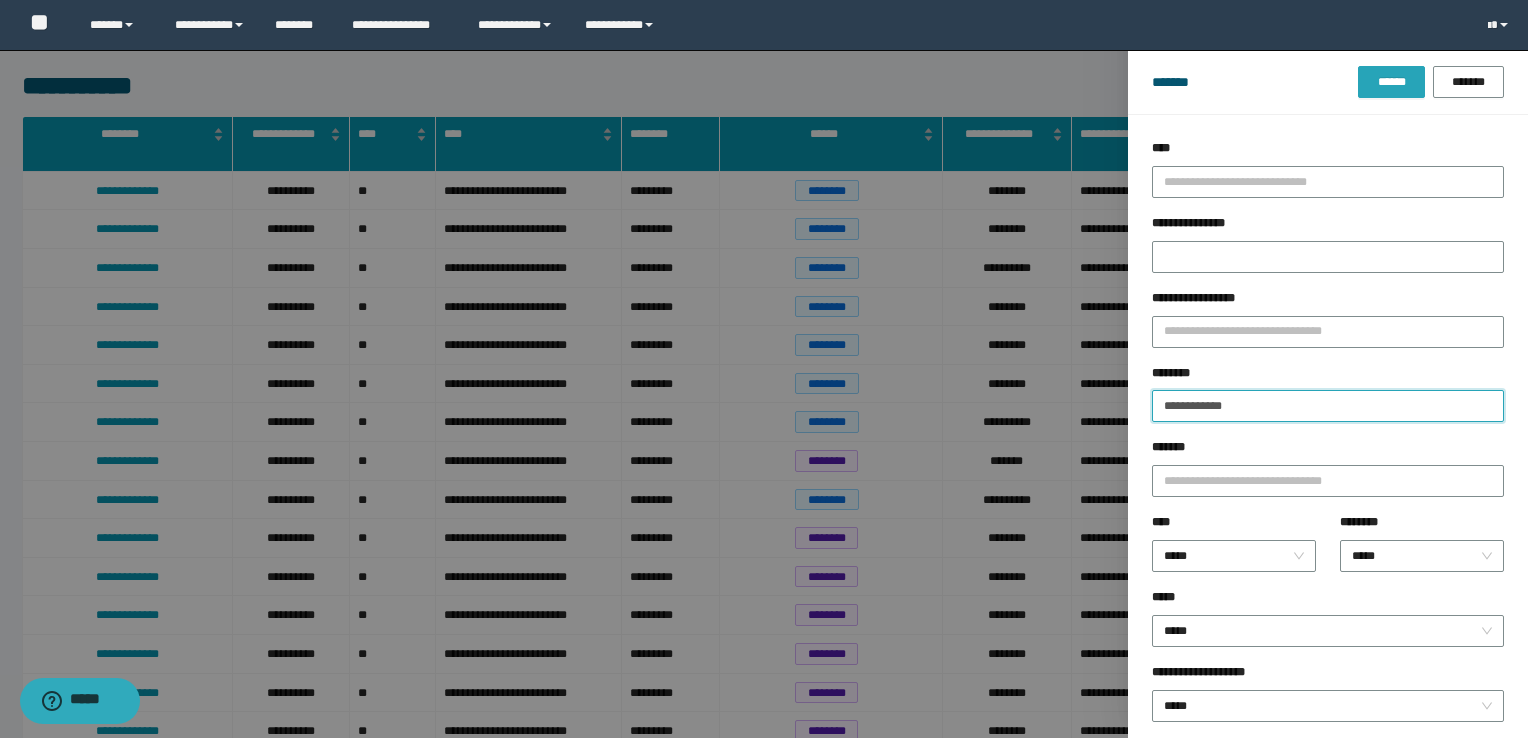 type on "**********" 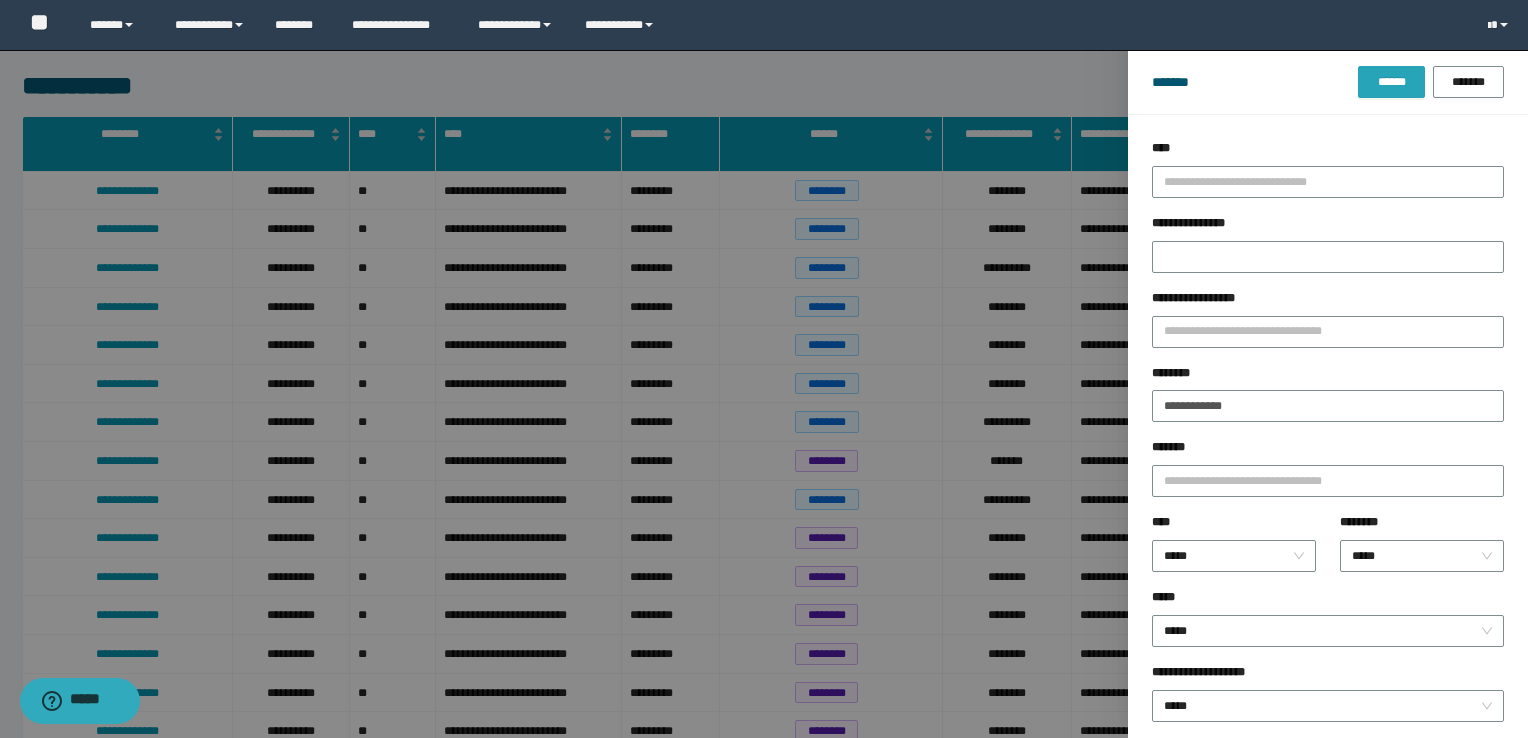 click on "******" at bounding box center (1391, 82) 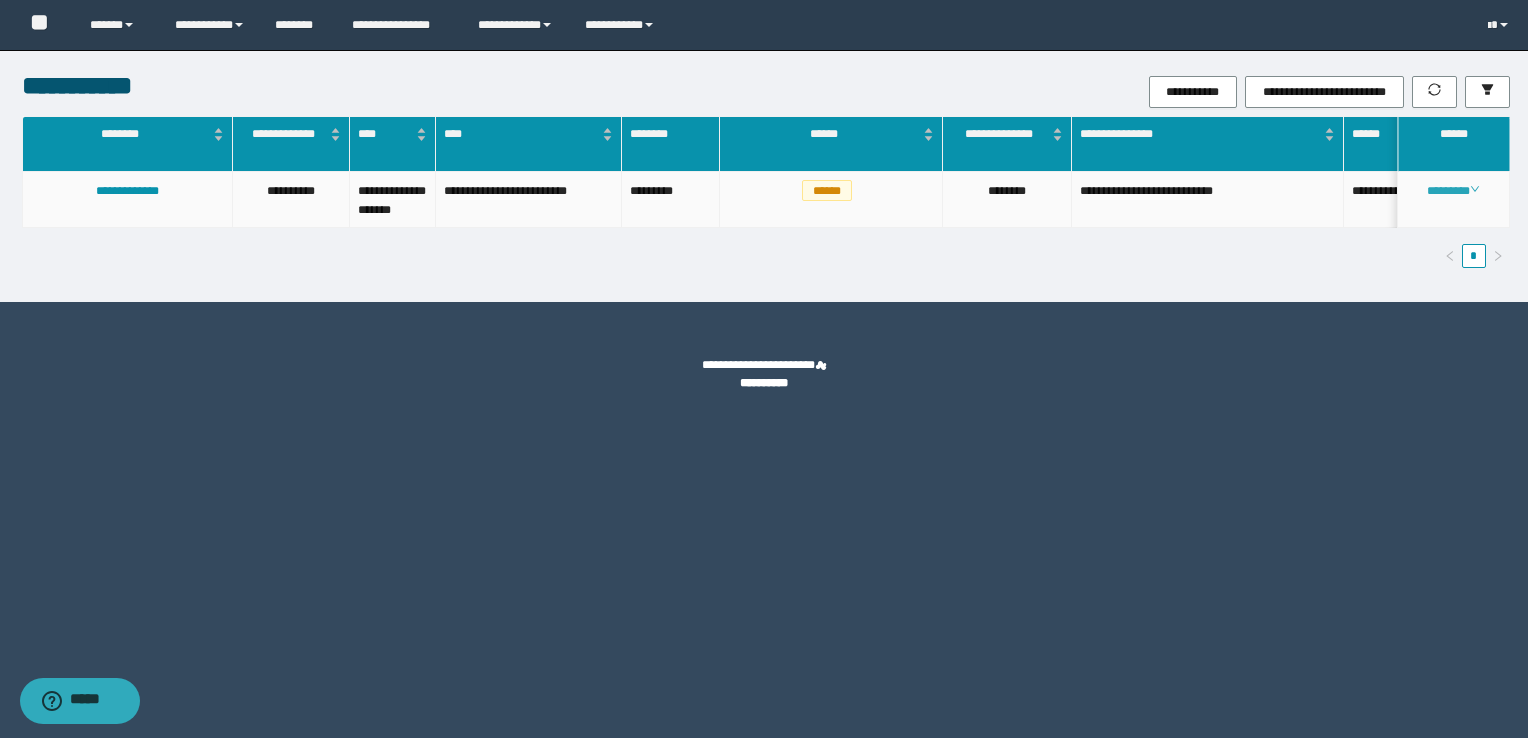 click on "********" at bounding box center (1453, 191) 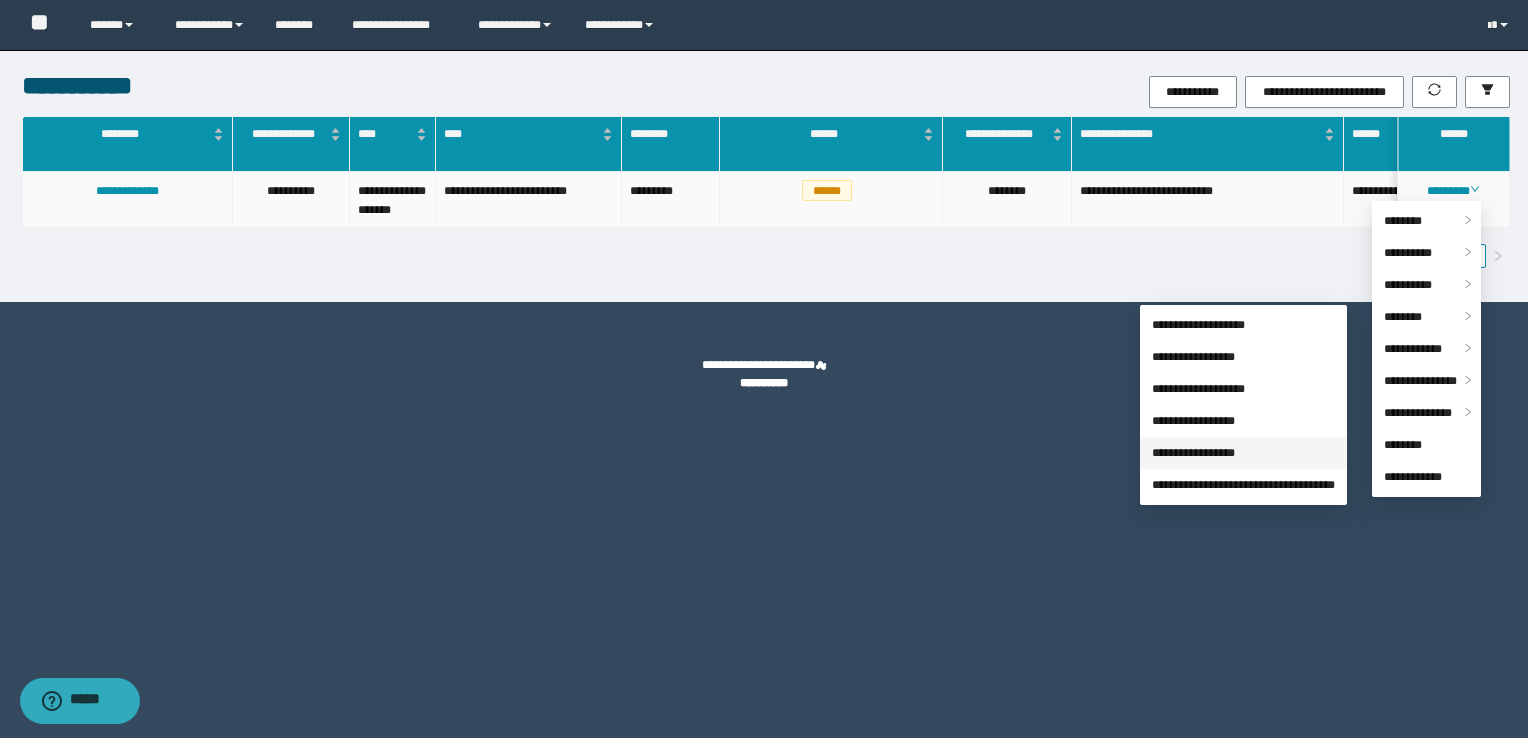 click on "**********" at bounding box center (1193, 453) 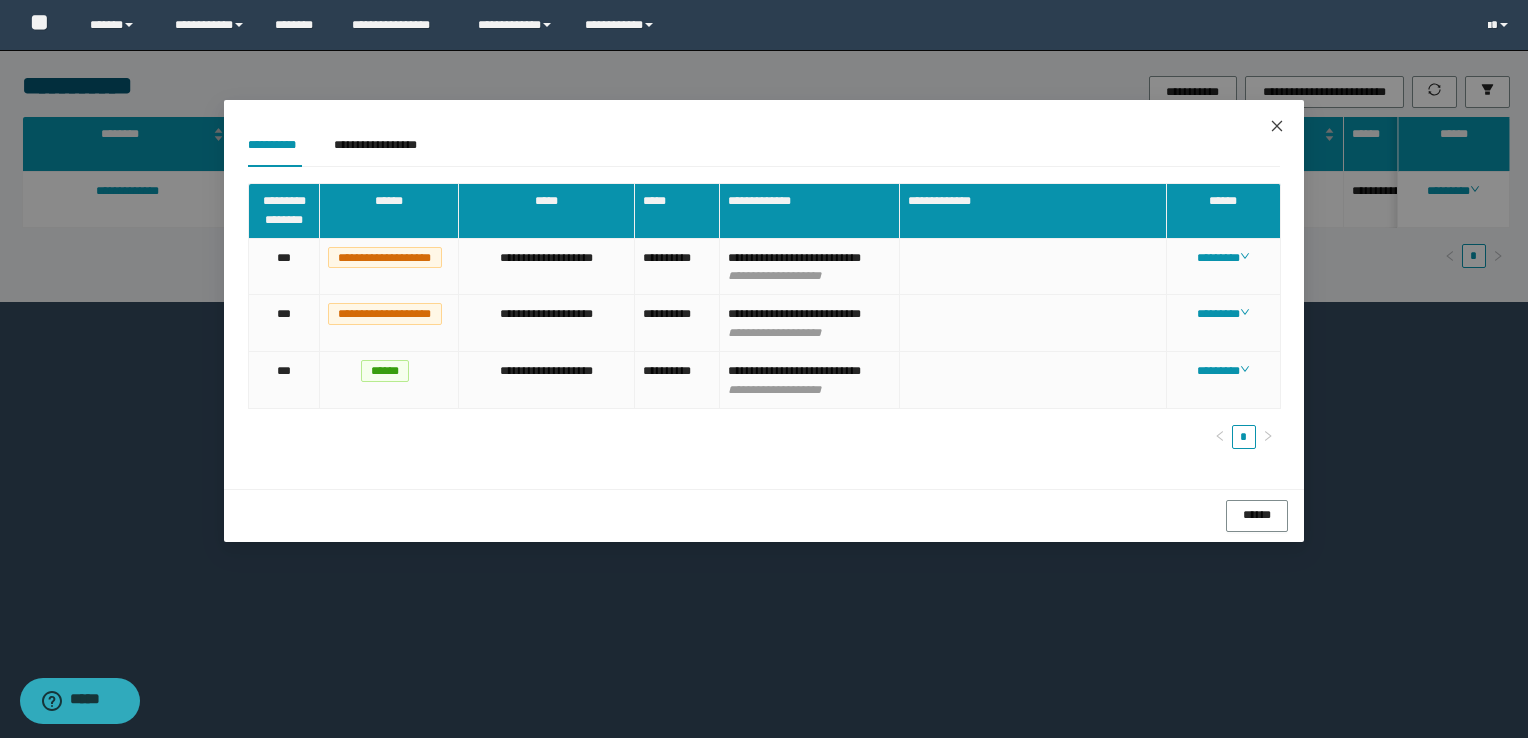 click at bounding box center (1277, 127) 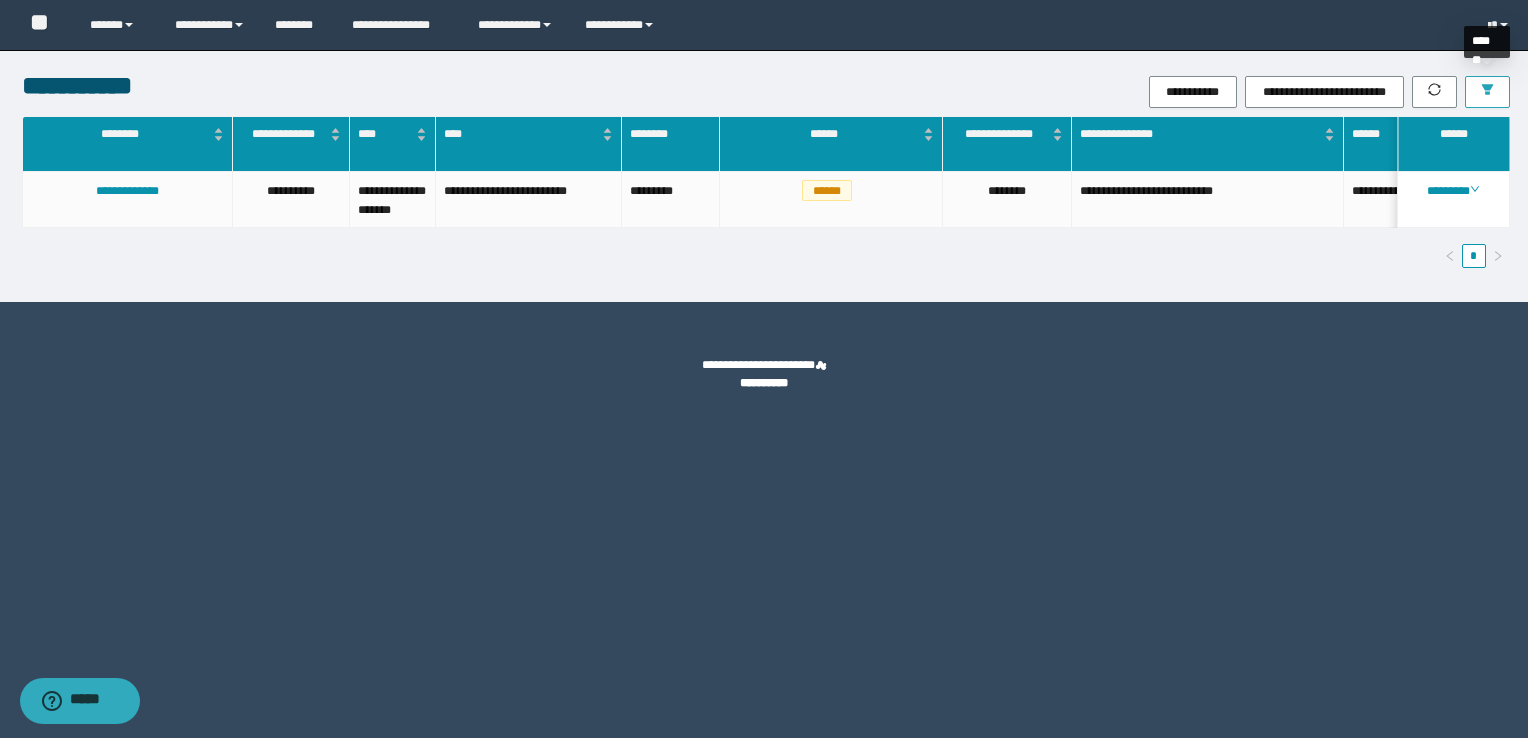 click at bounding box center (1487, 92) 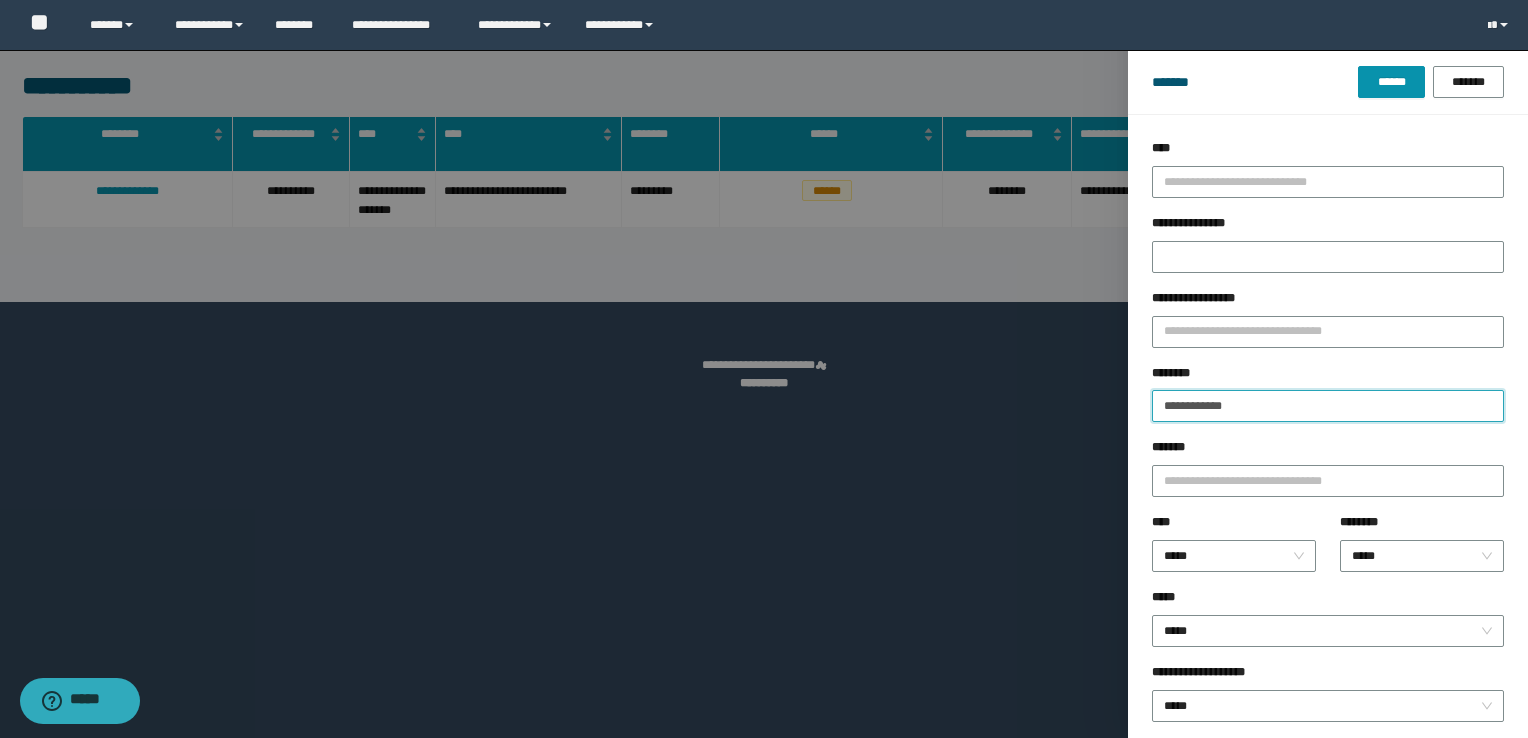 drag, startPoint x: 1271, startPoint y: 413, endPoint x: 1081, endPoint y: 444, distance: 192.51234 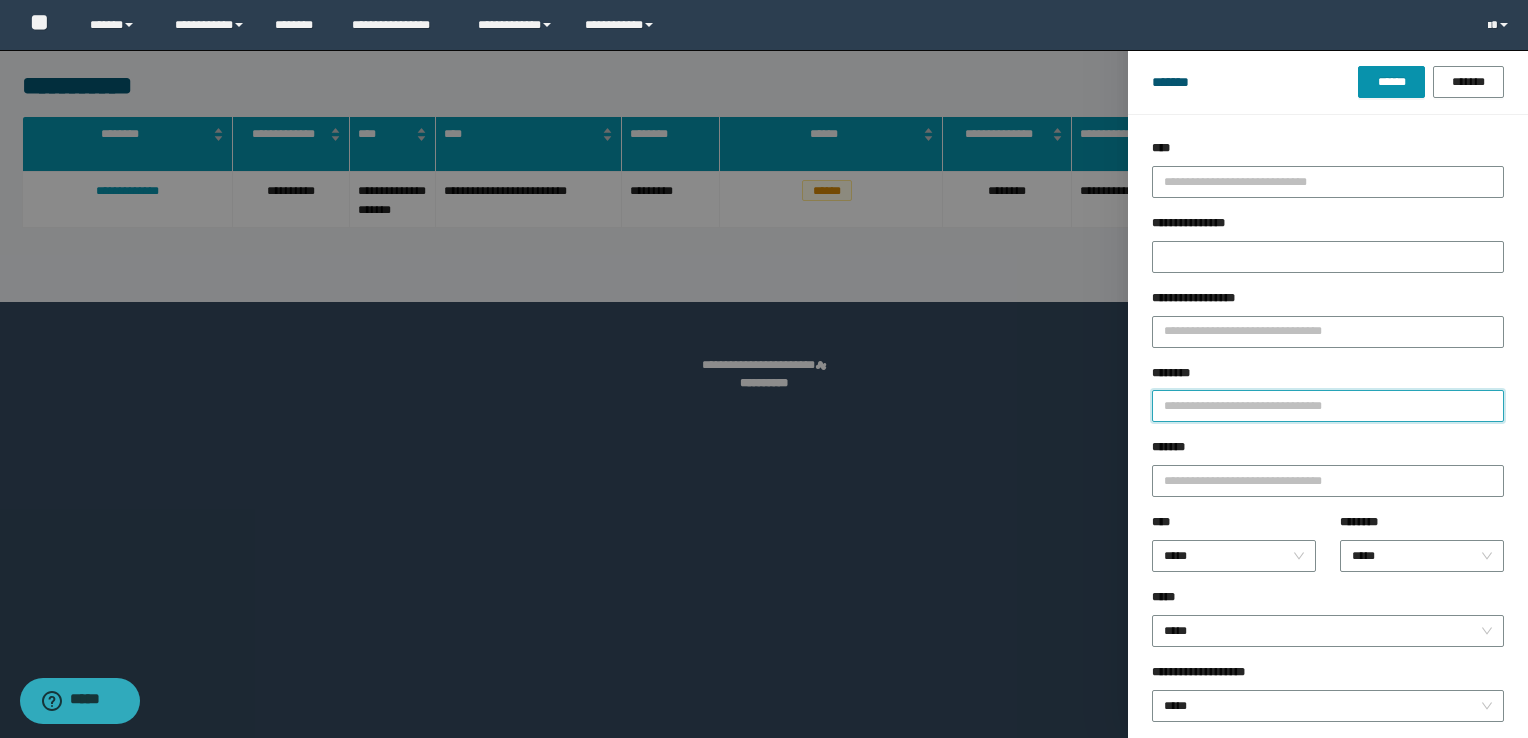 type 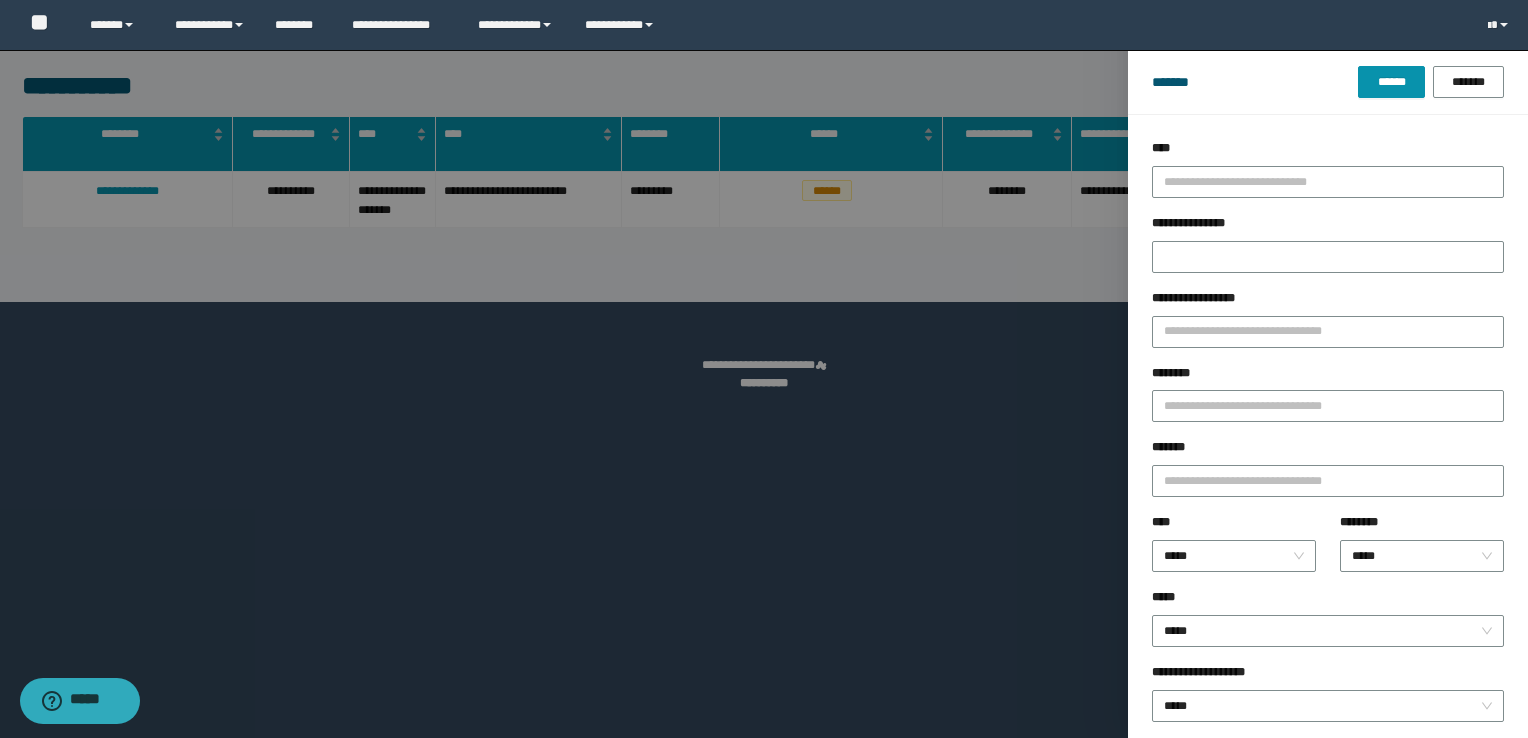 click on "**********" at bounding box center [1328, 227] 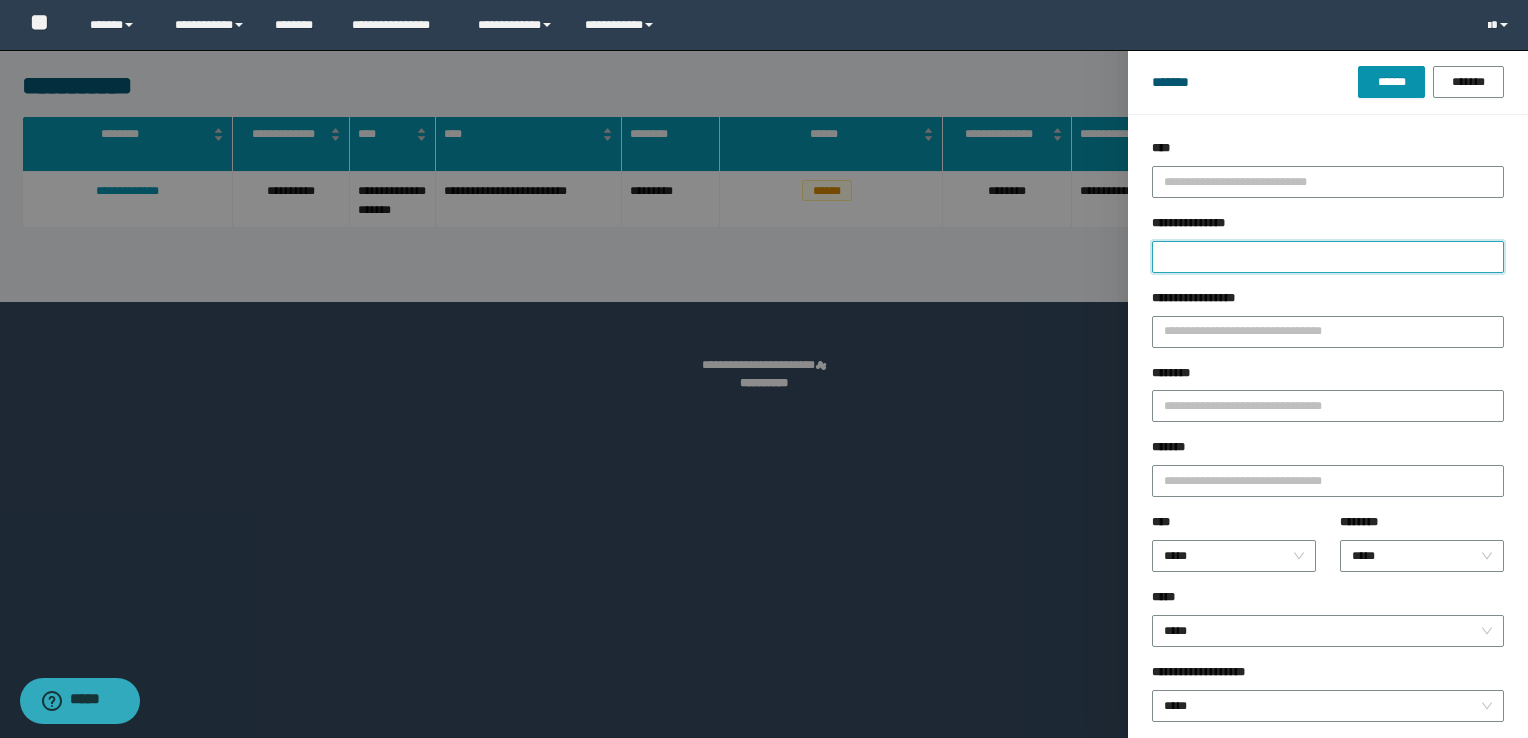 click on "**********" at bounding box center [1328, 257] 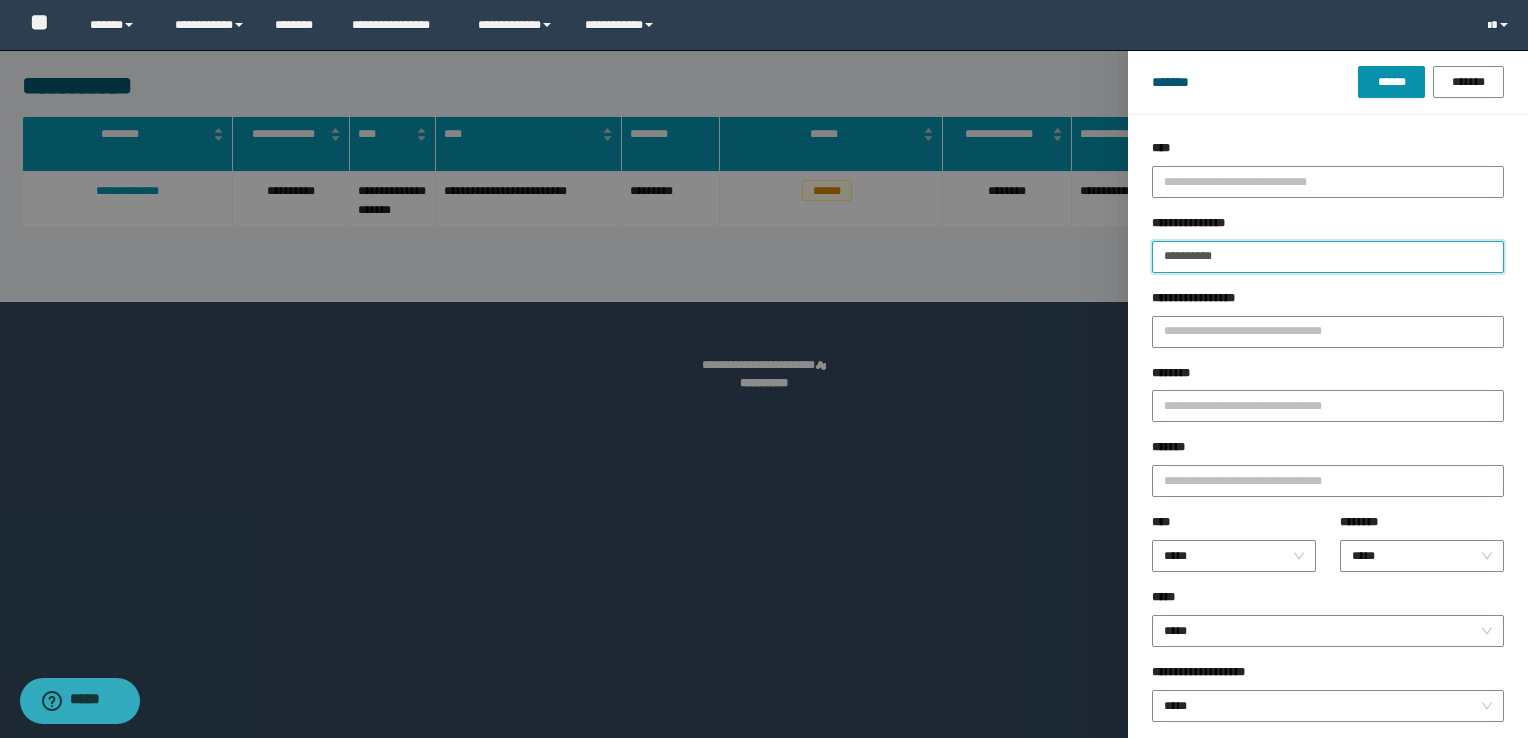 type on "**********" 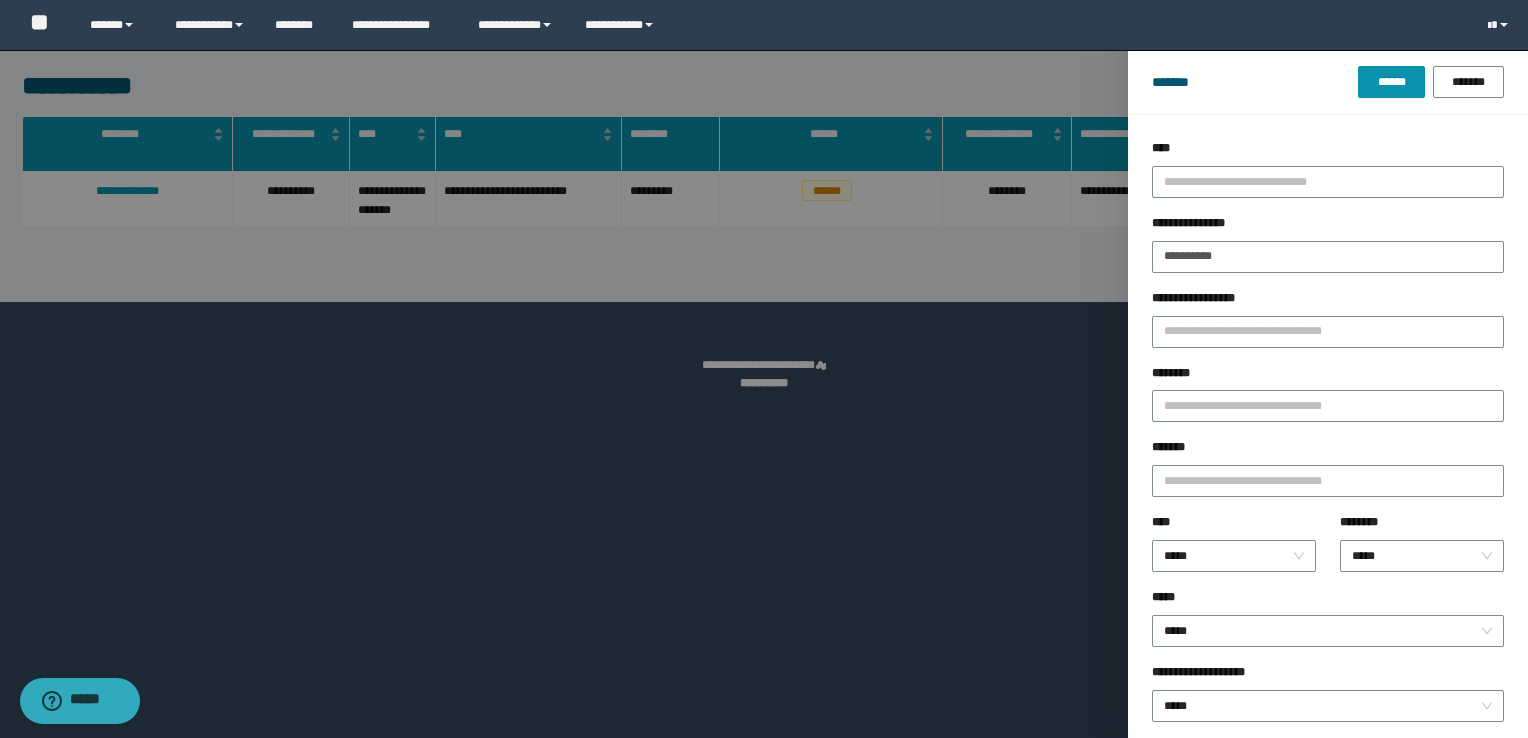 drag, startPoint x: 1258, startPoint y: 238, endPoint x: 1141, endPoint y: 269, distance: 121.037186 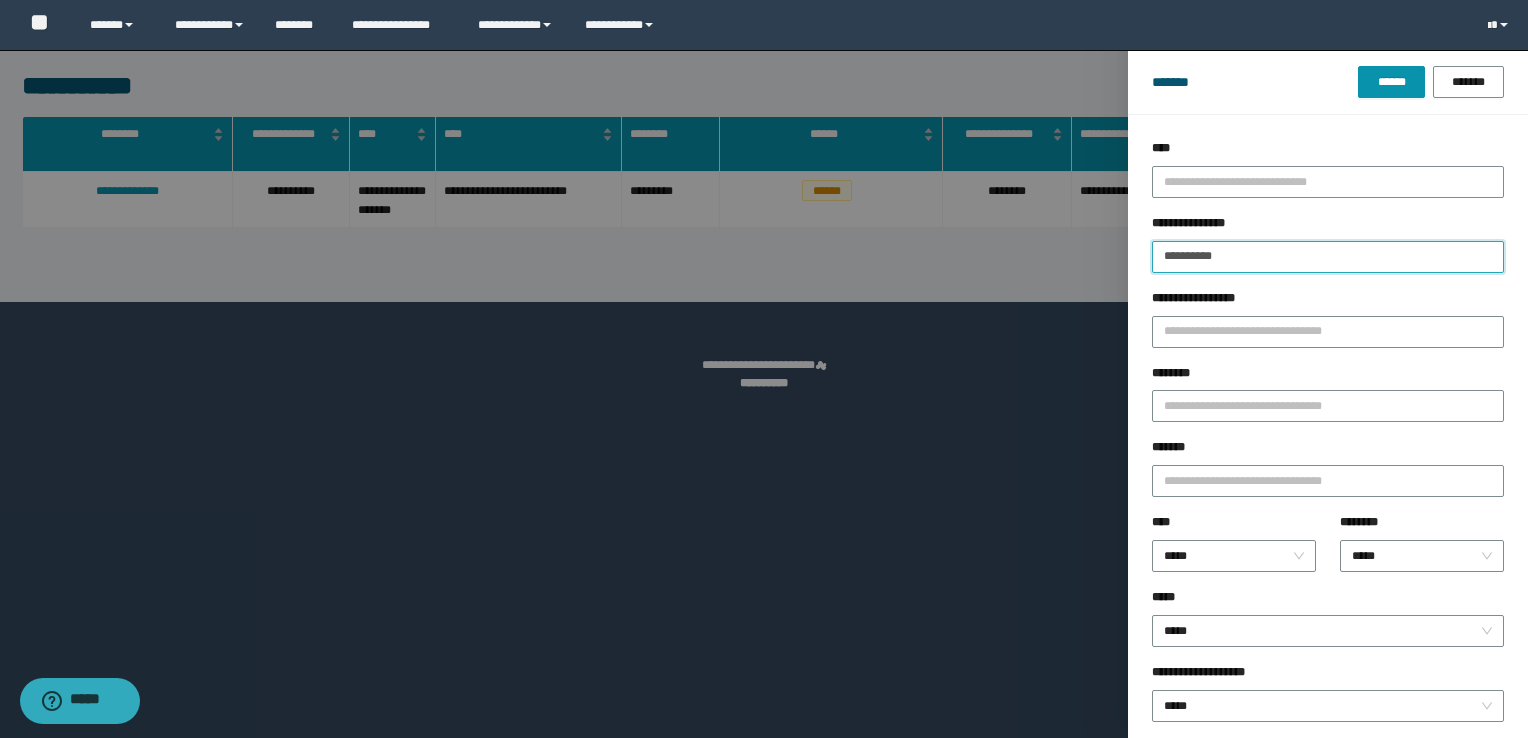 drag, startPoint x: 1066, startPoint y: 296, endPoint x: 1012, endPoint y: 304, distance: 54.589375 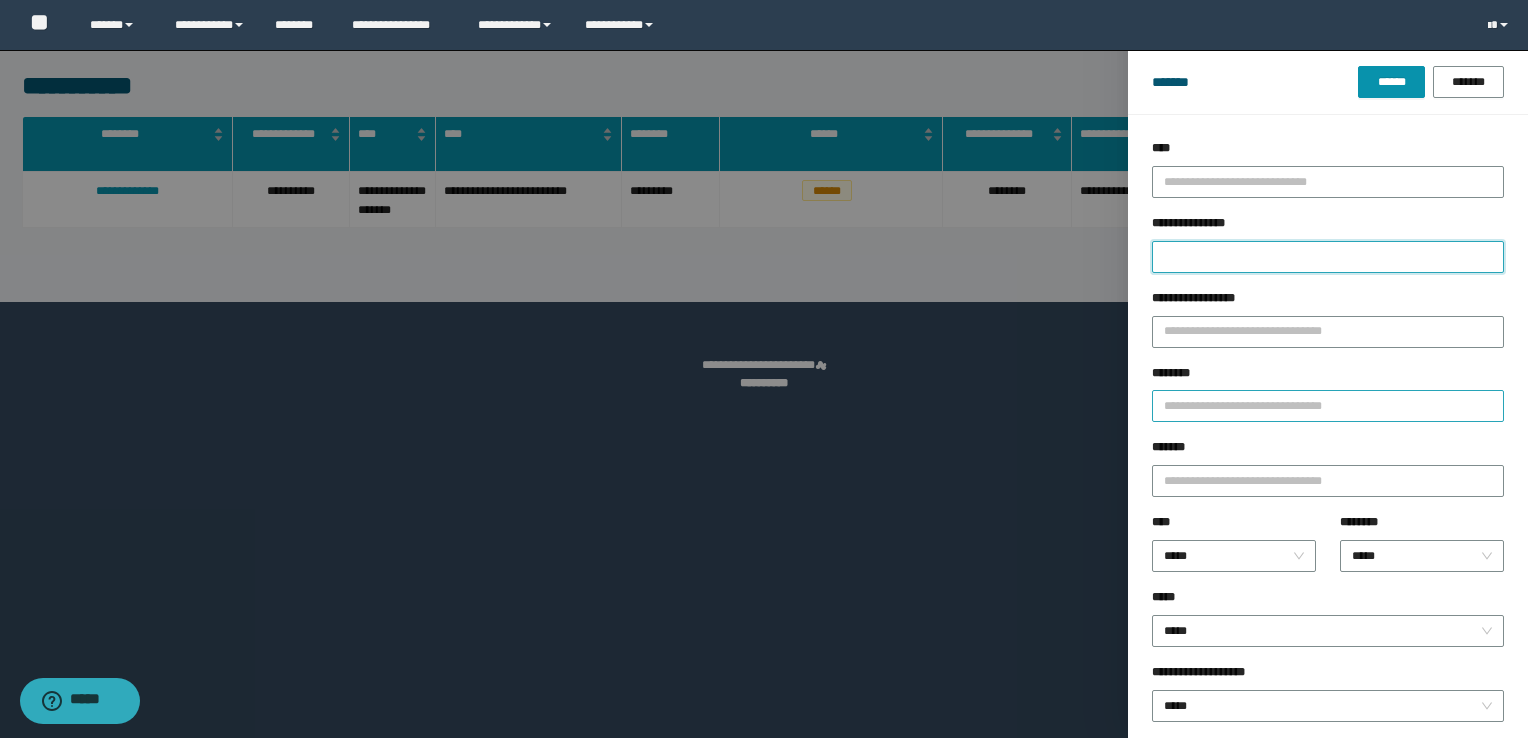 type 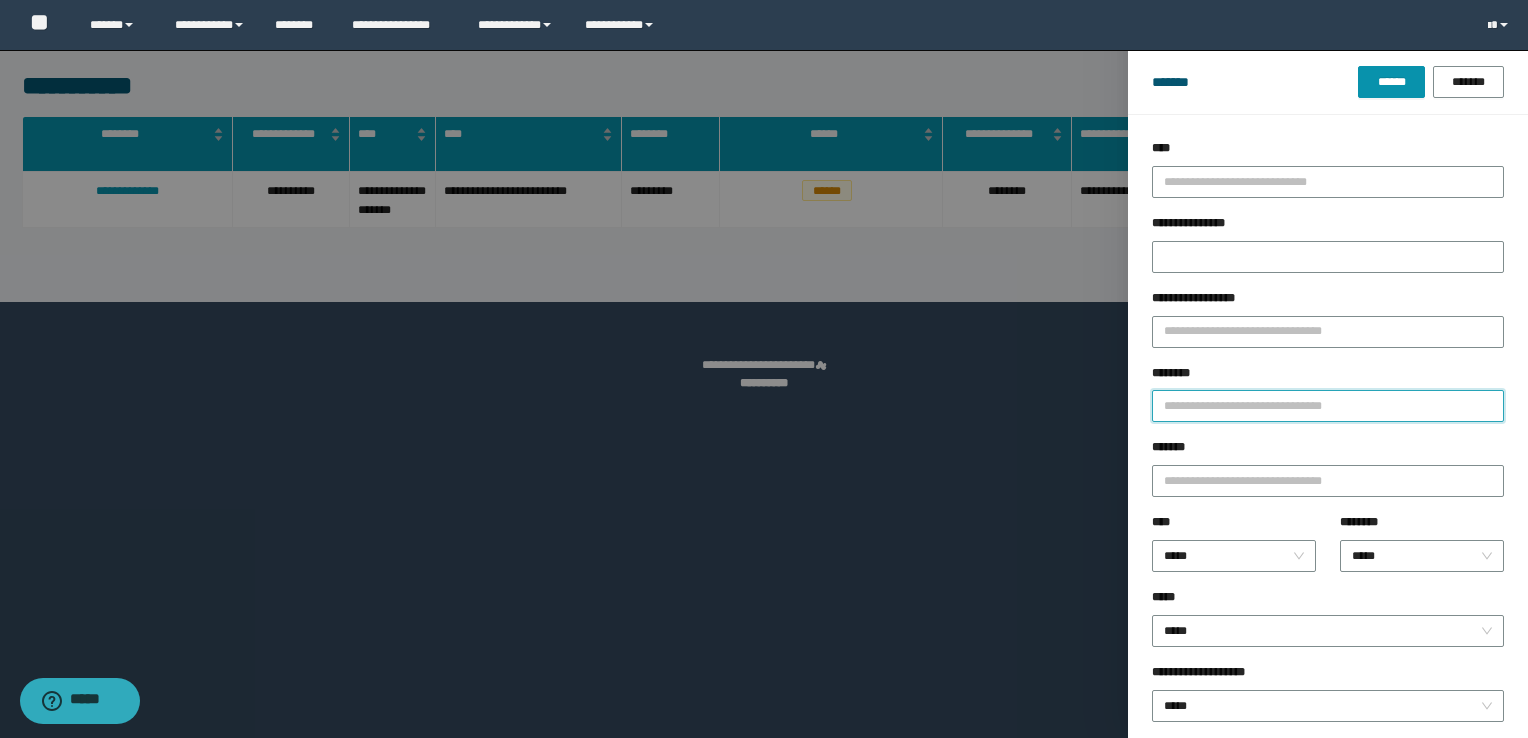 click on "********" at bounding box center (1328, 406) 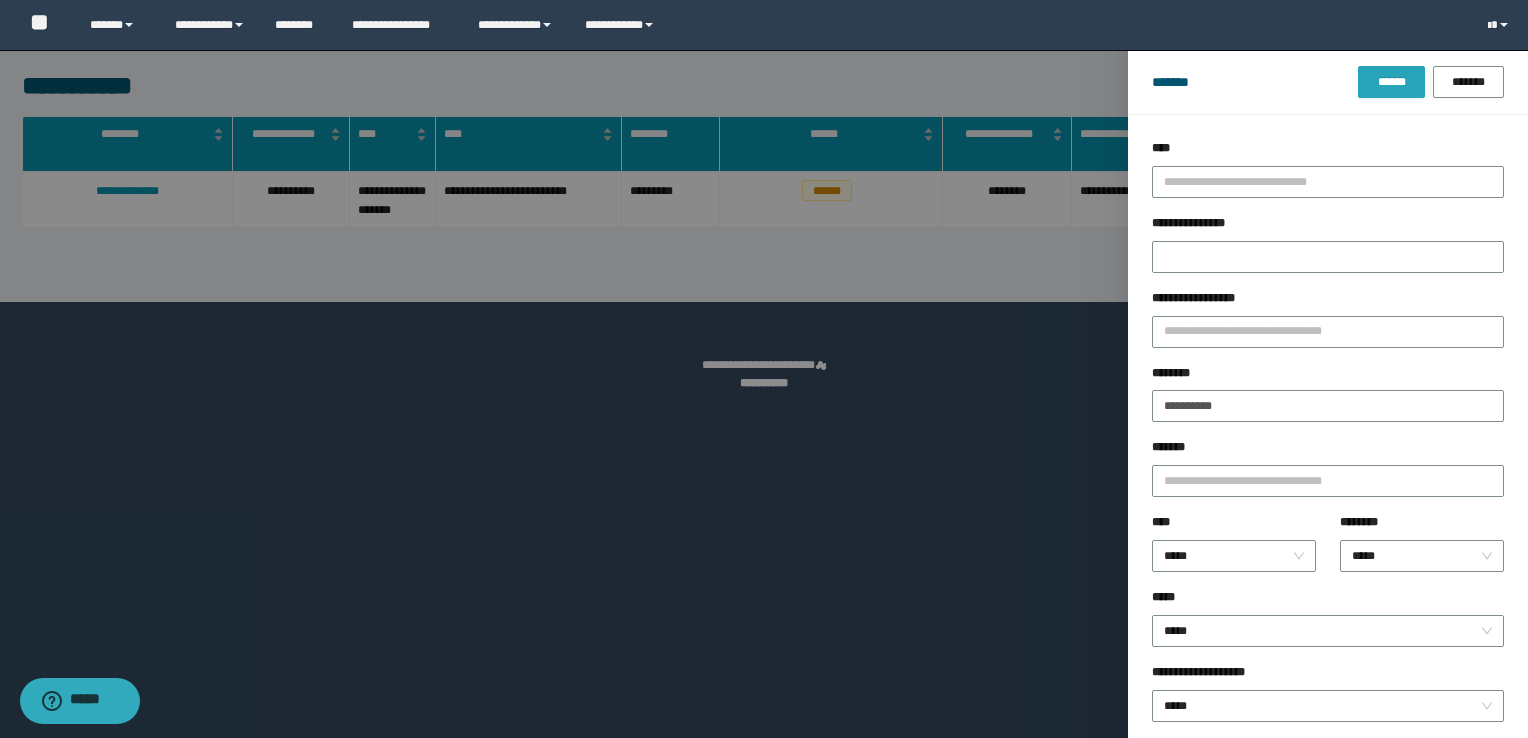 click on "******" at bounding box center (1391, 82) 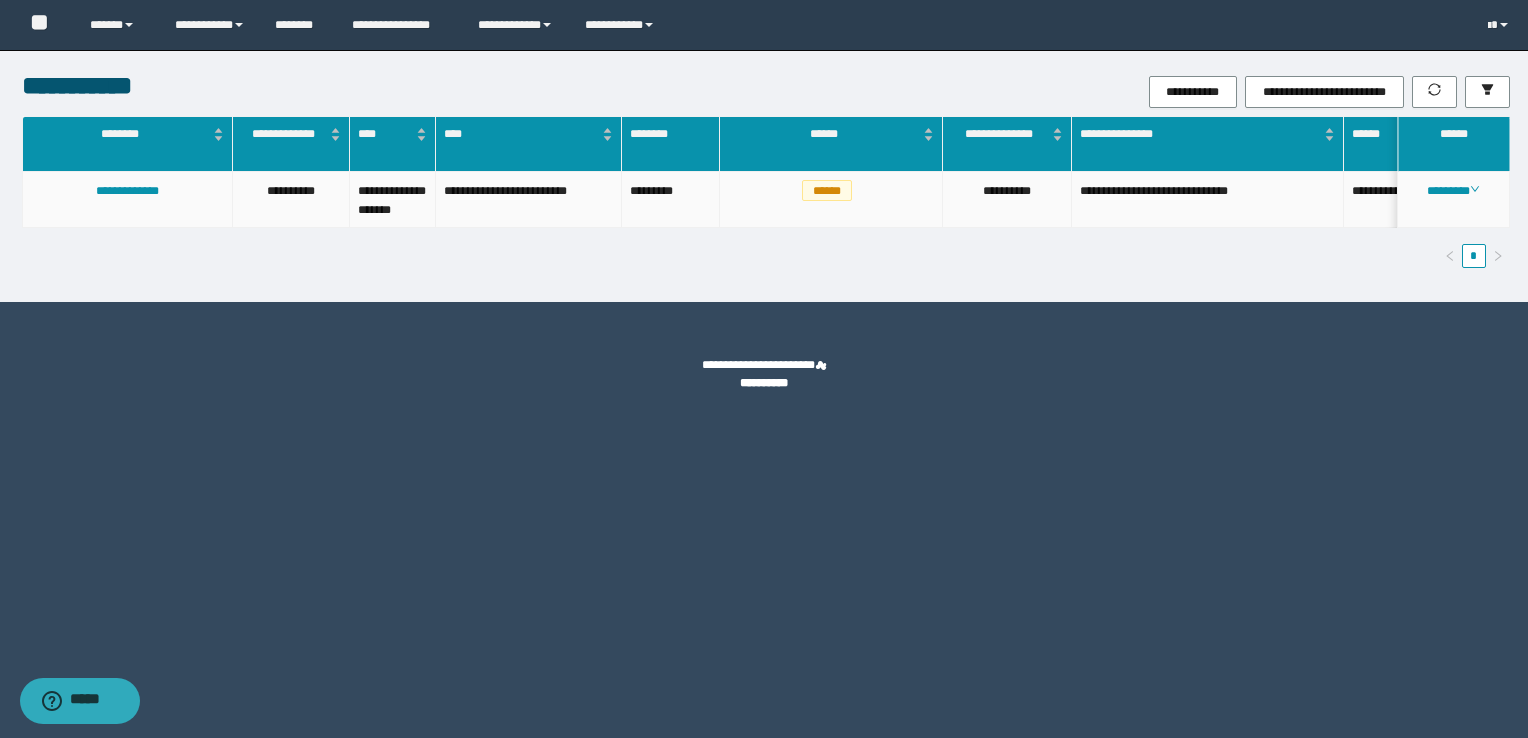 click on "********" at bounding box center (1454, 200) 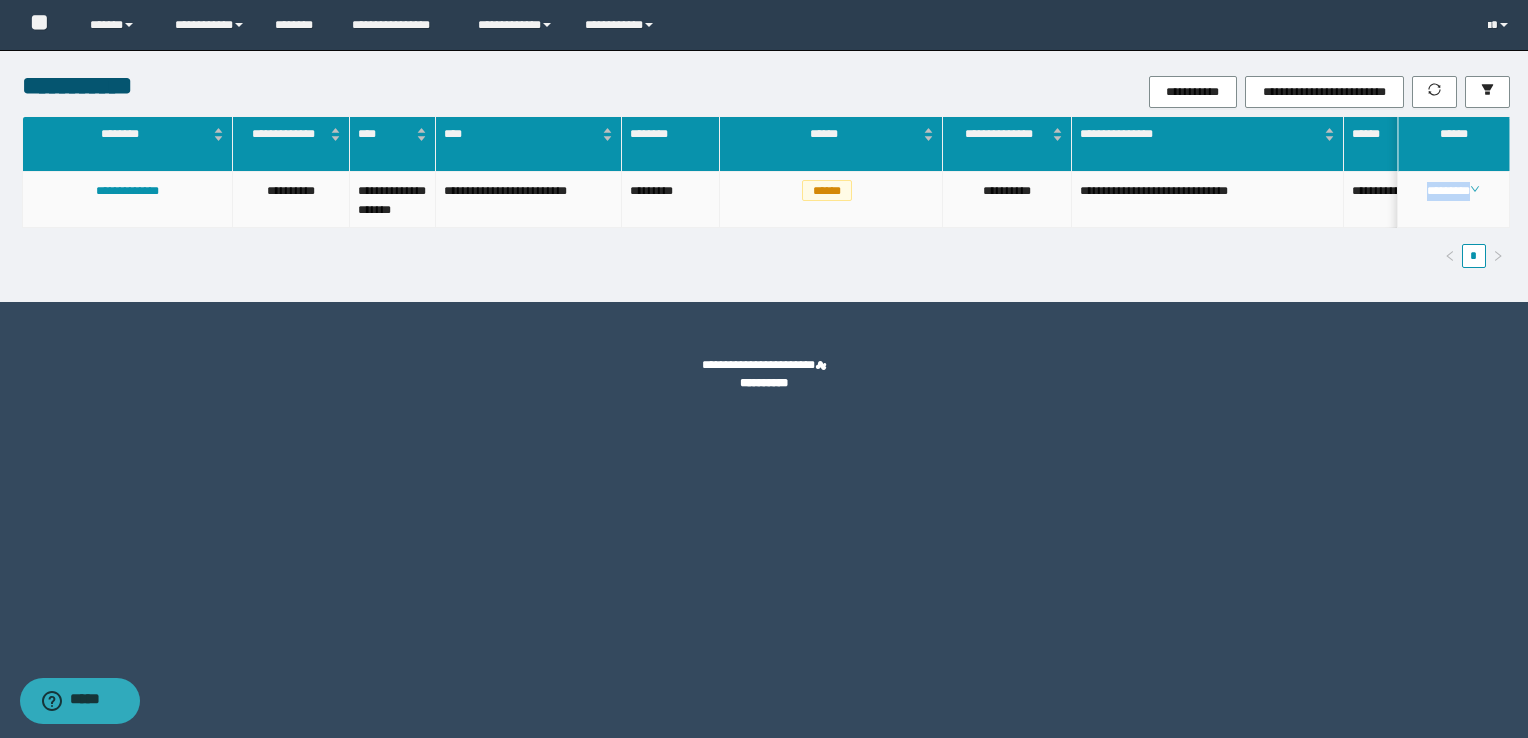 click on "********" at bounding box center (1453, 191) 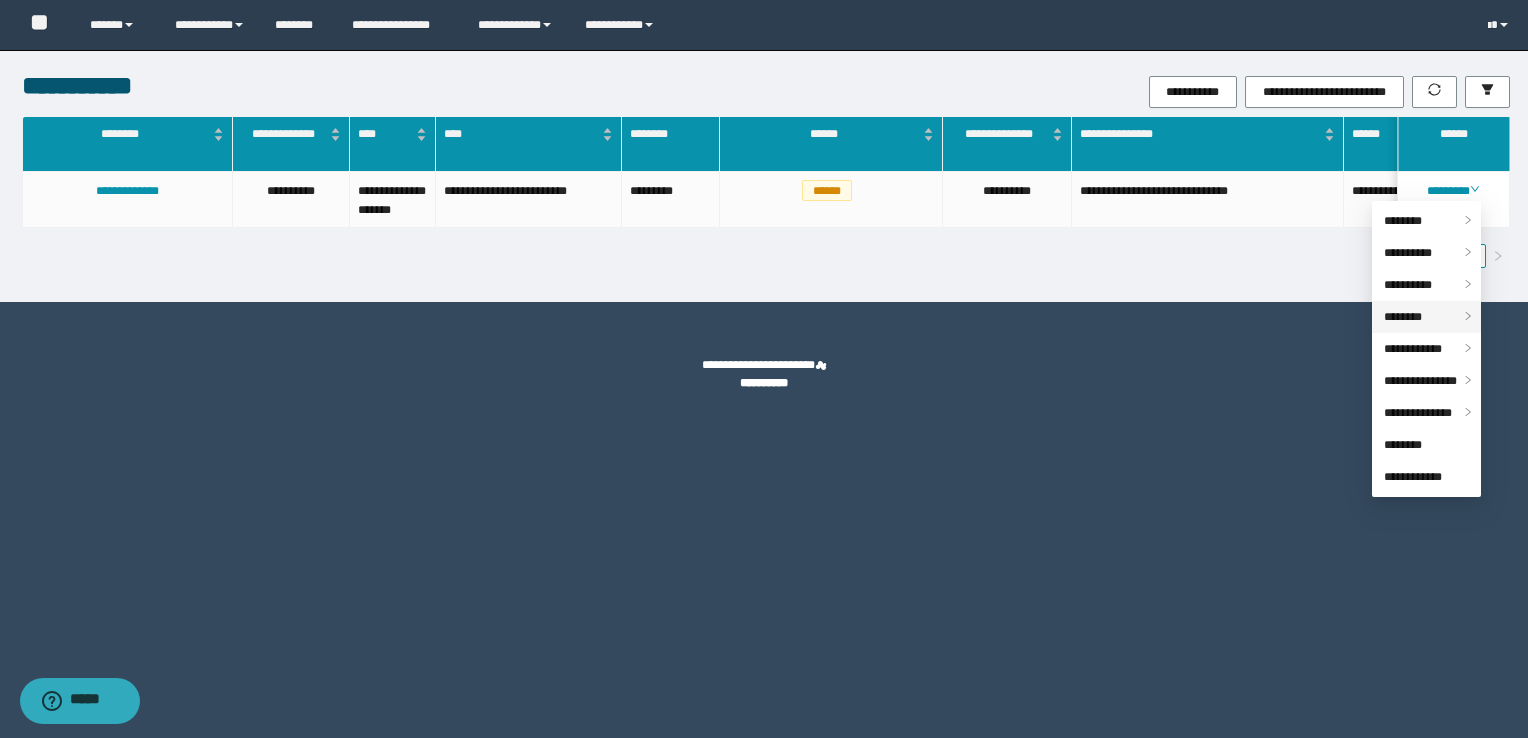 drag, startPoint x: 1435, startPoint y: 197, endPoint x: 1419, endPoint y: 321, distance: 125.028 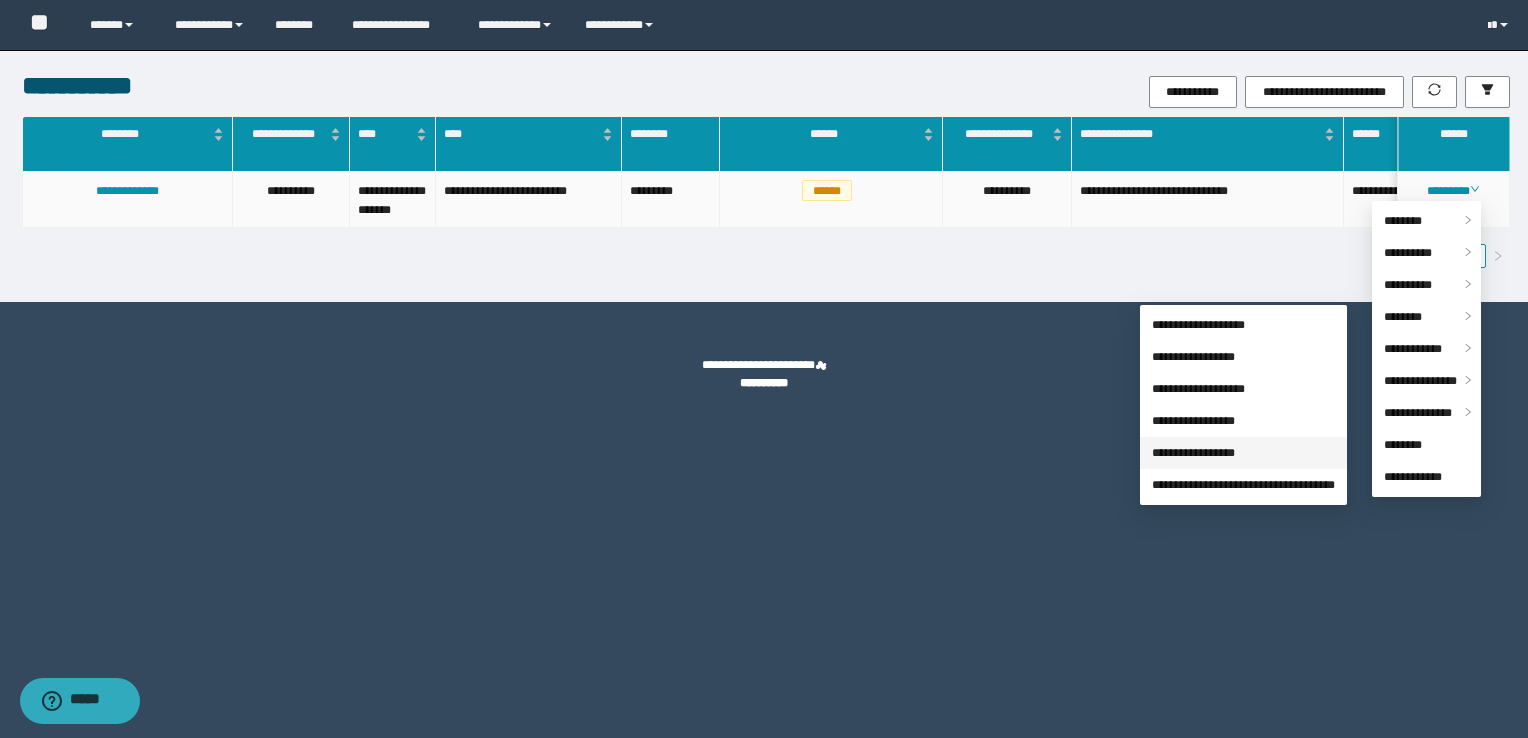 click on "**********" at bounding box center [1193, 453] 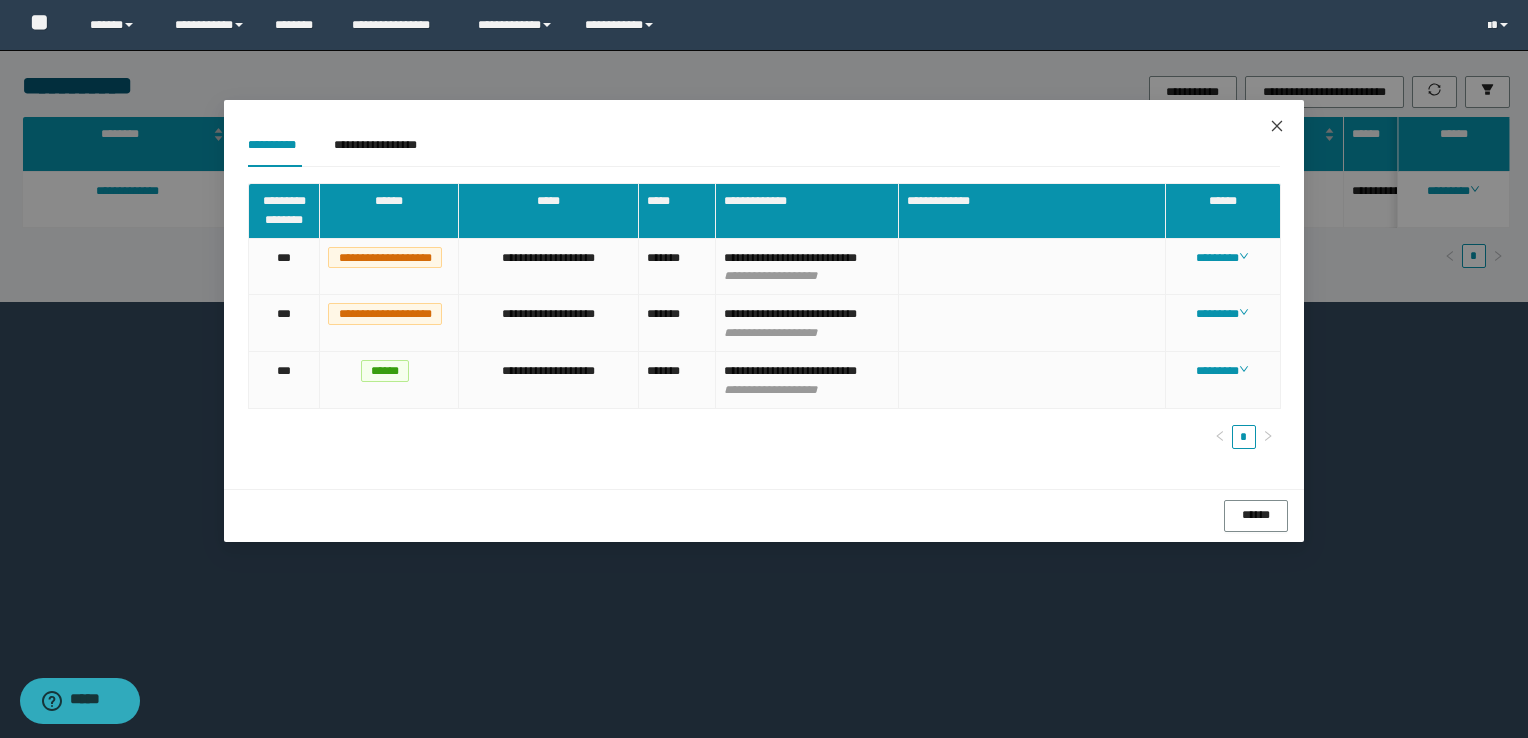 click at bounding box center [1277, 127] 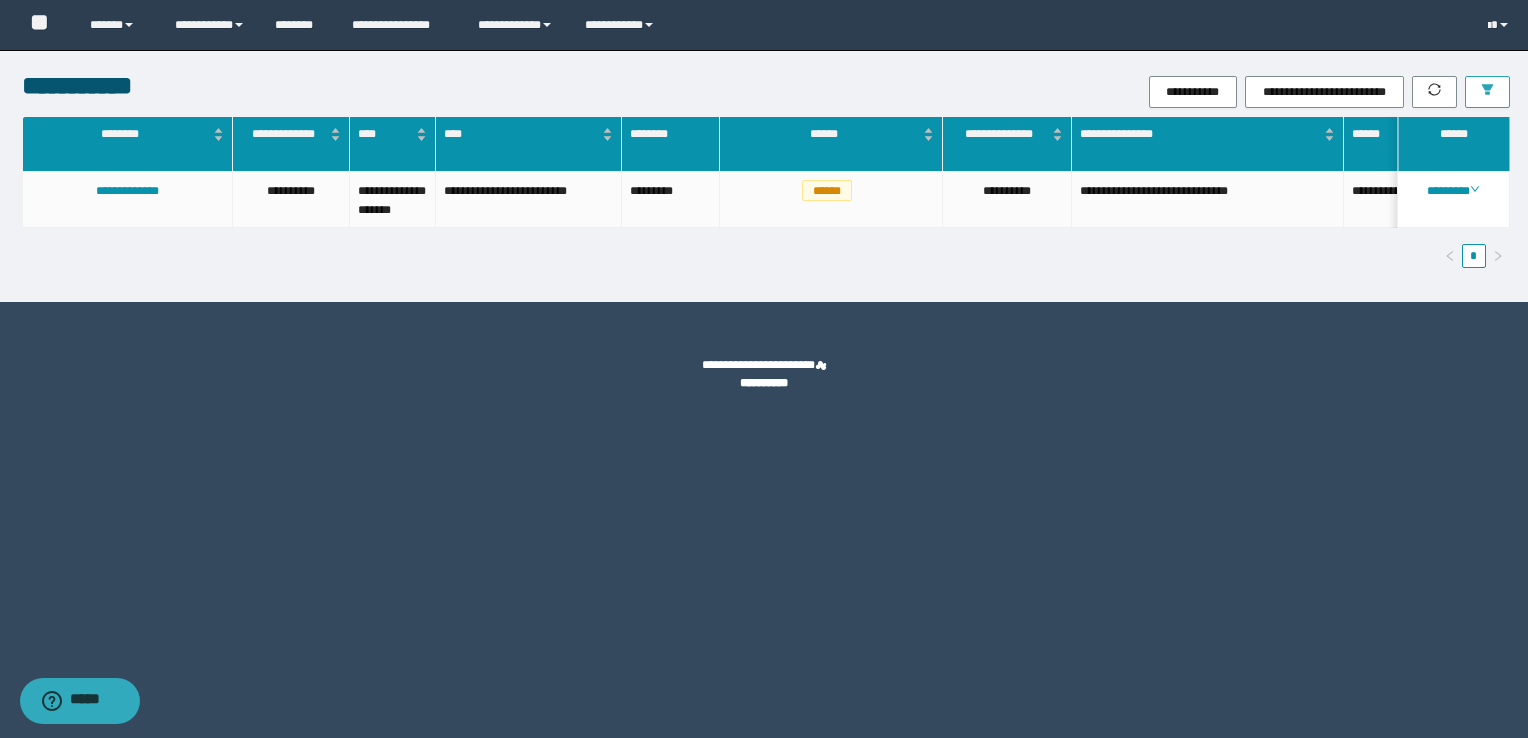 click 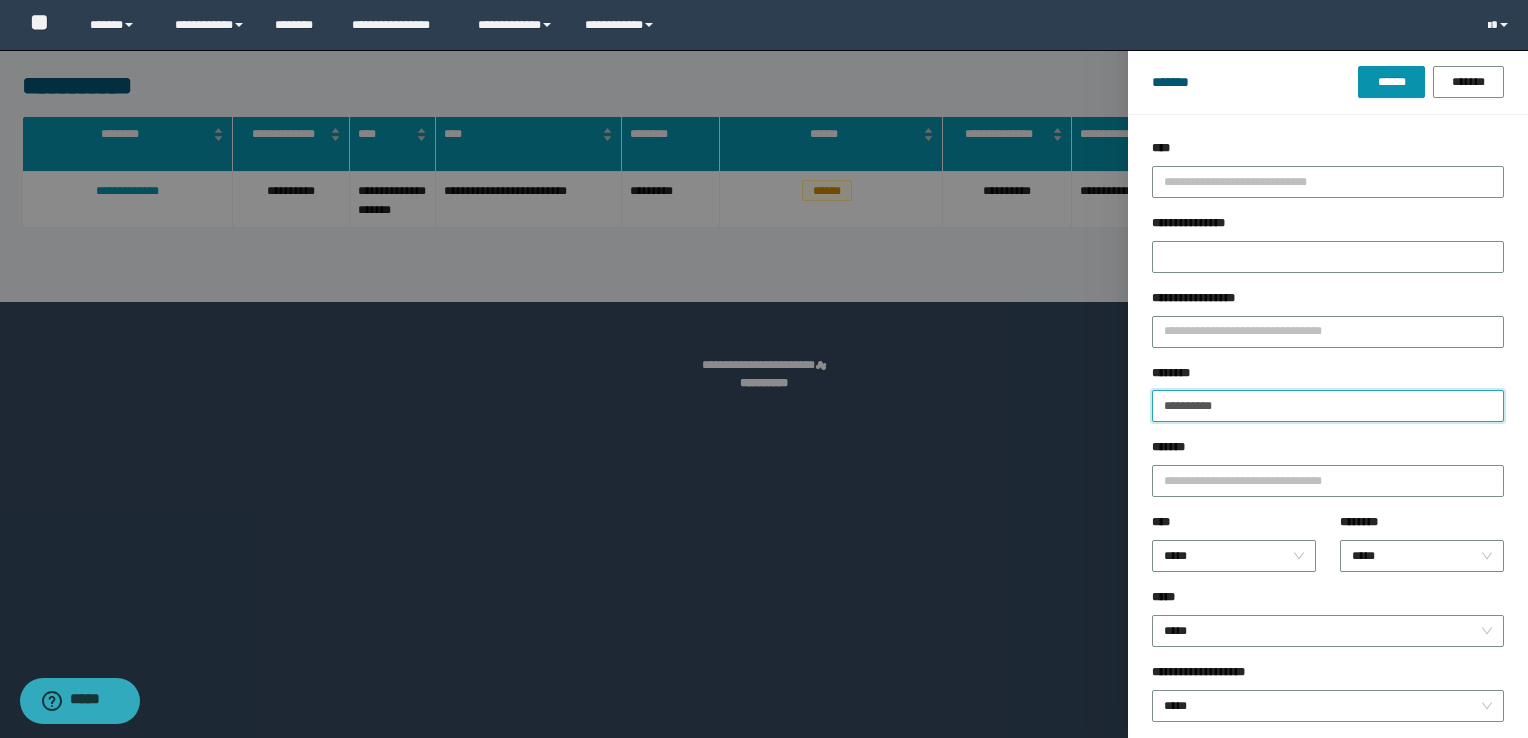 drag, startPoint x: 1246, startPoint y: 404, endPoint x: 1015, endPoint y: 449, distance: 235.3423 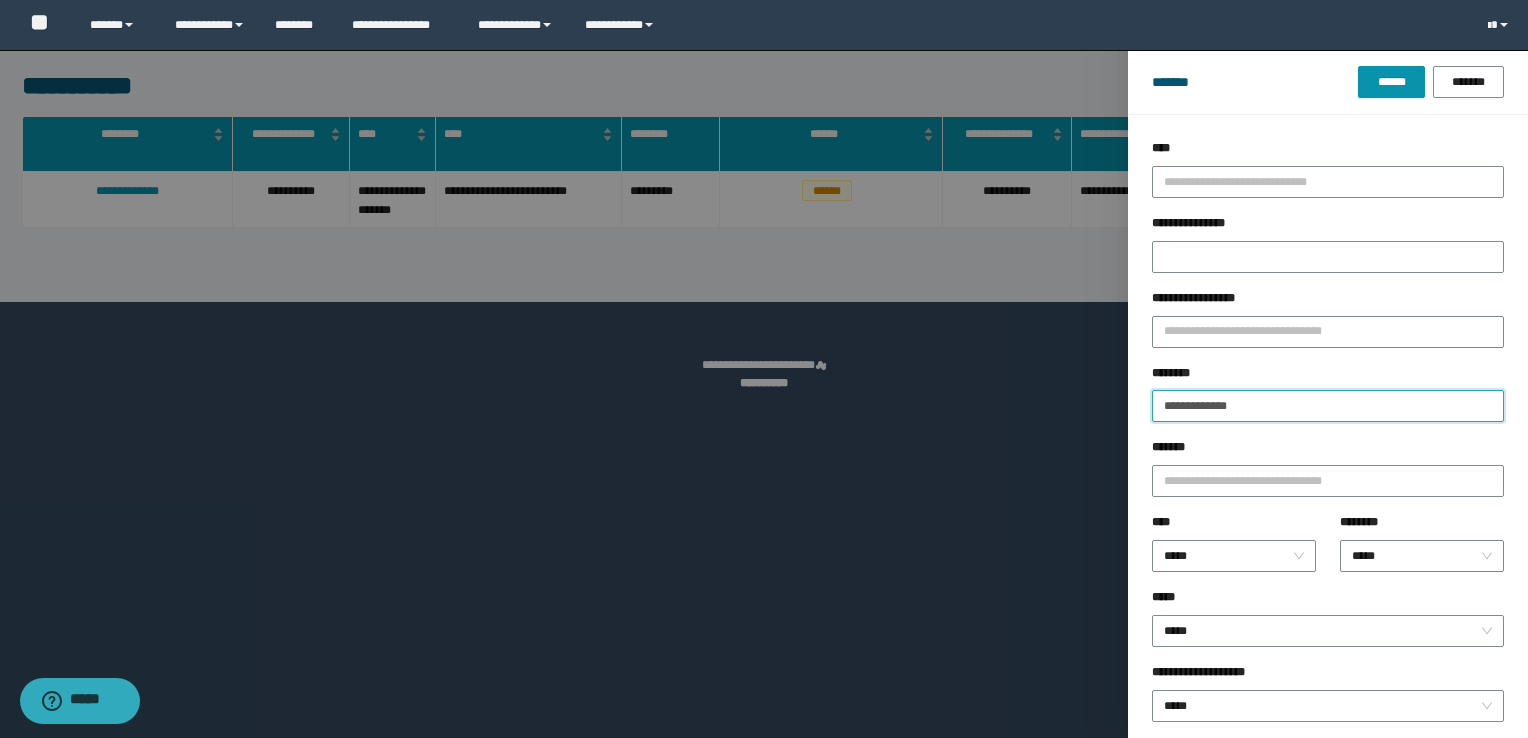 drag, startPoint x: 1269, startPoint y: 407, endPoint x: 846, endPoint y: 444, distance: 424.6151 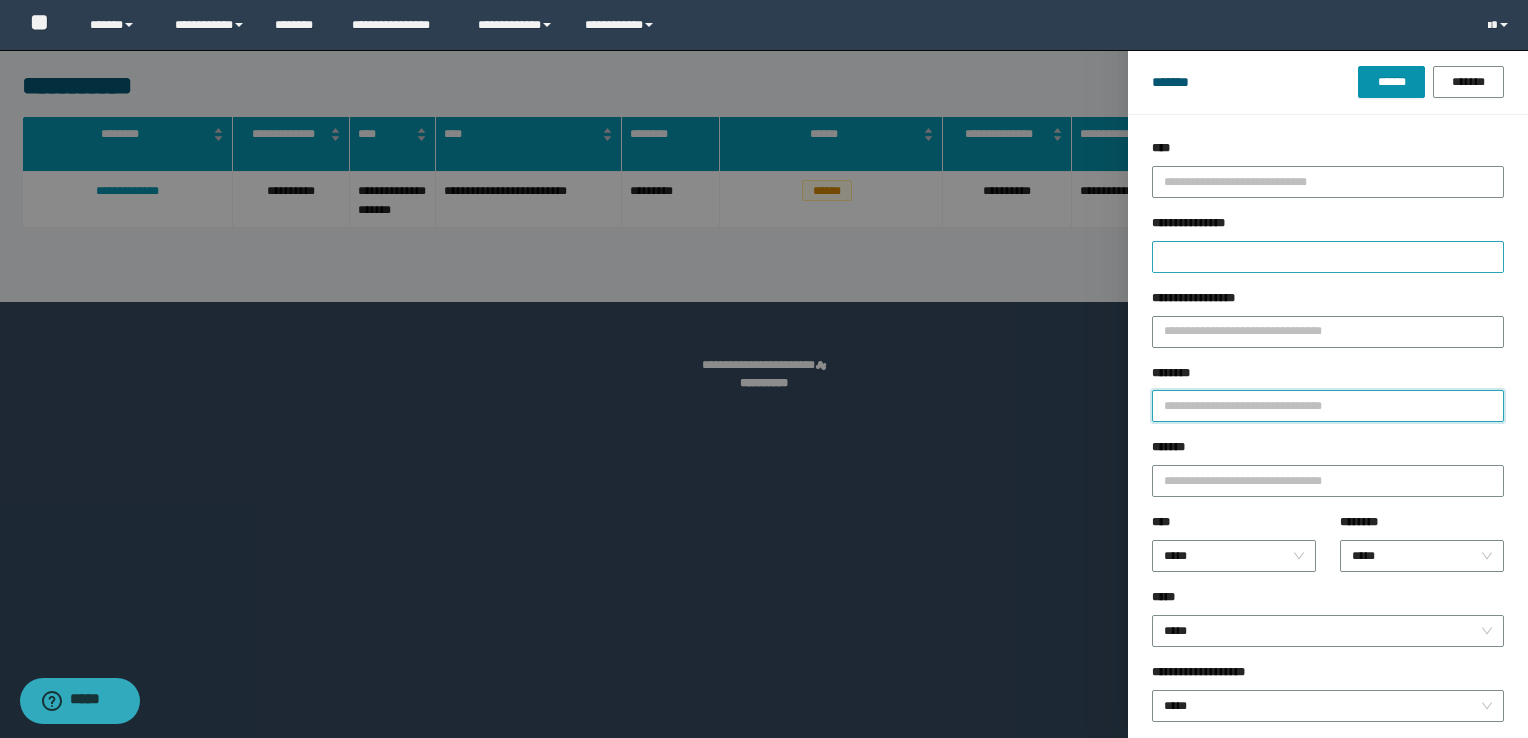 type 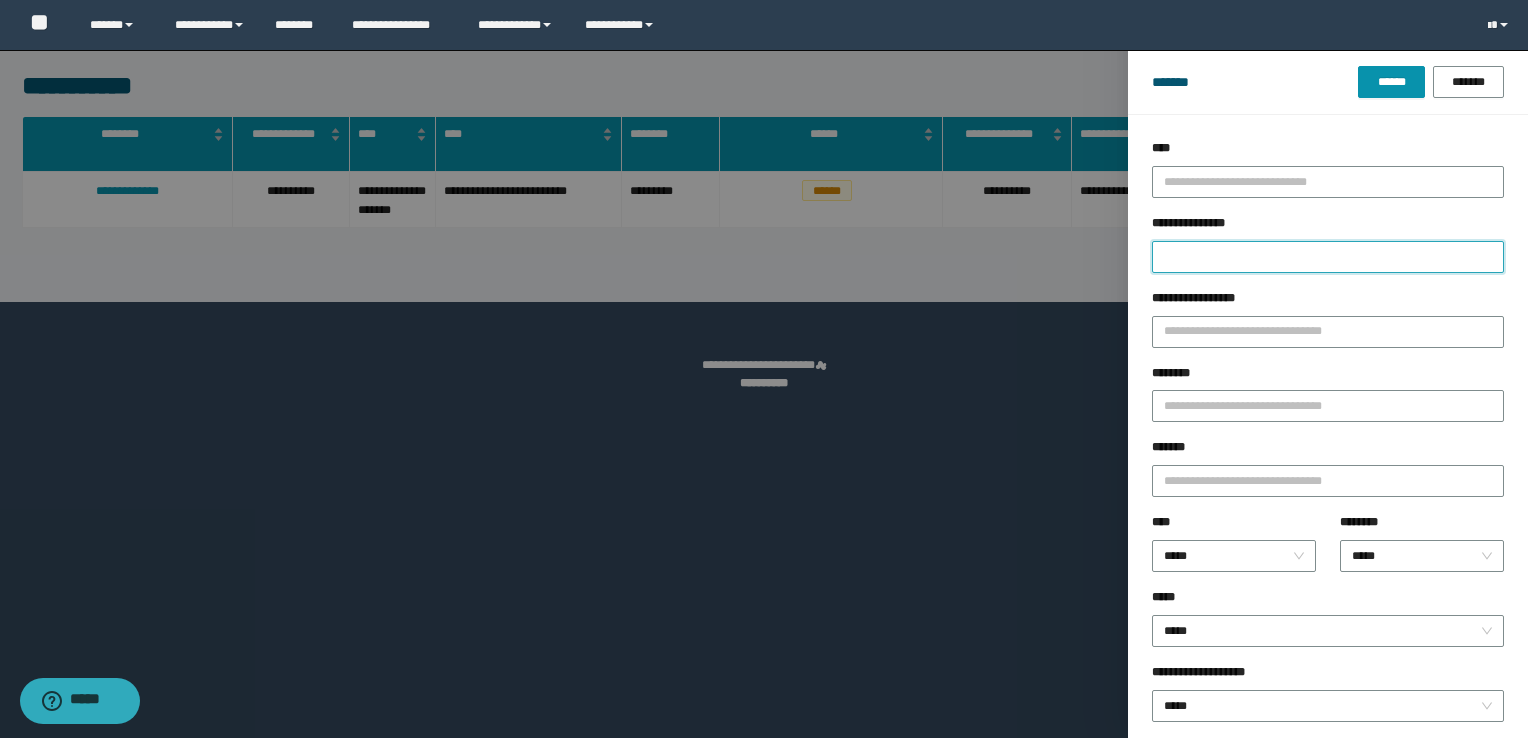 click on "**********" at bounding box center (1328, 257) 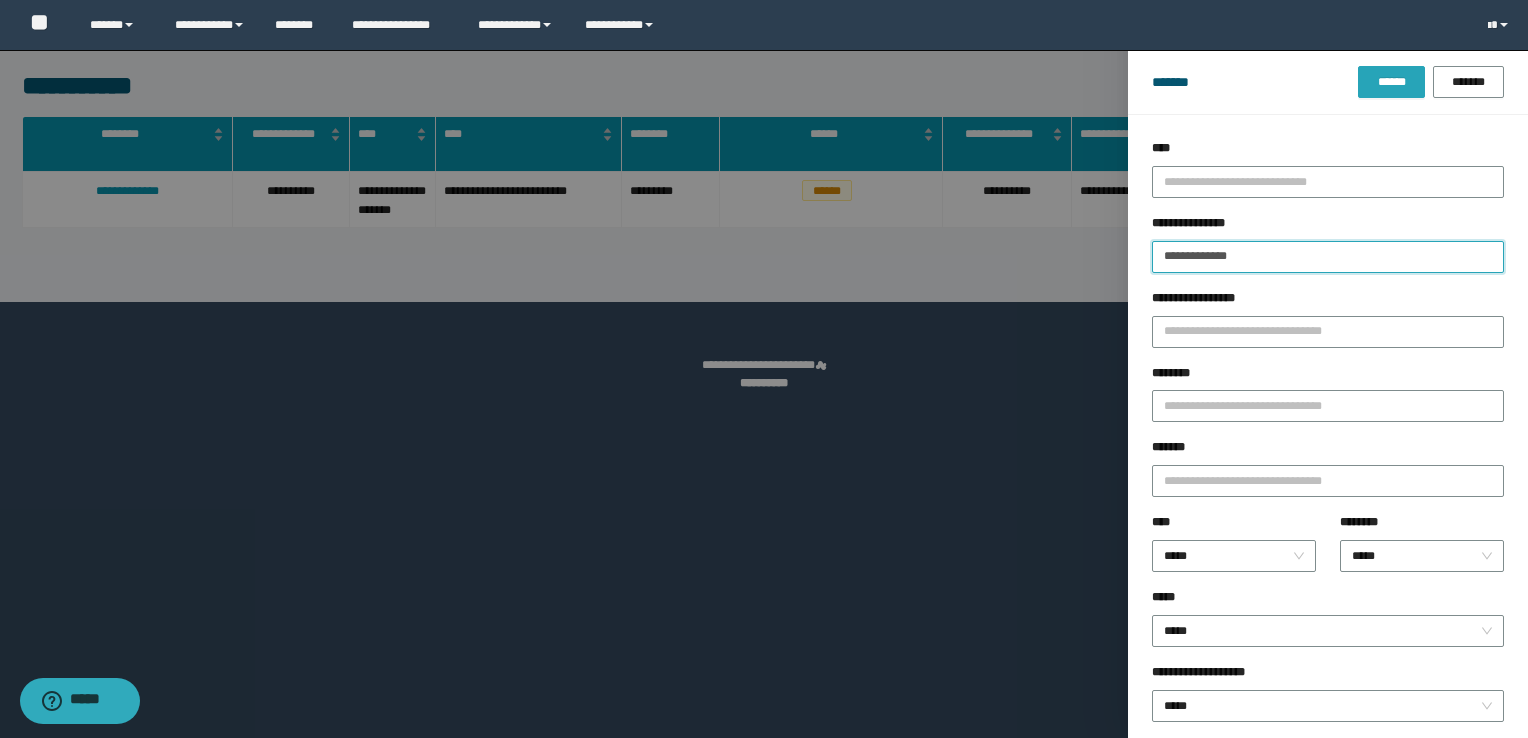 type on "**********" 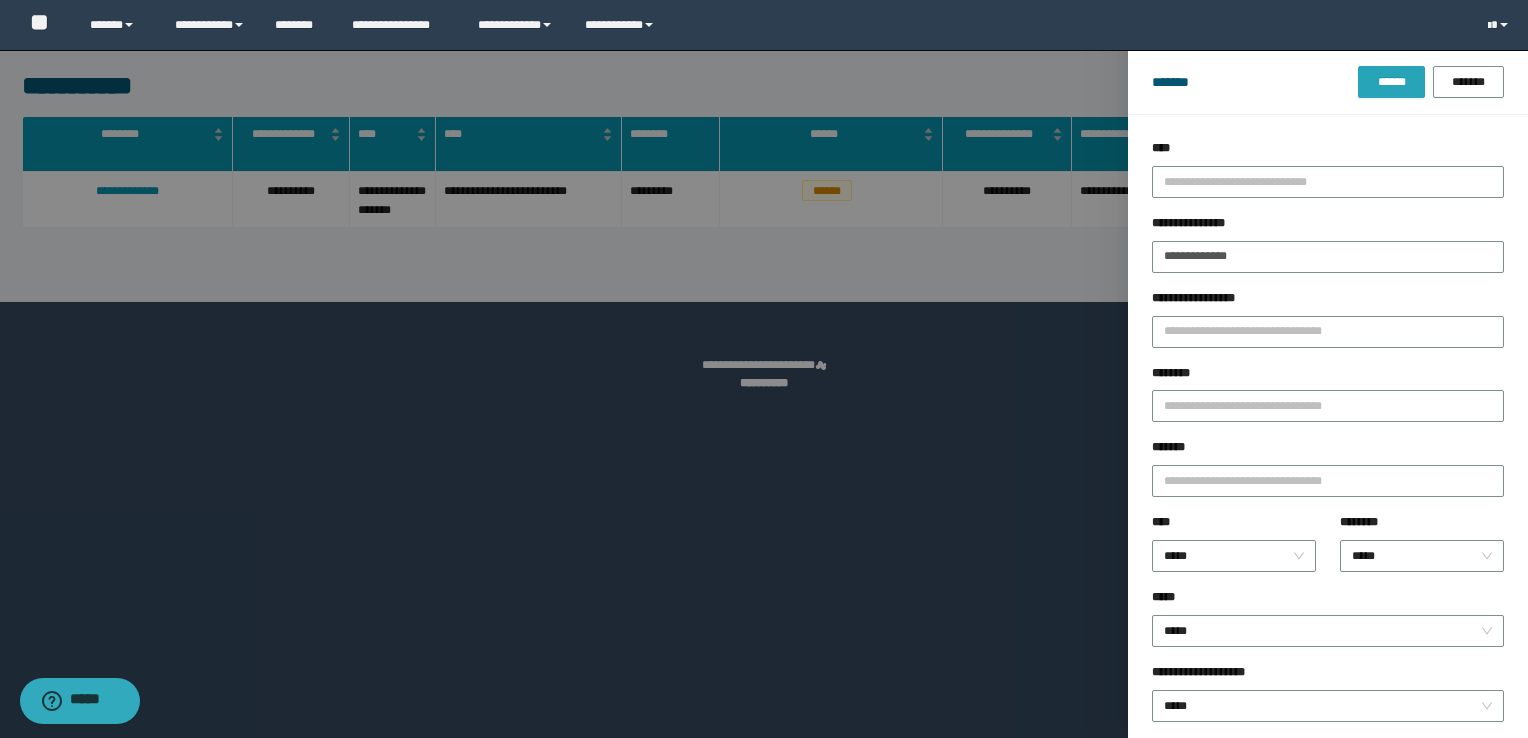 click on "******" at bounding box center [1391, 82] 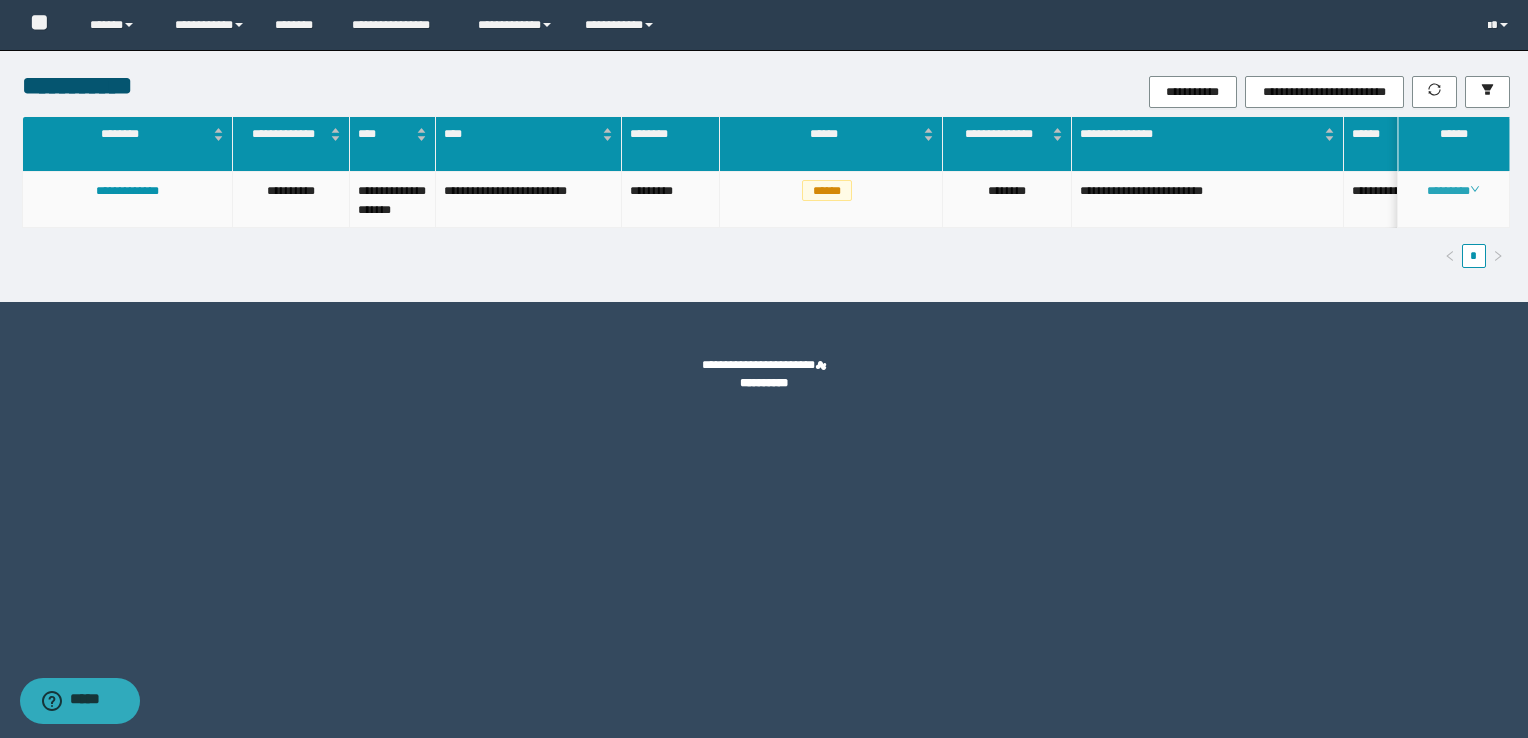 click on "********" at bounding box center (1453, 191) 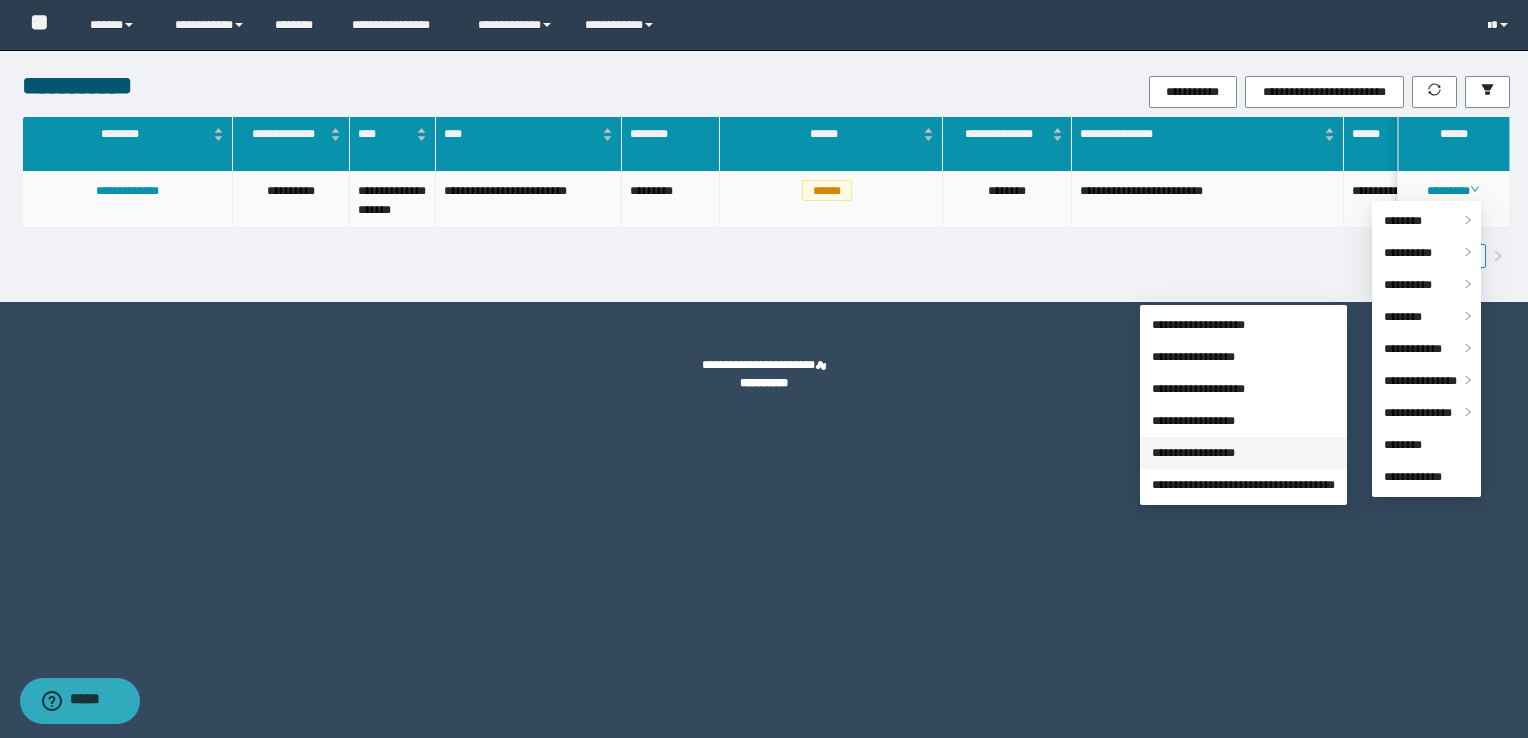 click on "**********" at bounding box center [1193, 453] 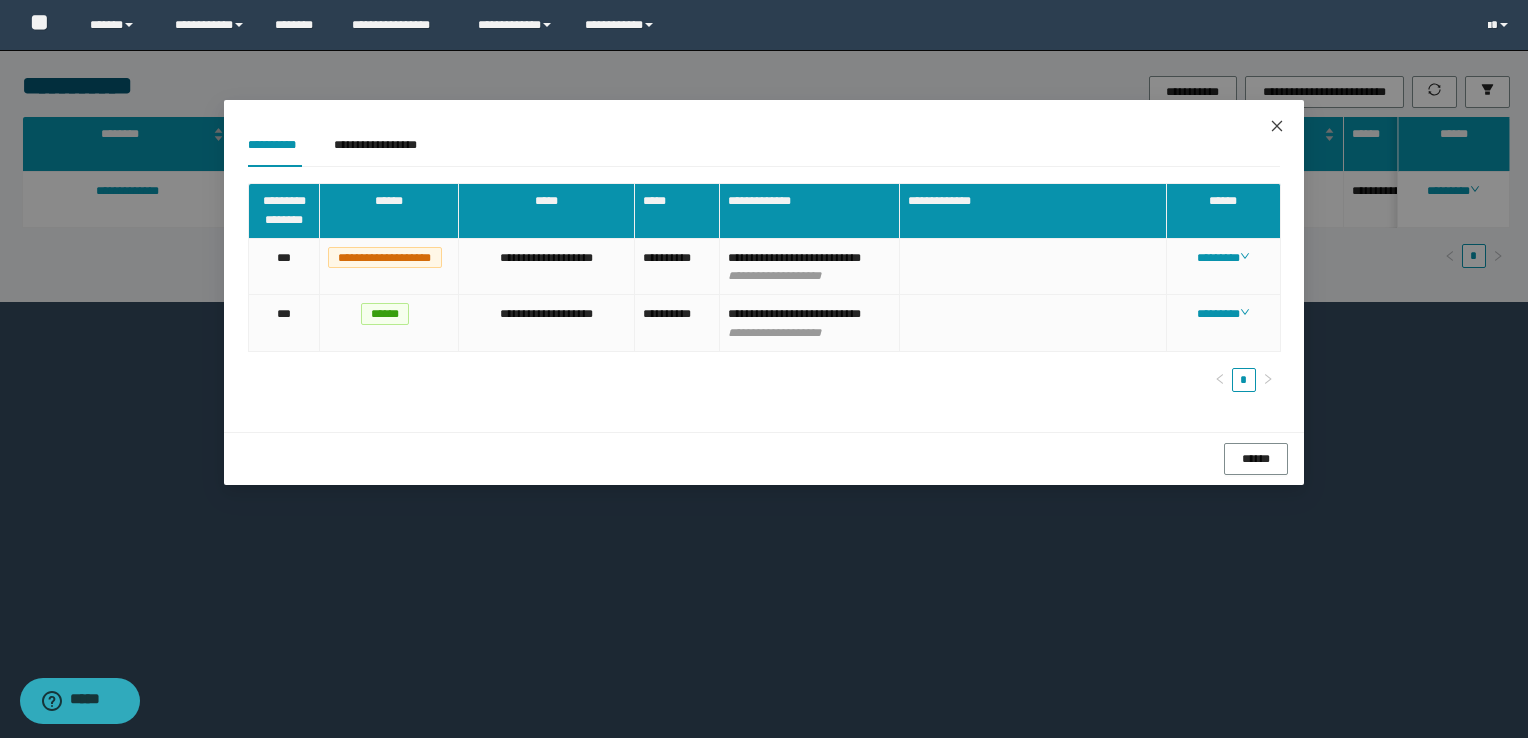 click at bounding box center [1277, 127] 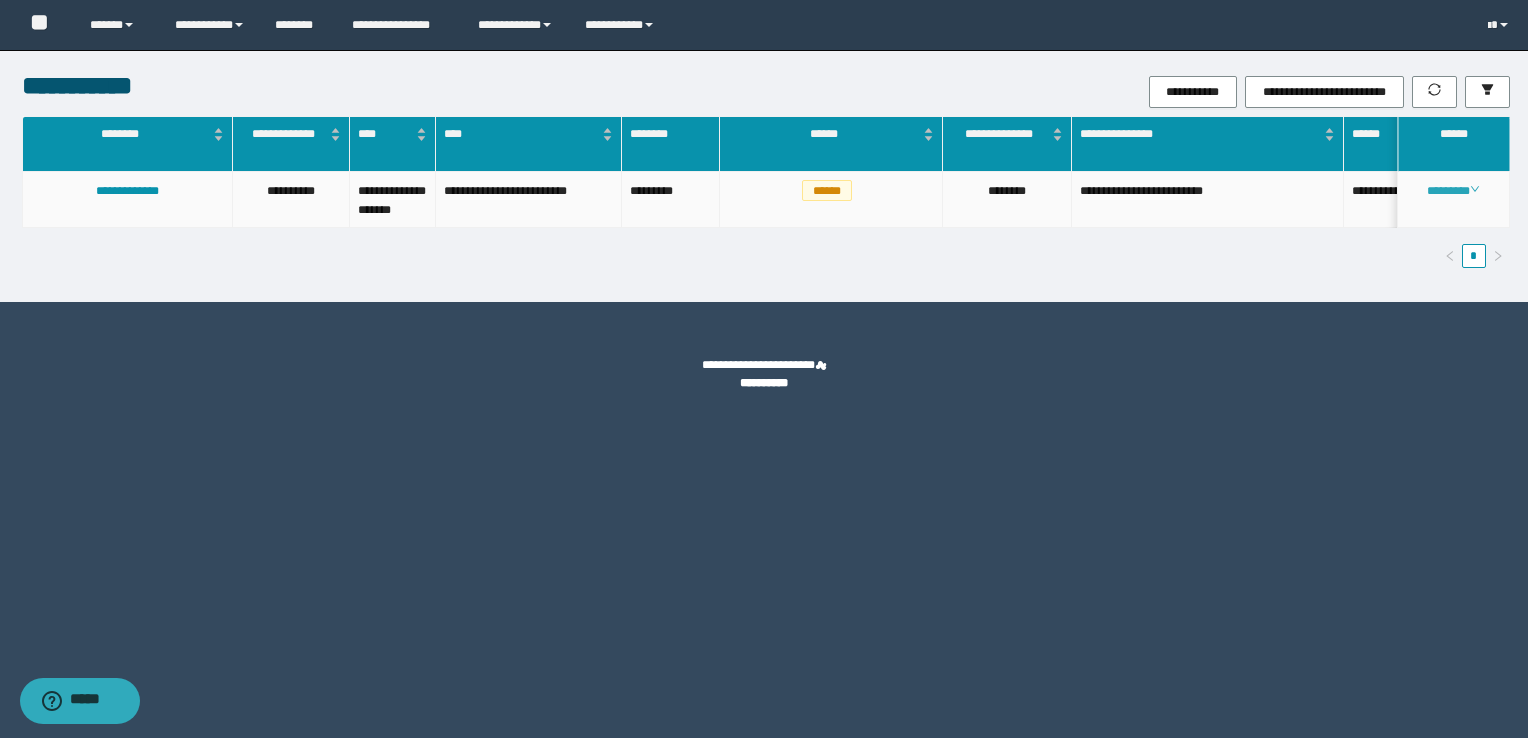 click on "********" at bounding box center [1453, 191] 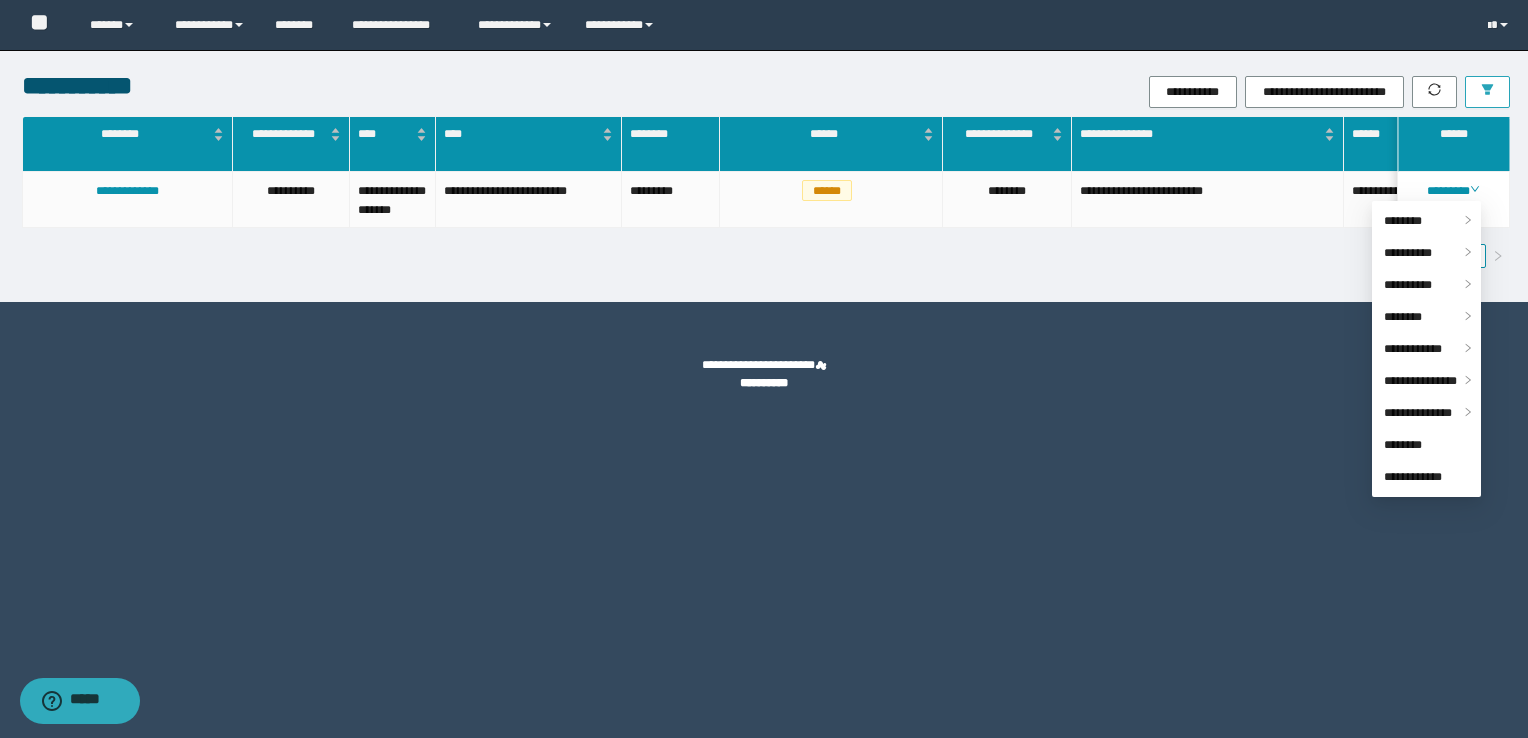 click at bounding box center (1487, 92) 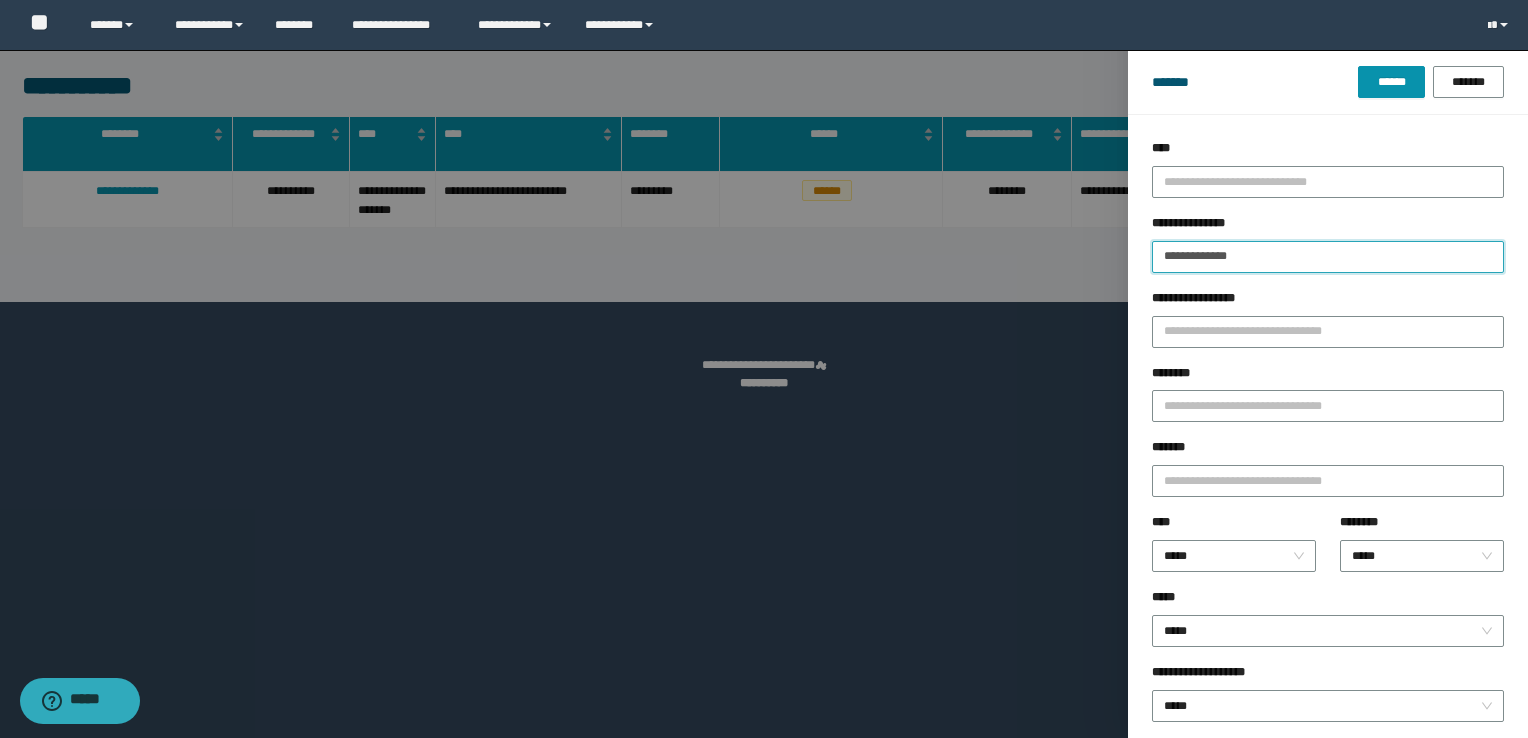 drag, startPoint x: 1311, startPoint y: 256, endPoint x: 829, endPoint y: 362, distance: 493.51797 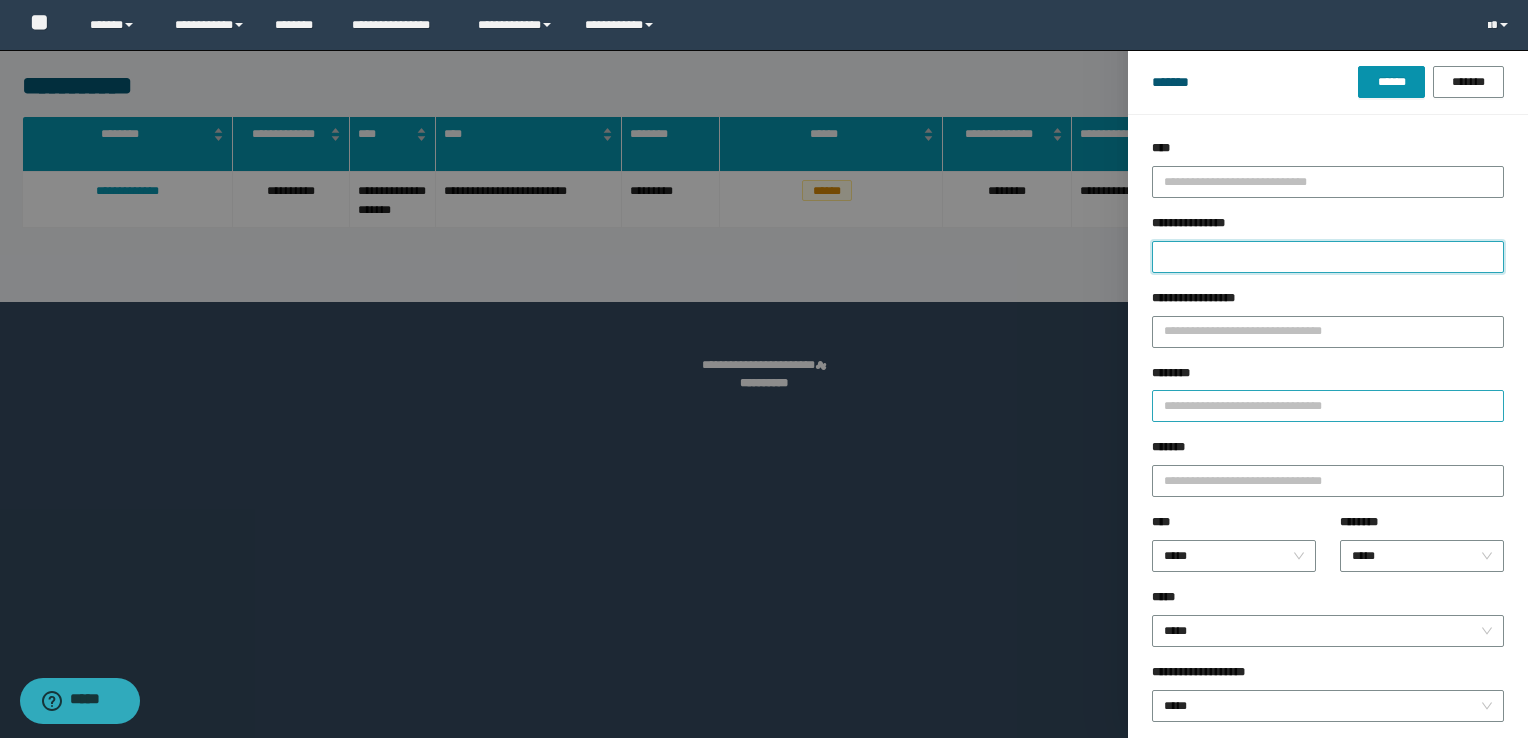 type 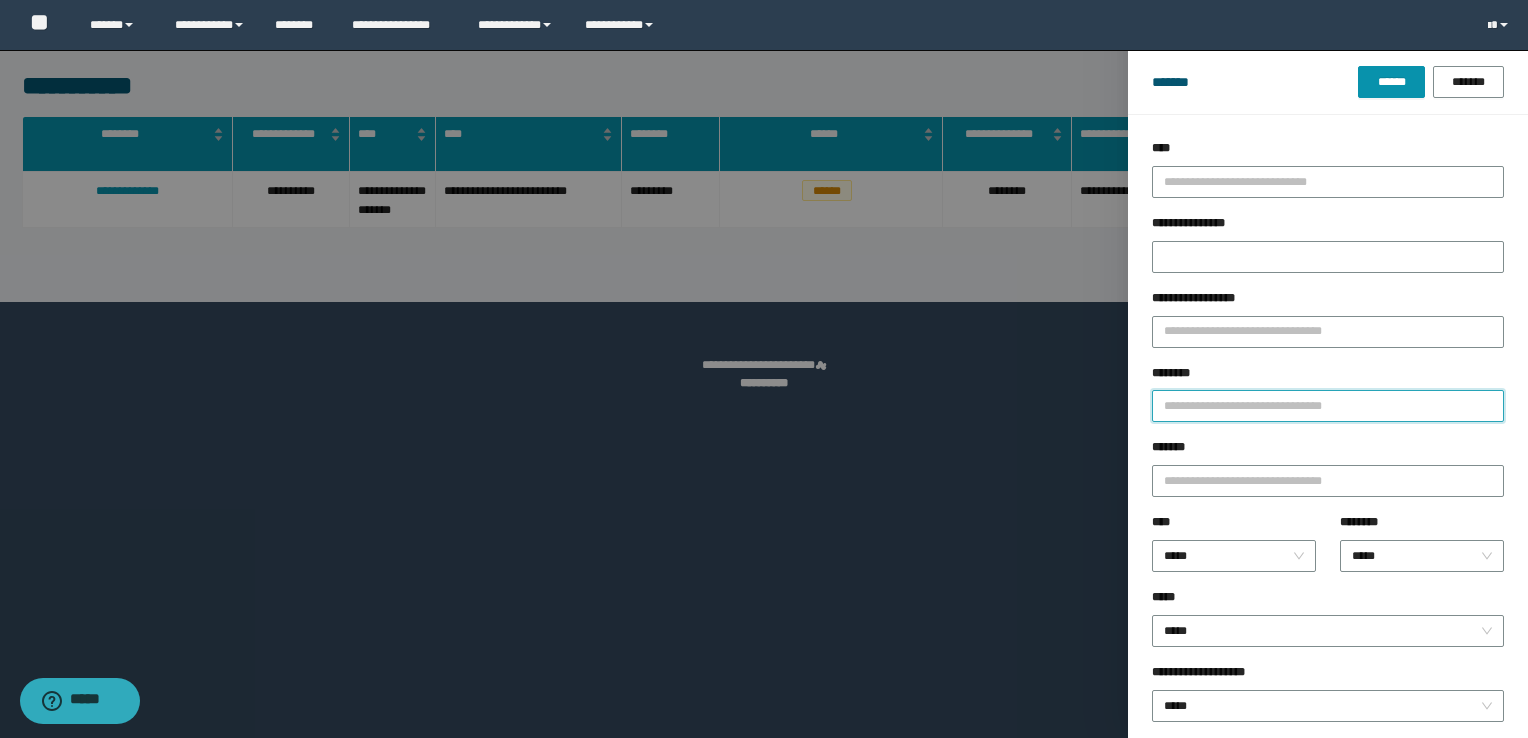 click on "********" at bounding box center [1328, 406] 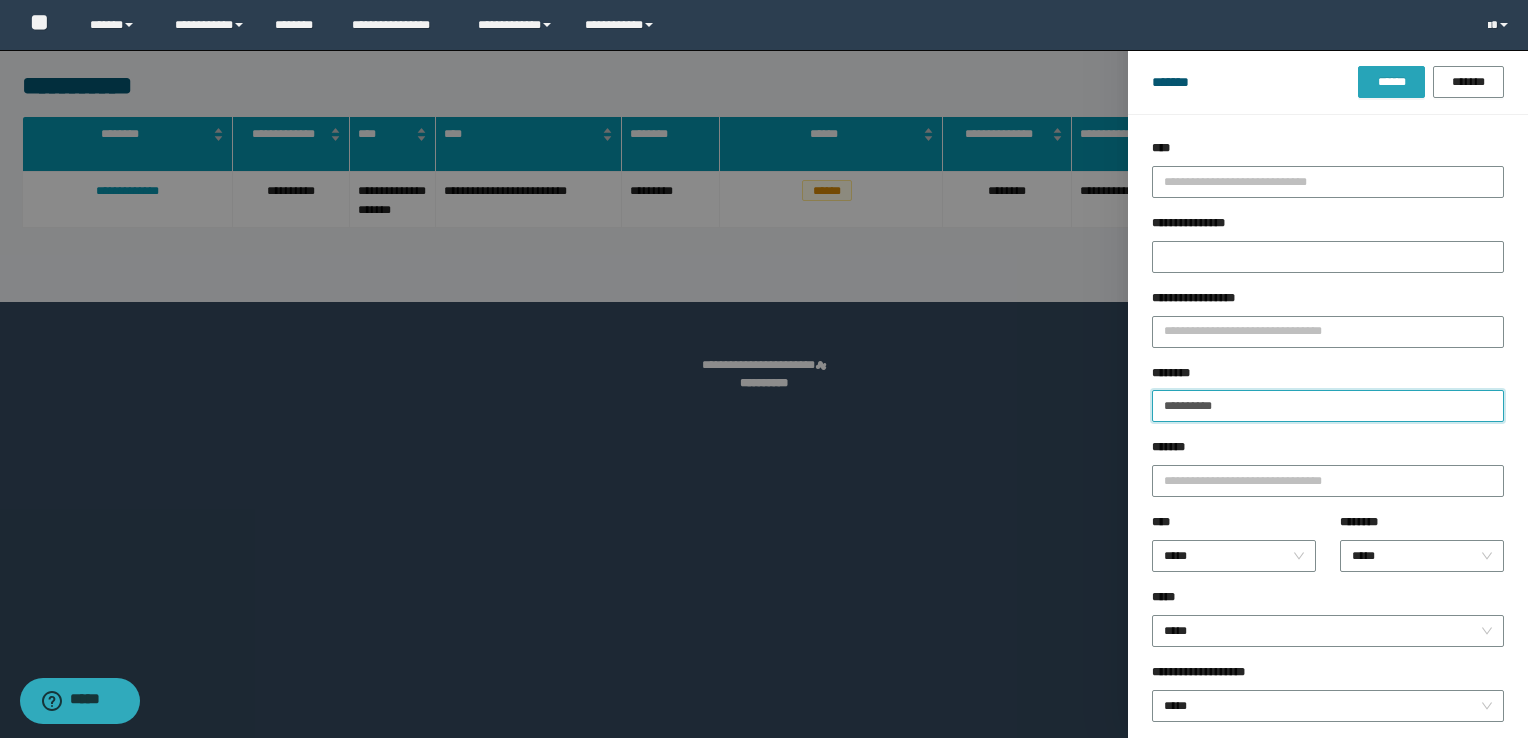 type on "**********" 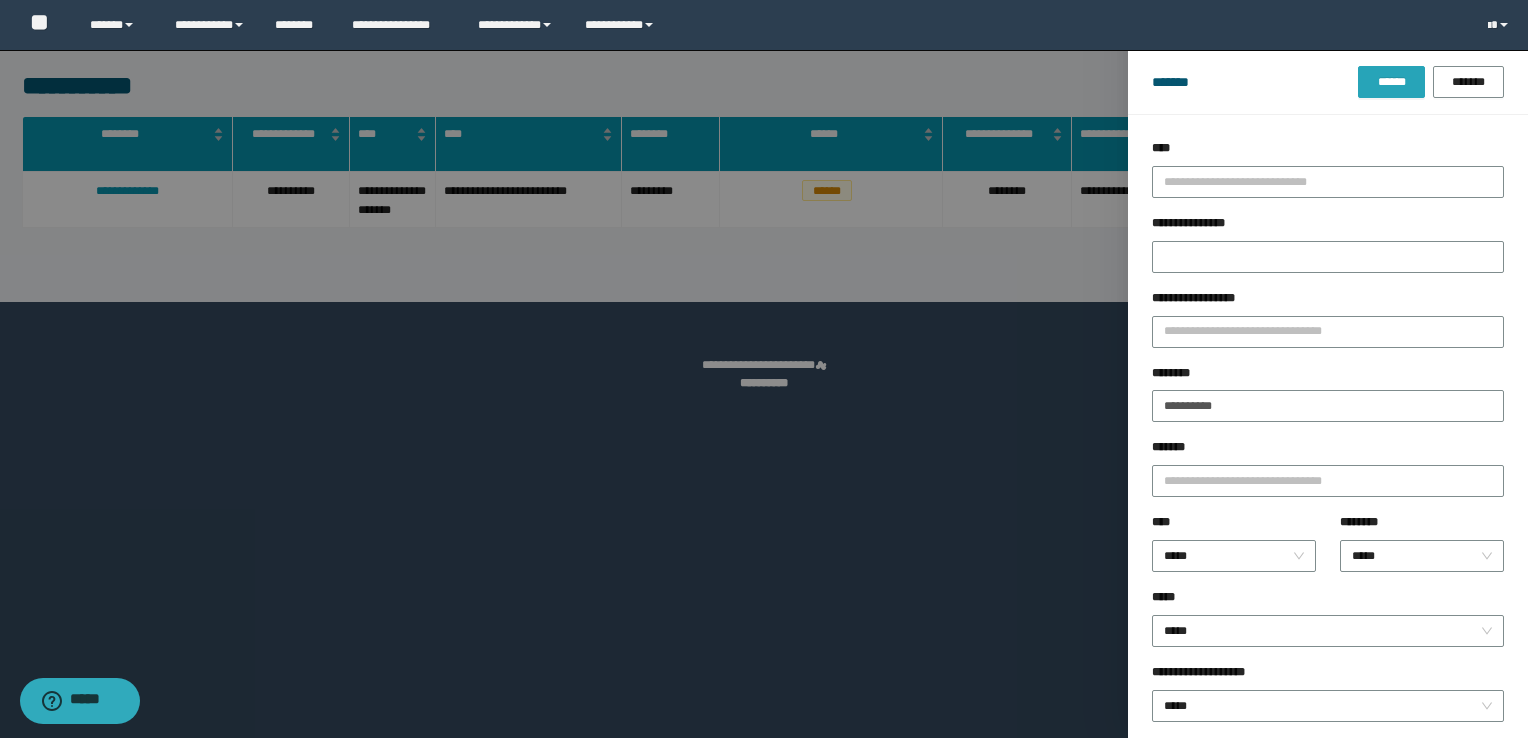 drag, startPoint x: 1404, startPoint y: 94, endPoint x: 1412, endPoint y: 82, distance: 14.422205 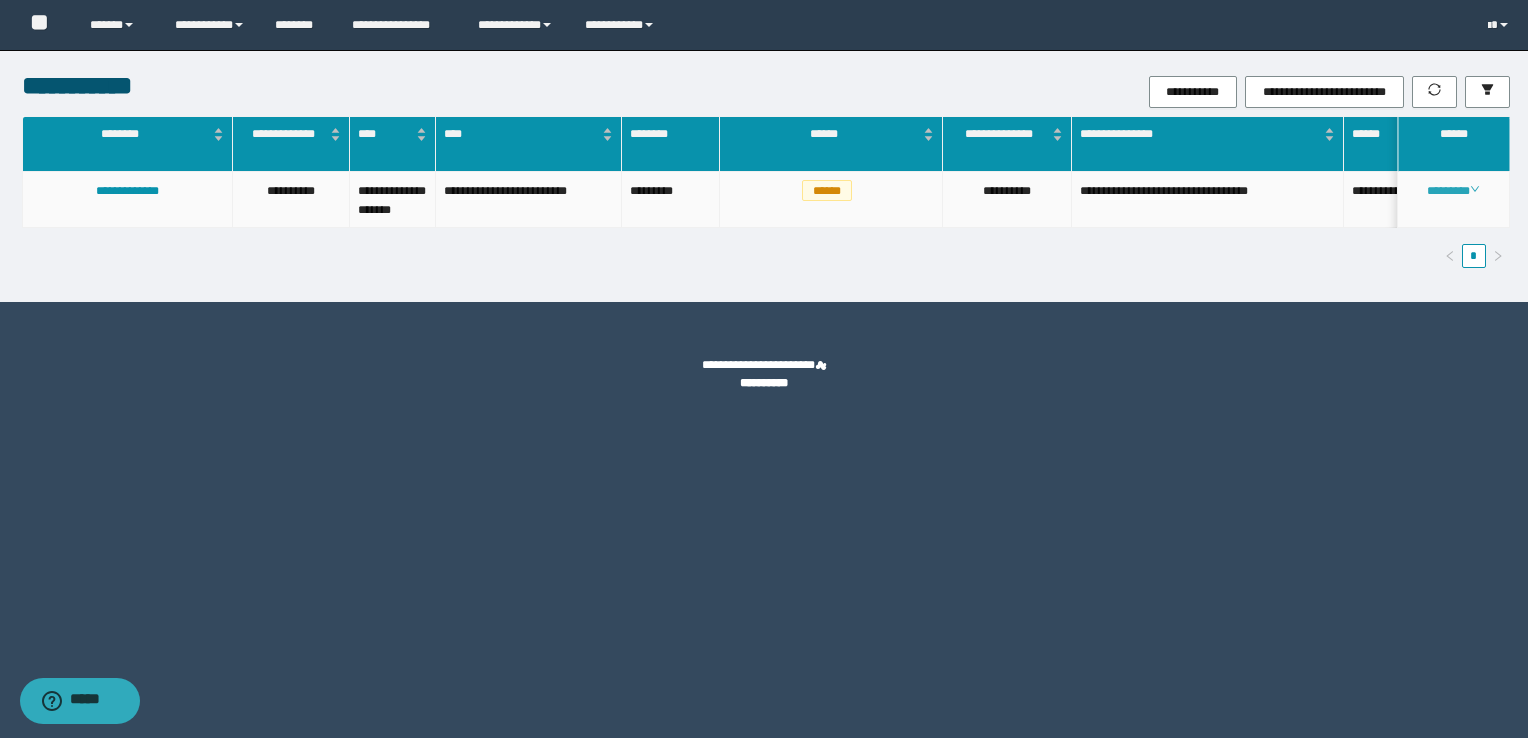 click on "********" at bounding box center (1453, 191) 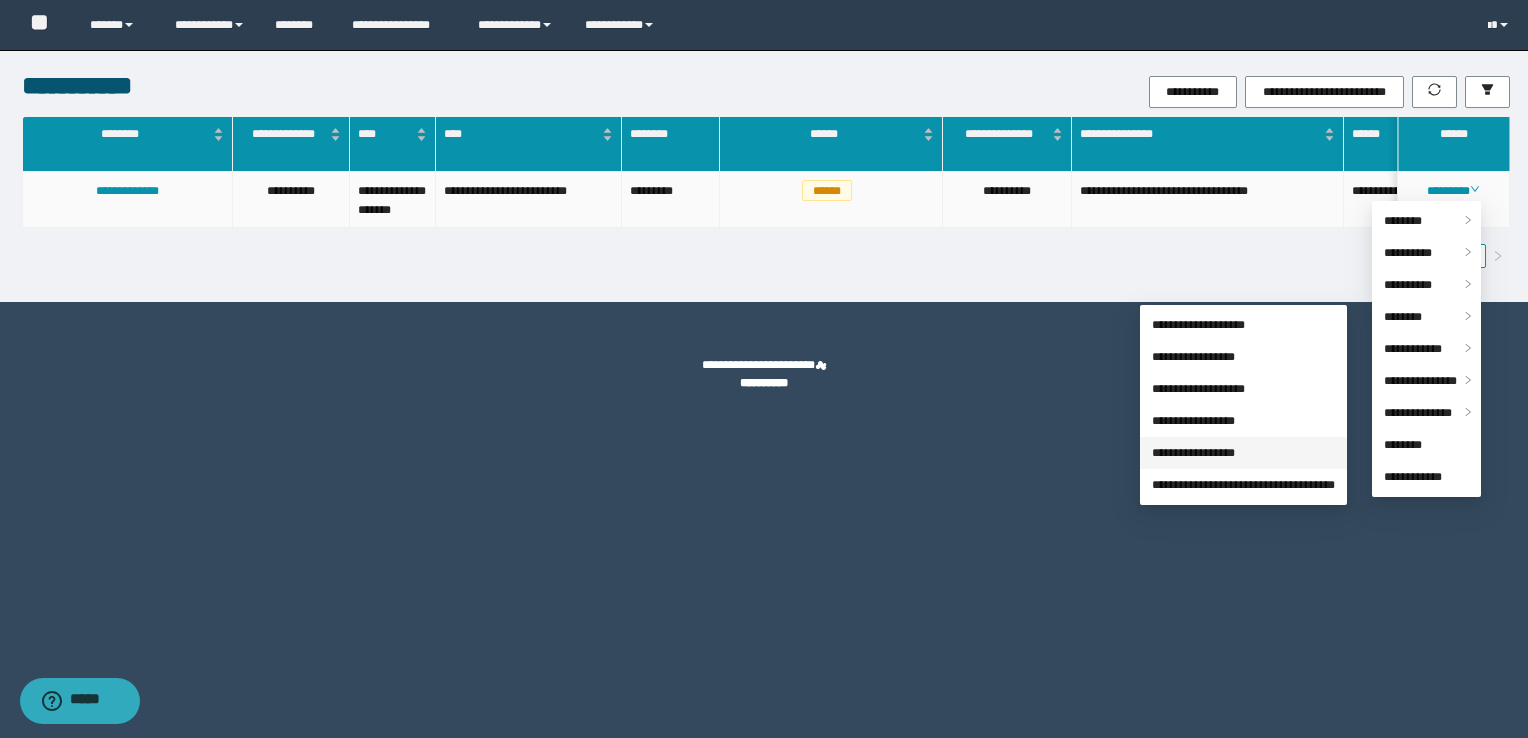 click on "**********" at bounding box center (1193, 453) 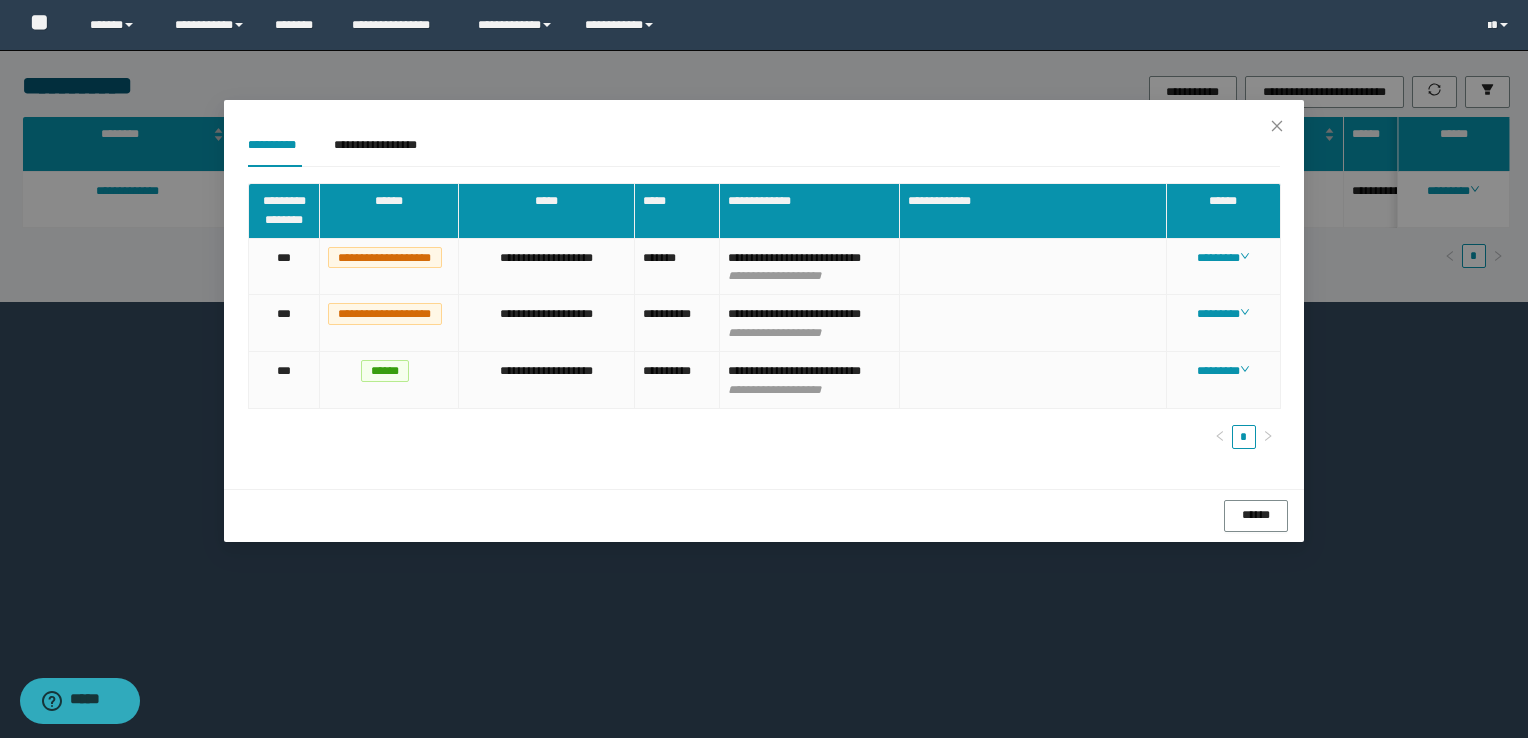 click on "**********" at bounding box center (764, 369) 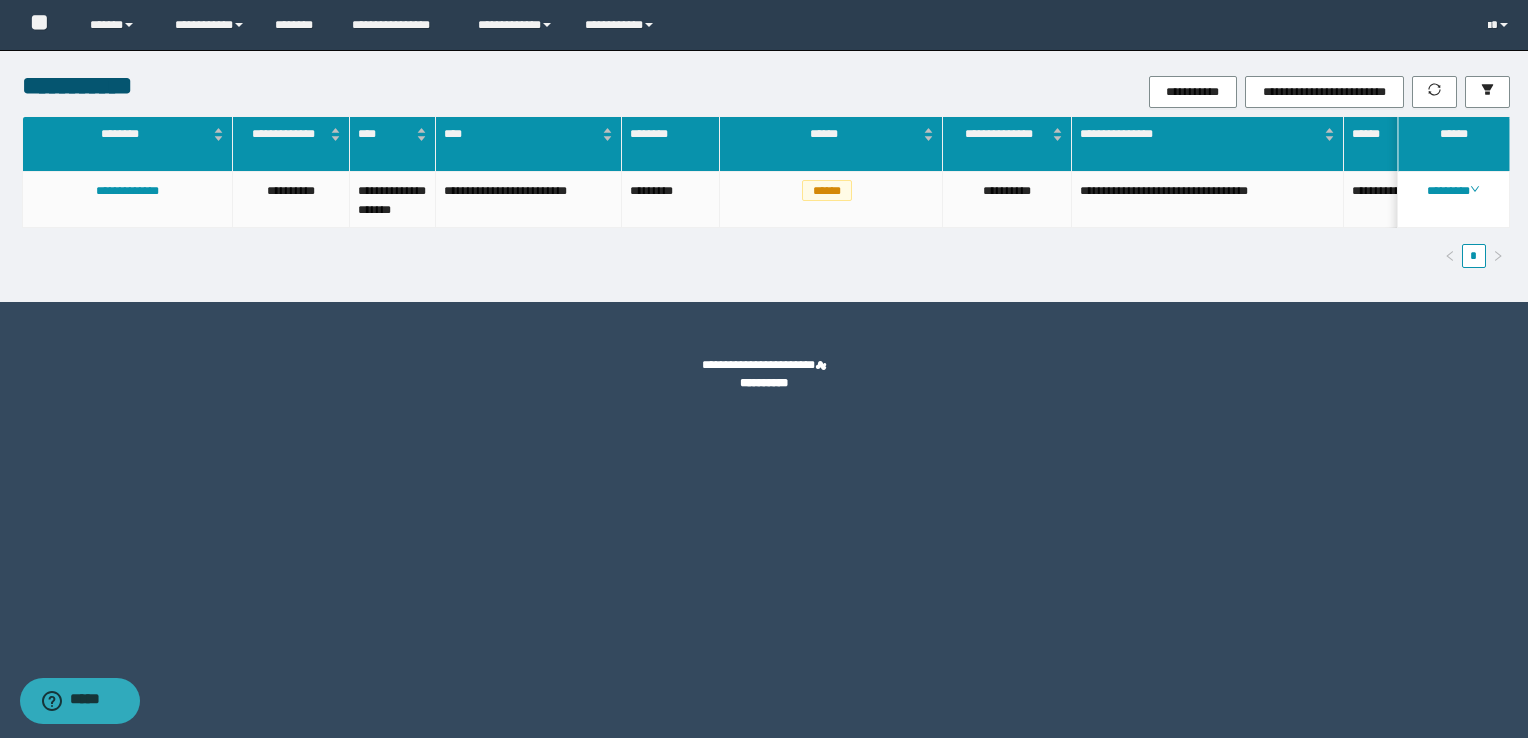 click on "**********" at bounding box center [764, 176] 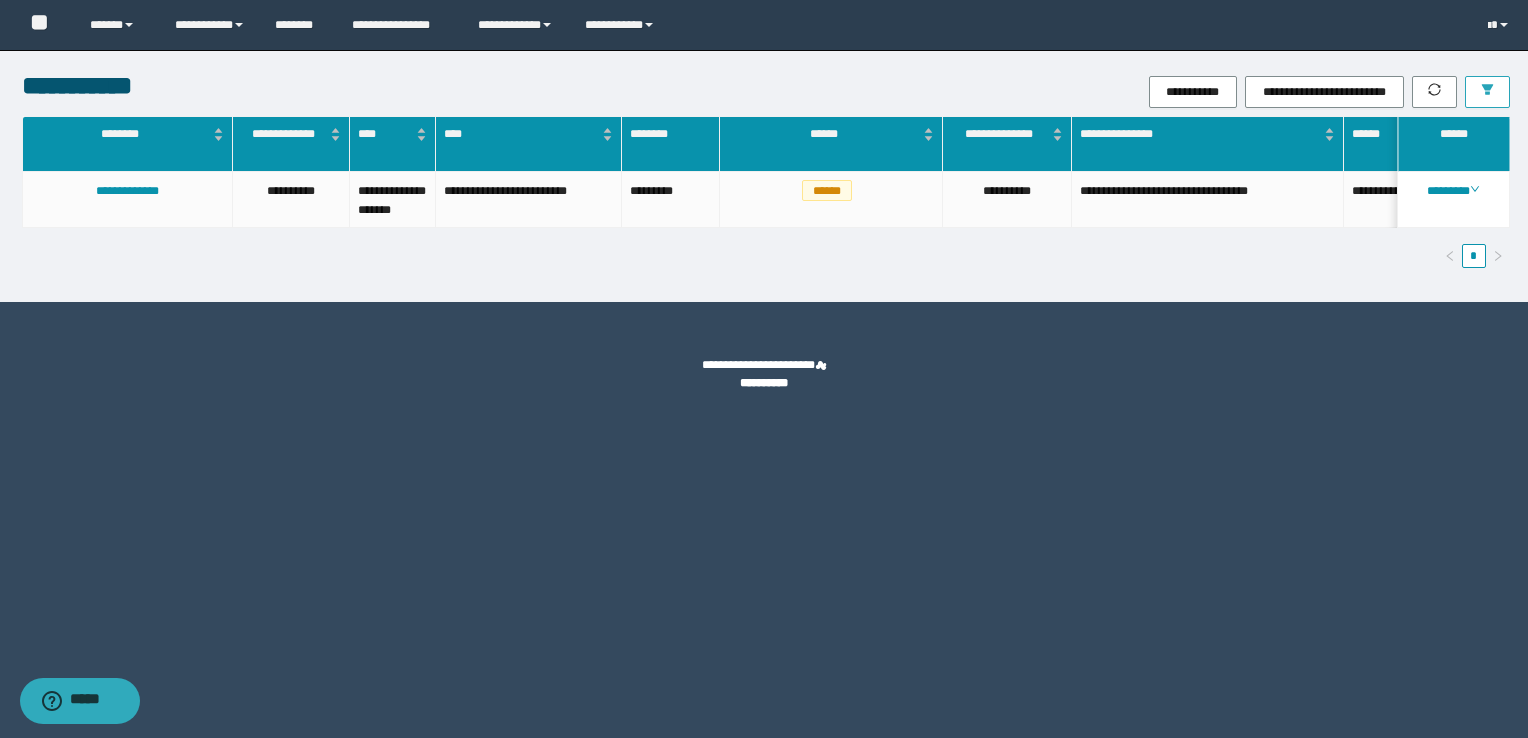 click at bounding box center (1487, 92) 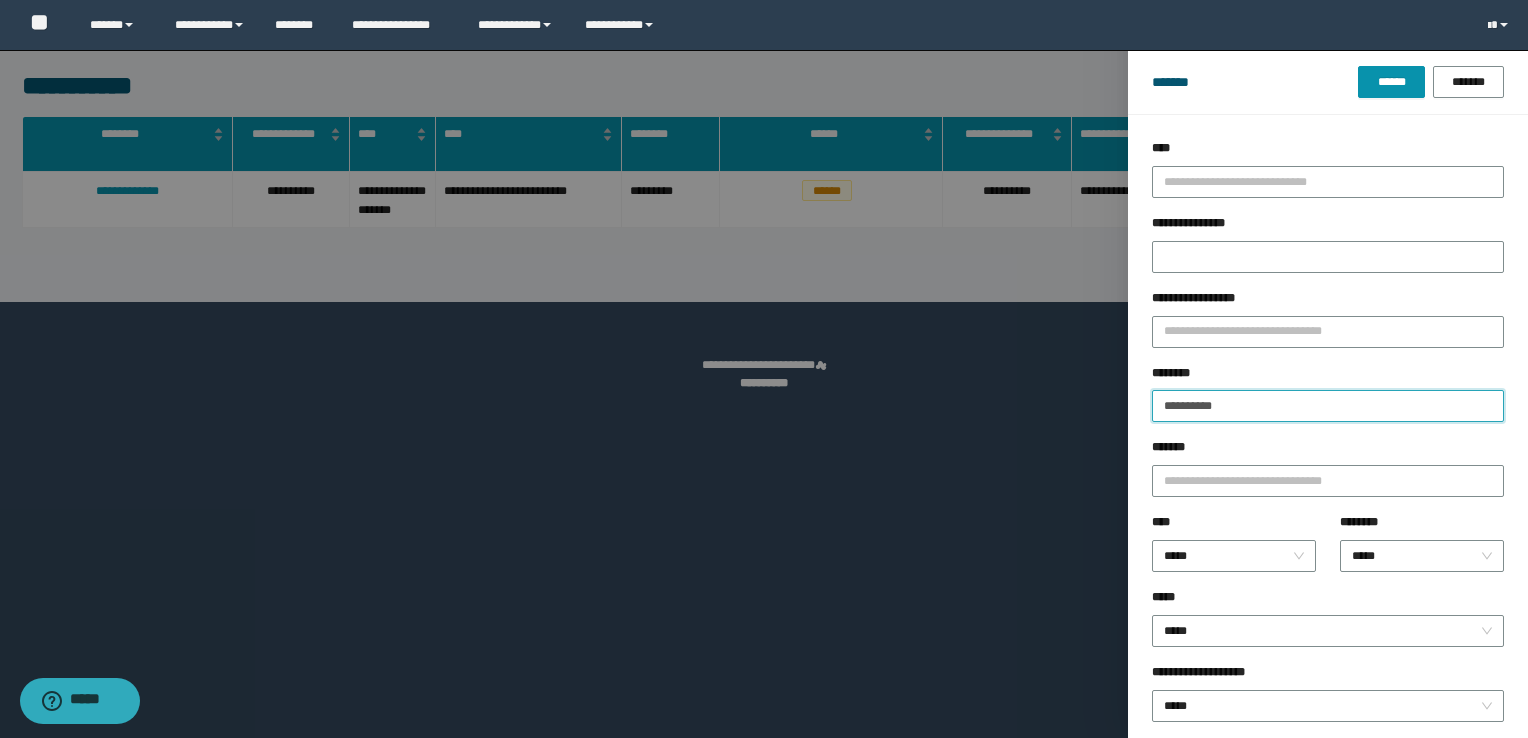 drag, startPoint x: 1256, startPoint y: 414, endPoint x: 1010, endPoint y: 420, distance: 246.07317 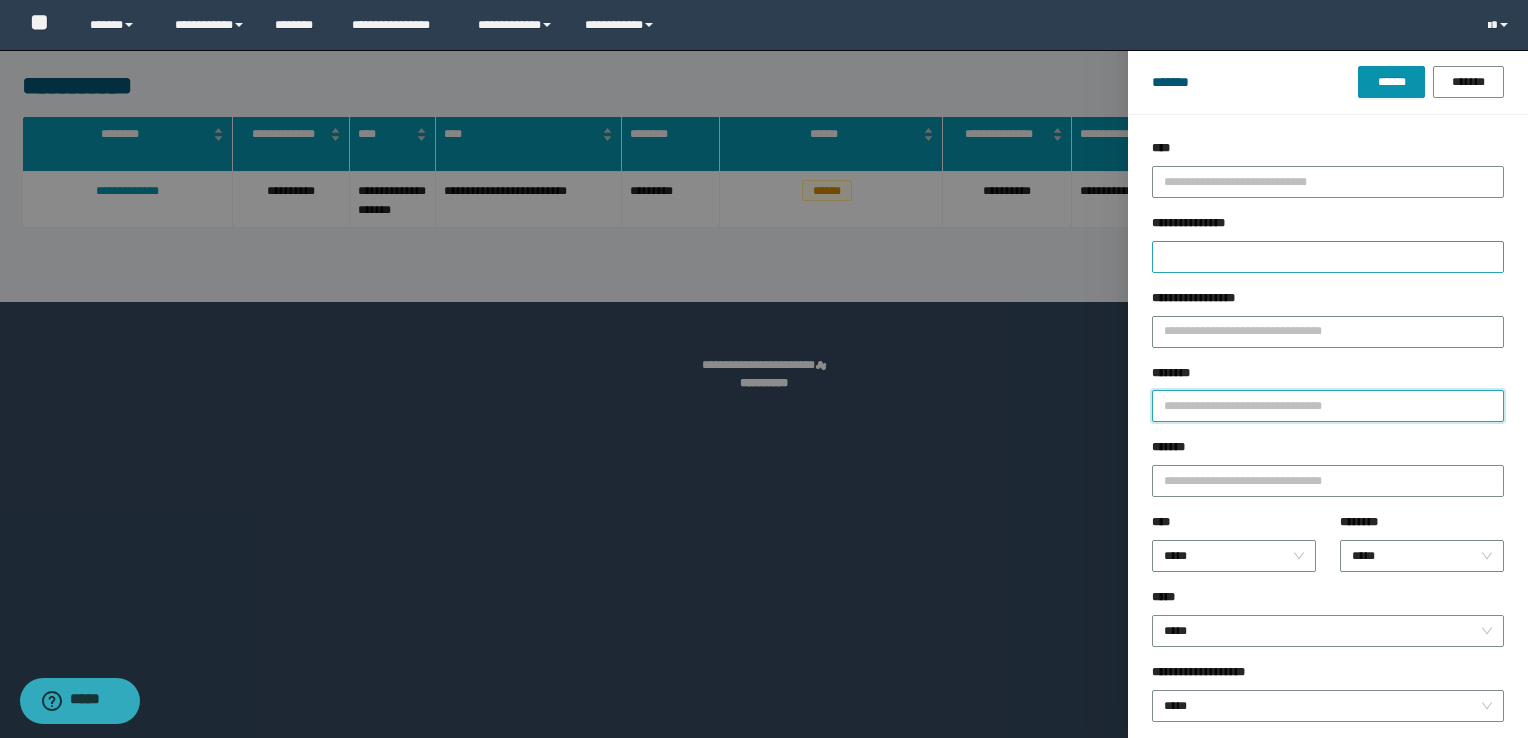 type 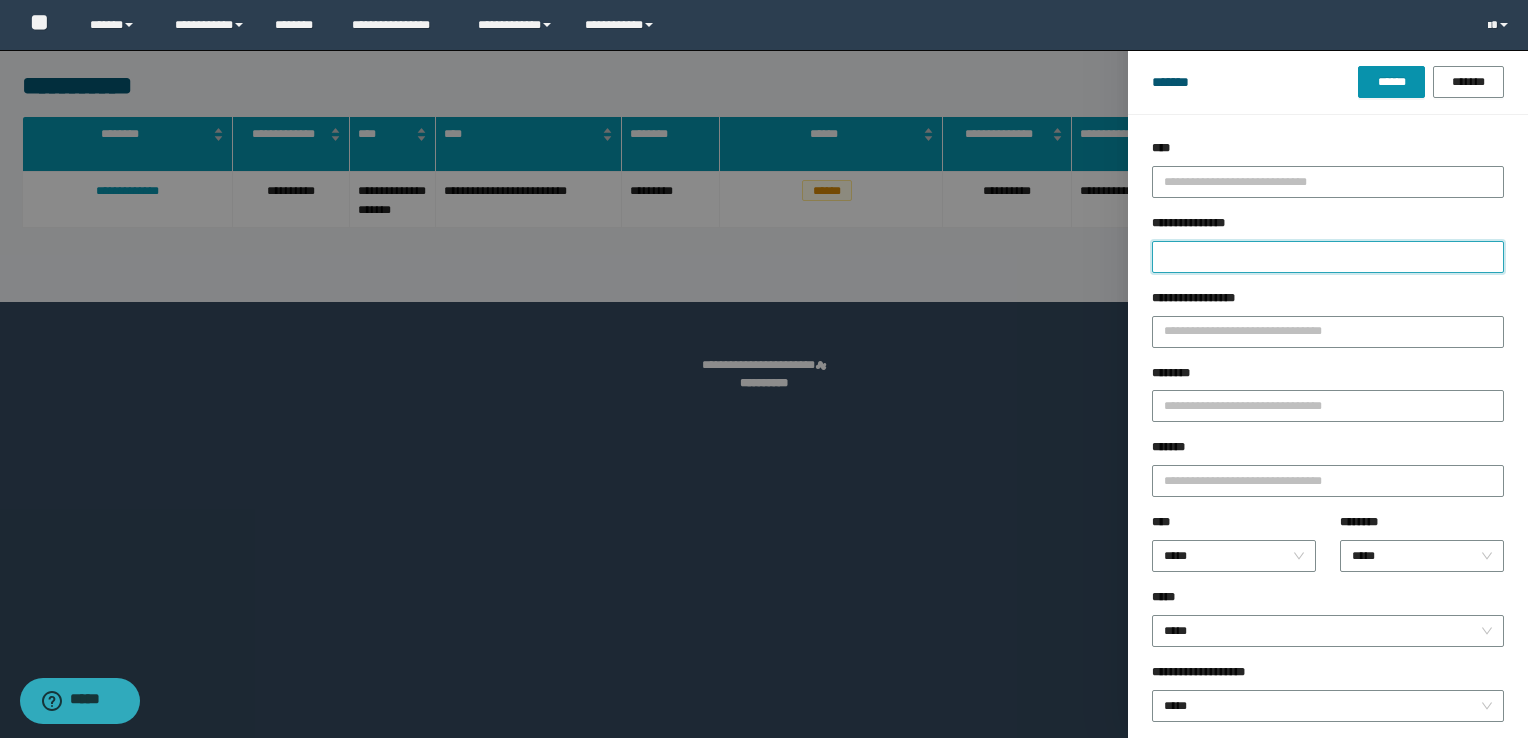 click on "**********" at bounding box center [1328, 257] 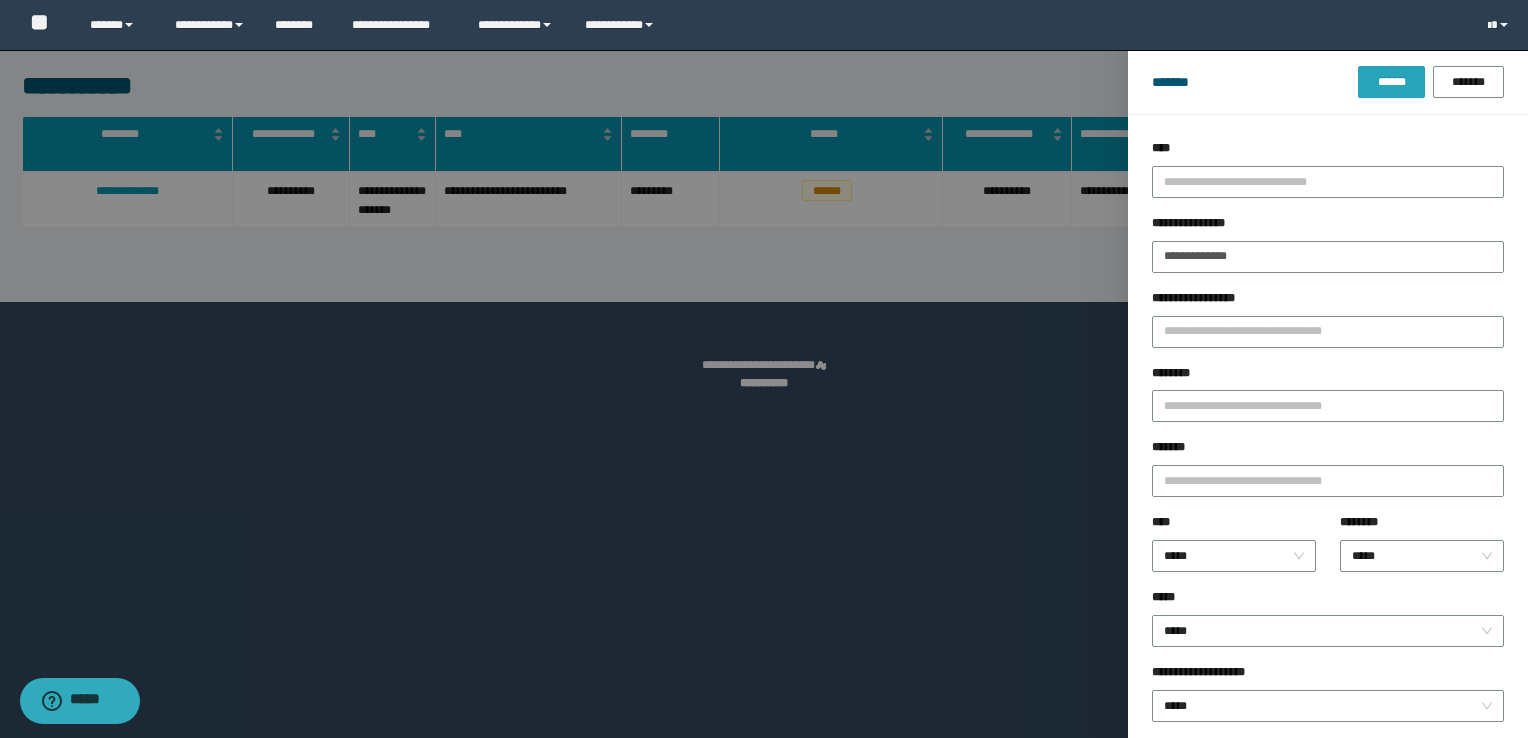 click on "******" at bounding box center [1391, 82] 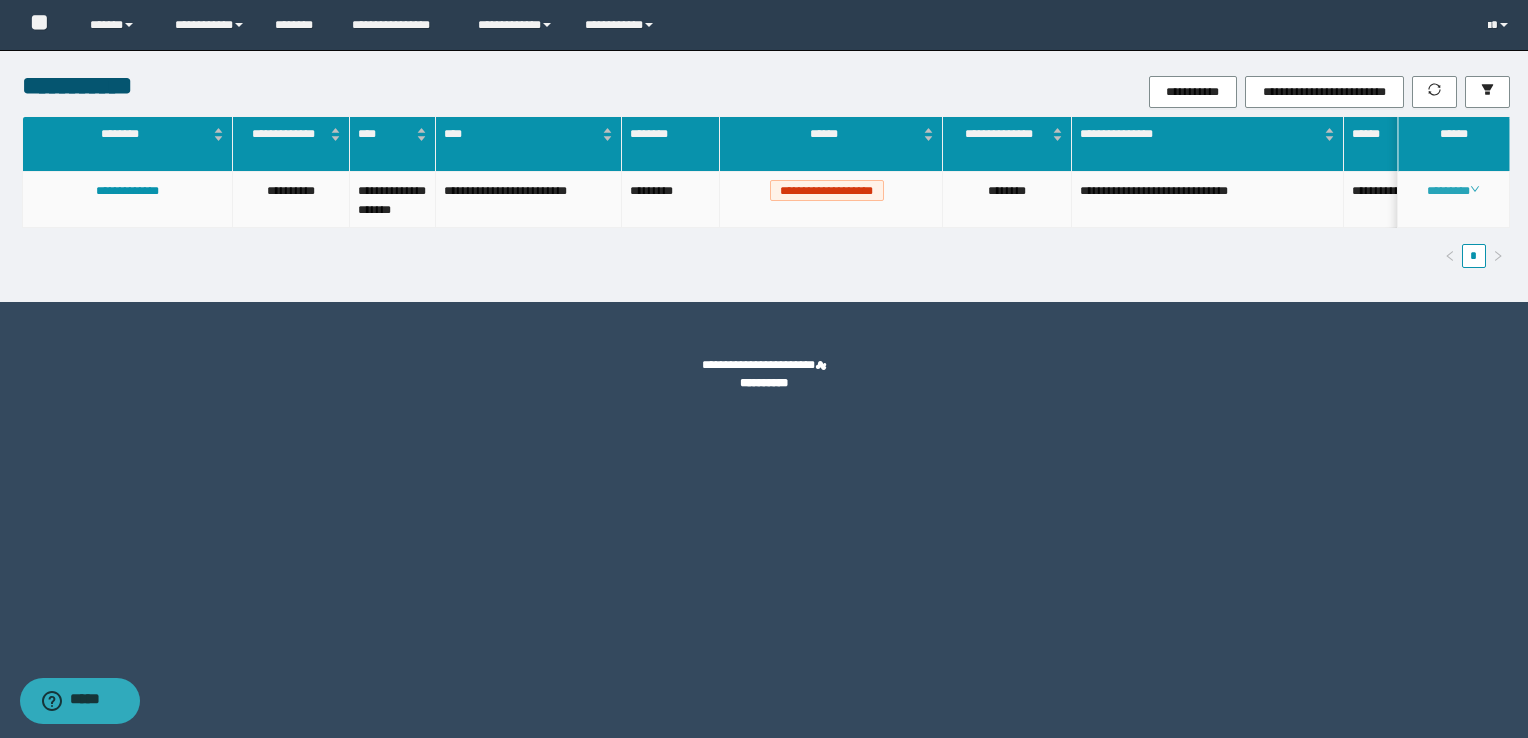 click on "********" at bounding box center [1453, 191] 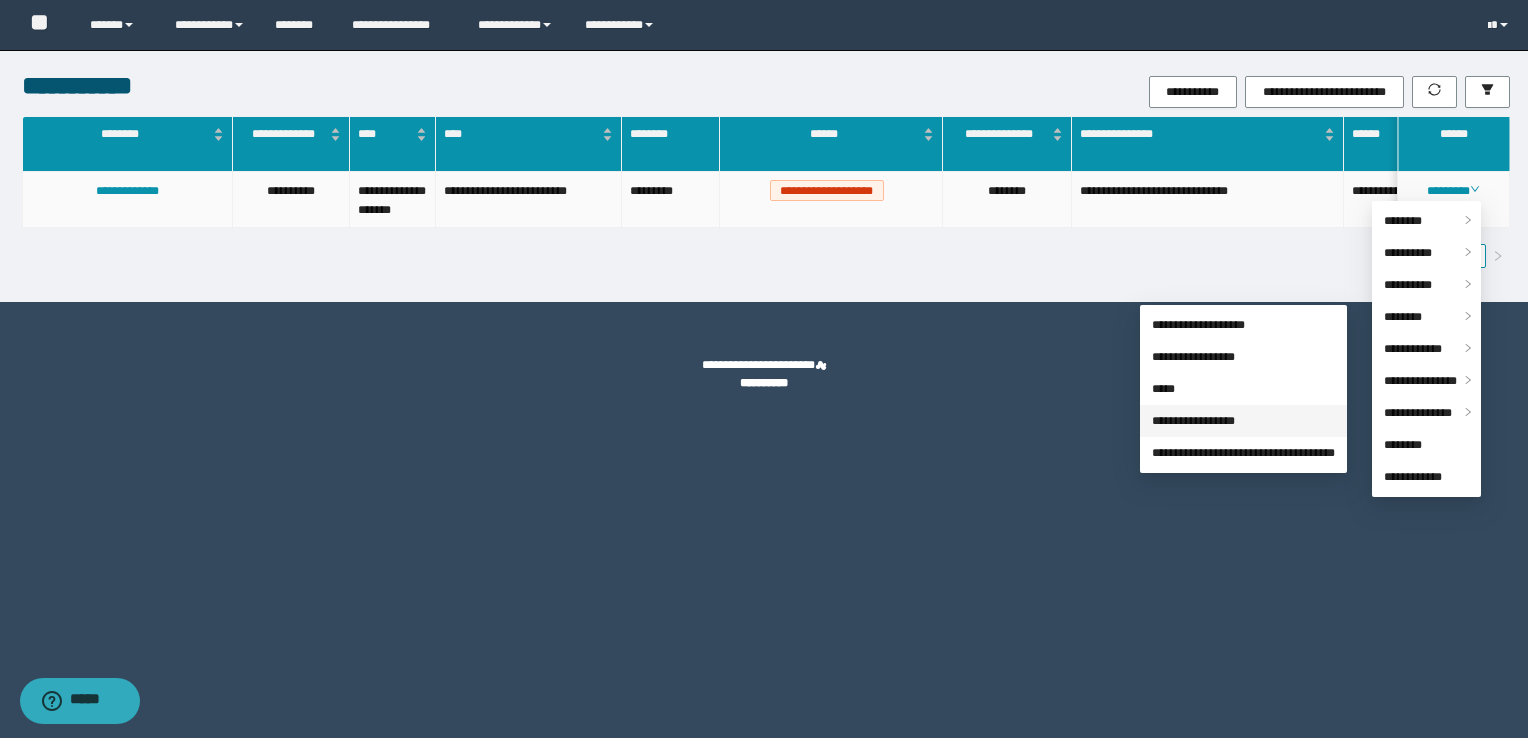 click on "**********" at bounding box center [1193, 421] 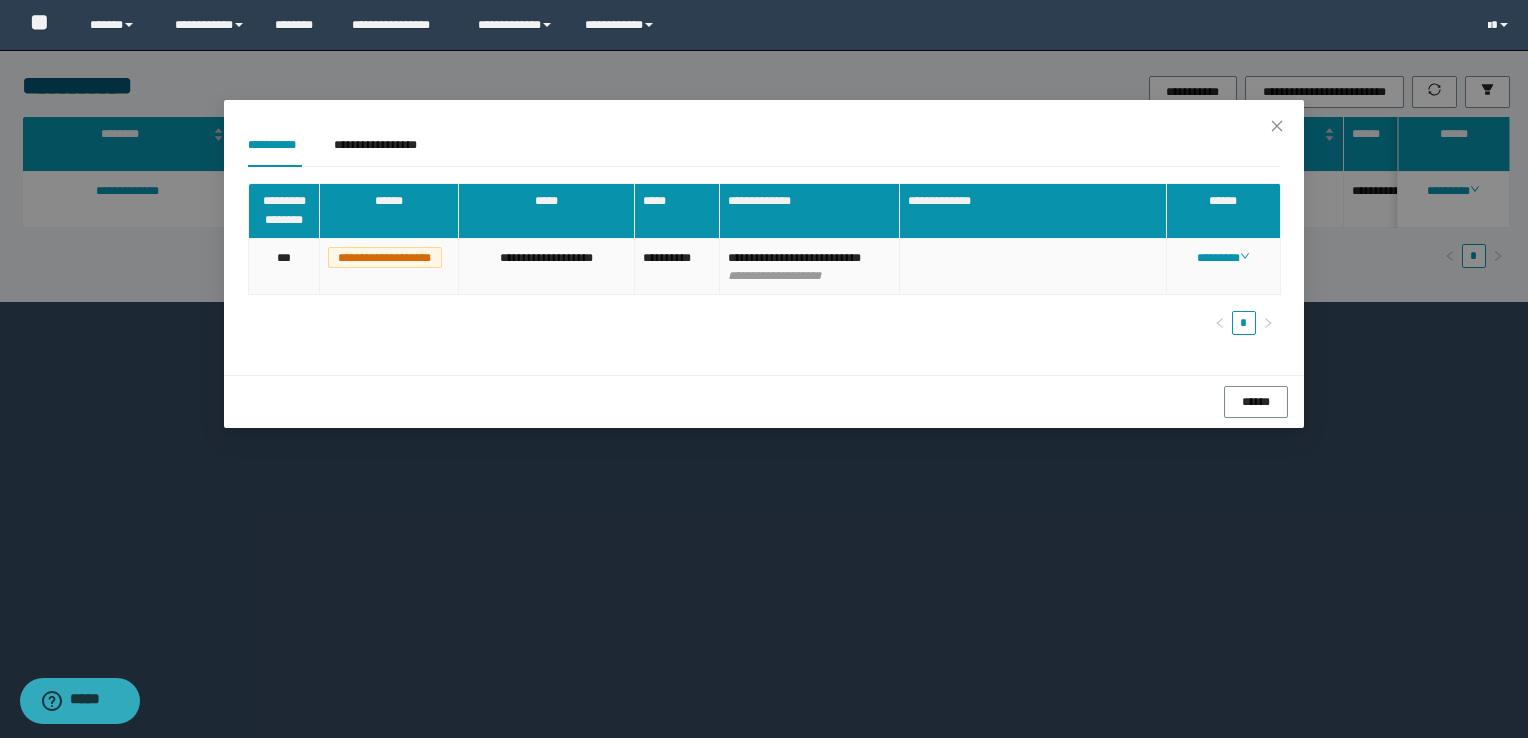 click on "********" at bounding box center (1224, 267) 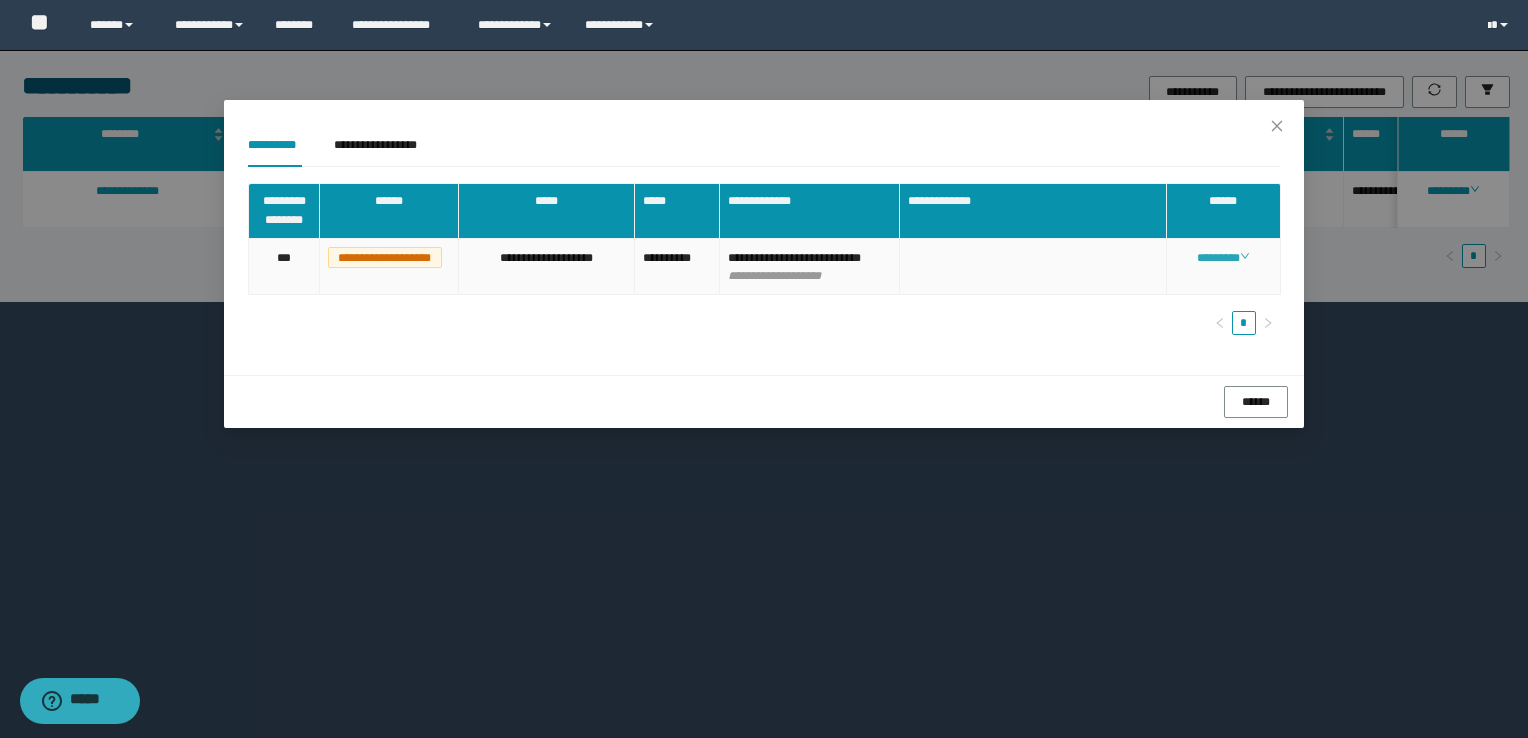 click on "********" at bounding box center [1223, 258] 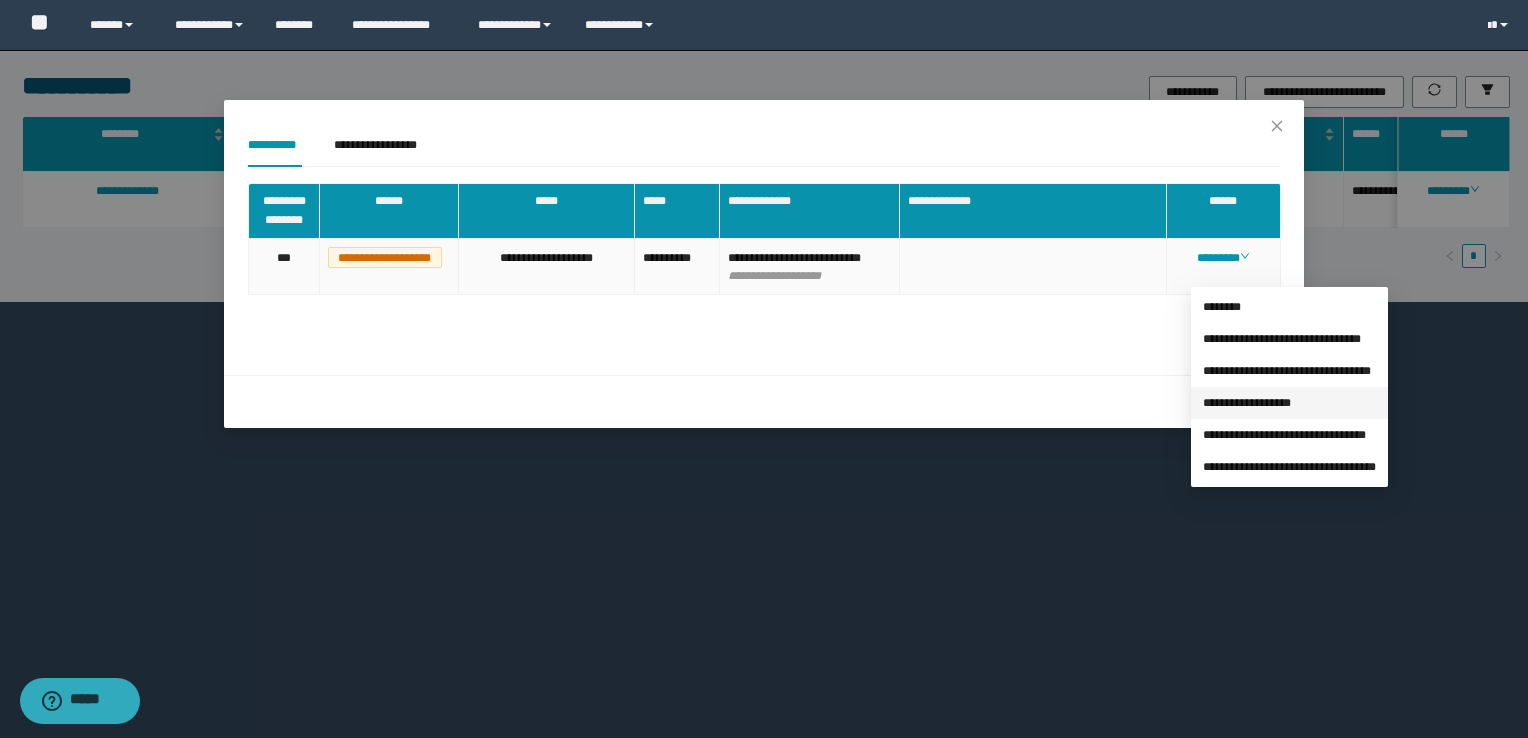 click on "**********" at bounding box center [1247, 403] 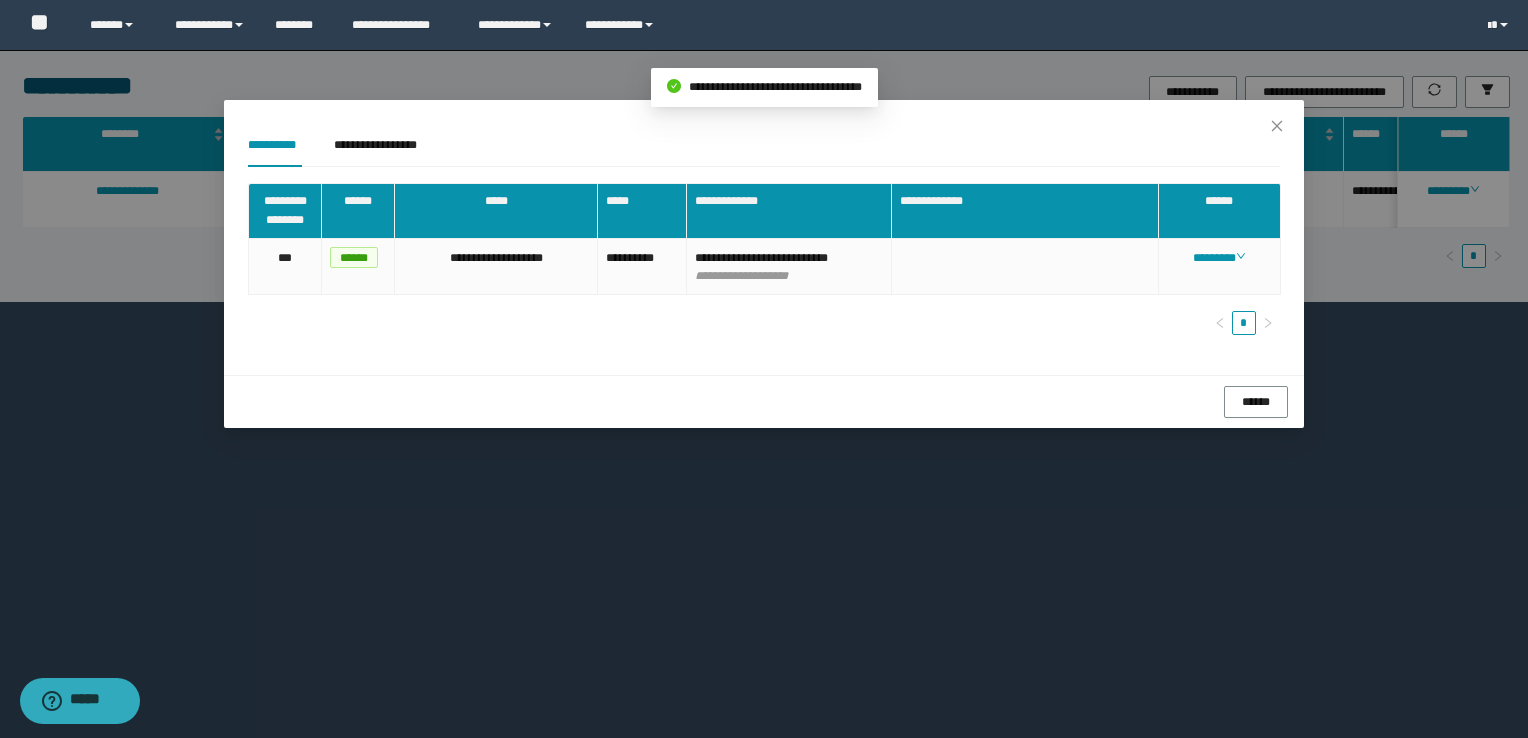 click on "**********" at bounding box center (764, 369) 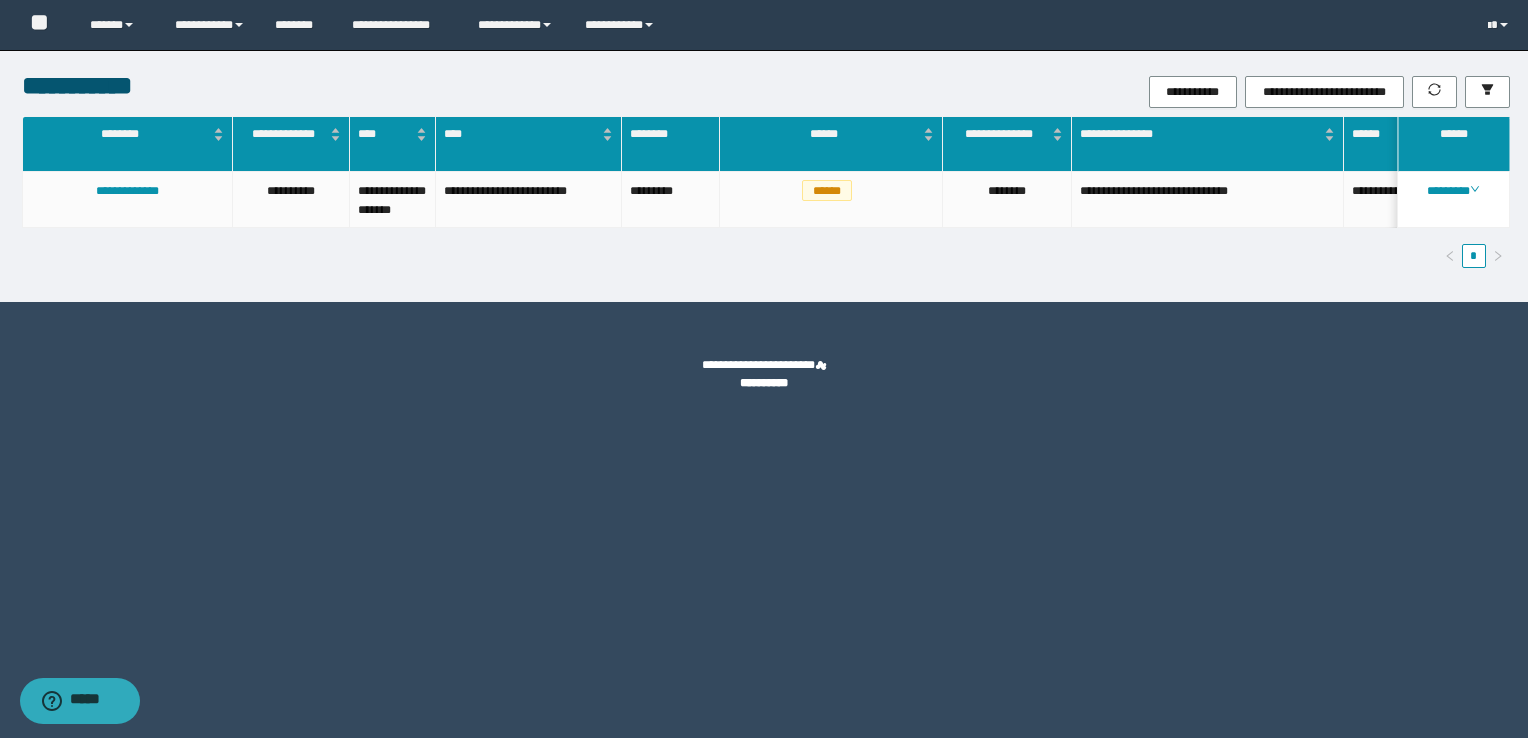 click on "**********" at bounding box center [764, 369] 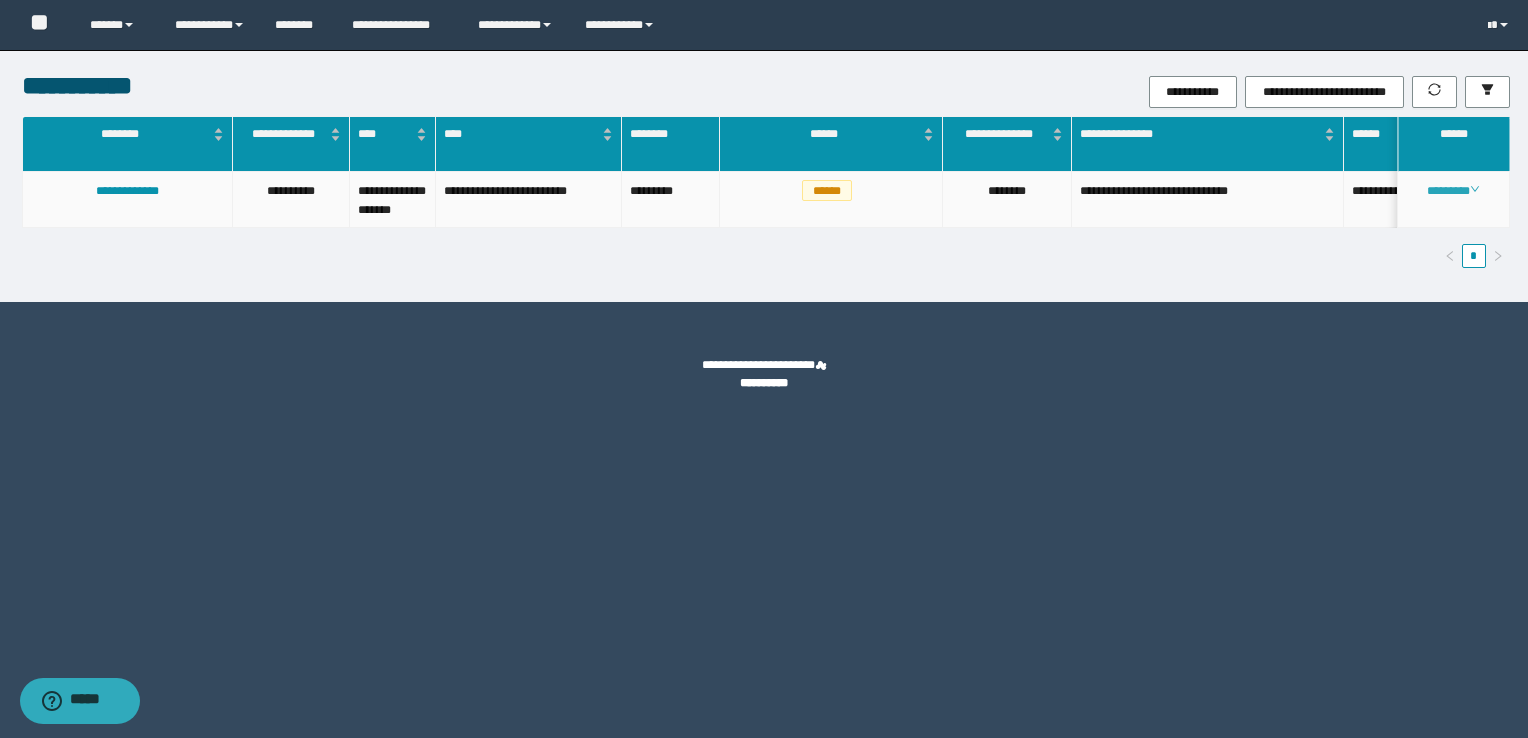 click on "********" at bounding box center (1453, 191) 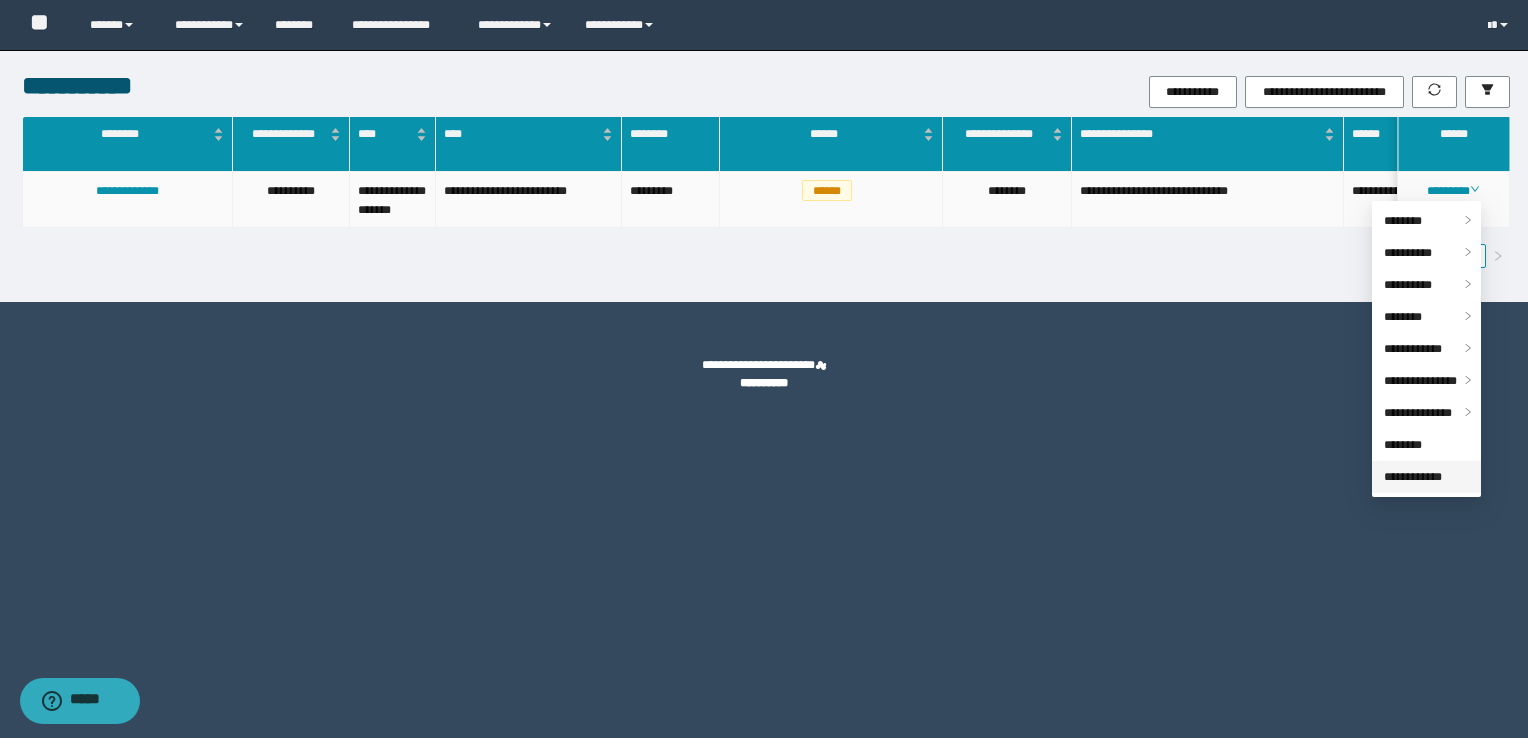 click on "**********" at bounding box center (1413, 477) 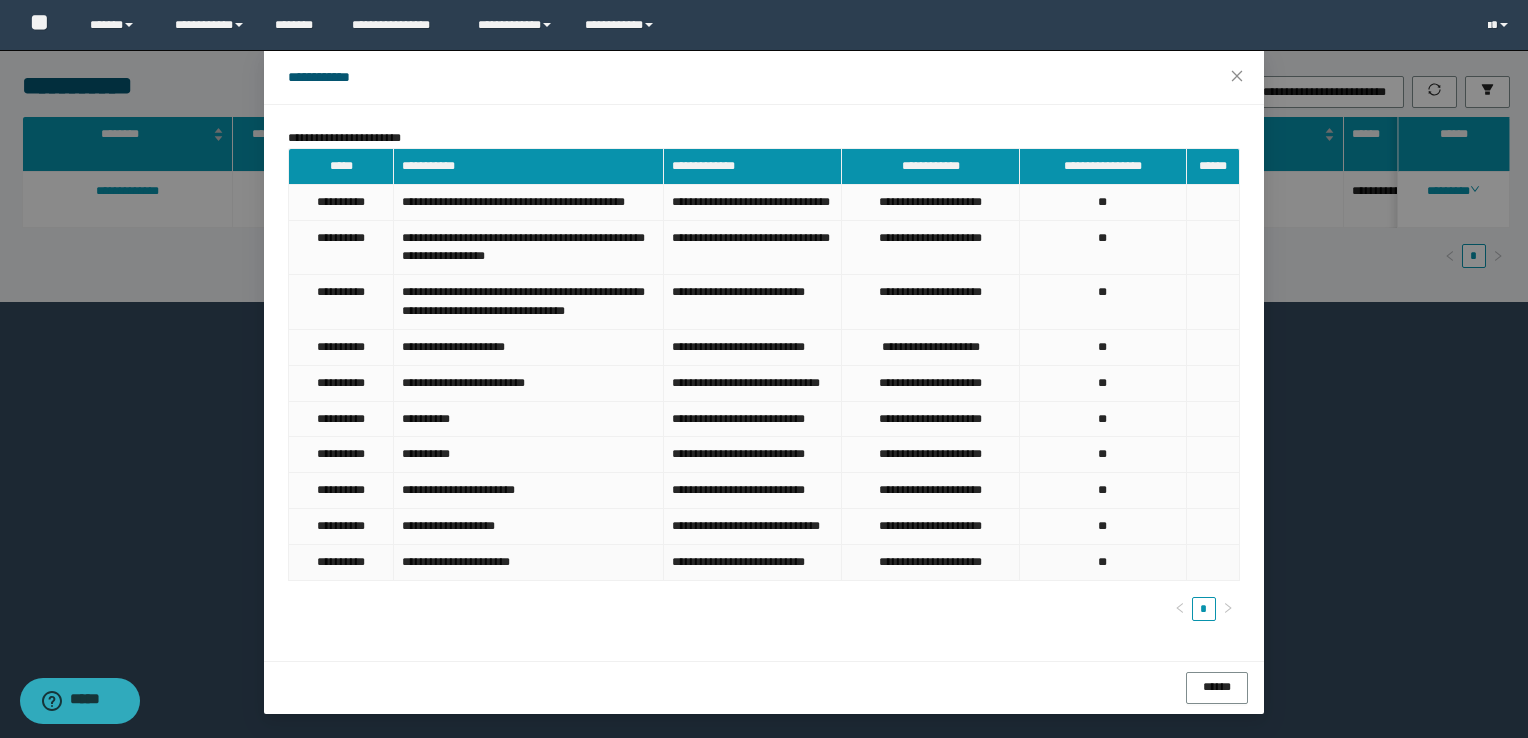 scroll, scrollTop: 103, scrollLeft: 0, axis: vertical 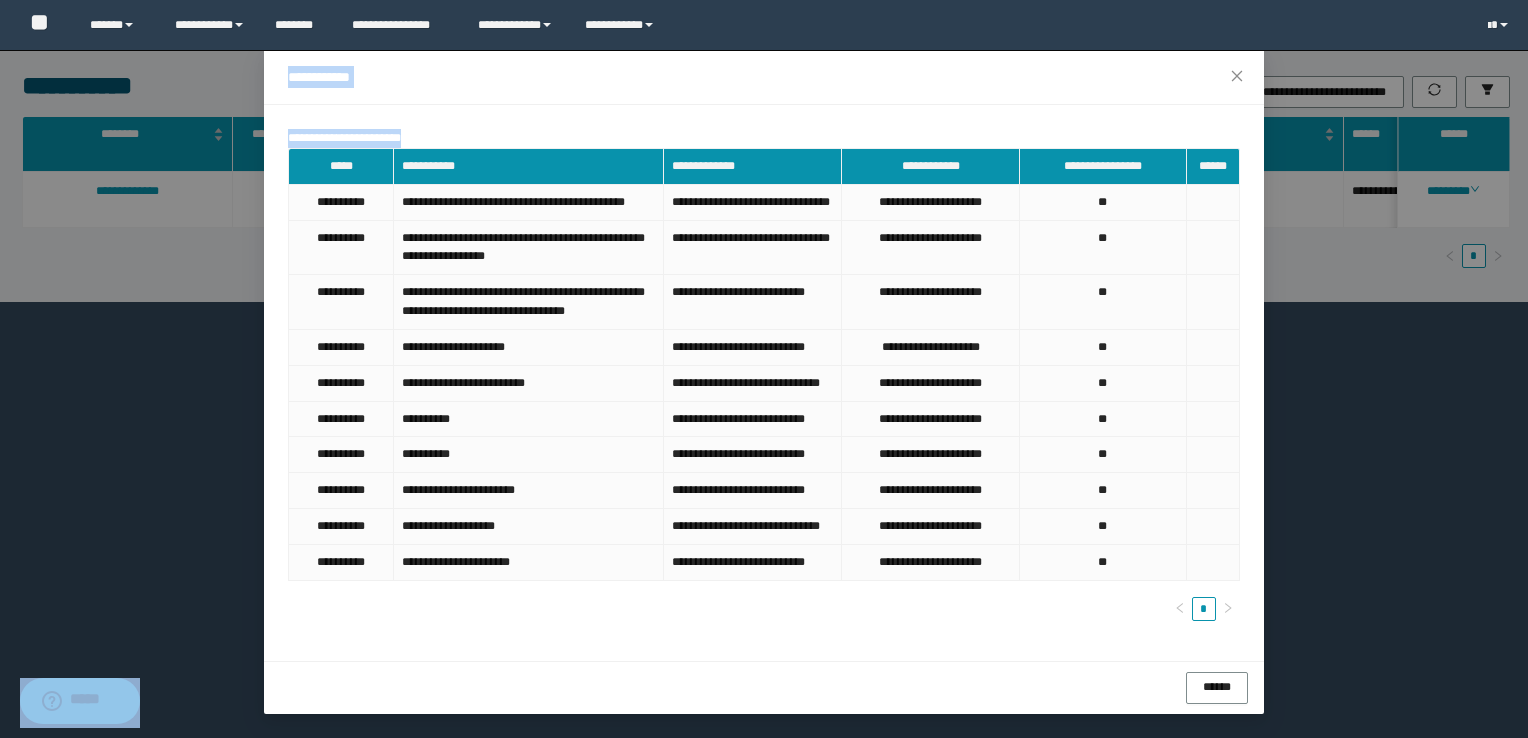 click on "**********" at bounding box center [764, 369] 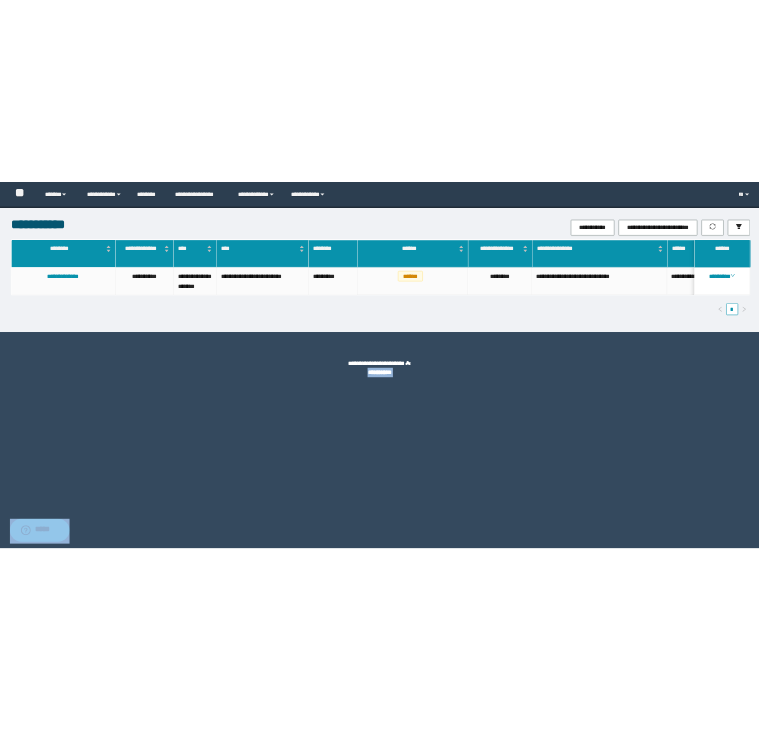 scroll, scrollTop: 3, scrollLeft: 0, axis: vertical 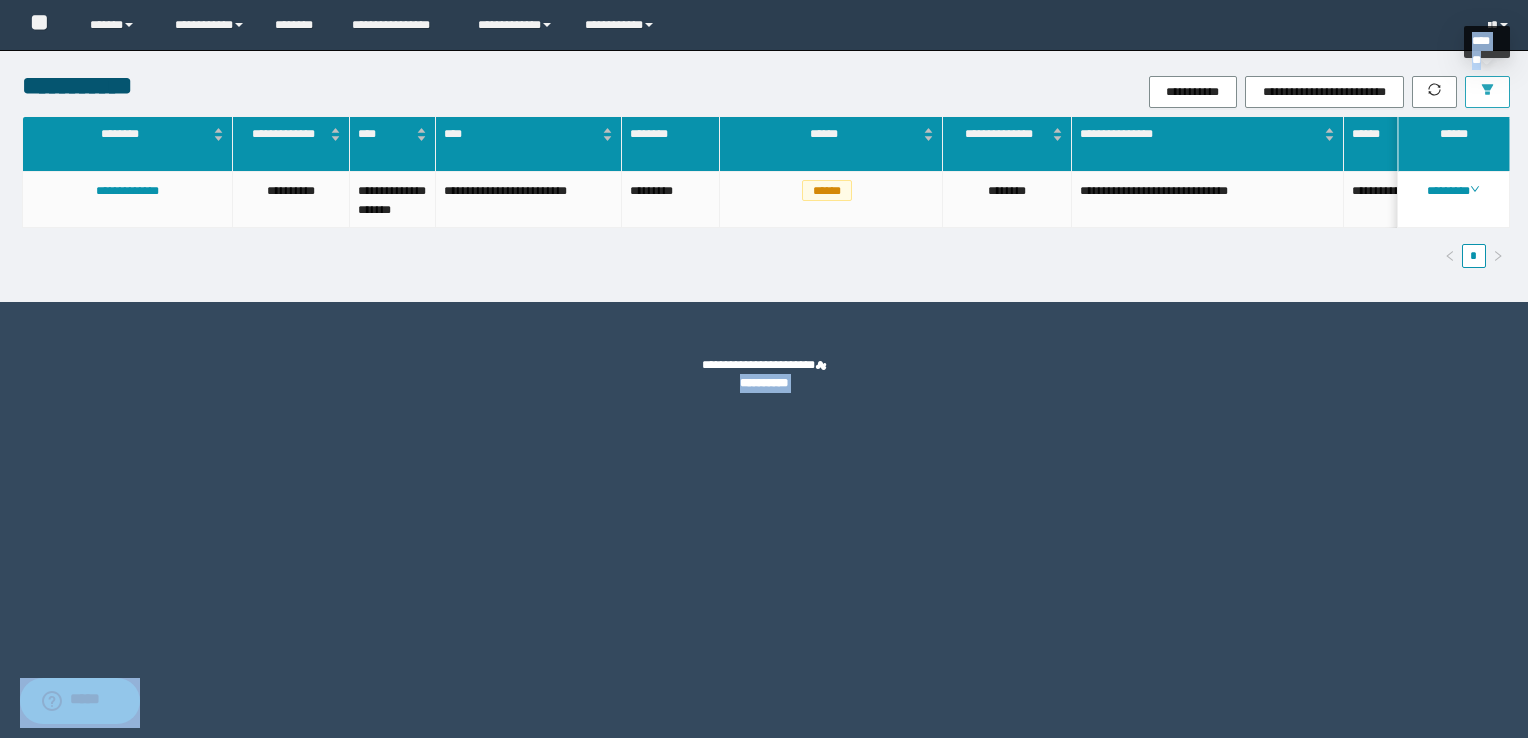 click at bounding box center [1487, 92] 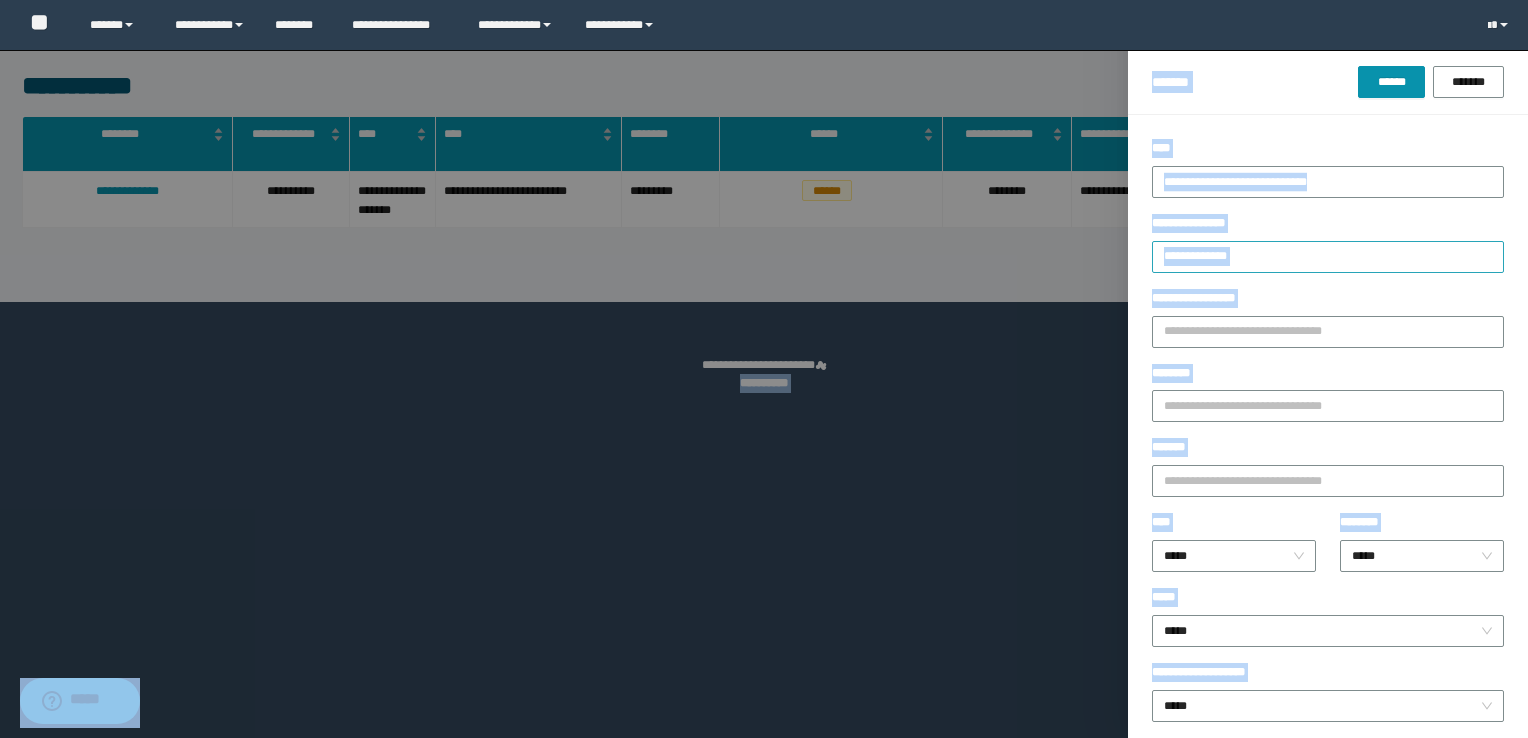 click on "**********" at bounding box center (1328, 257) 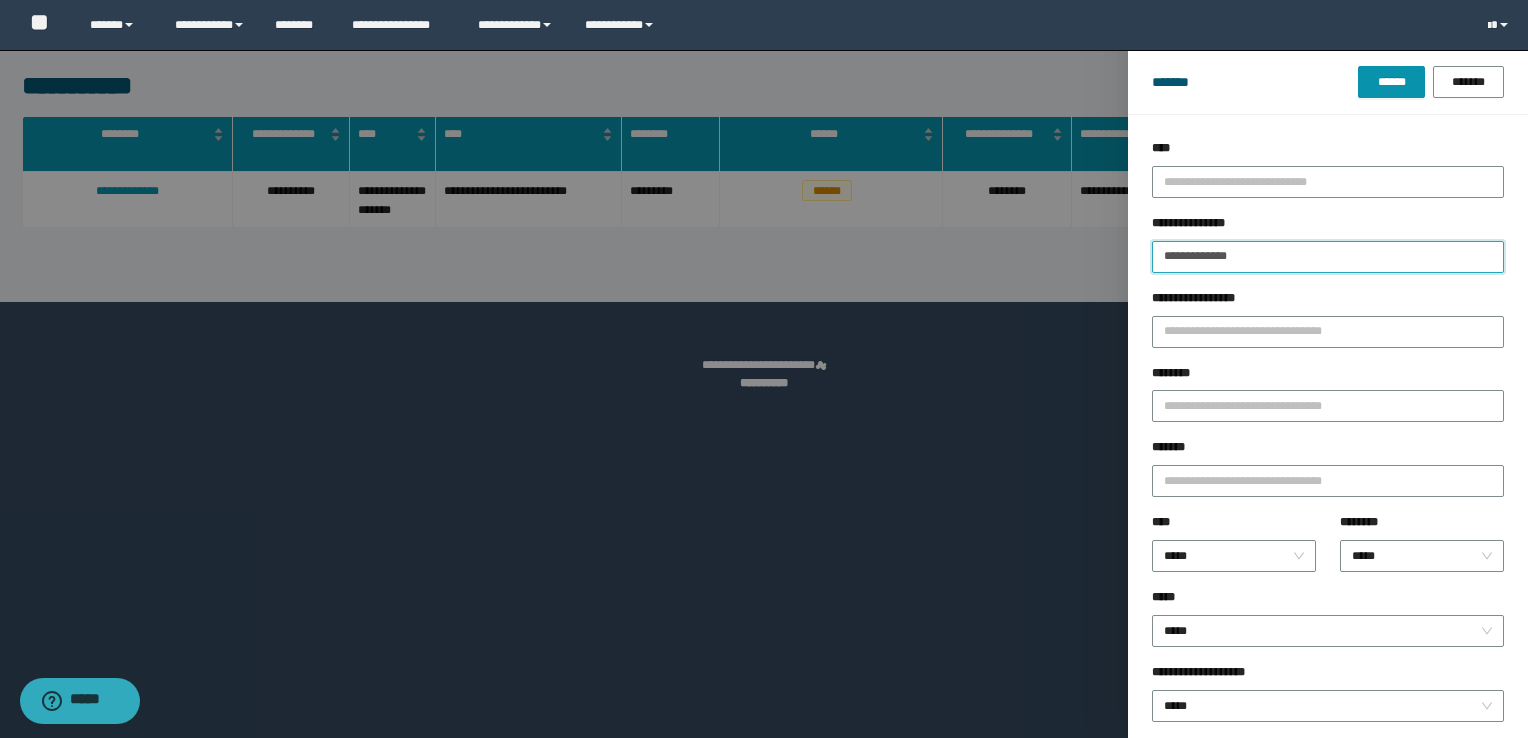 drag, startPoint x: 1276, startPoint y: 262, endPoint x: 853, endPoint y: 346, distance: 431.2598 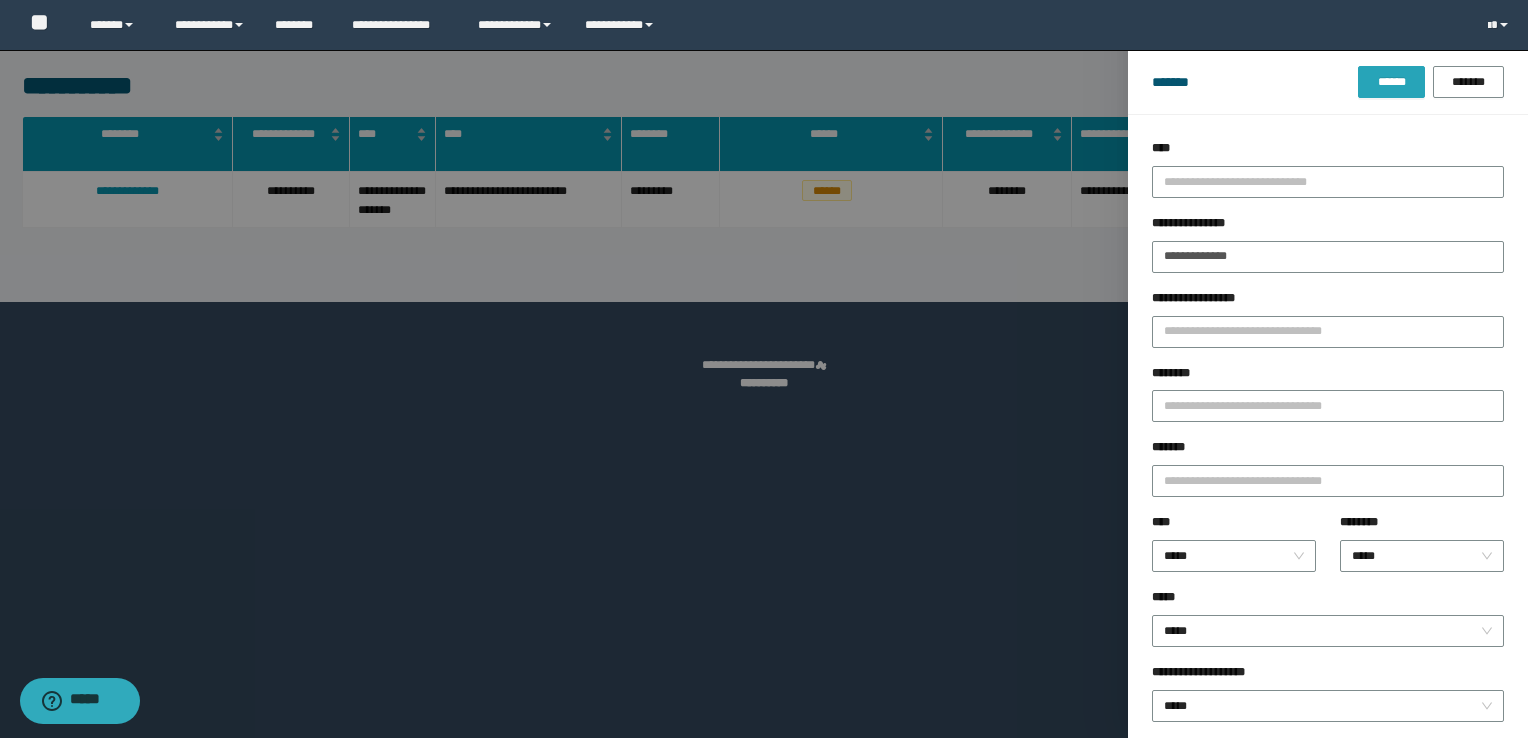 click on "******" at bounding box center (1391, 82) 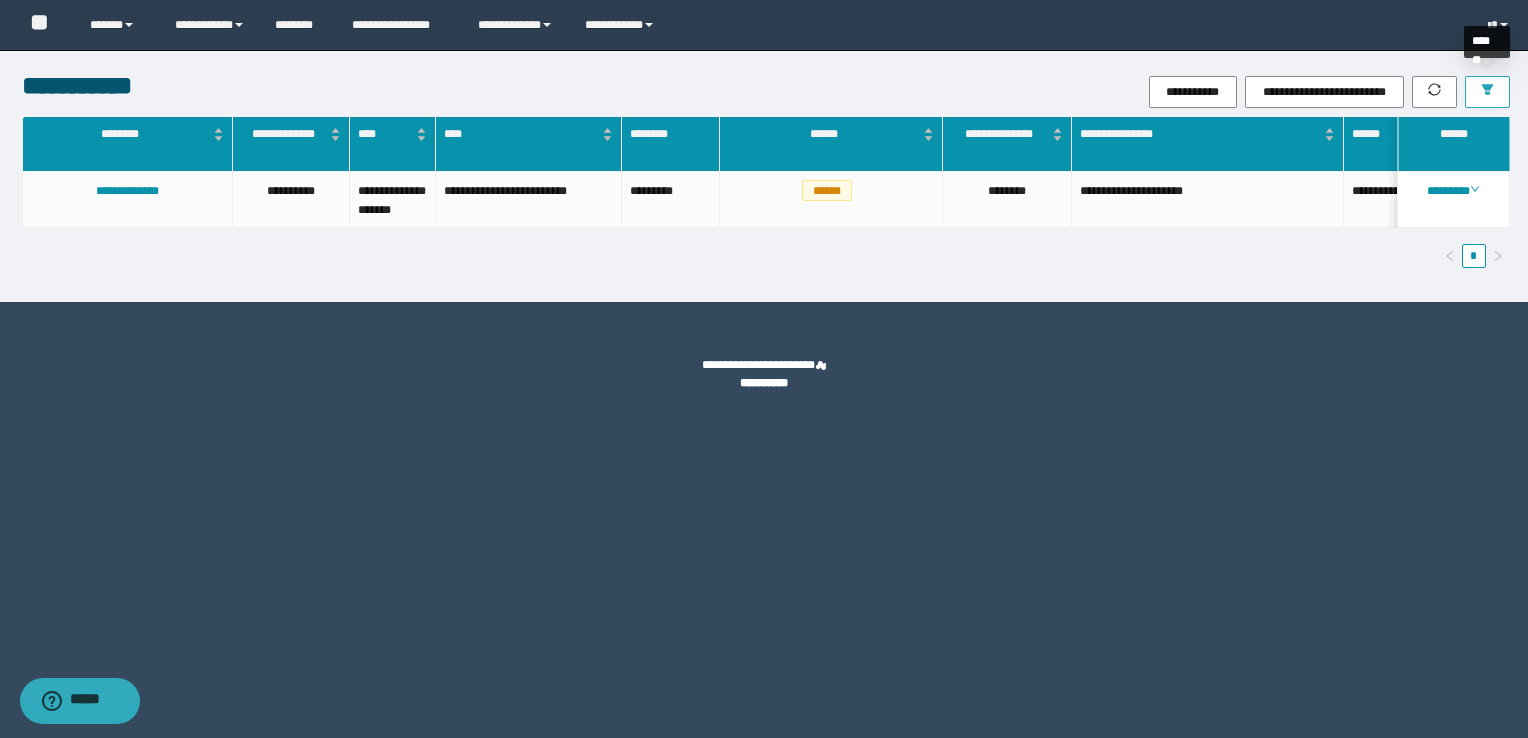 click at bounding box center [1487, 92] 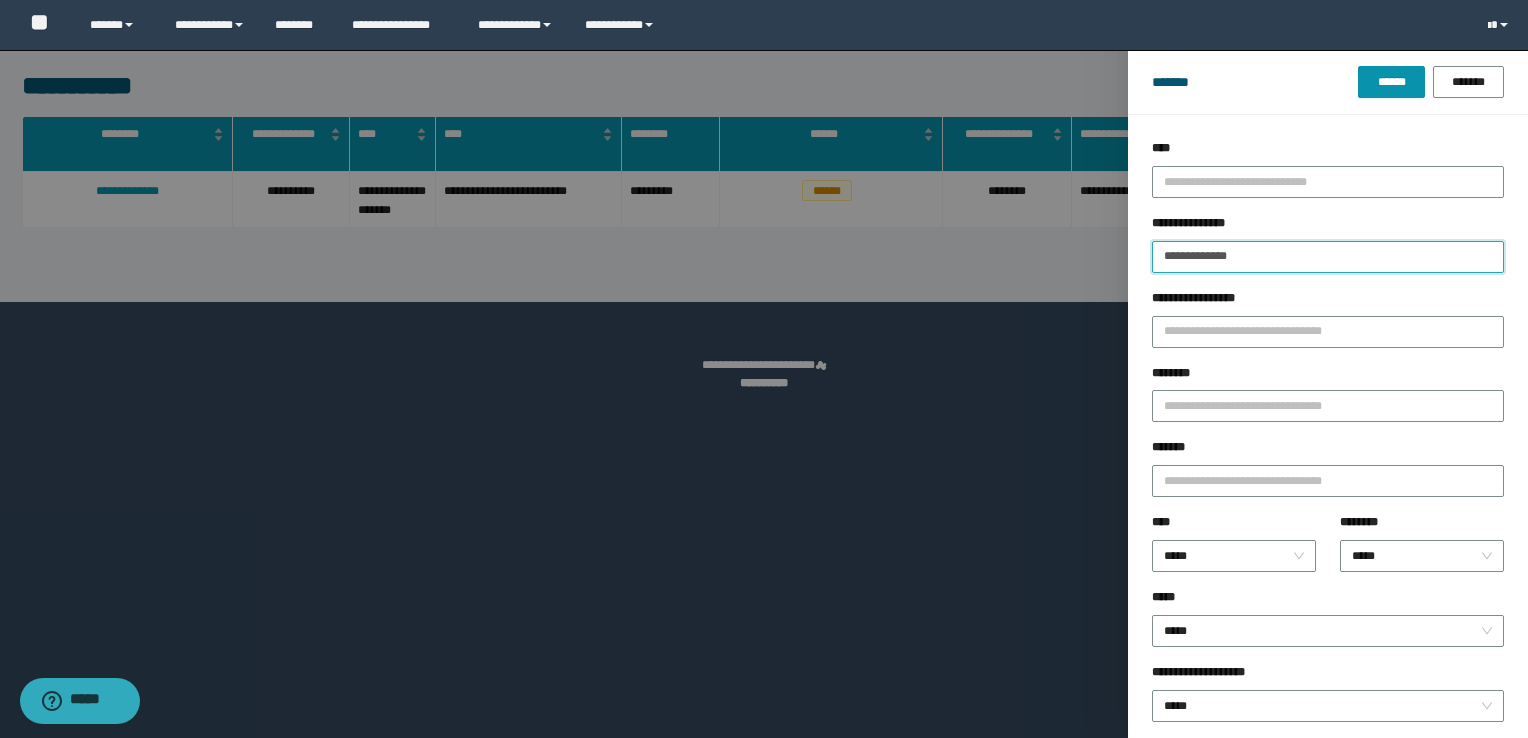 drag, startPoint x: 1324, startPoint y: 258, endPoint x: 854, endPoint y: 278, distance: 470.42535 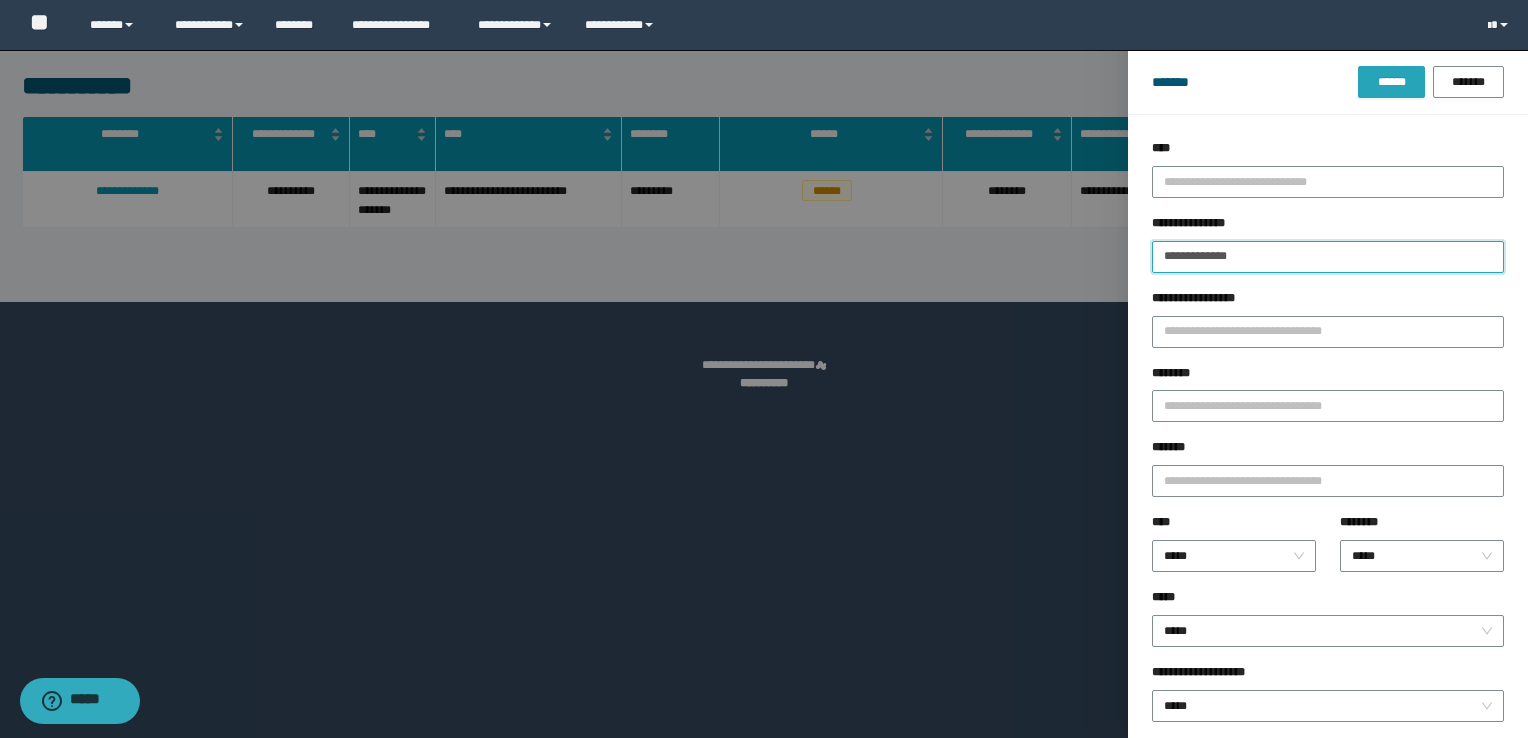 type on "**********" 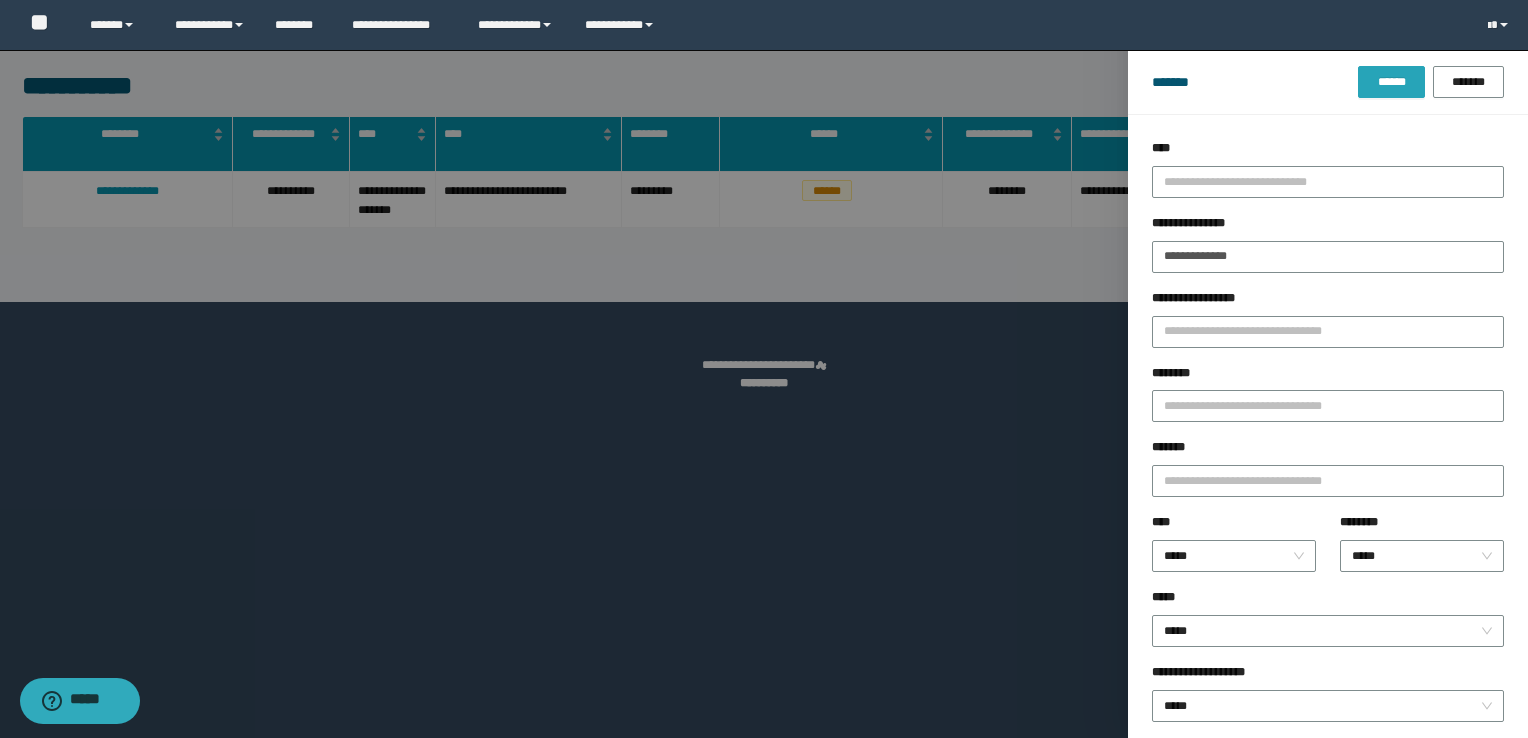 click on "******" at bounding box center (1391, 82) 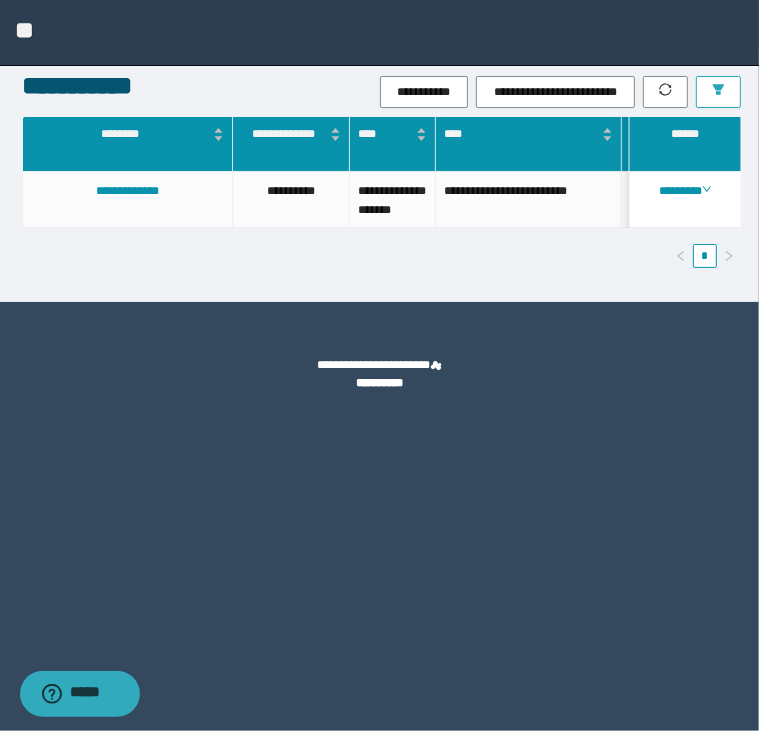 scroll, scrollTop: 0, scrollLeft: 2, axis: horizontal 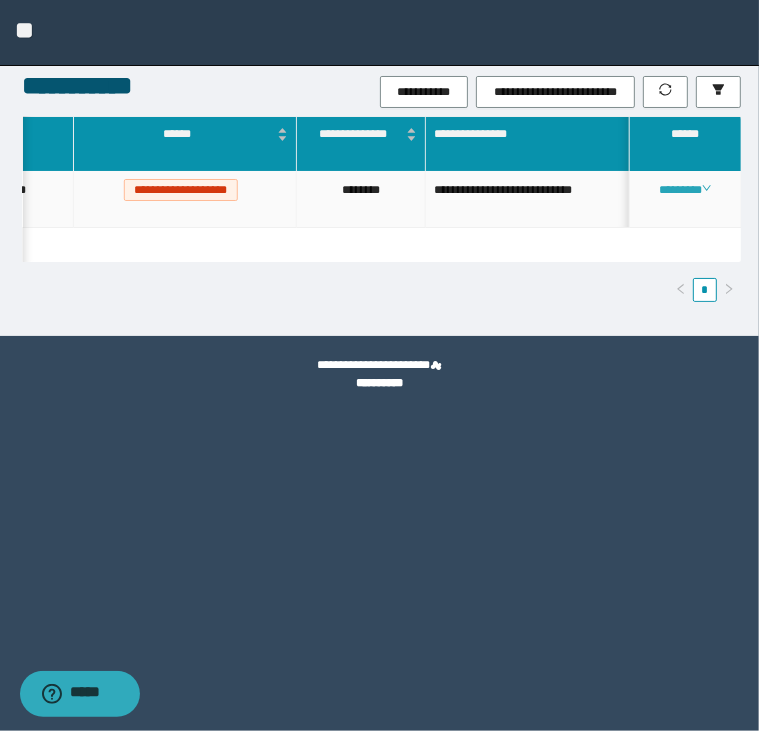 click on "********" at bounding box center (685, 190) 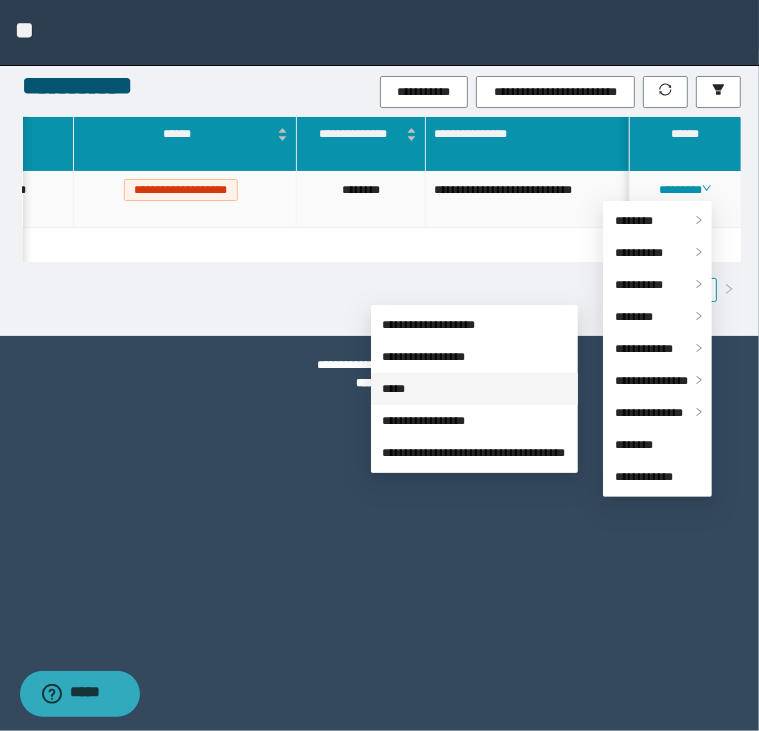 click on "*****" at bounding box center [394, 389] 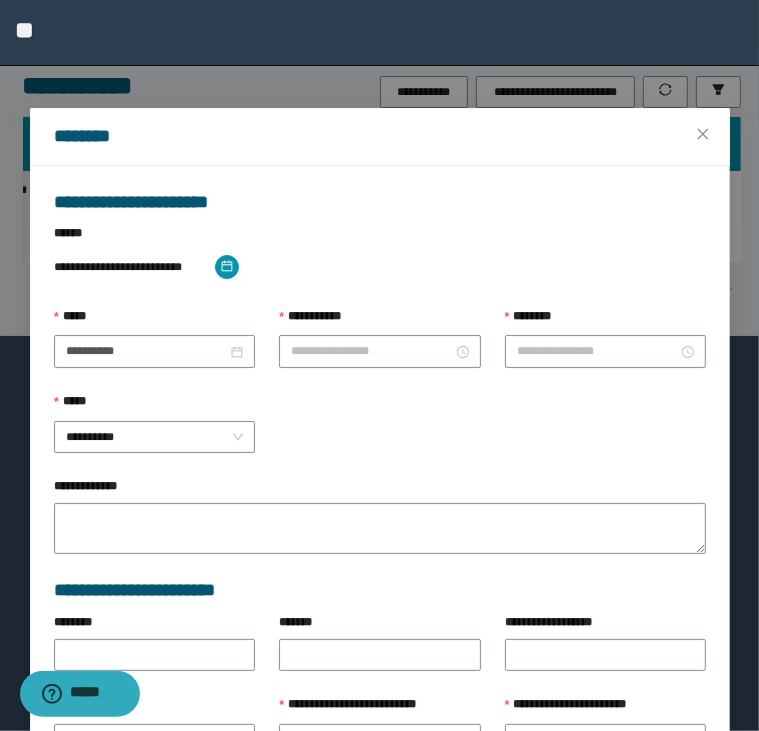 type on "**********" 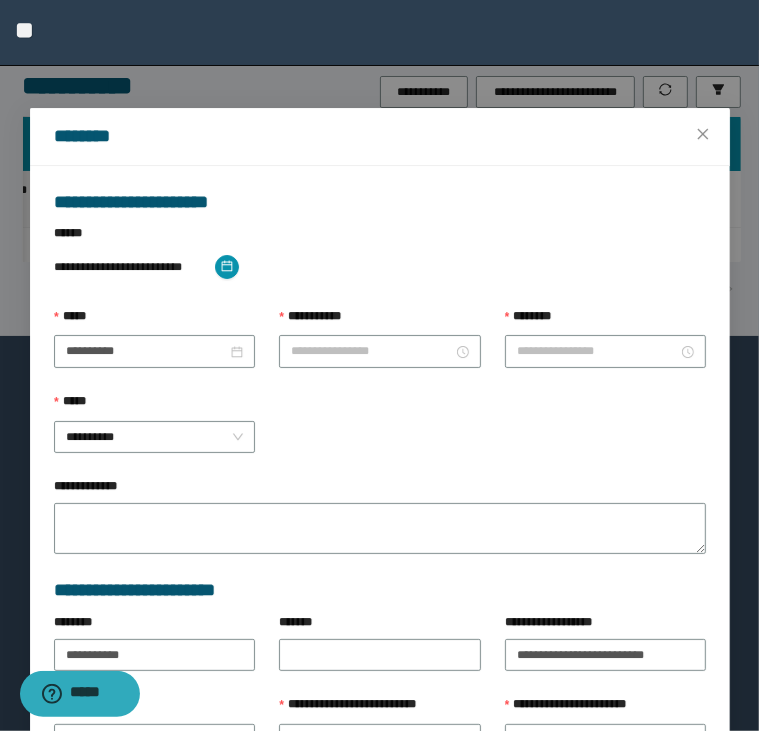 type on "*******" 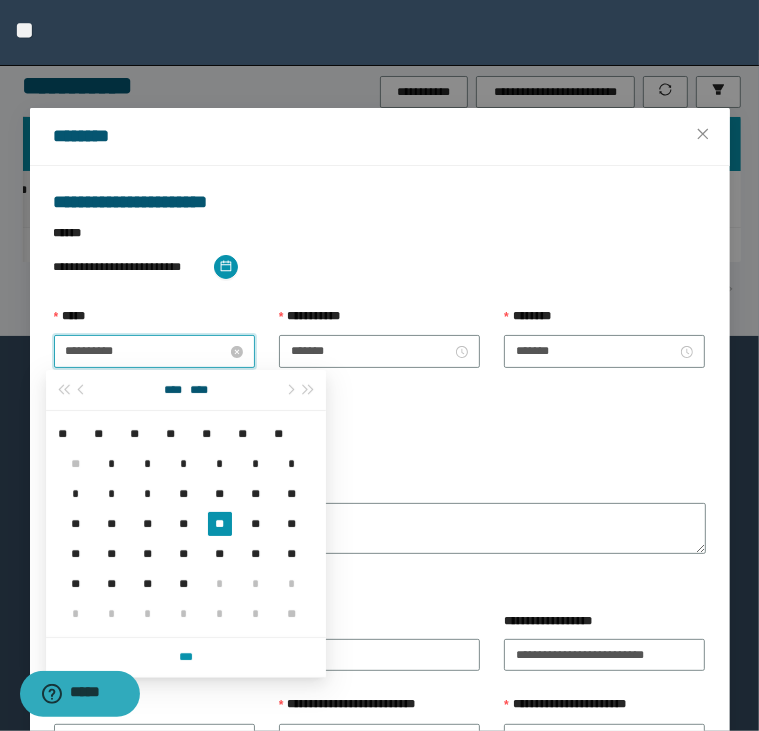 click on "**********" at bounding box center (146, 351) 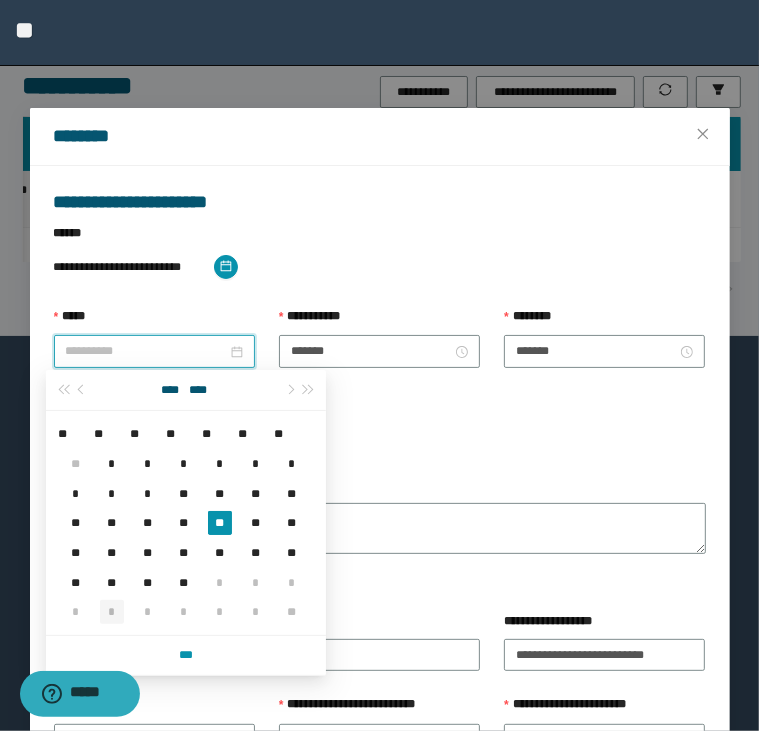type on "**********" 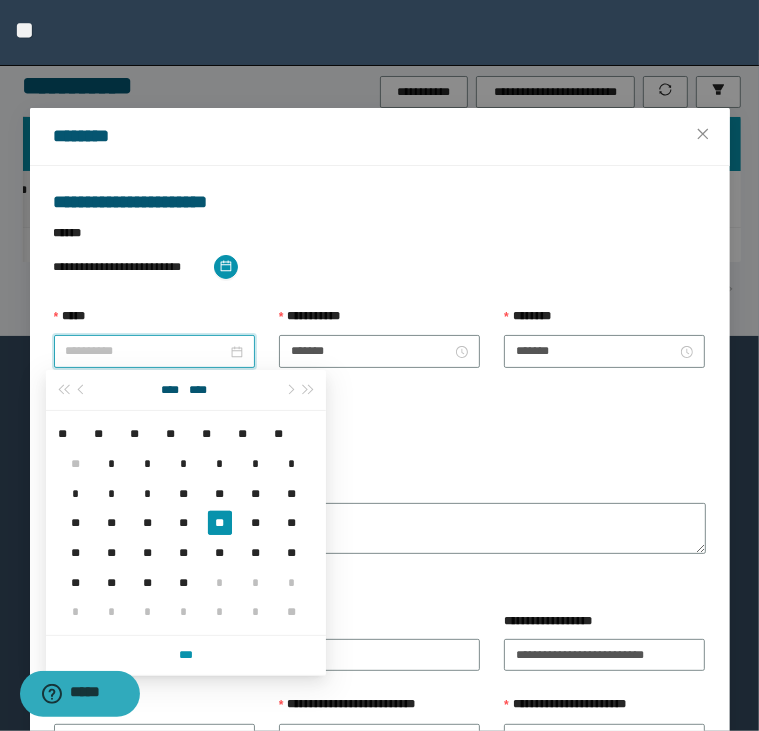 click on "*" at bounding box center [112, 612] 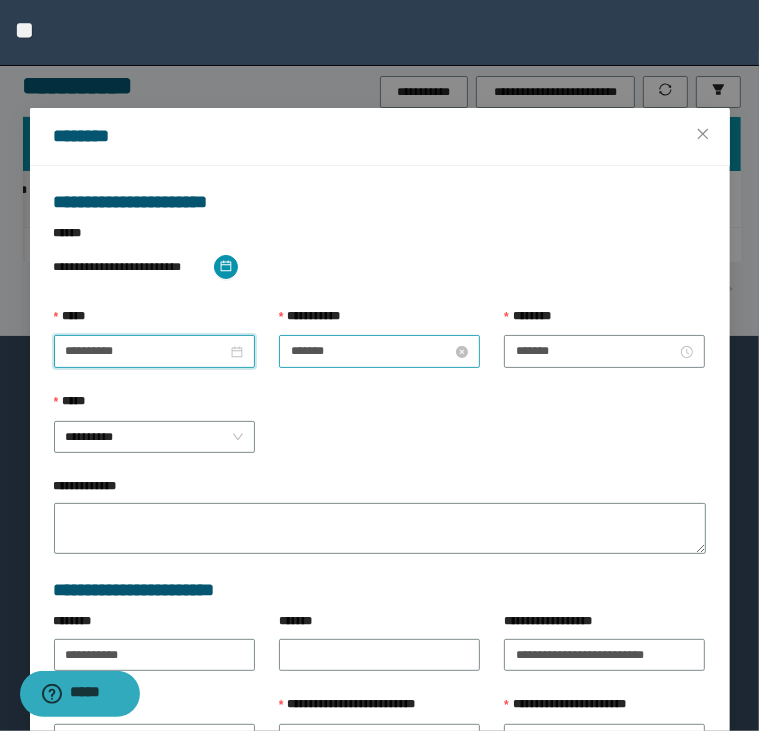 click on "*******" at bounding box center [371, 351] 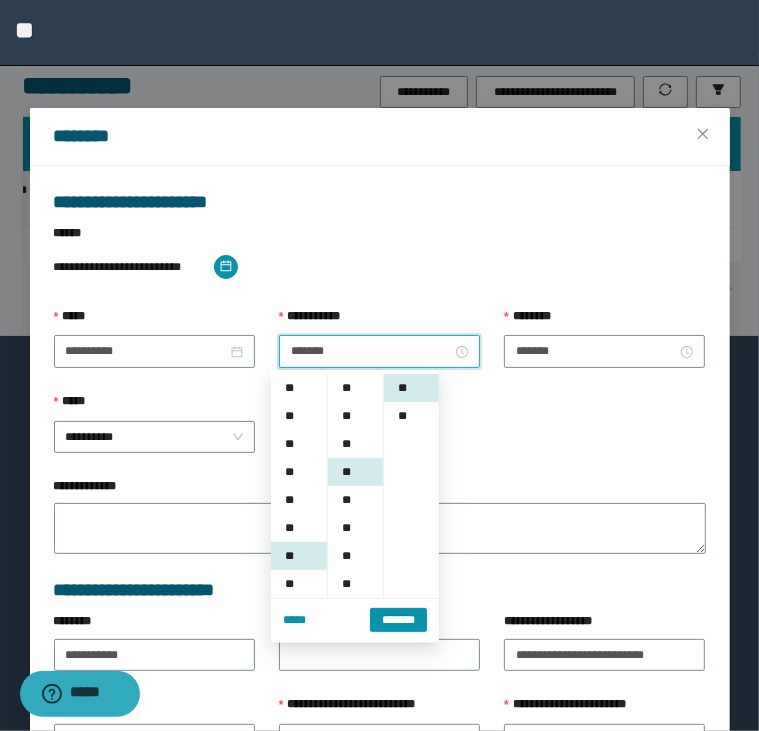 scroll, scrollTop: 168, scrollLeft: 0, axis: vertical 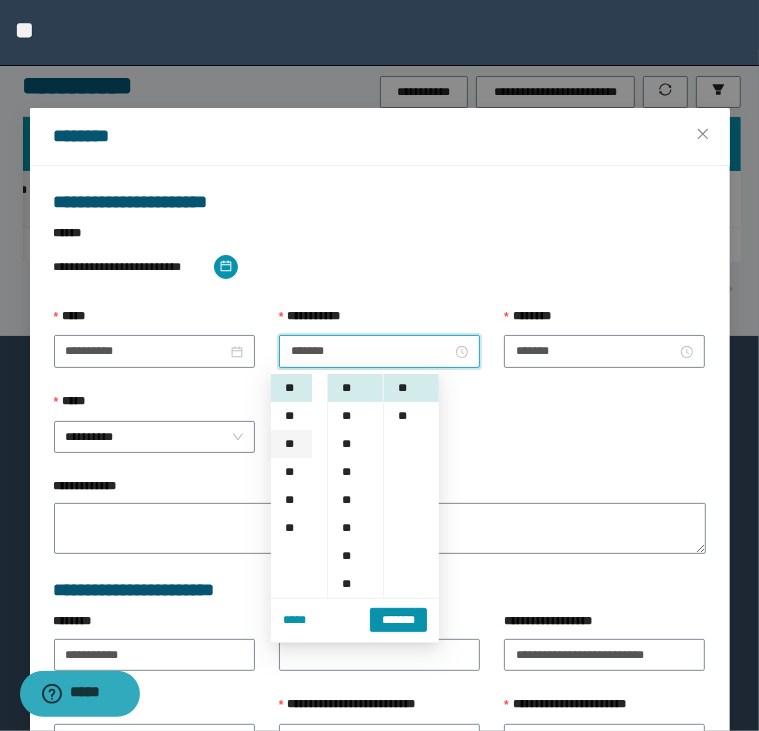 click on "**" at bounding box center (291, 444) 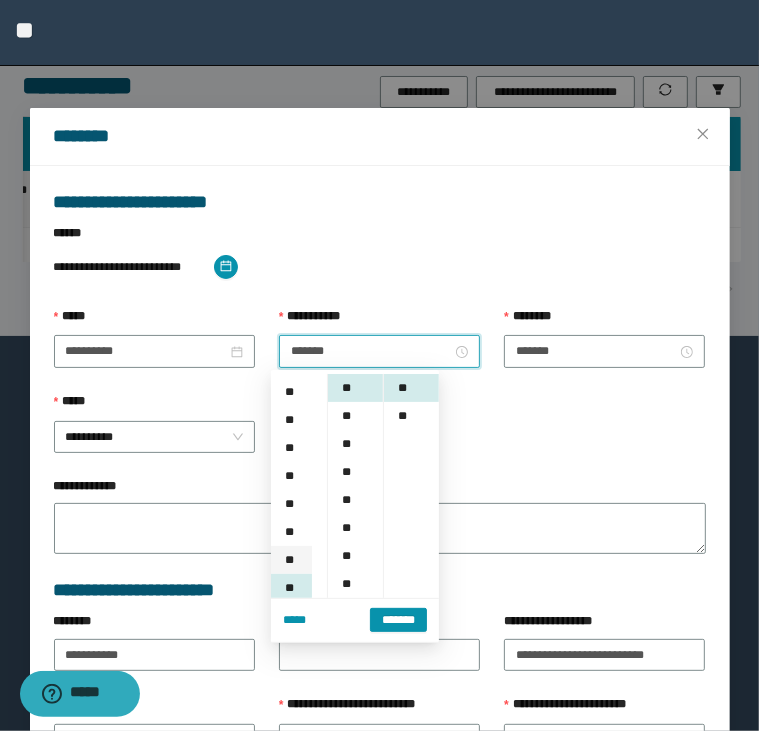 click on "**" at bounding box center (291, 560) 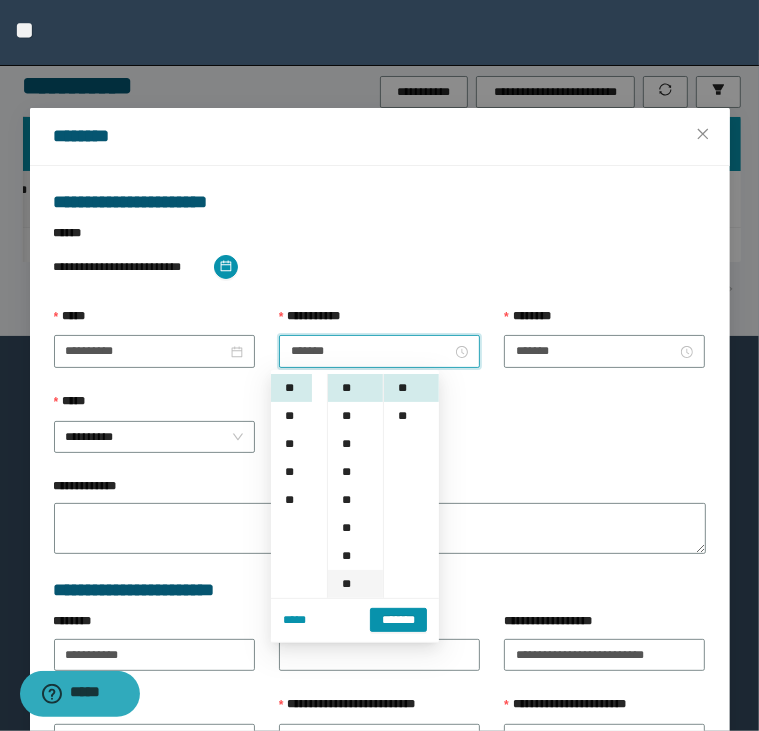 scroll, scrollTop: 196, scrollLeft: 0, axis: vertical 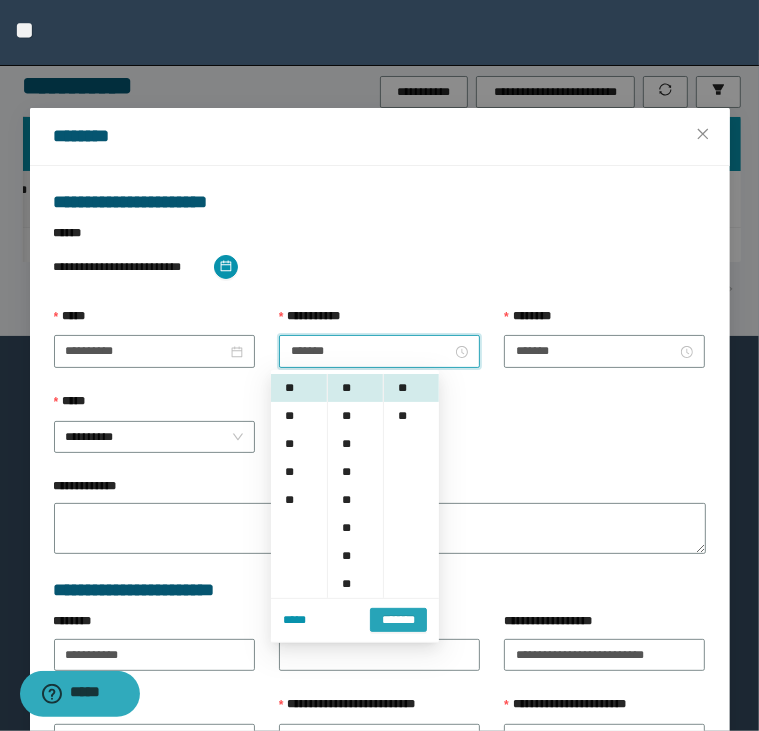 click on "*******" at bounding box center (398, 620) 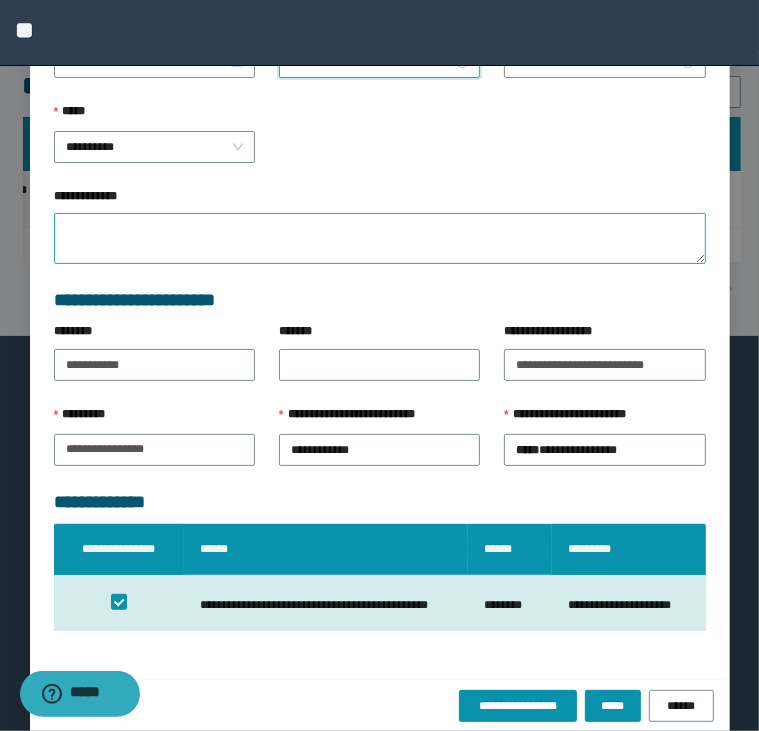 scroll, scrollTop: 308, scrollLeft: 0, axis: vertical 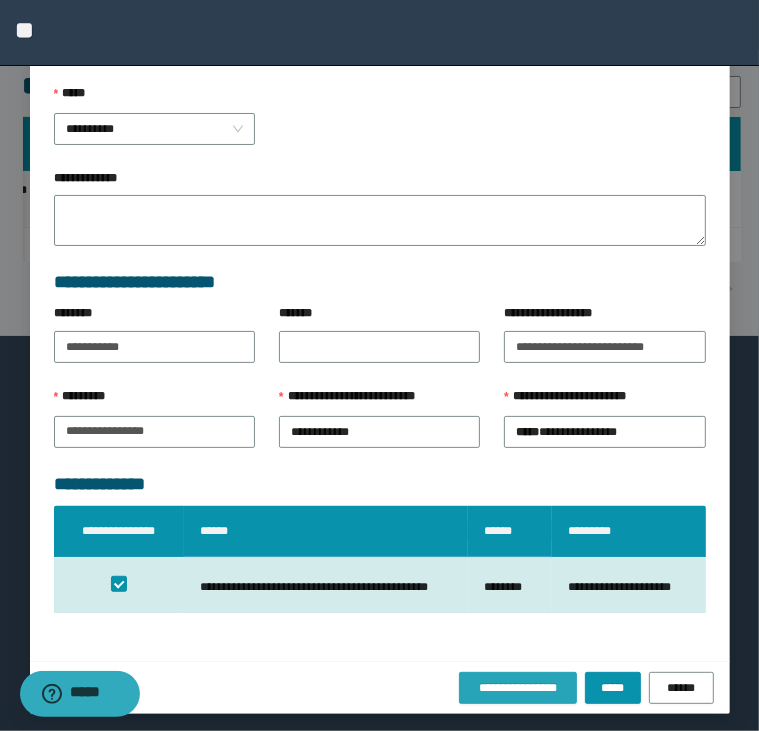 click on "**********" at bounding box center (518, 688) 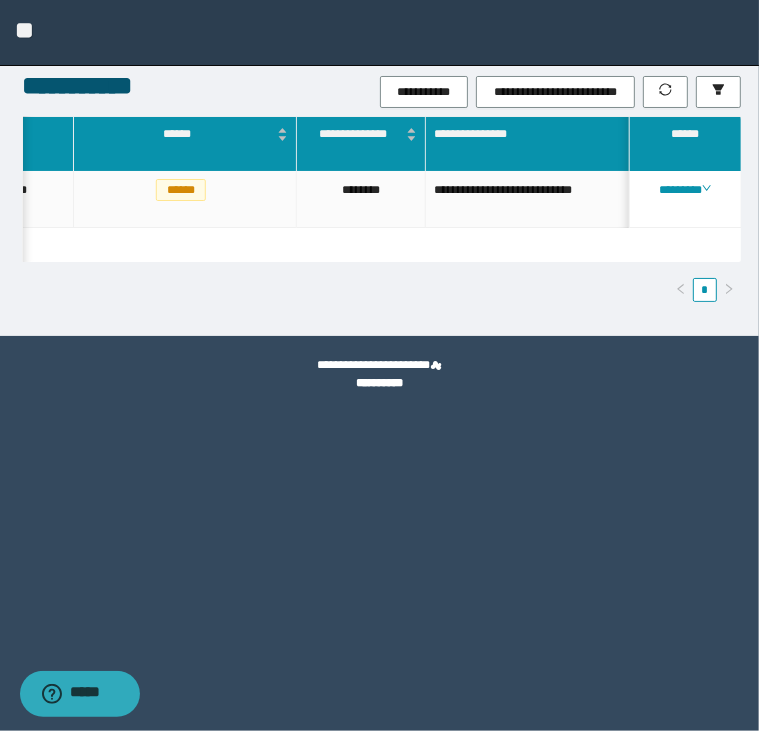 click on "**********" at bounding box center (379, 365) 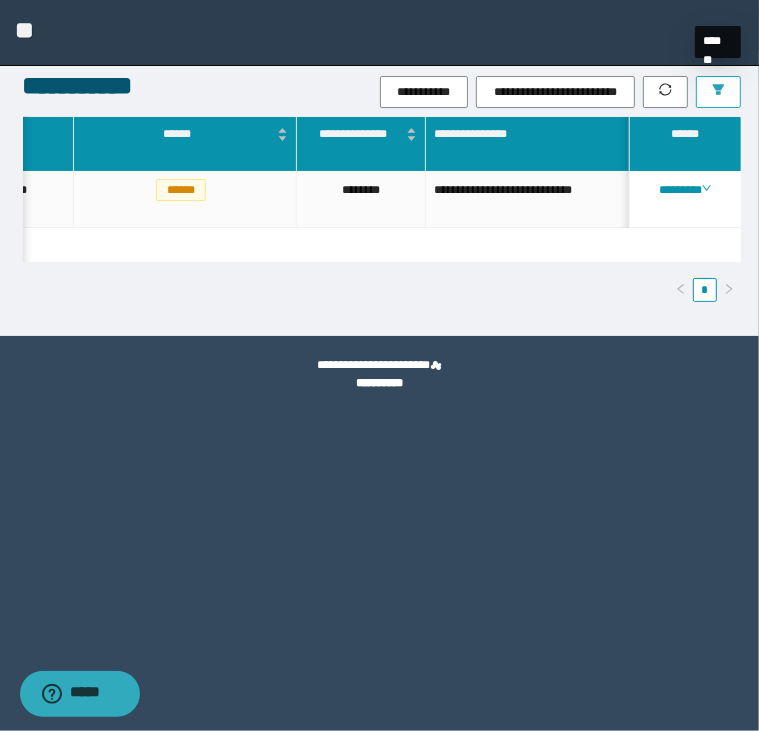 click 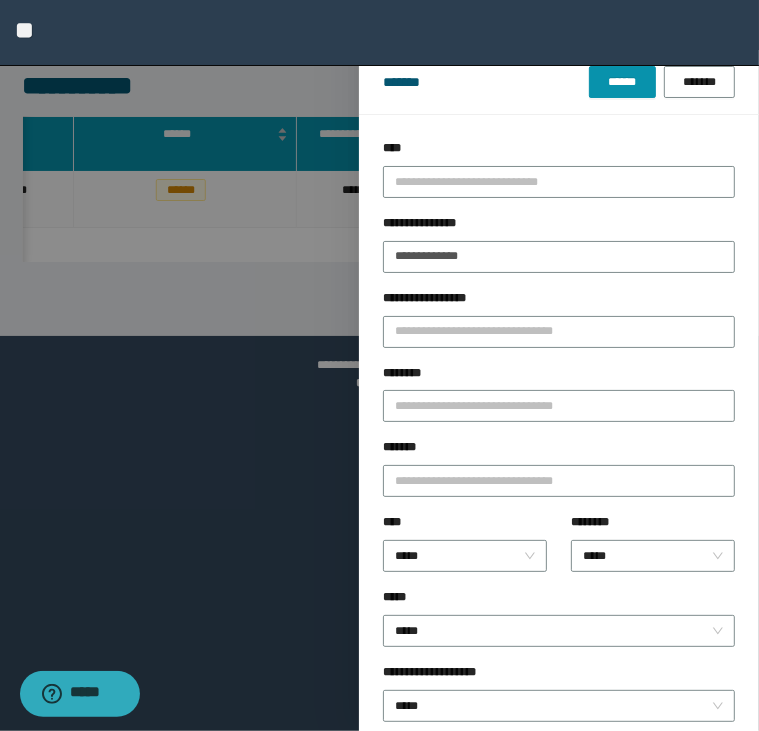 drag, startPoint x: 542, startPoint y: 235, endPoint x: 381, endPoint y: 267, distance: 164.14932 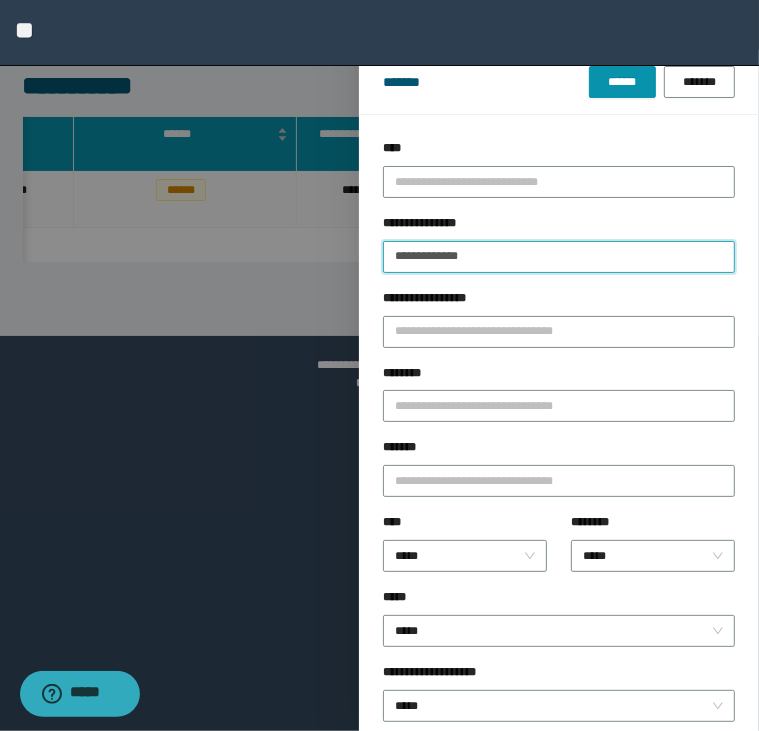 drag, startPoint x: 526, startPoint y: 252, endPoint x: 377, endPoint y: 260, distance: 149.21461 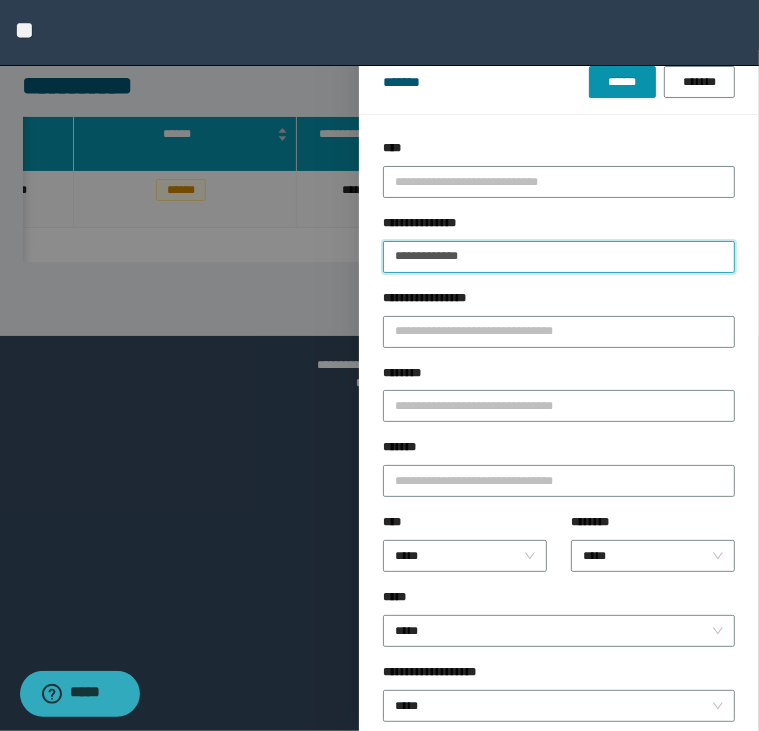 paste 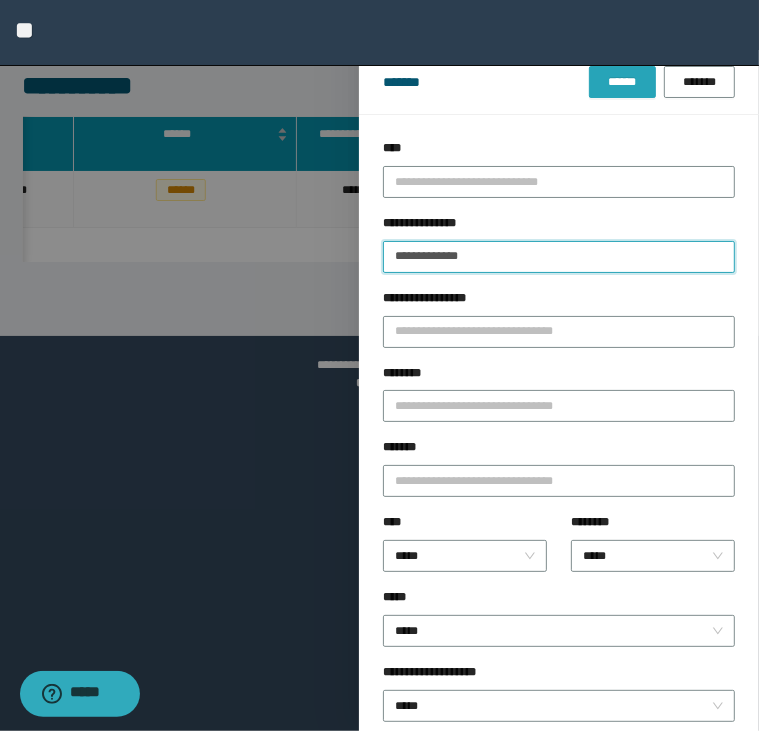 type on "**********" 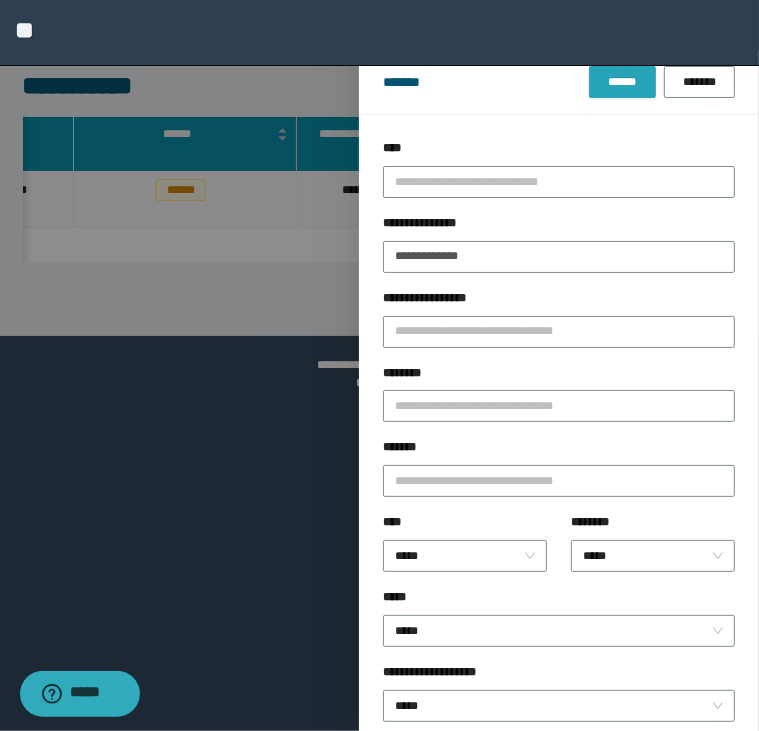 click on "******" at bounding box center [622, 82] 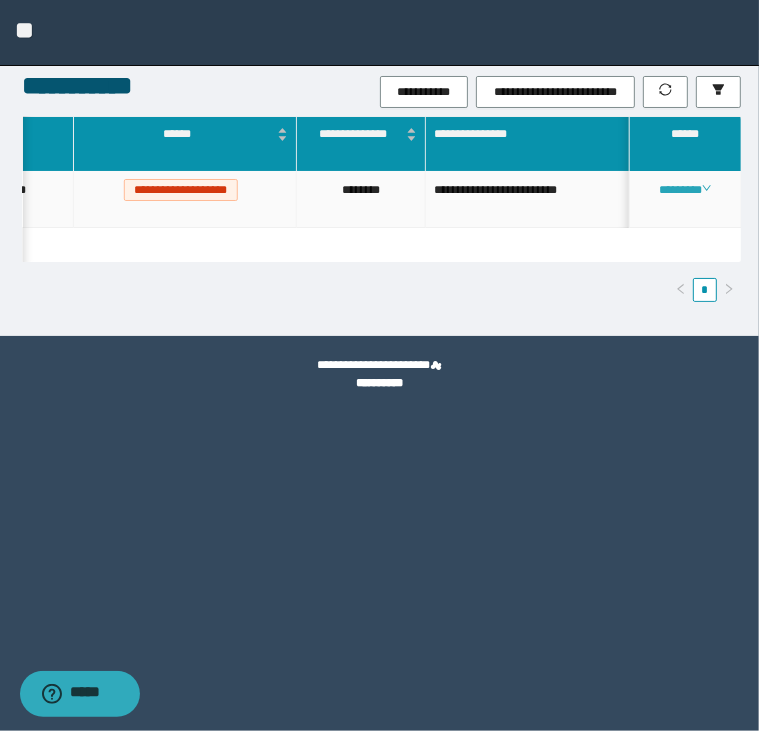 click on "********" at bounding box center (685, 190) 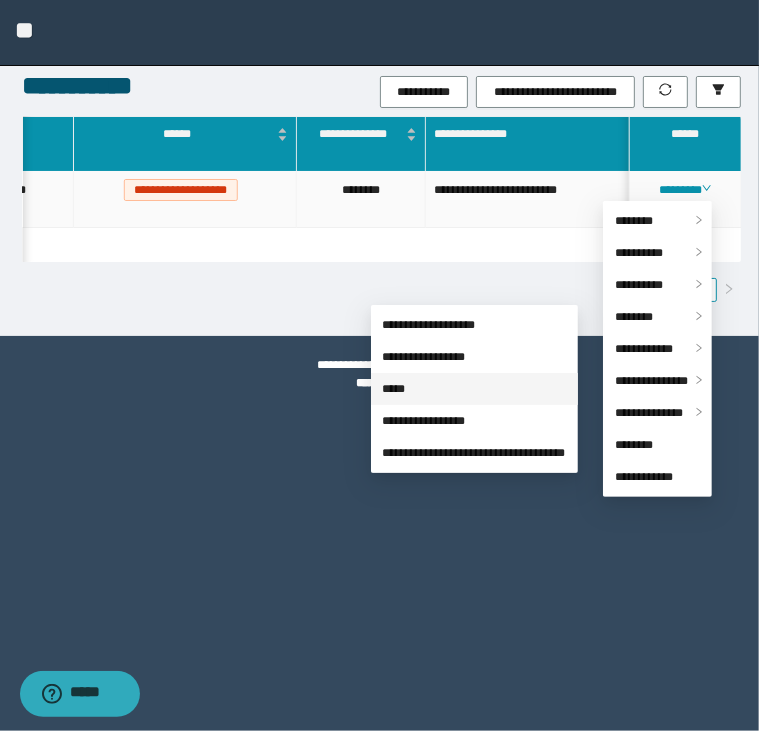 click on "*****" at bounding box center [394, 389] 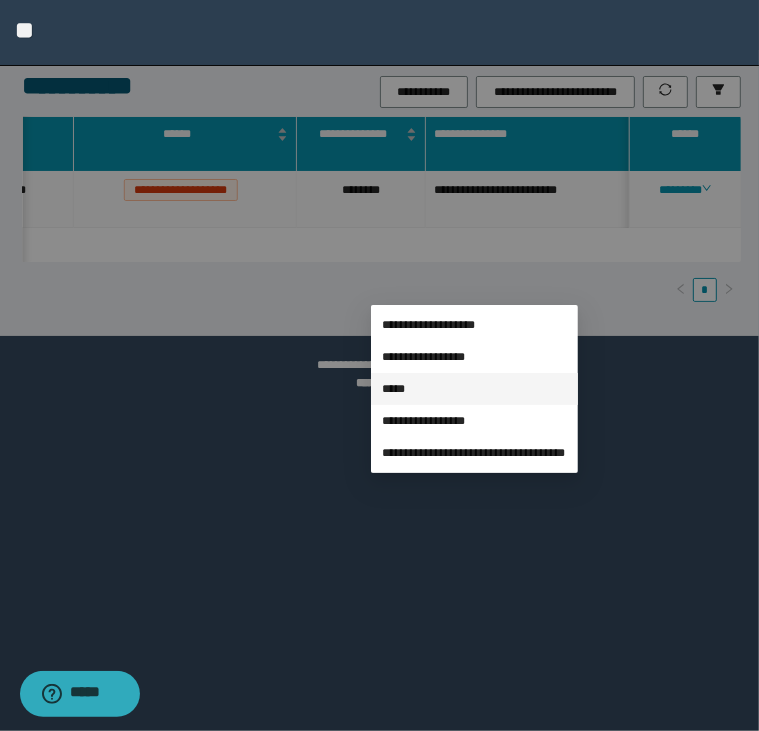 scroll, scrollTop: 216, scrollLeft: 0, axis: vertical 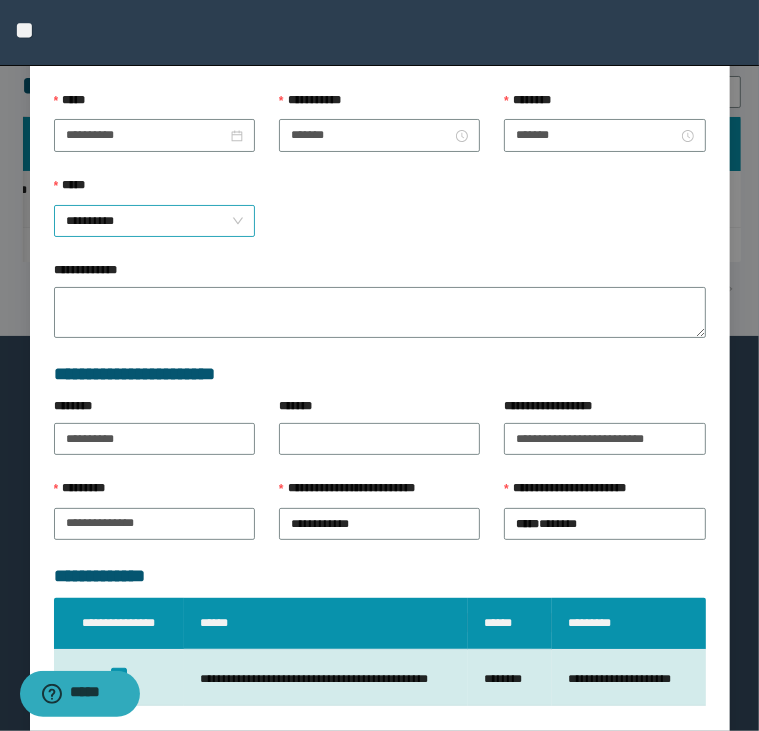 click on "**********" at bounding box center [155, 221] 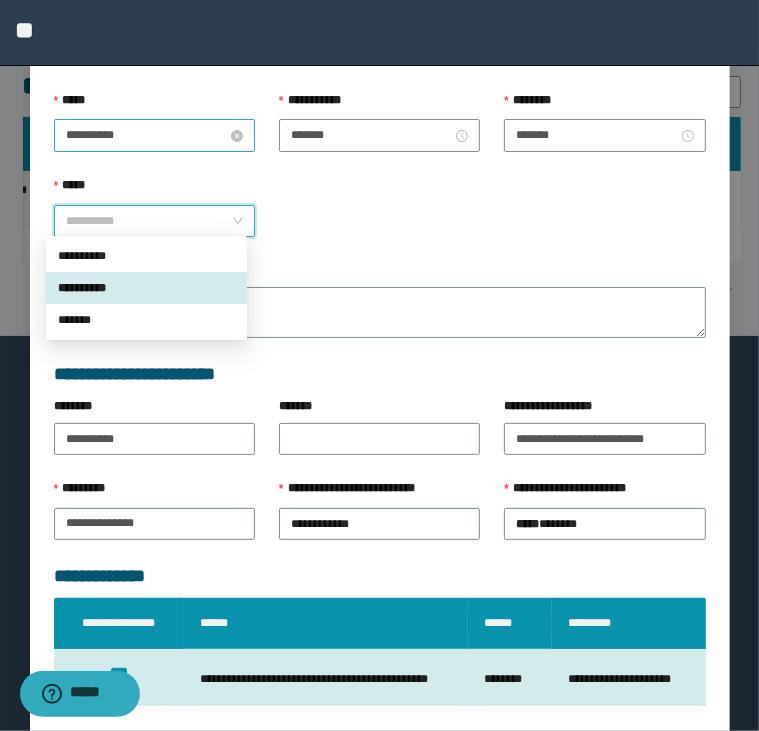 click on "**********" at bounding box center (146, 135) 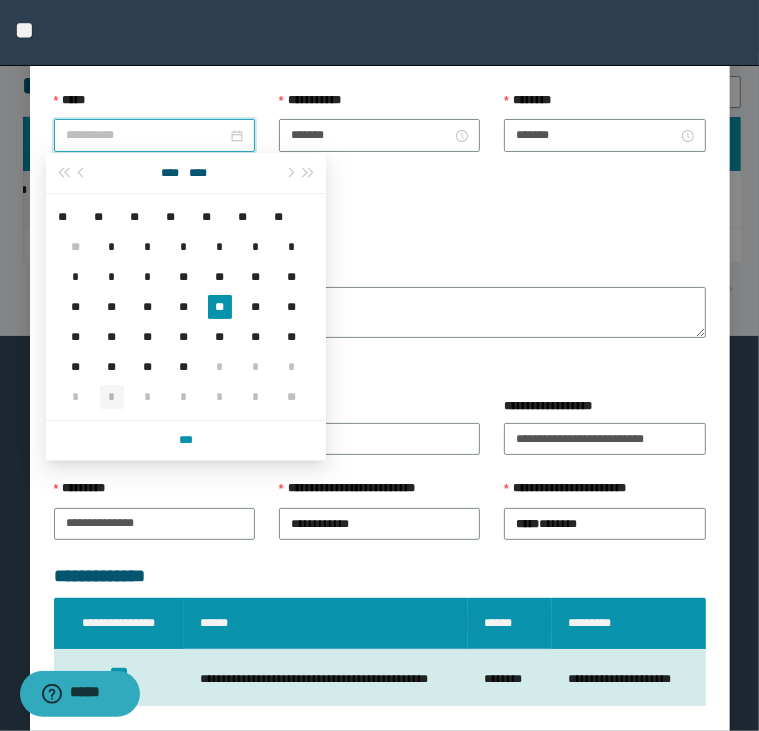 type on "**********" 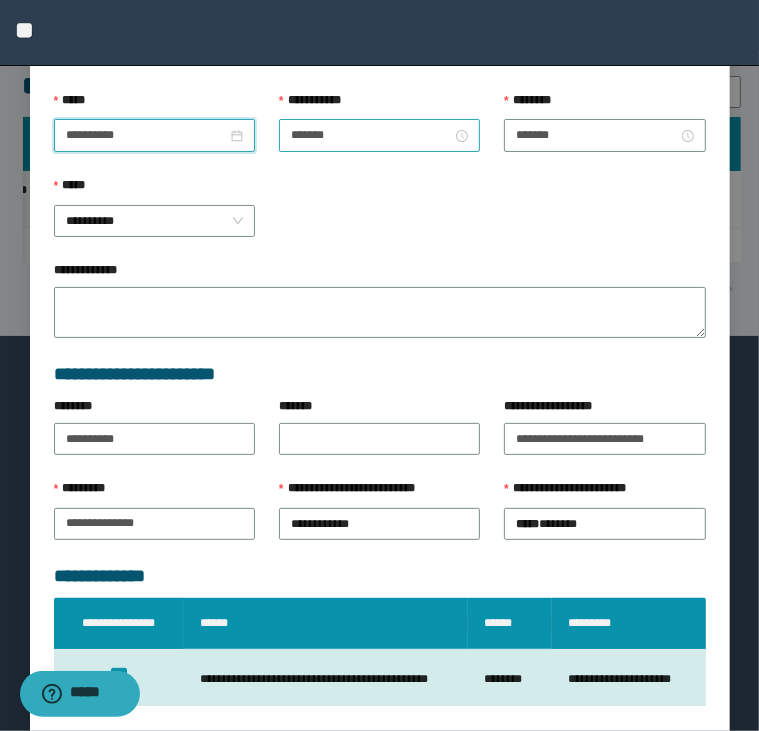 click on "*******" at bounding box center [379, 135] 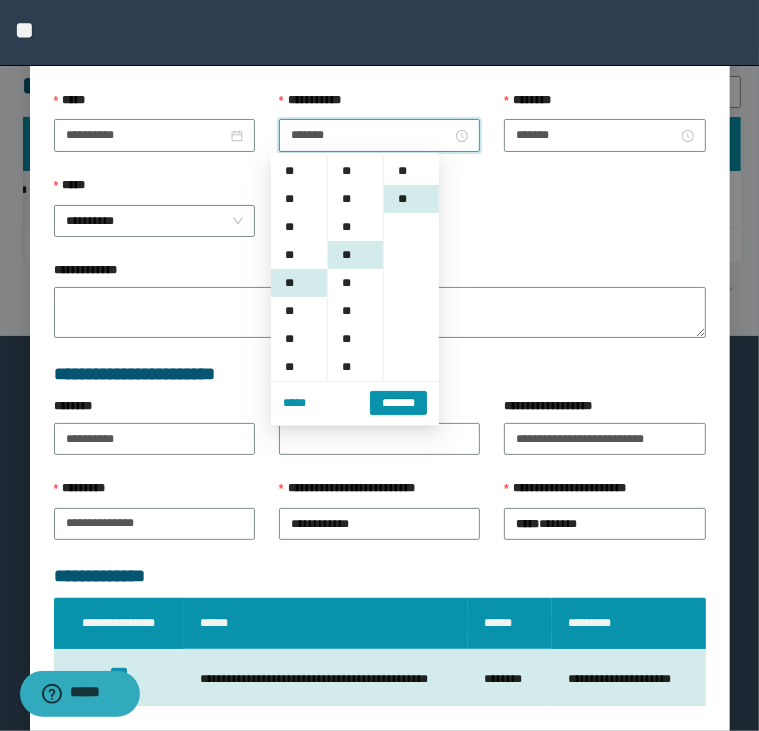 scroll, scrollTop: 112, scrollLeft: 0, axis: vertical 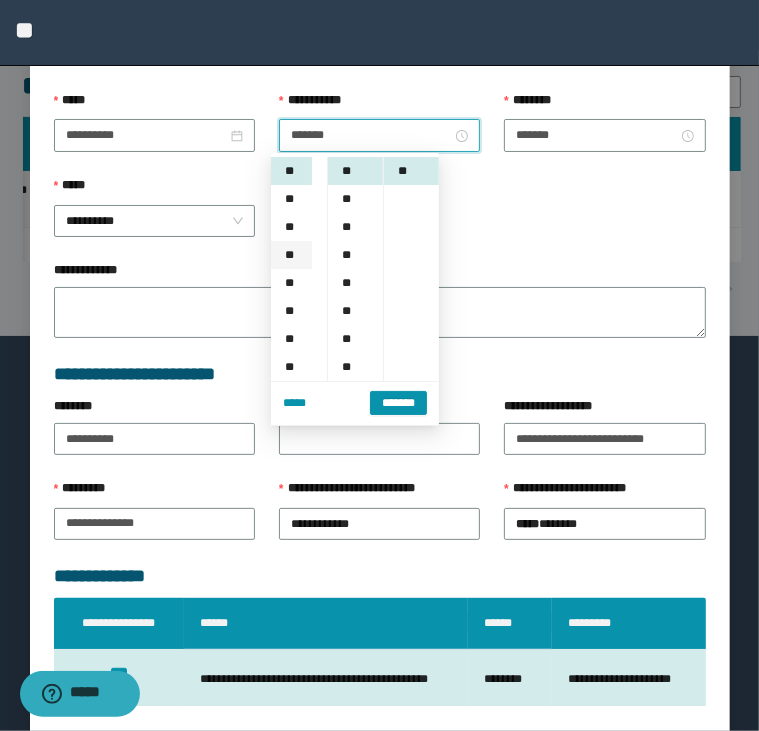 click on "**" at bounding box center [291, 255] 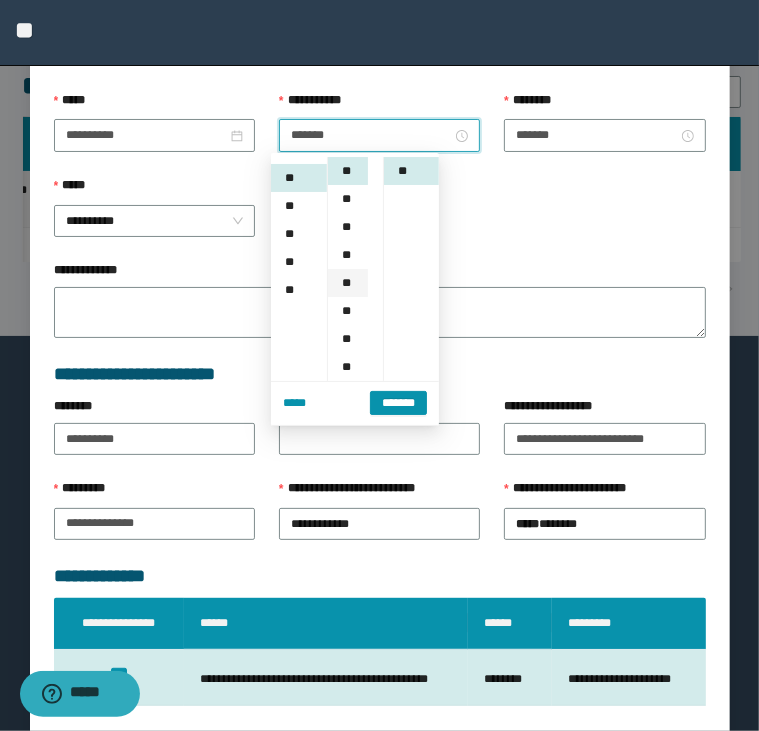 scroll, scrollTop: 196, scrollLeft: 0, axis: vertical 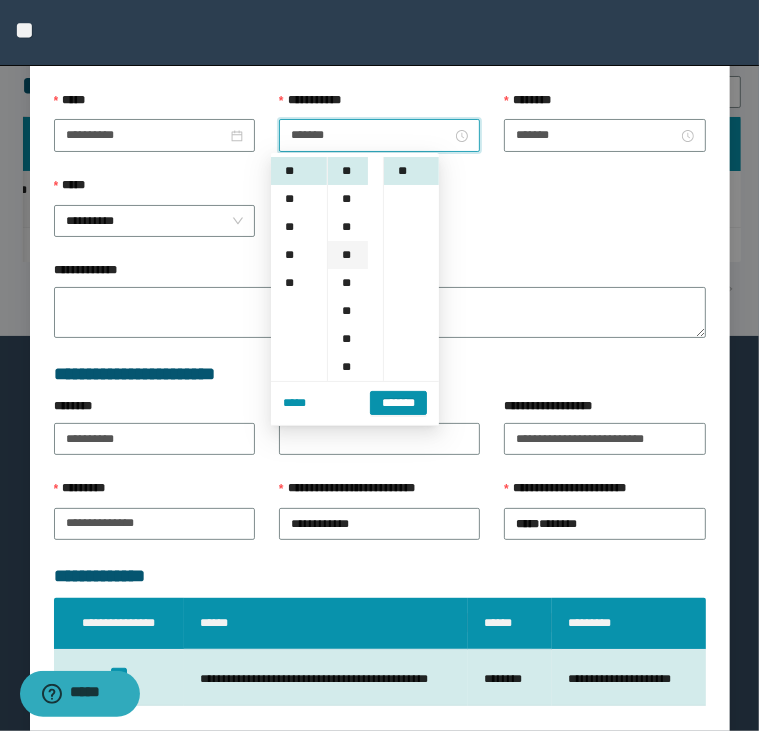 click on "**" at bounding box center (348, 255) 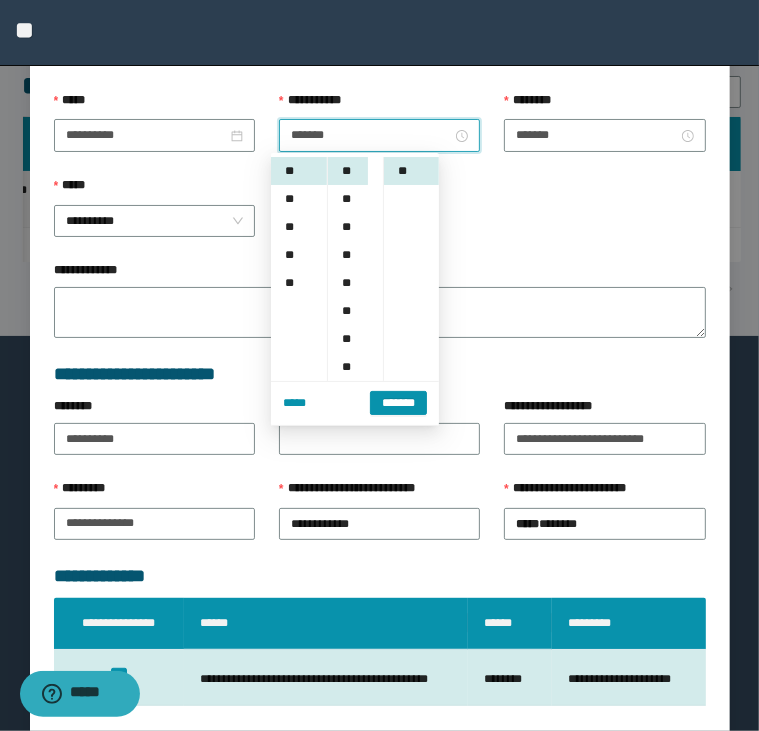 scroll, scrollTop: 168, scrollLeft: 0, axis: vertical 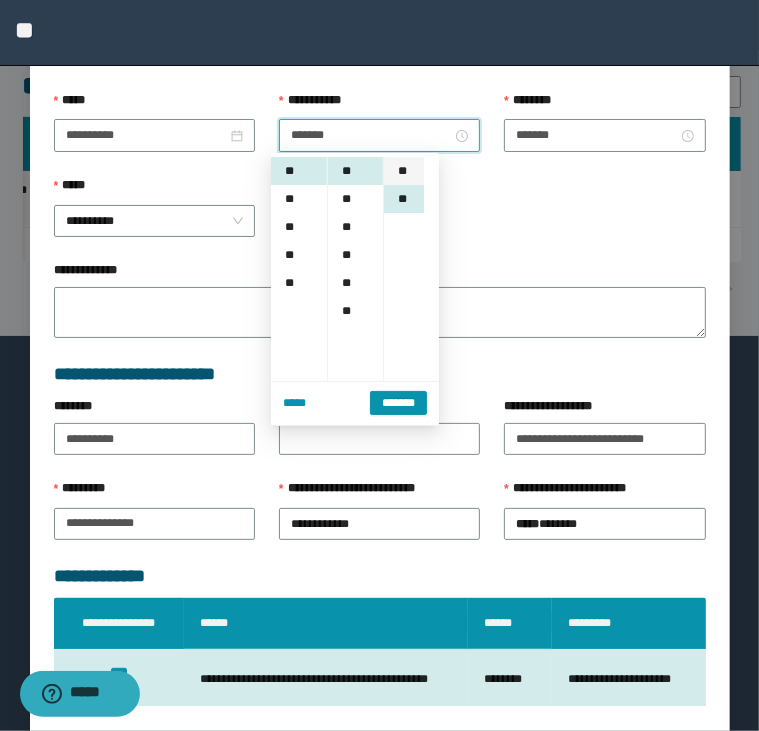 click on "**" at bounding box center [404, 171] 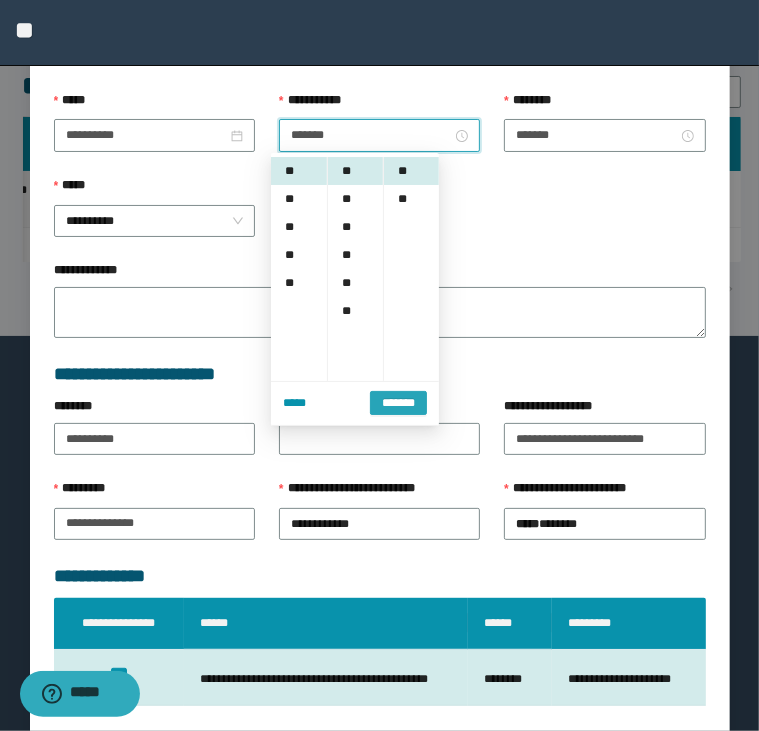click on "*******" at bounding box center (398, 403) 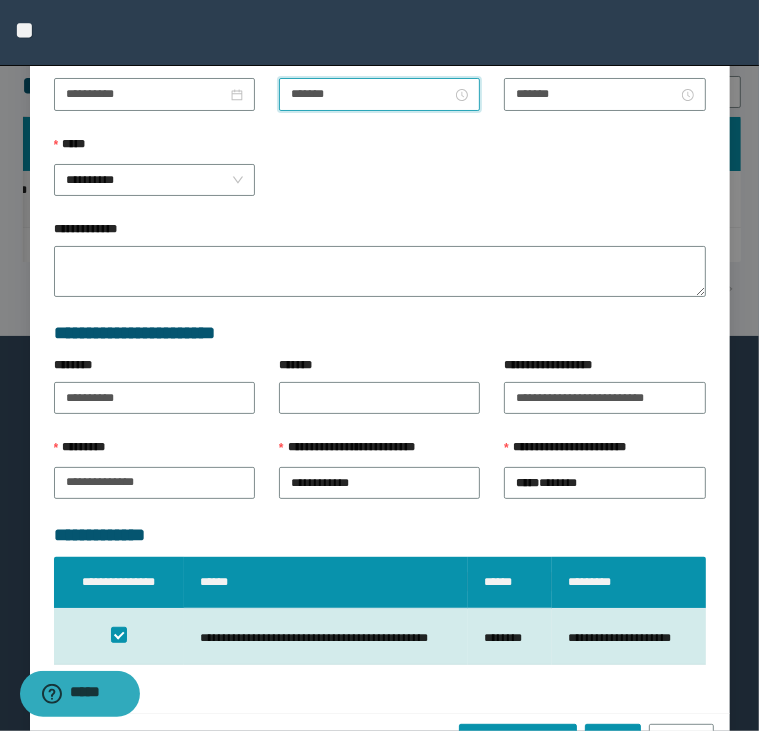 scroll, scrollTop: 308, scrollLeft: 0, axis: vertical 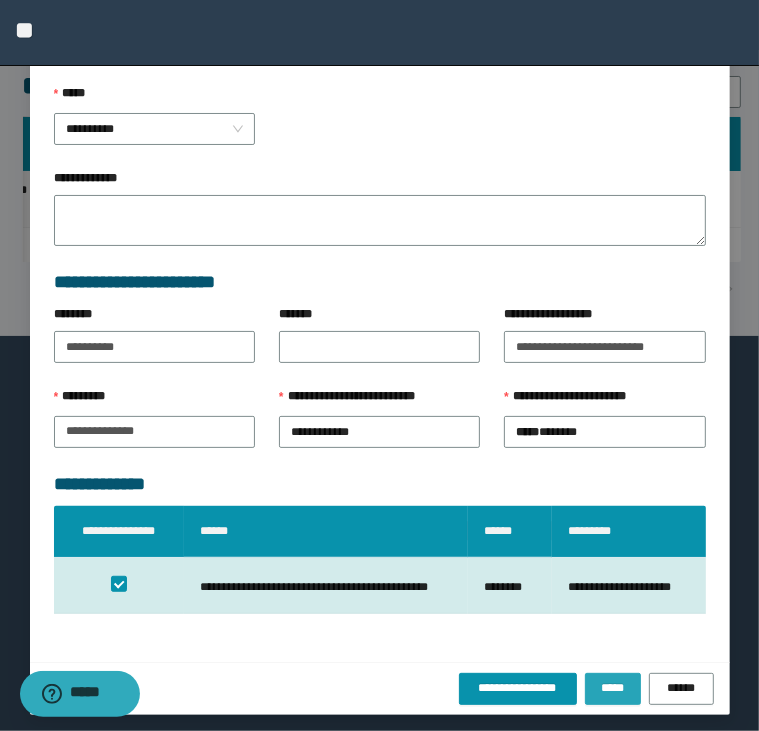 click on "*****" at bounding box center (613, 689) 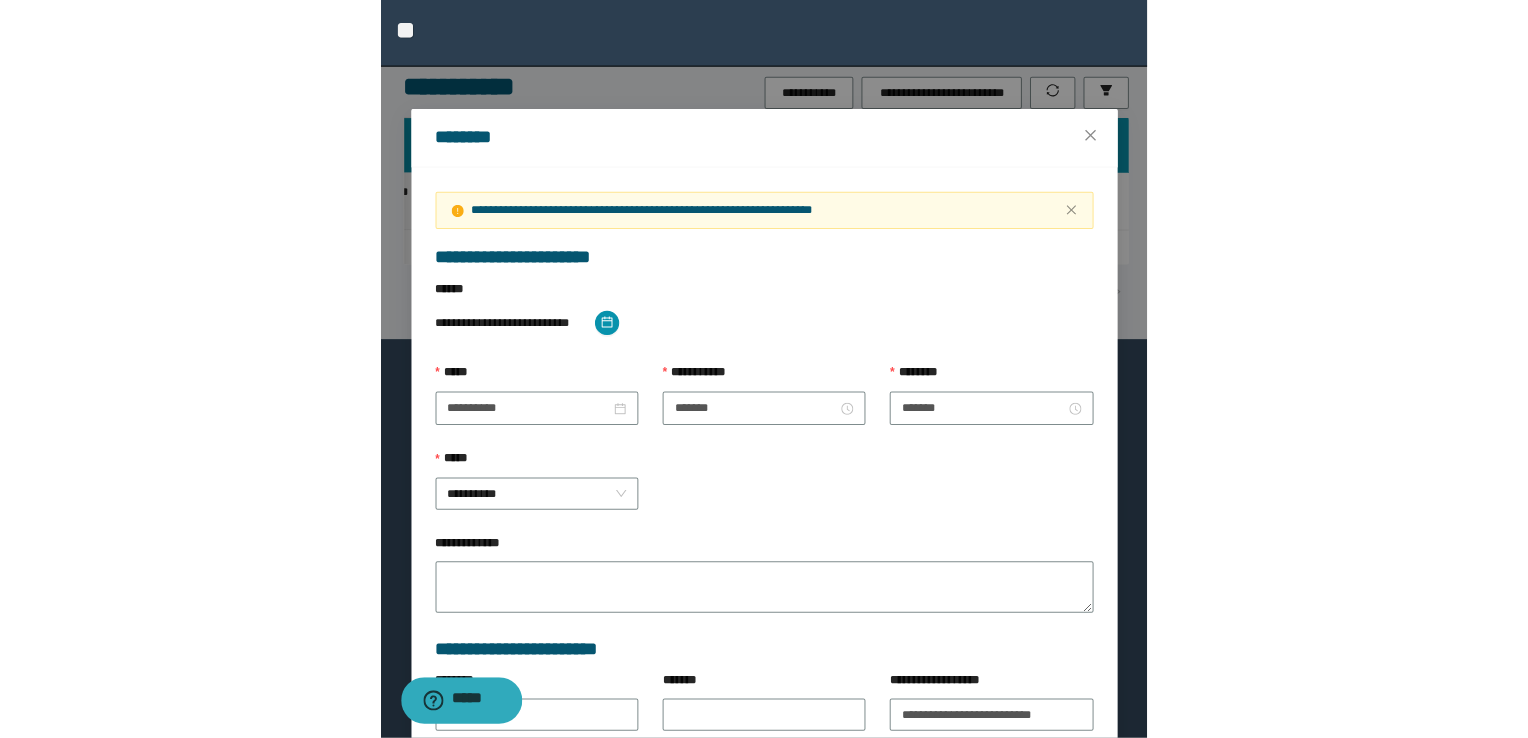 scroll, scrollTop: 0, scrollLeft: 0, axis: both 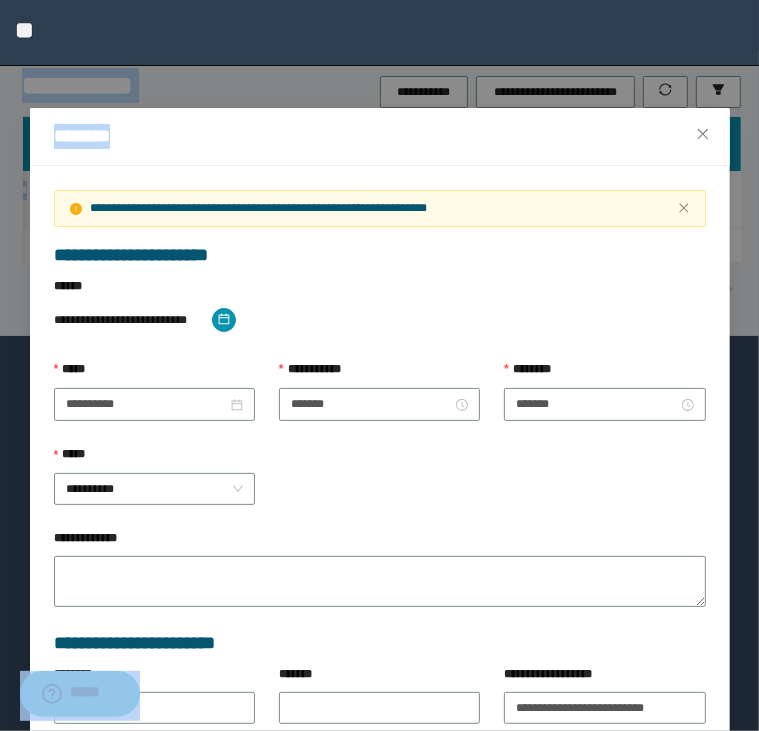 drag, startPoint x: 636, startPoint y: 40, endPoint x: 635, endPoint y: 73, distance: 33.01515 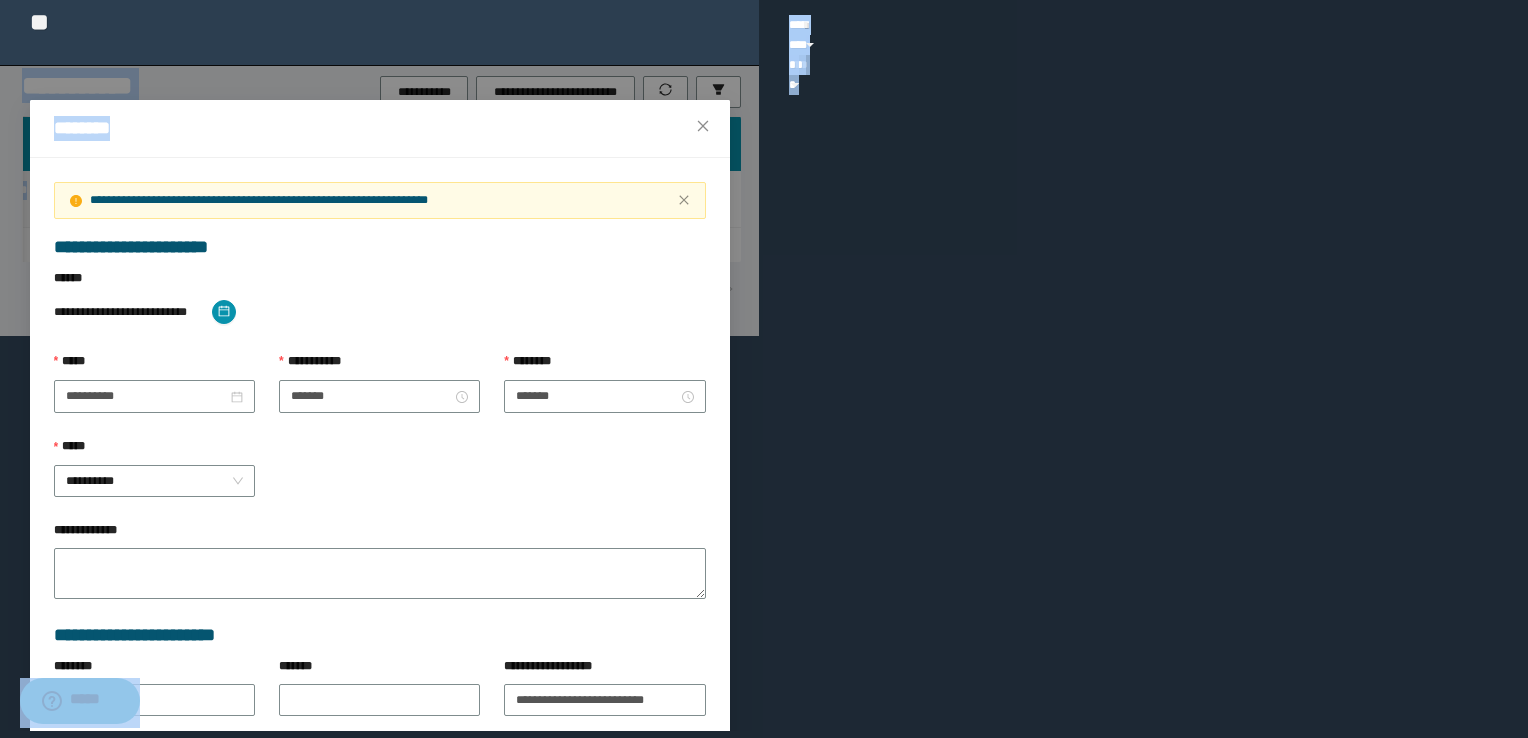 scroll, scrollTop: 0, scrollLeft: 562, axis: horizontal 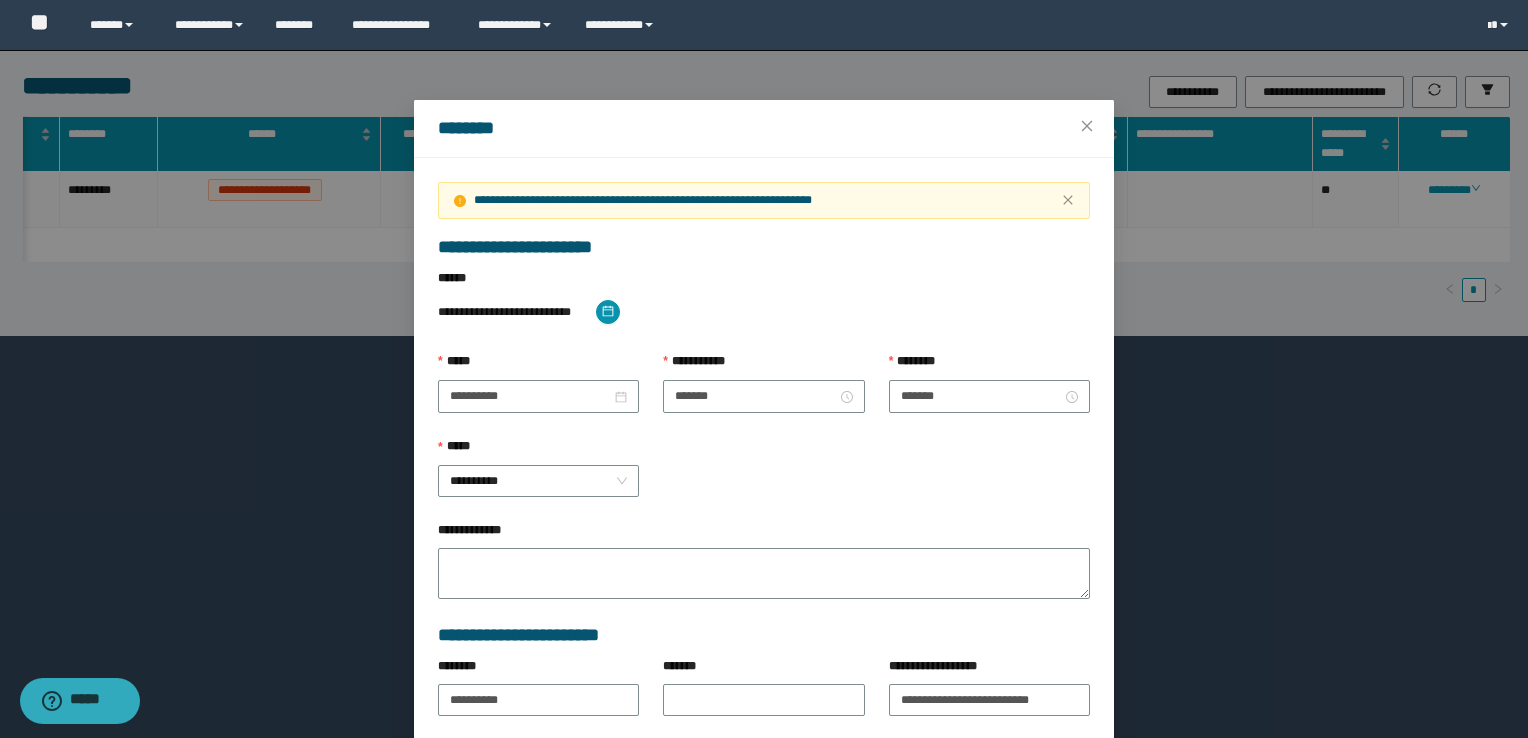 click on "**********" at bounding box center [764, 586] 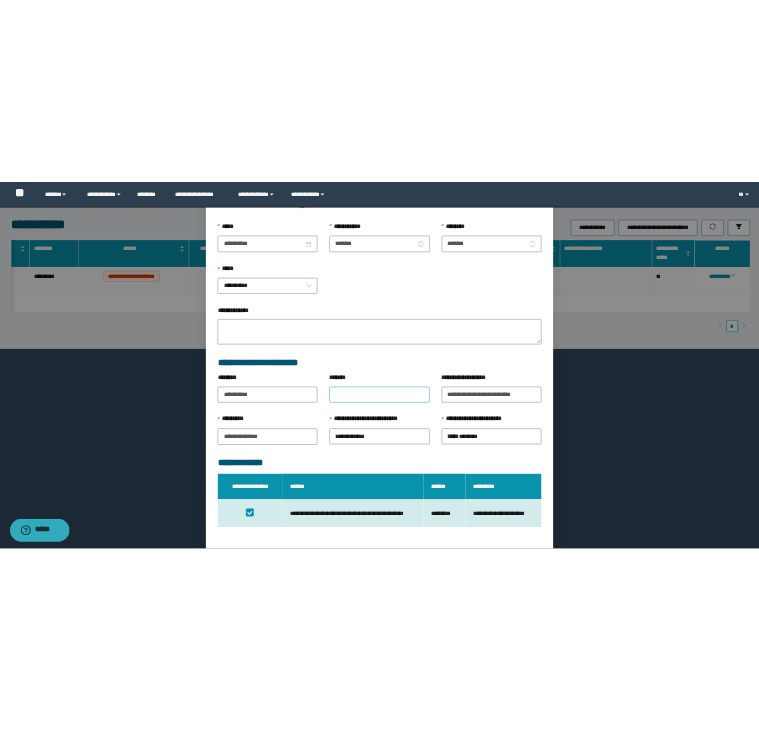 scroll, scrollTop: 345, scrollLeft: 0, axis: vertical 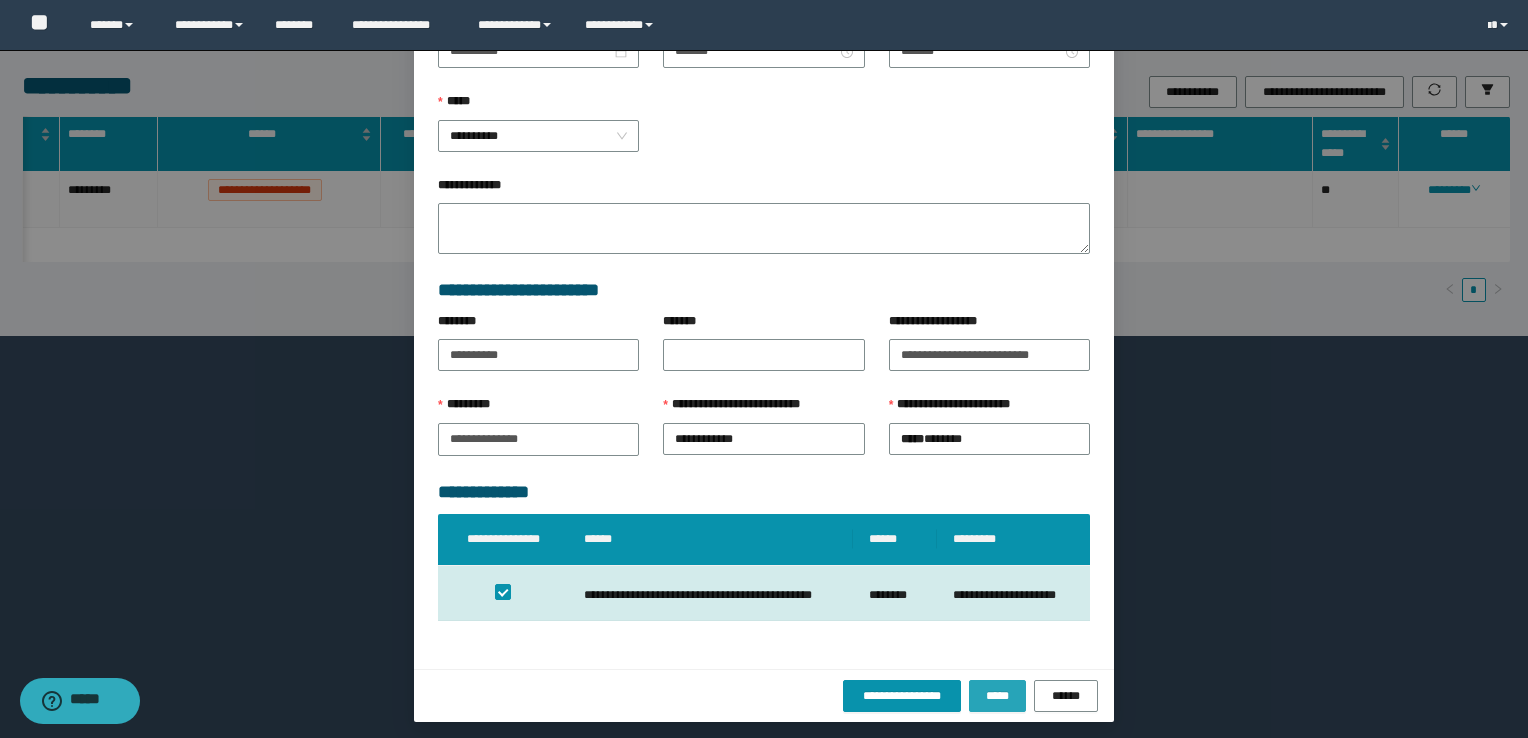 click on "*****" at bounding box center (997, 696) 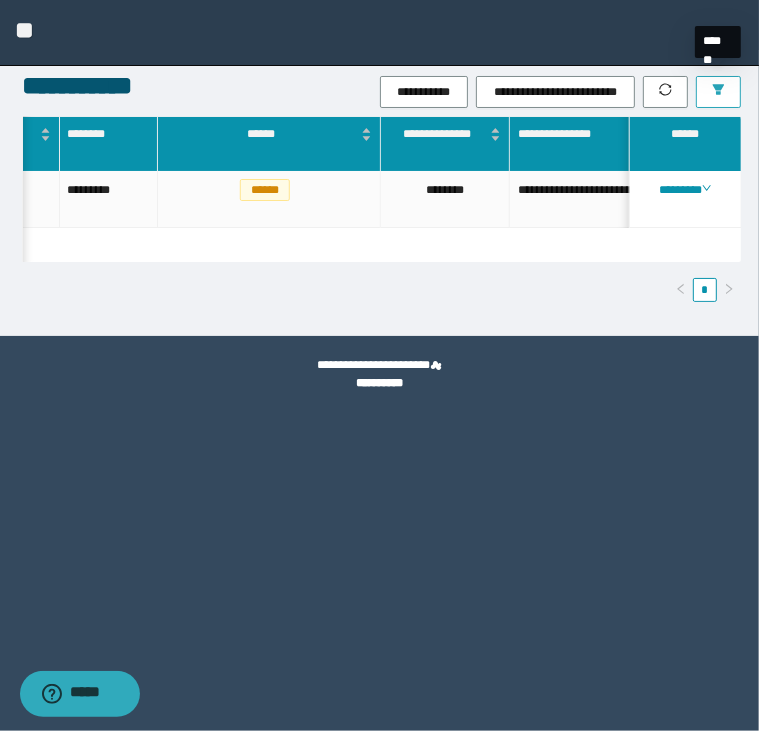 click at bounding box center (718, 92) 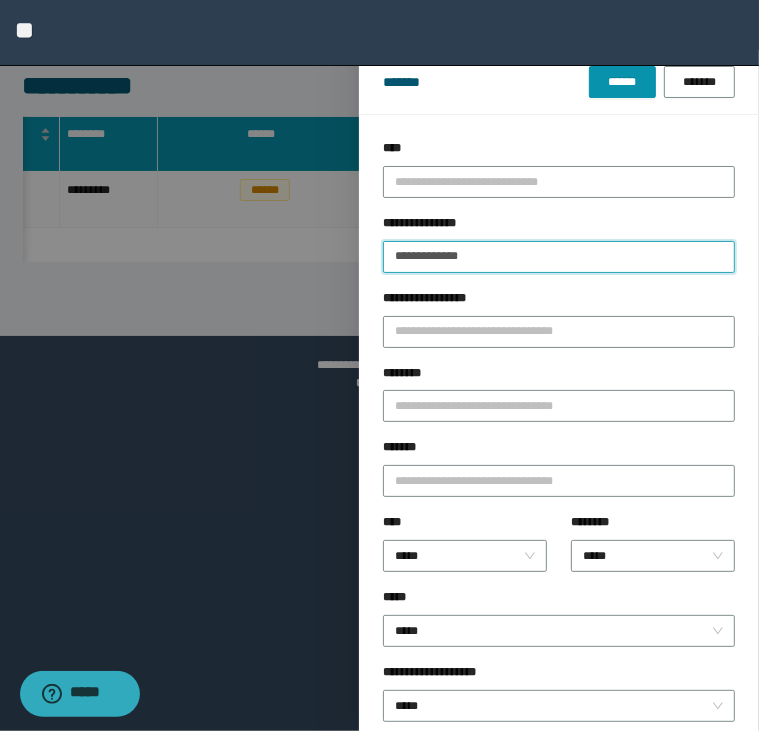 drag, startPoint x: 529, startPoint y: 270, endPoint x: 376, endPoint y: 280, distance: 153.32645 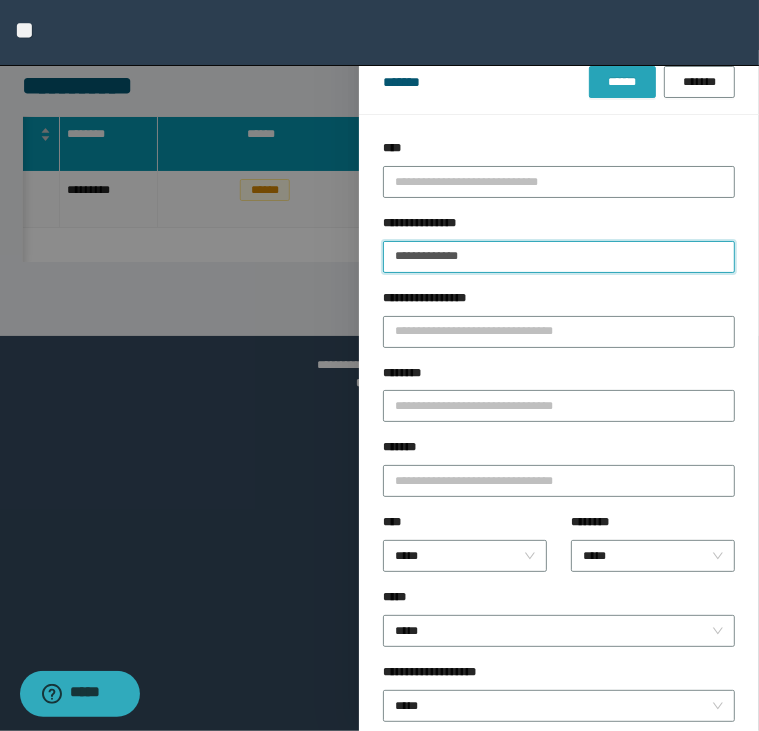 type on "**********" 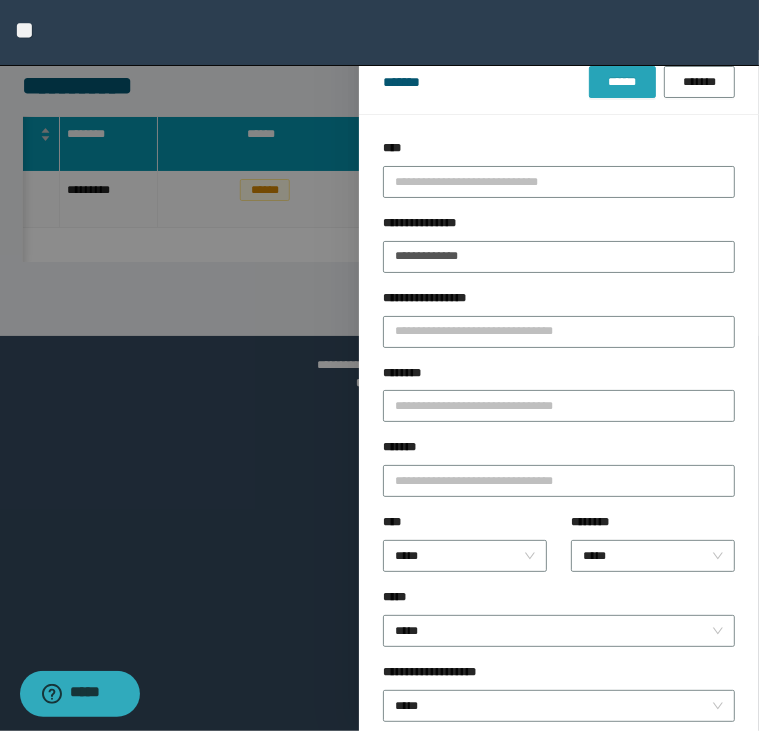 click on "******" at bounding box center [622, 82] 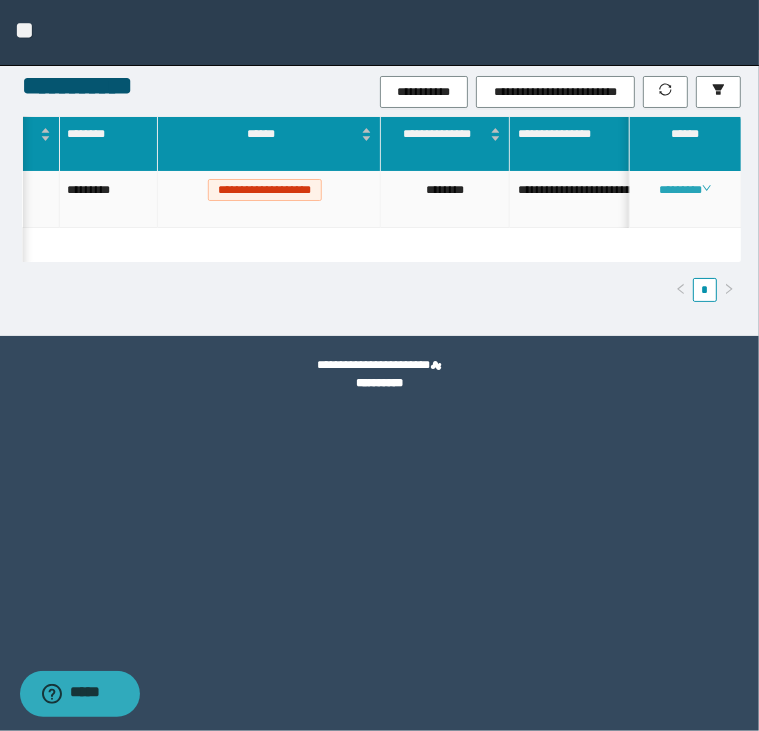 click 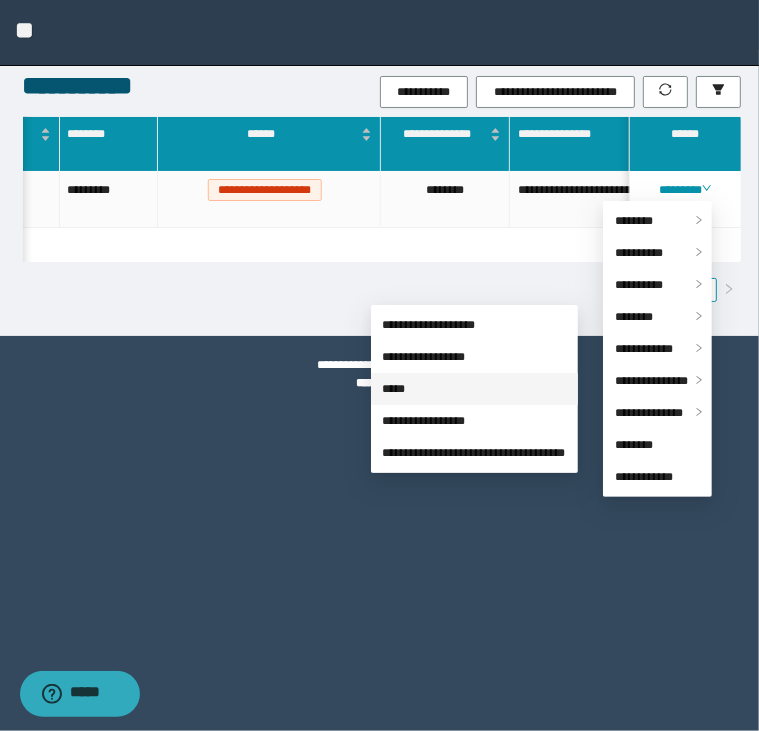 click on "*****" at bounding box center (394, 389) 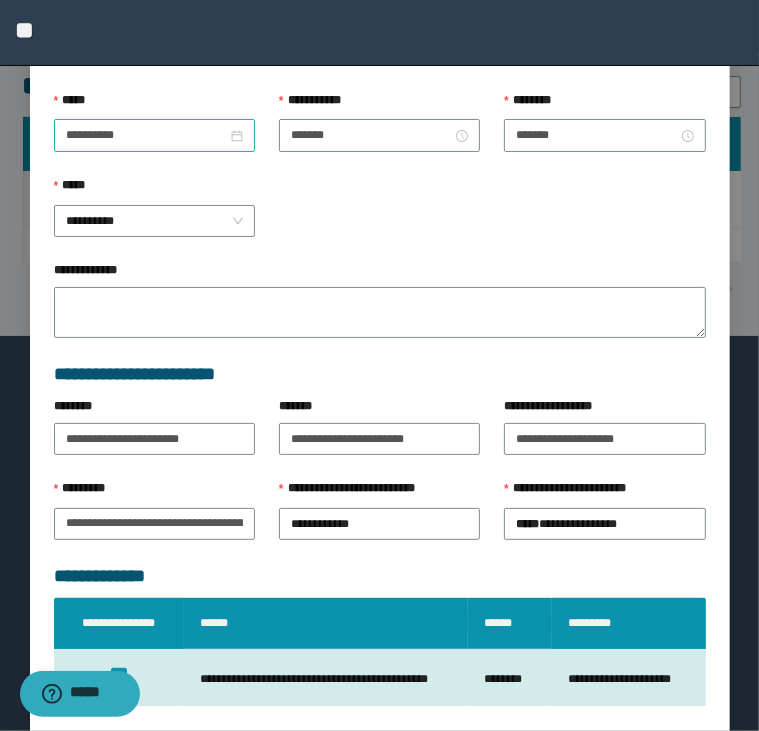 click on "**********" at bounding box center [154, 135] 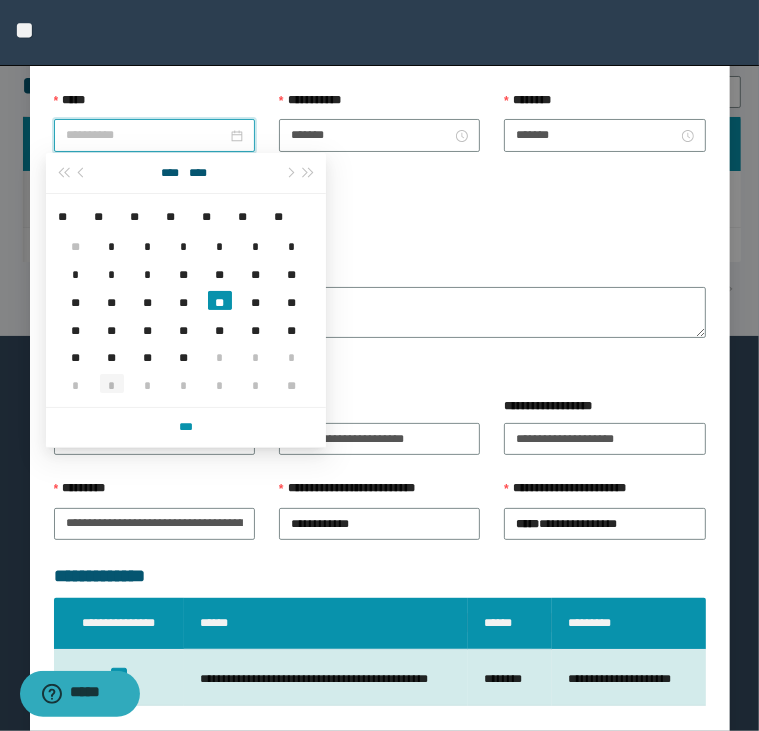 type on "**********" 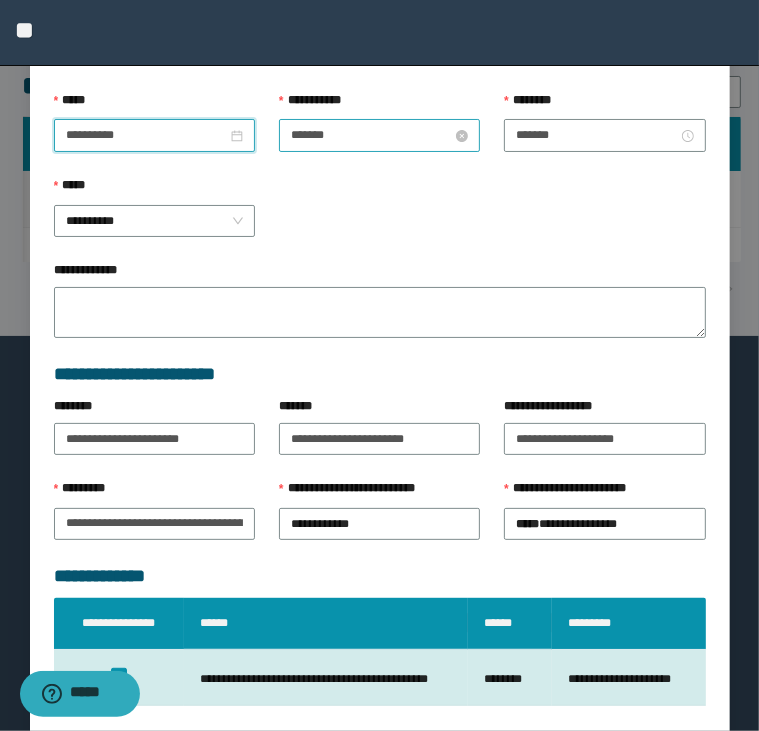 click on "*******" at bounding box center (371, 135) 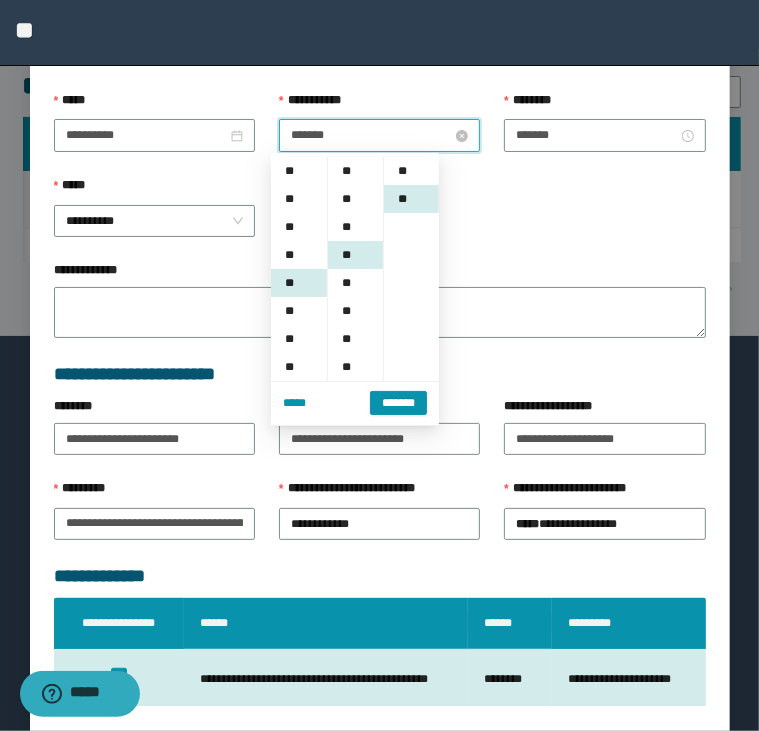 scroll, scrollTop: 112, scrollLeft: 0, axis: vertical 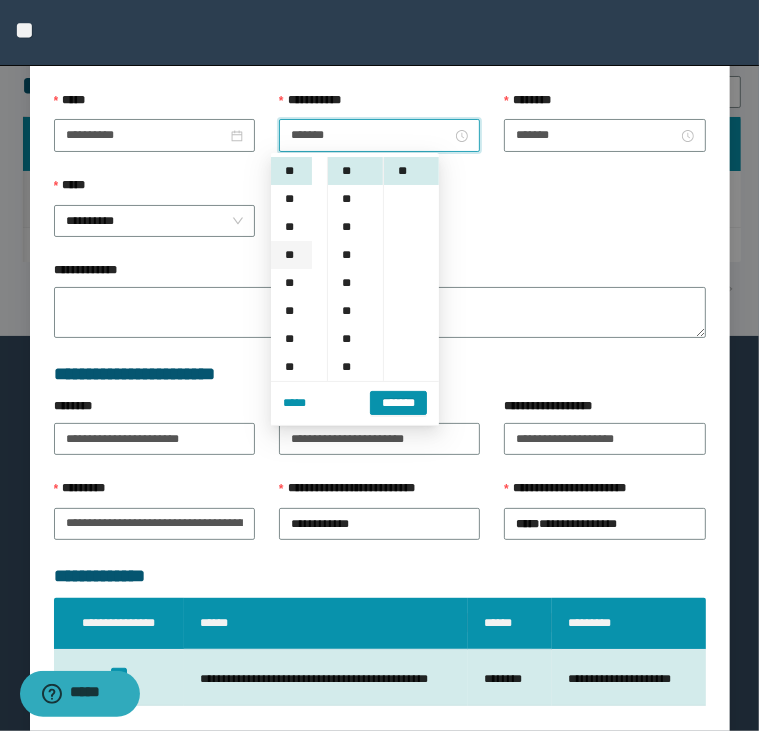 click on "**" at bounding box center [291, 255] 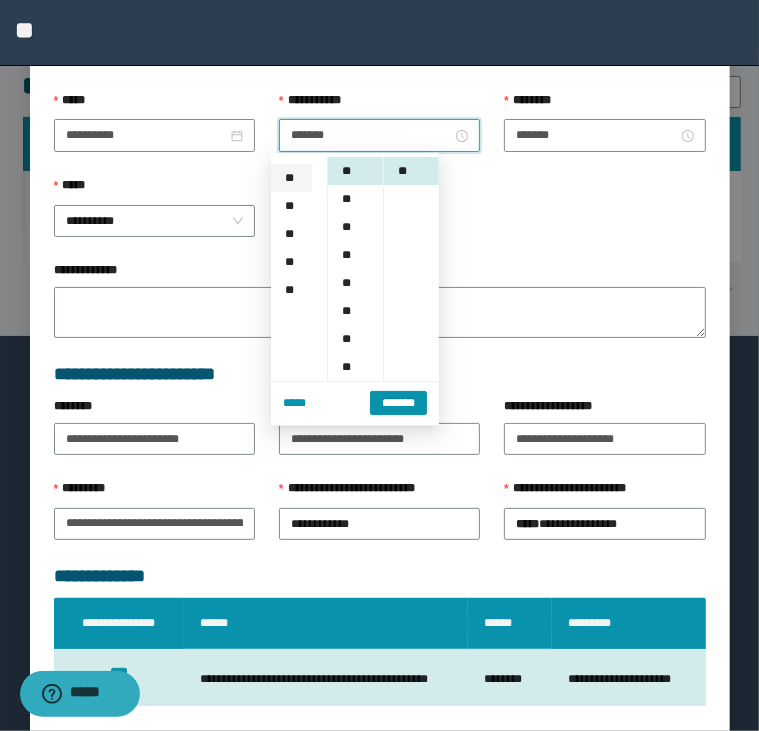 scroll, scrollTop: 196, scrollLeft: 0, axis: vertical 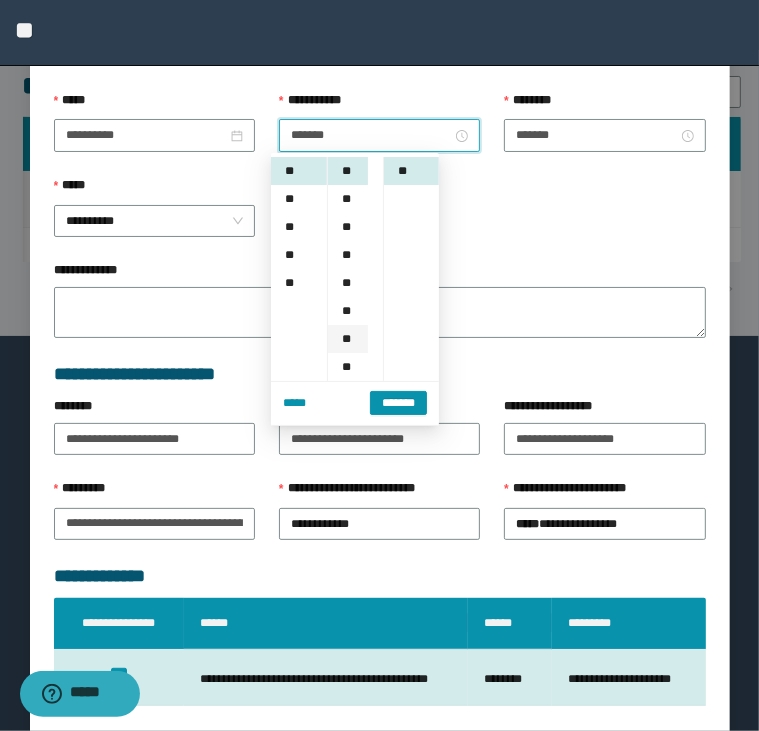 click on "**" at bounding box center (348, 339) 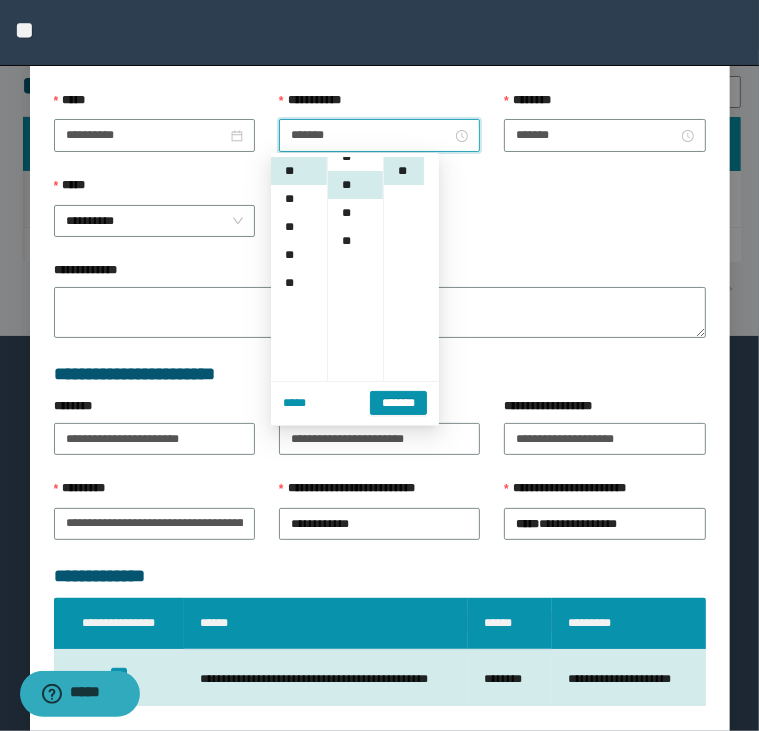 scroll, scrollTop: 252, scrollLeft: 0, axis: vertical 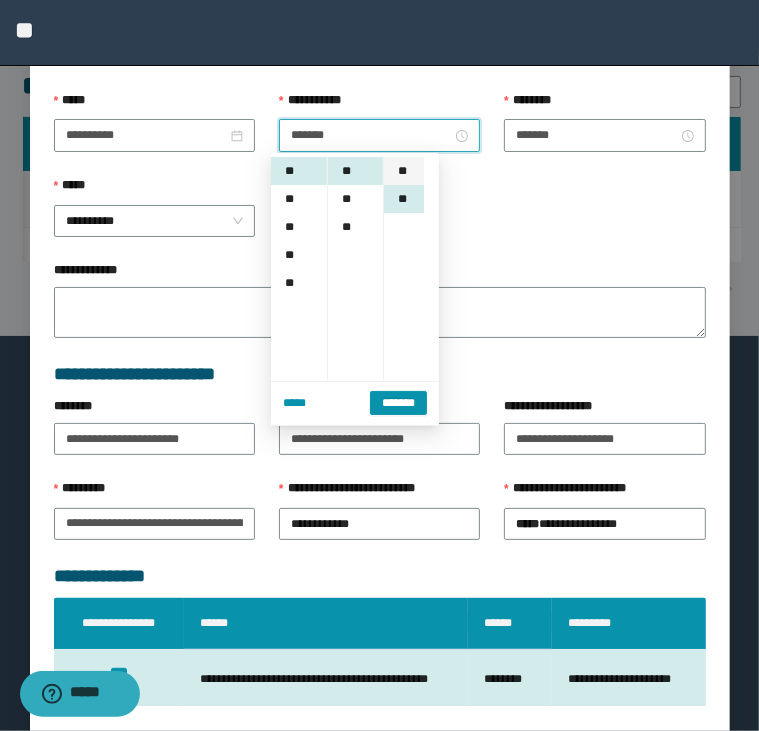 click on "**" at bounding box center (404, 171) 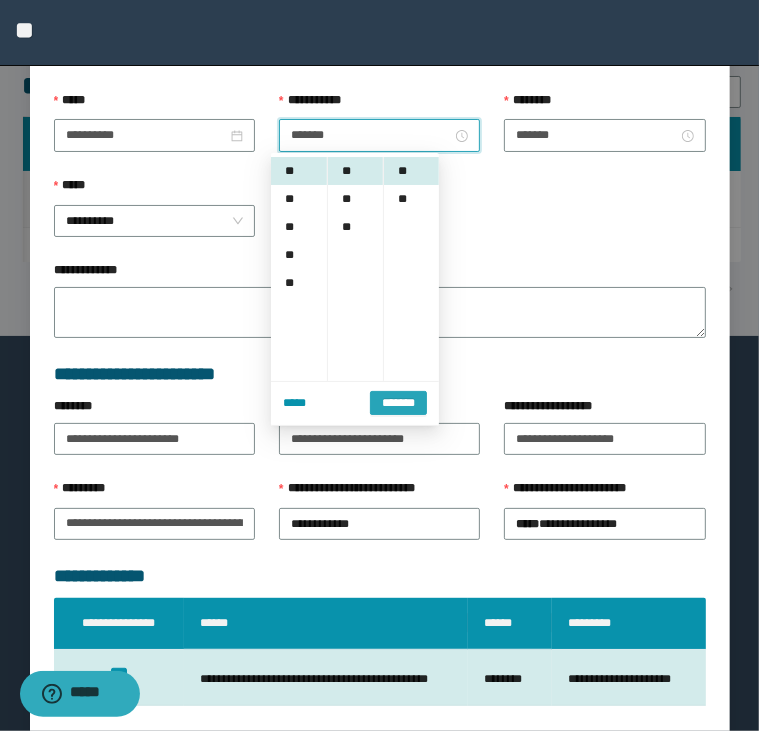 click on "*******" at bounding box center [398, 403] 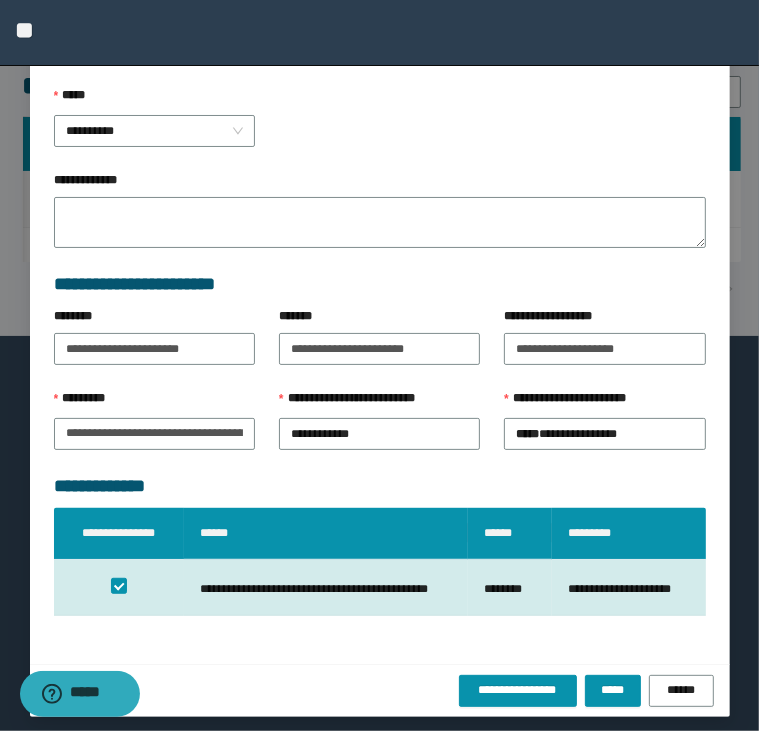 scroll, scrollTop: 308, scrollLeft: 0, axis: vertical 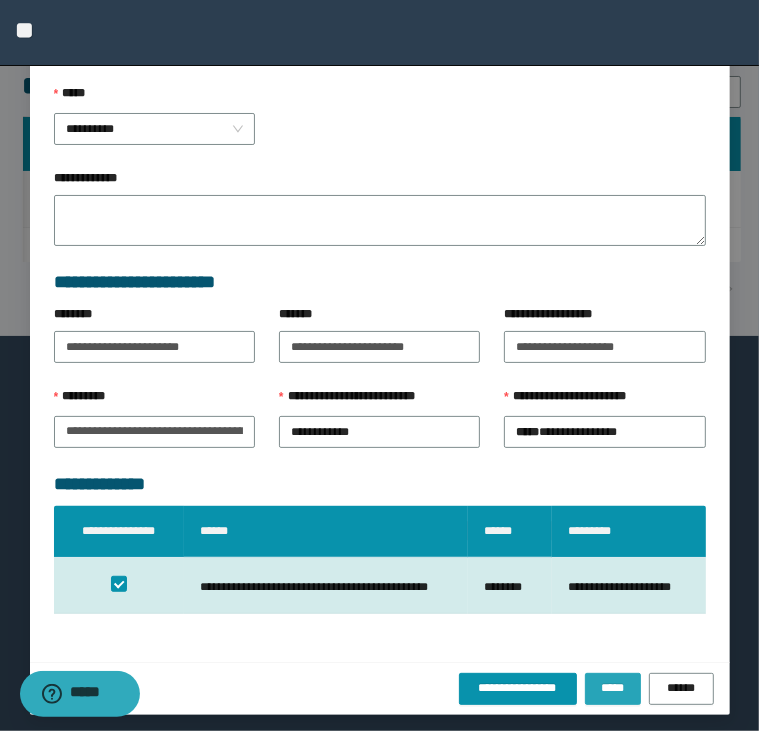 click on "*****" at bounding box center [613, 689] 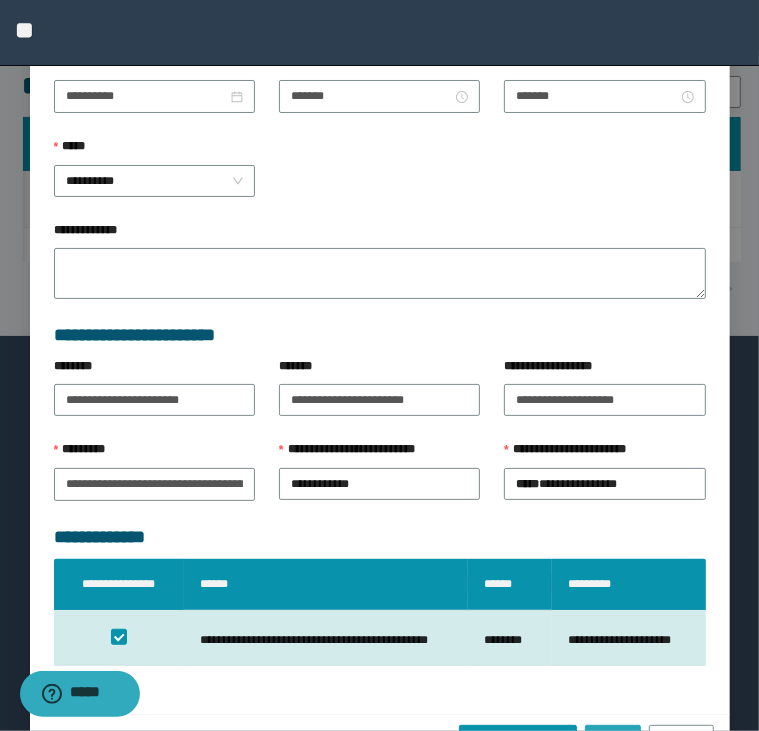 scroll, scrollTop: 360, scrollLeft: 0, axis: vertical 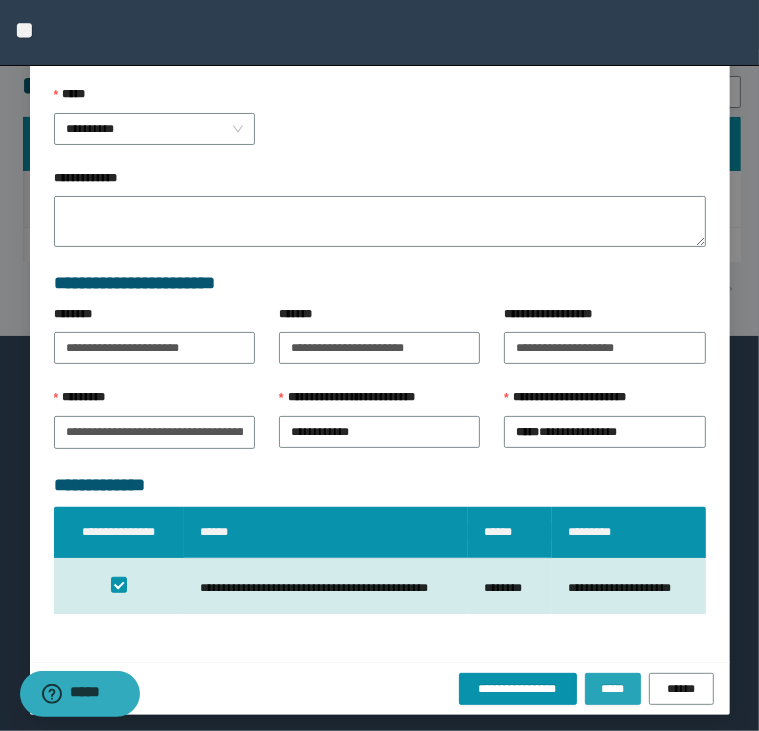 click on "*****" at bounding box center [613, 689] 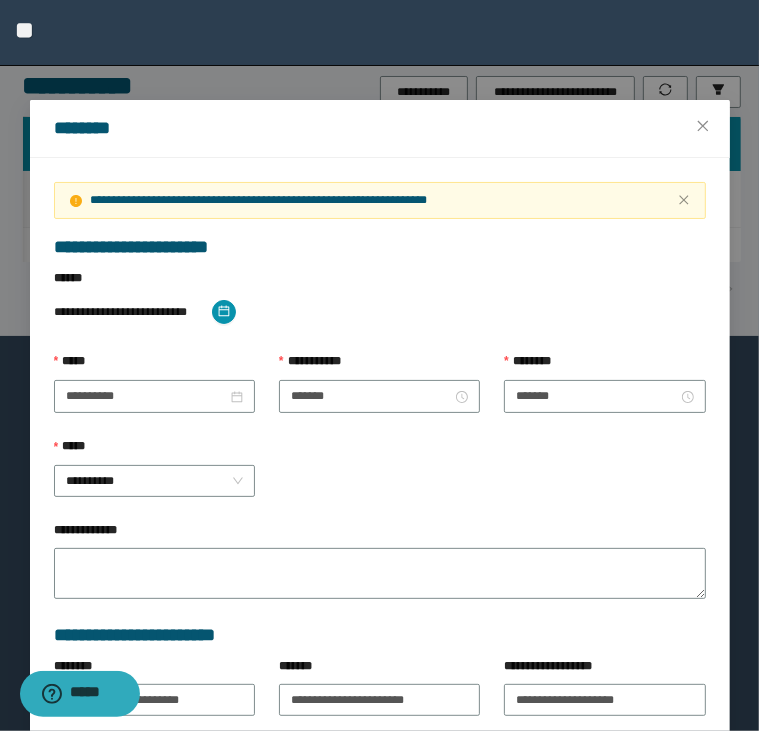 scroll, scrollTop: 0, scrollLeft: 0, axis: both 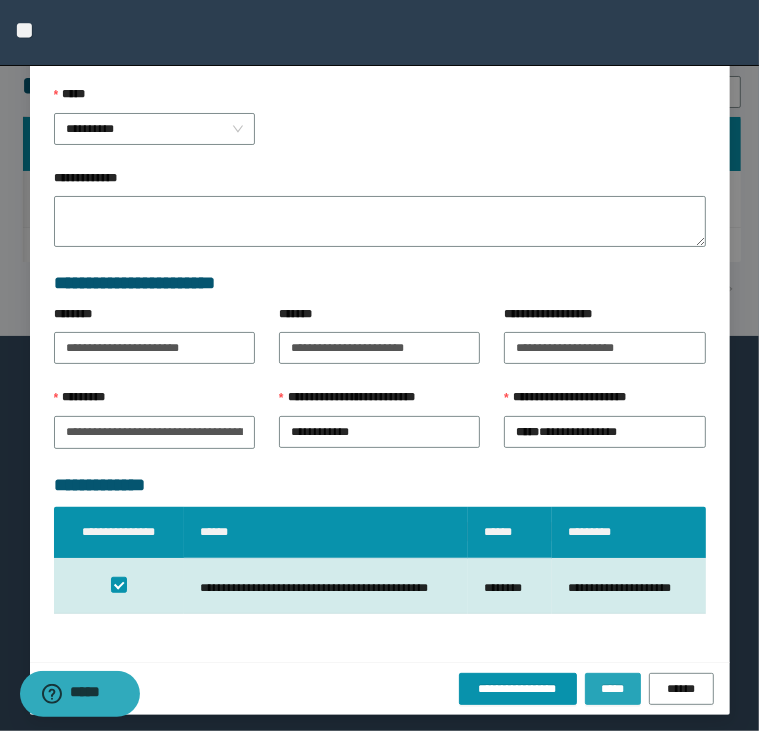 click on "*****" at bounding box center (613, 689) 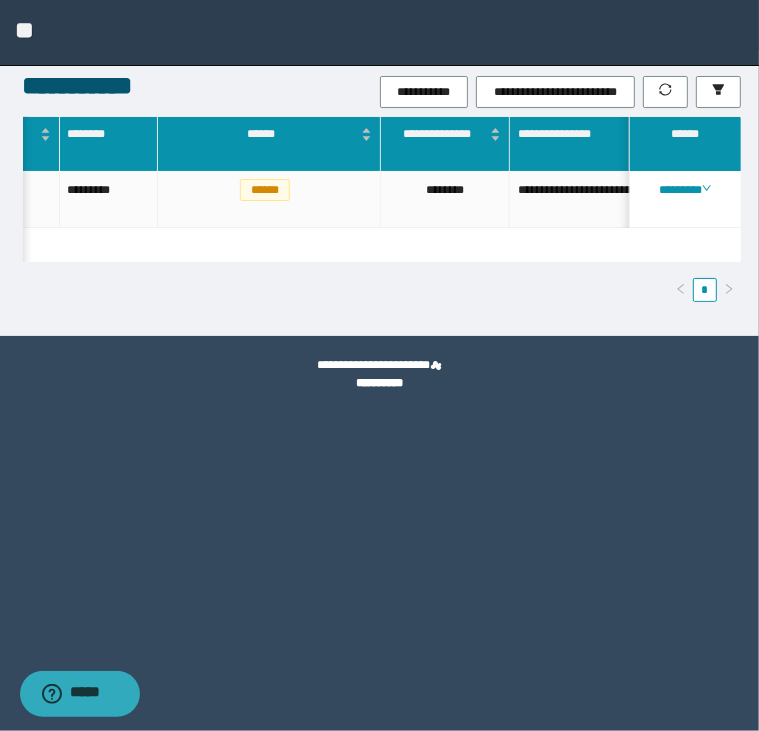 click on "**********" at bounding box center (379, 193) 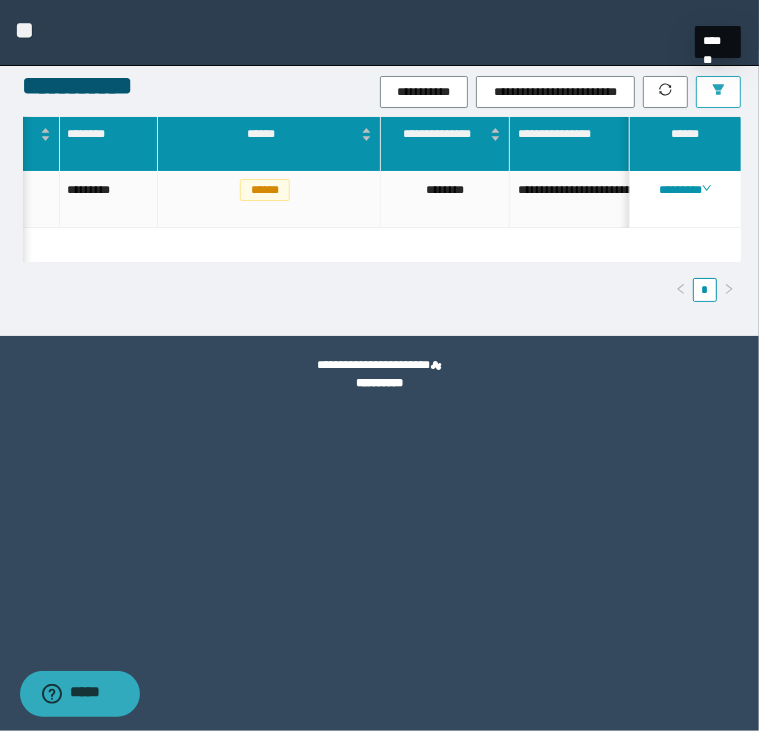 click at bounding box center [718, 92] 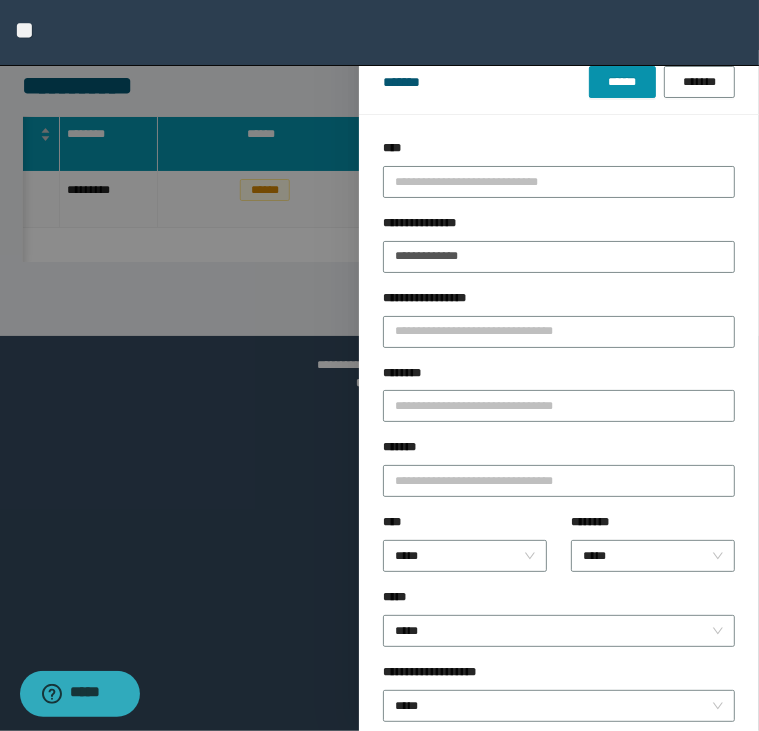 click on "**********" at bounding box center [559, 251] 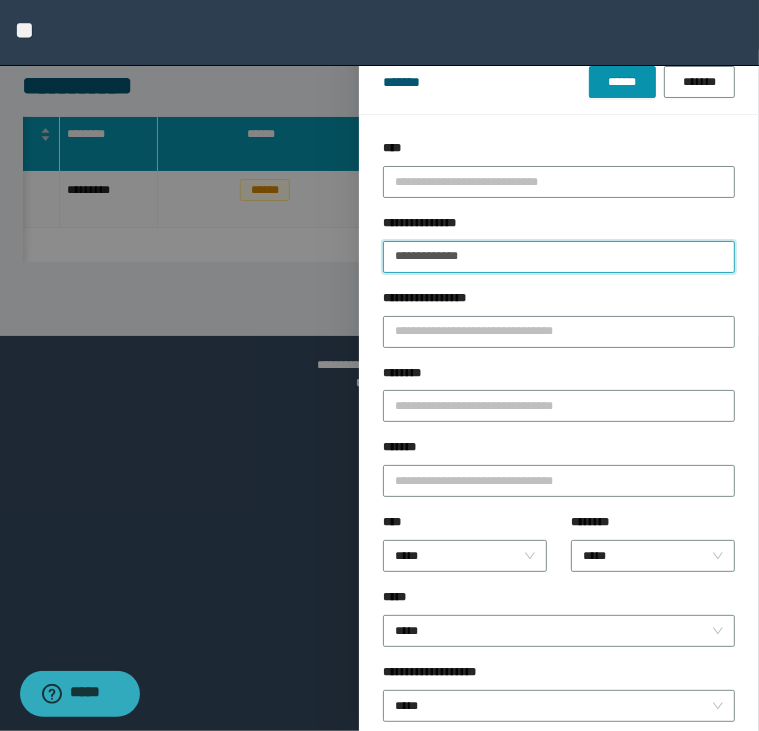 drag, startPoint x: 511, startPoint y: 254, endPoint x: -48, endPoint y: 279, distance: 559.5588 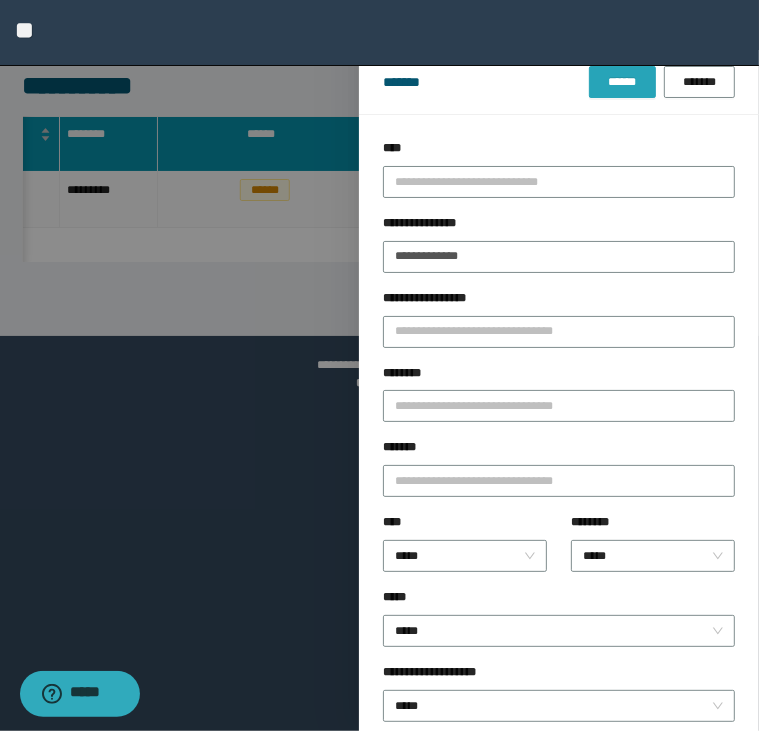 click on "******" at bounding box center [622, 82] 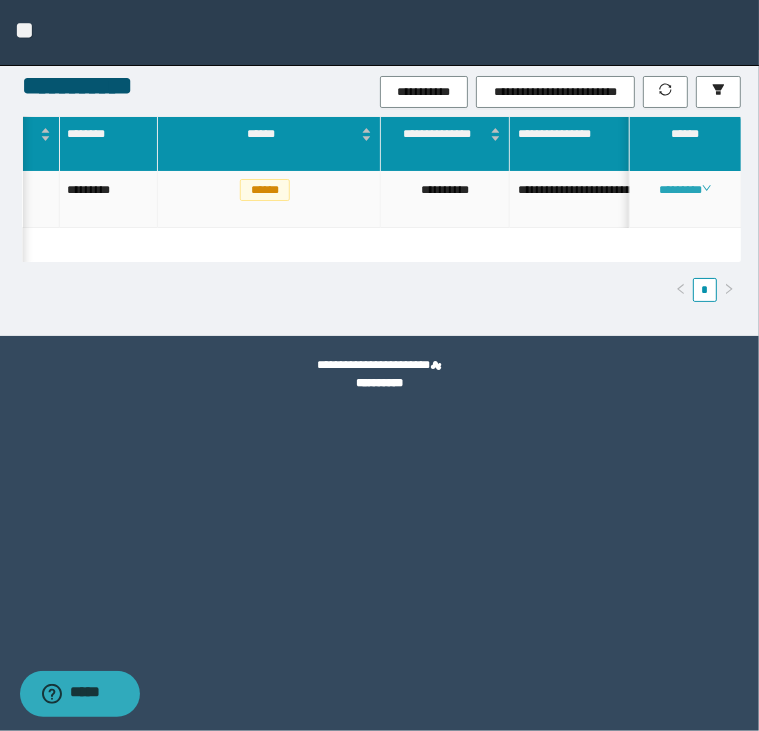 click on "********" at bounding box center (685, 190) 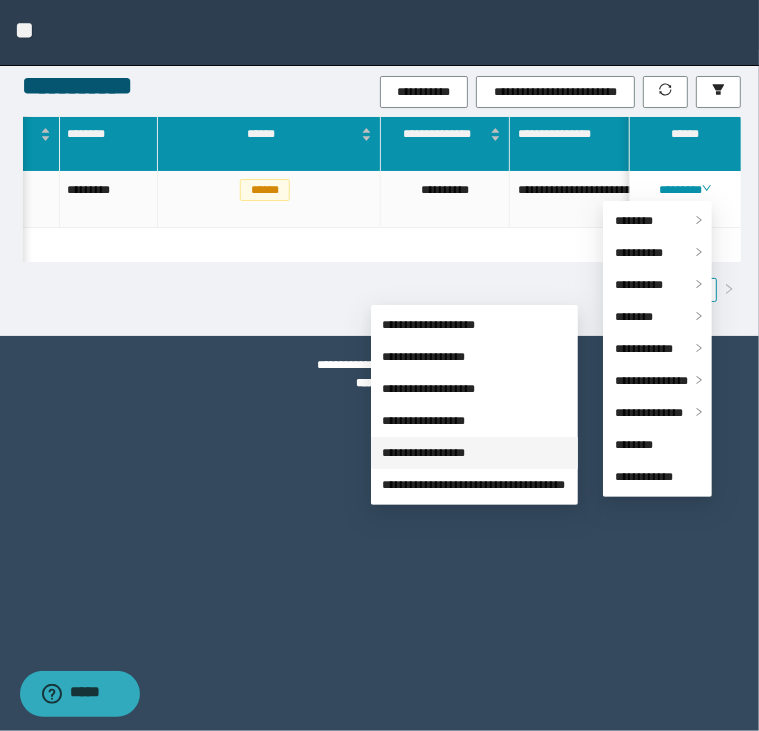 click on "**********" at bounding box center [424, 453] 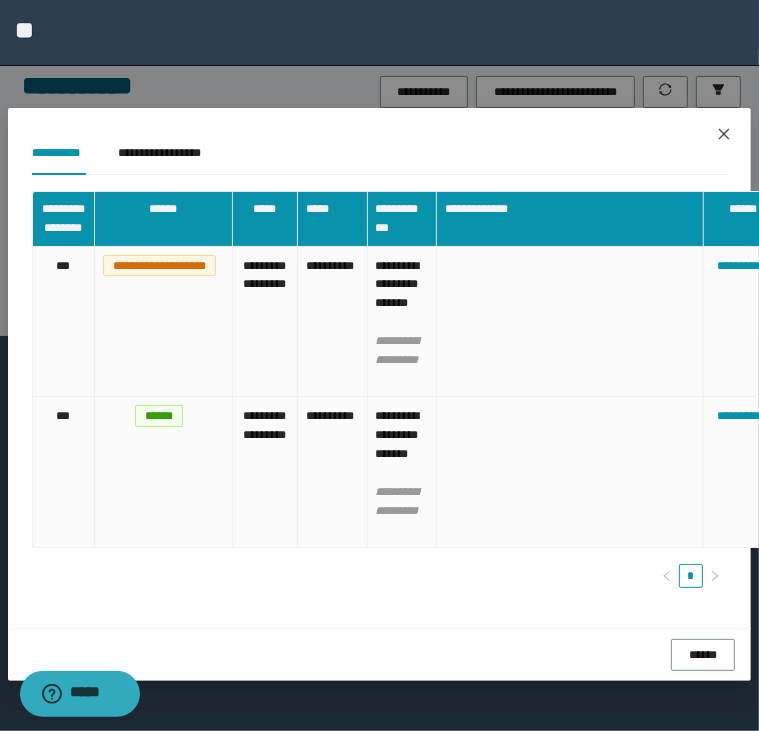 click at bounding box center (724, 135) 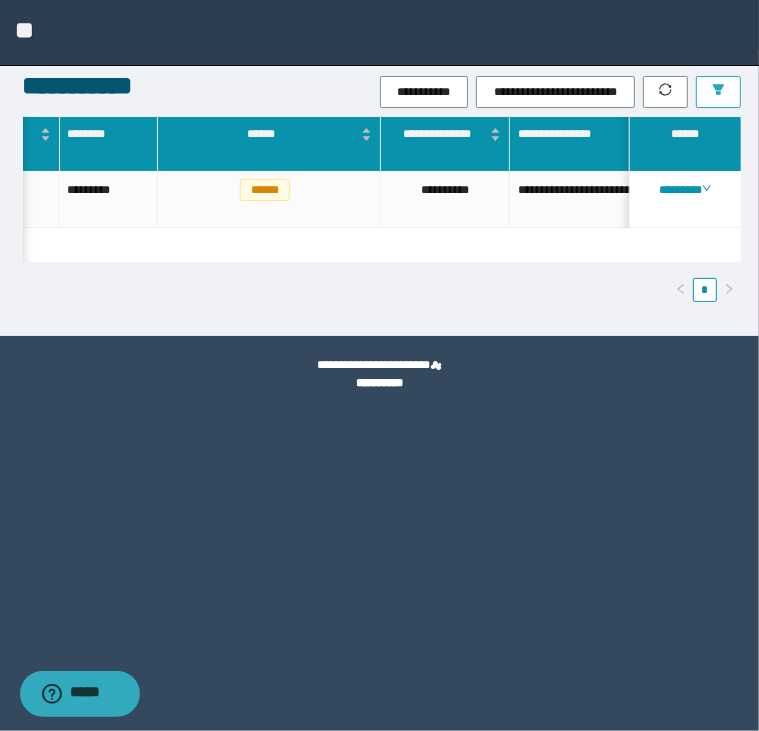 click at bounding box center (718, 92) 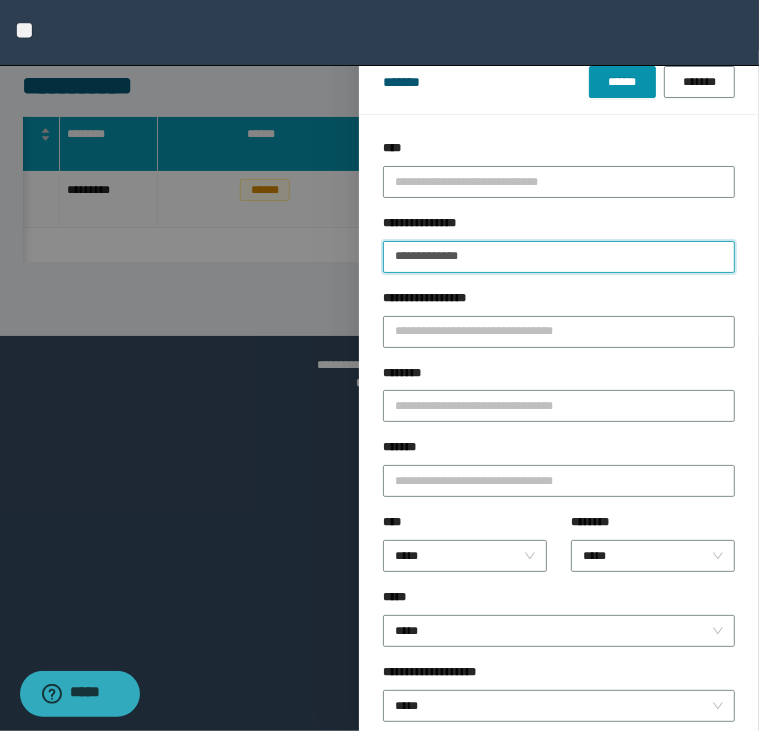 drag, startPoint x: 515, startPoint y: 253, endPoint x: 40, endPoint y: 294, distance: 476.7662 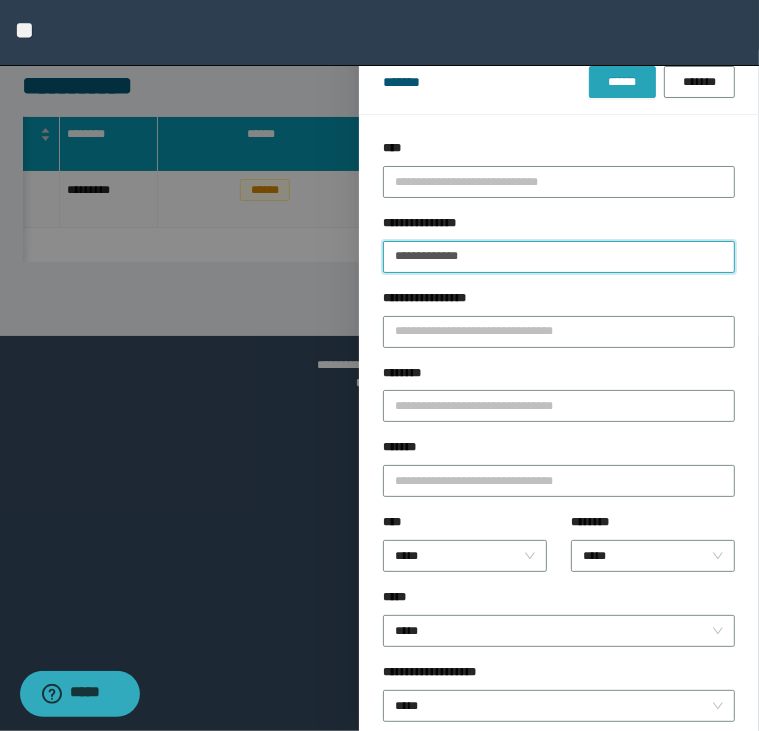 type on "**********" 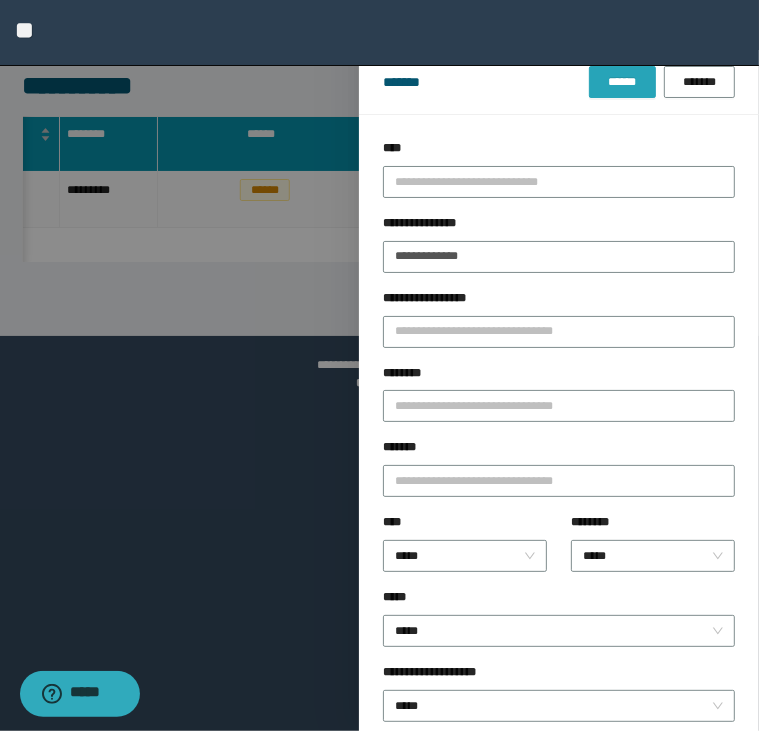 click on "******" at bounding box center [622, 82] 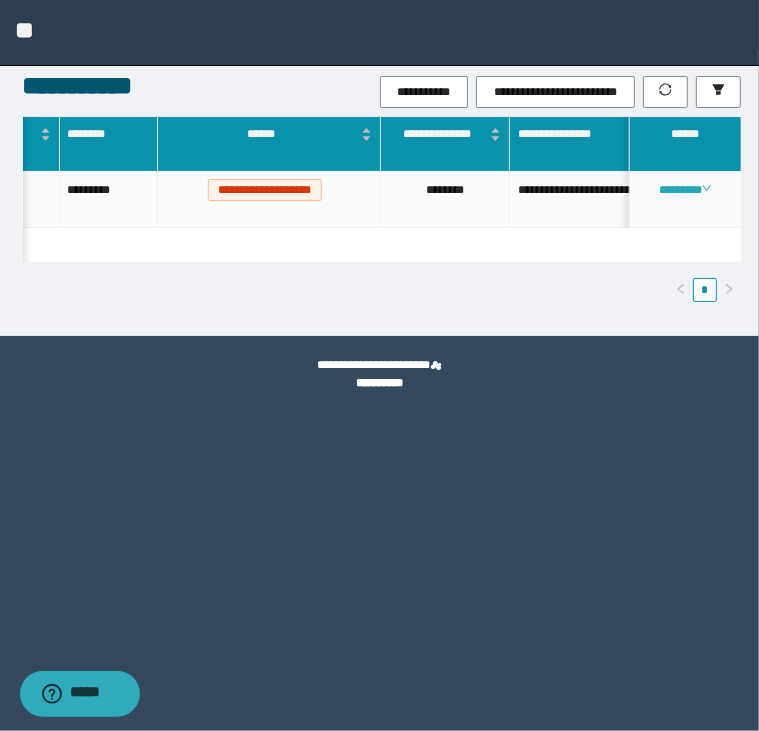 click on "********" at bounding box center [685, 190] 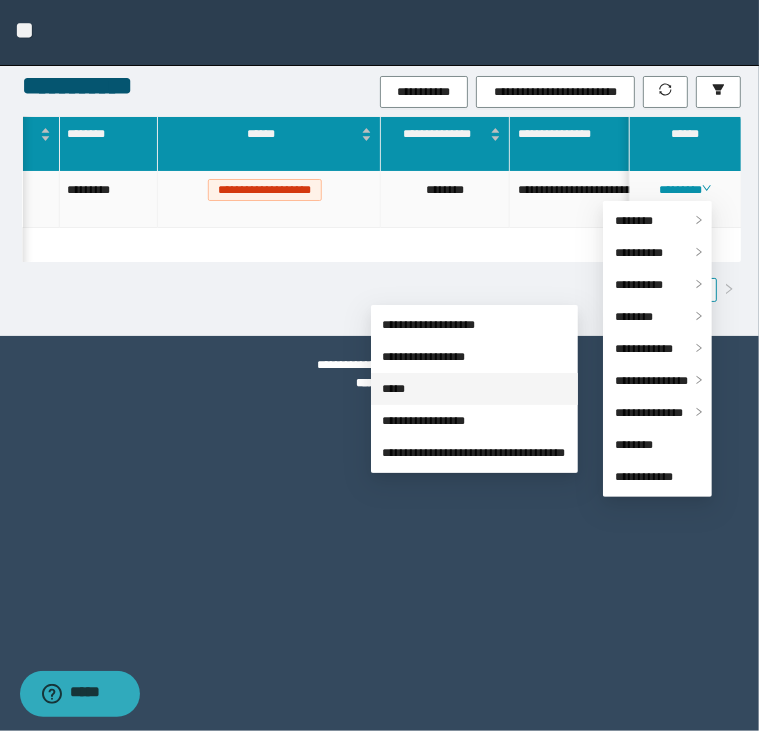 click on "*****" at bounding box center (394, 389) 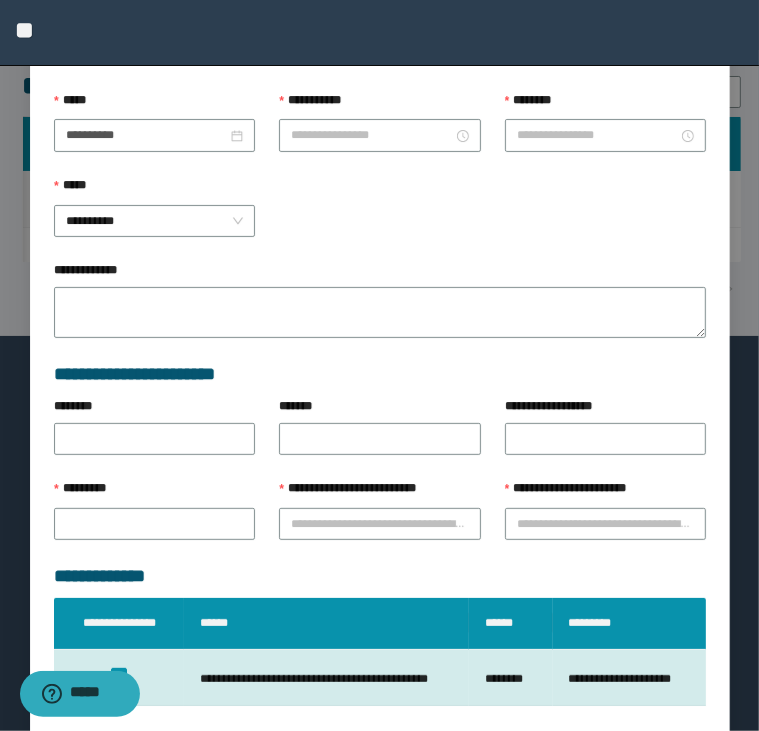 type on "**********" 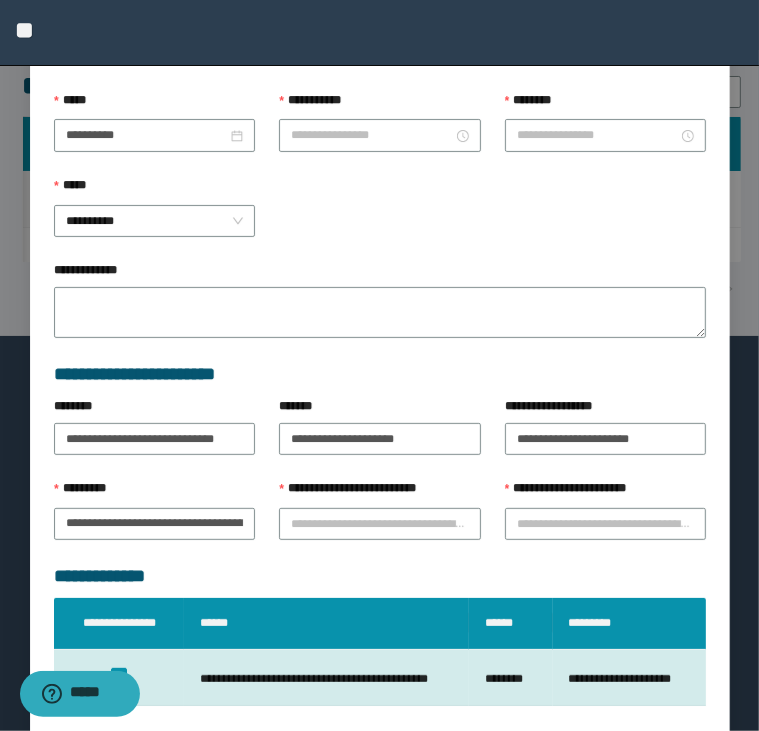 type on "*******" 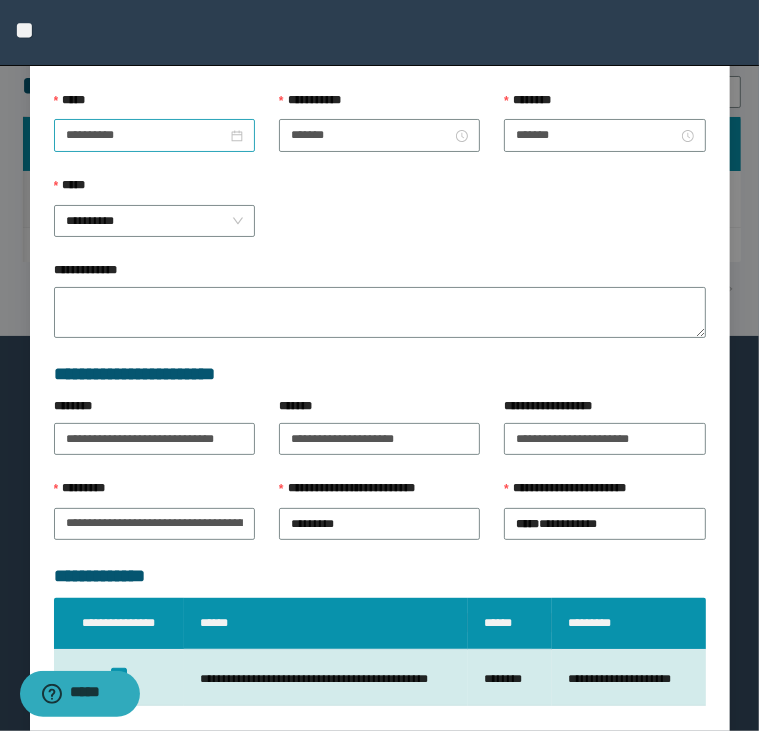 click on "**********" at bounding box center [154, 135] 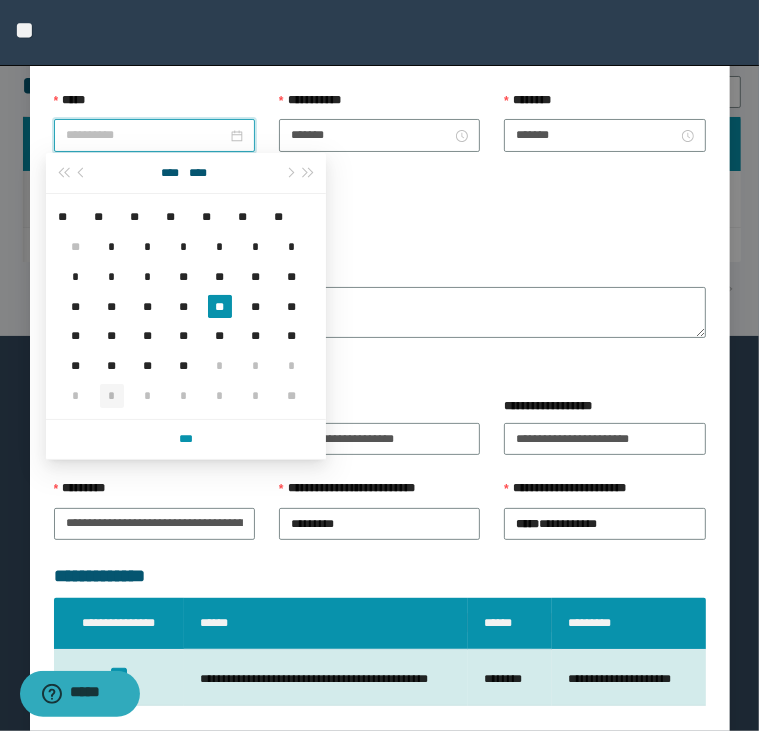 type on "**********" 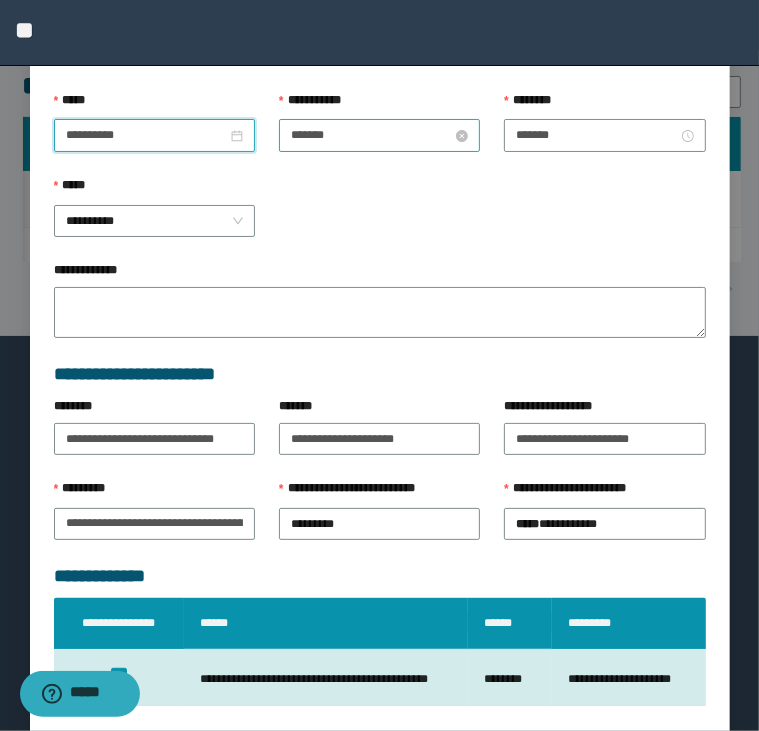 click on "*******" at bounding box center (371, 135) 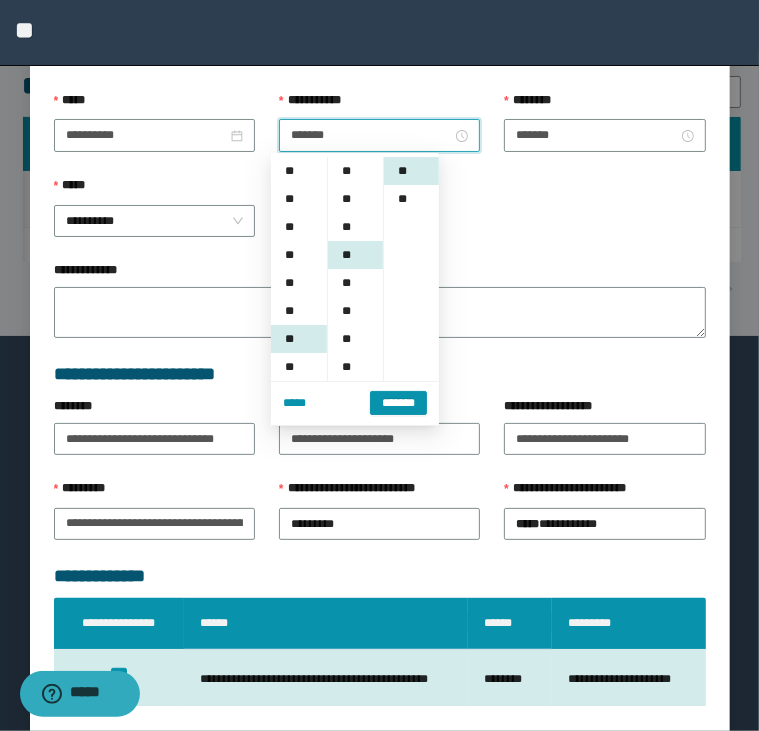 scroll, scrollTop: 168, scrollLeft: 0, axis: vertical 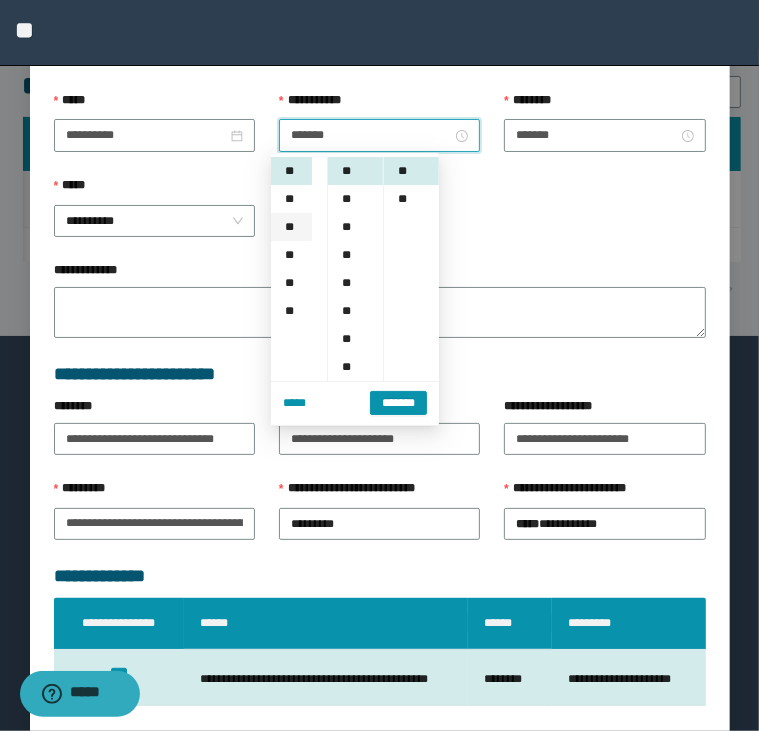 click on "**" at bounding box center [291, 227] 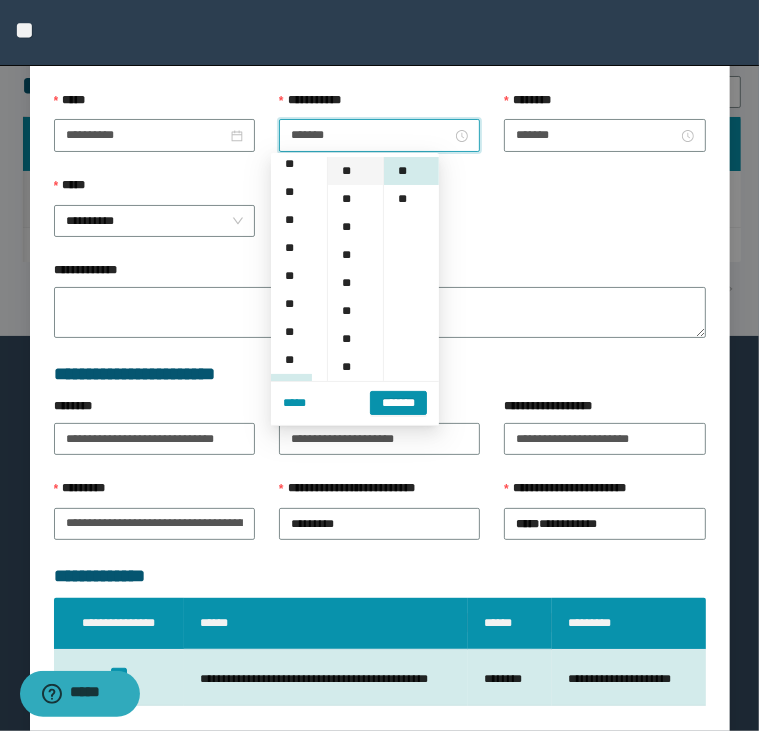 scroll, scrollTop: 0, scrollLeft: 0, axis: both 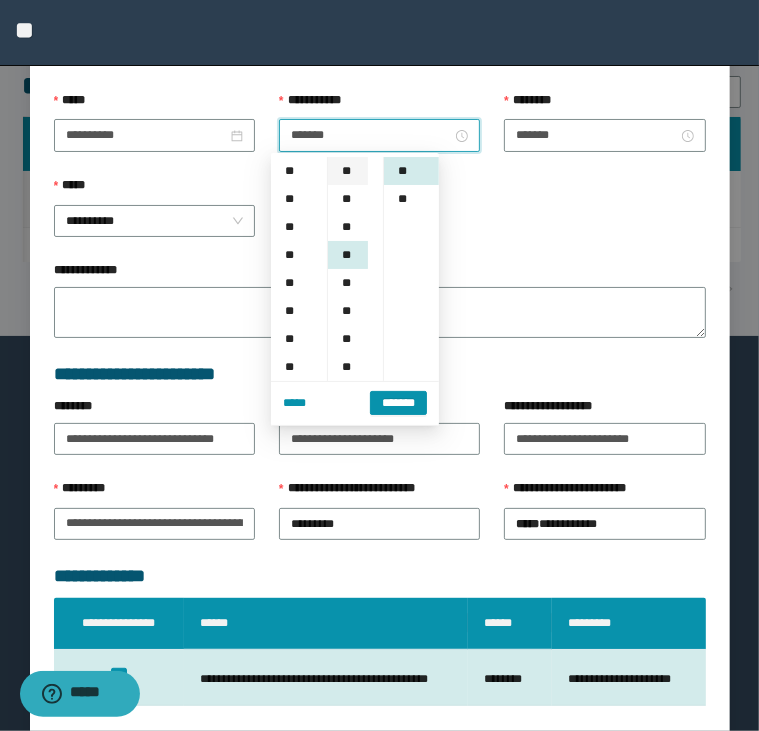 click on "**" at bounding box center [348, 171] 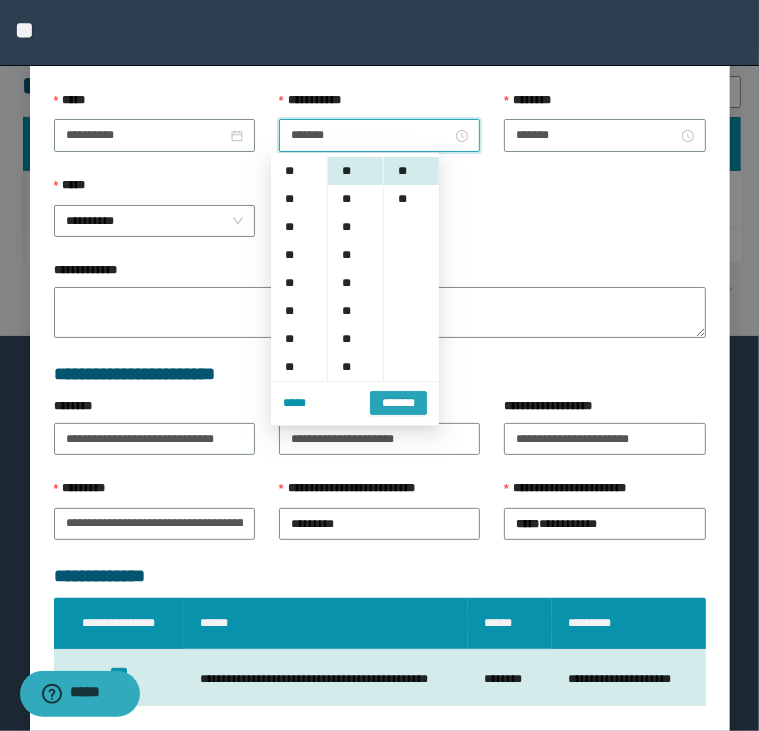 click on "*******" at bounding box center (398, 403) 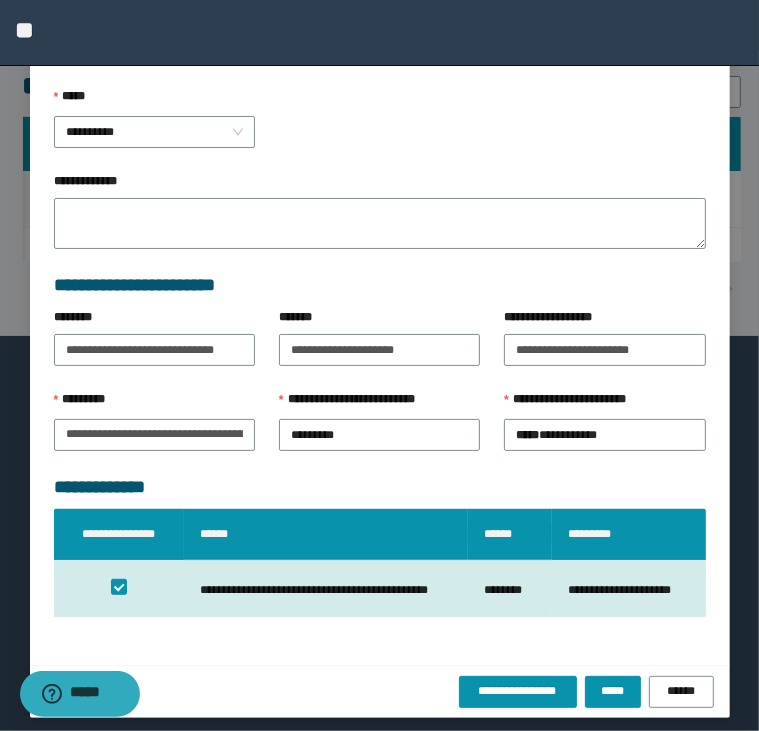 scroll, scrollTop: 308, scrollLeft: 0, axis: vertical 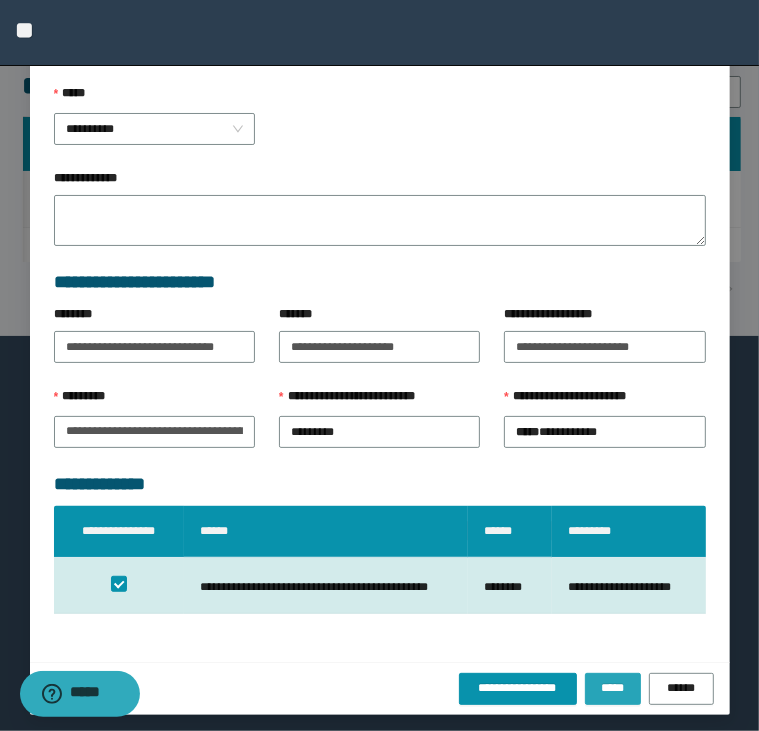 click on "*****" at bounding box center (613, 688) 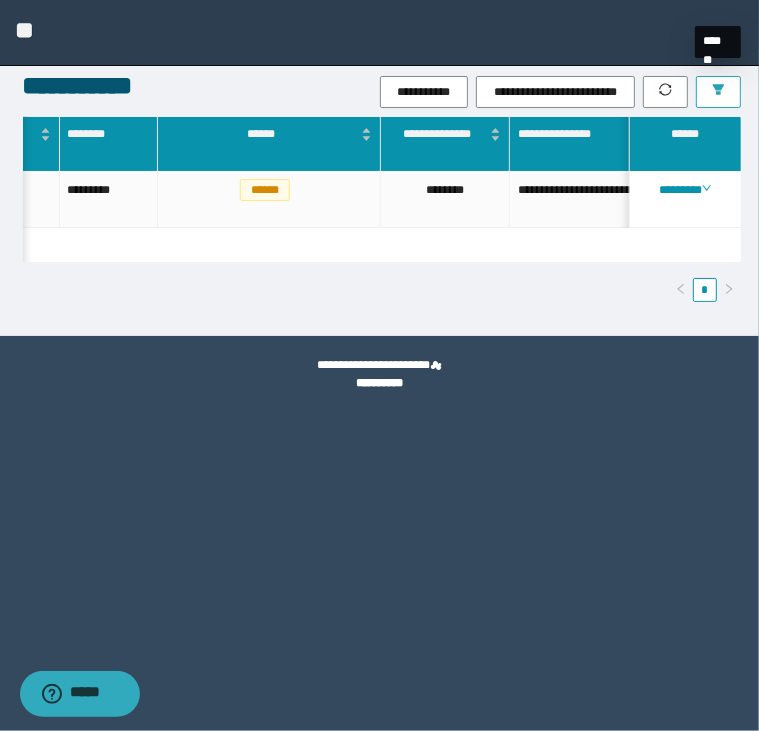click at bounding box center (718, 92) 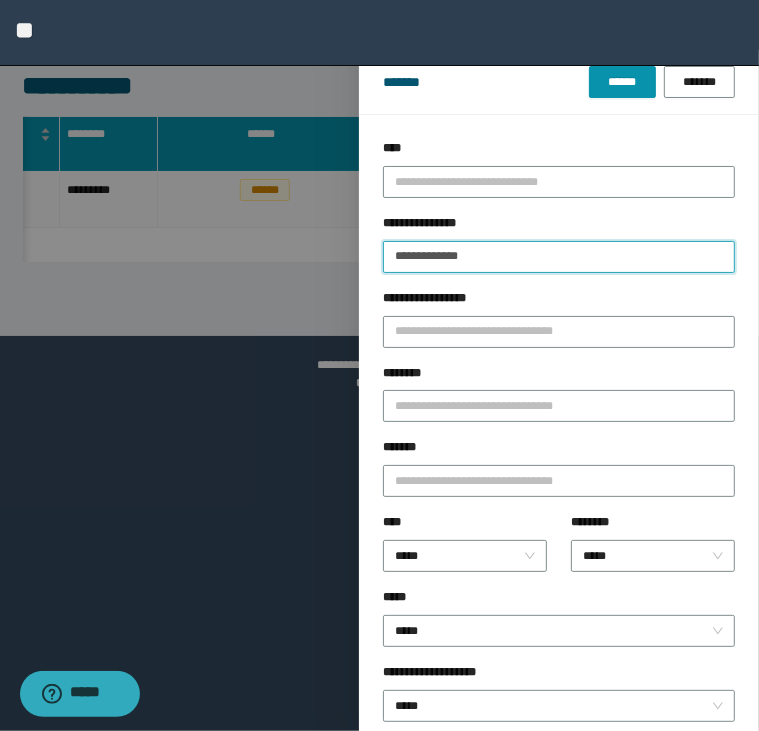 drag, startPoint x: 591, startPoint y: 246, endPoint x: 160, endPoint y: 263, distance: 431.33514 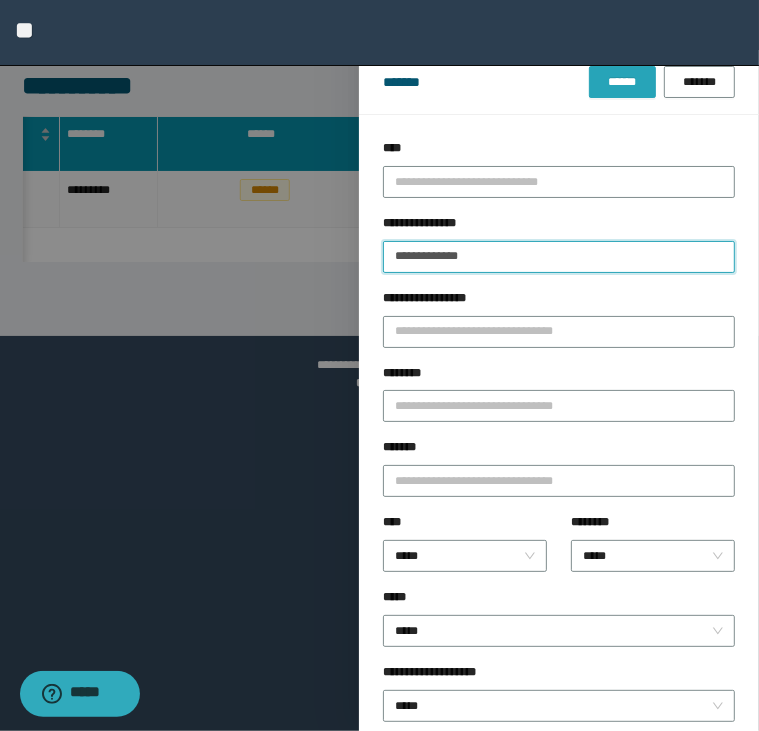 type on "**********" 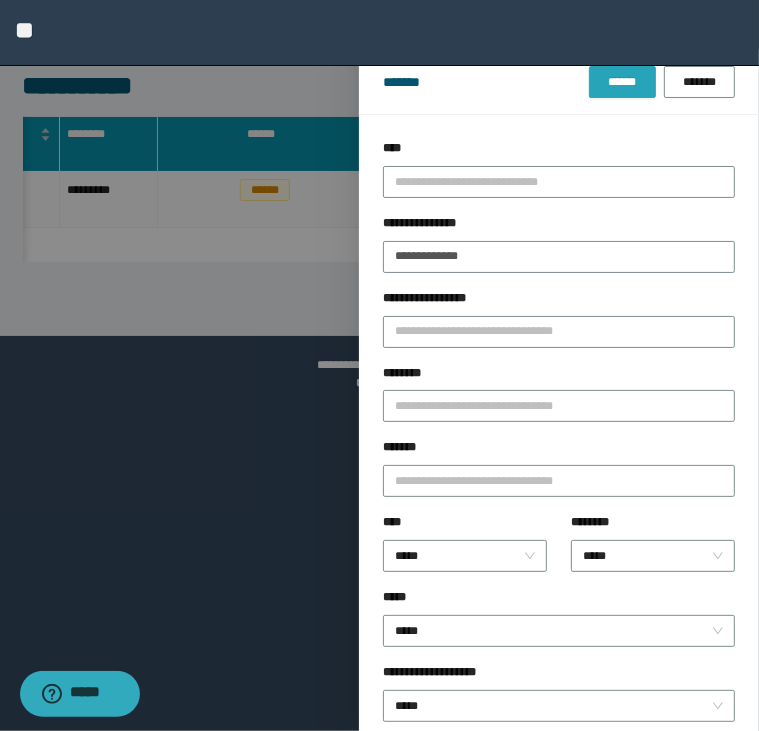 click on "******" at bounding box center (622, 82) 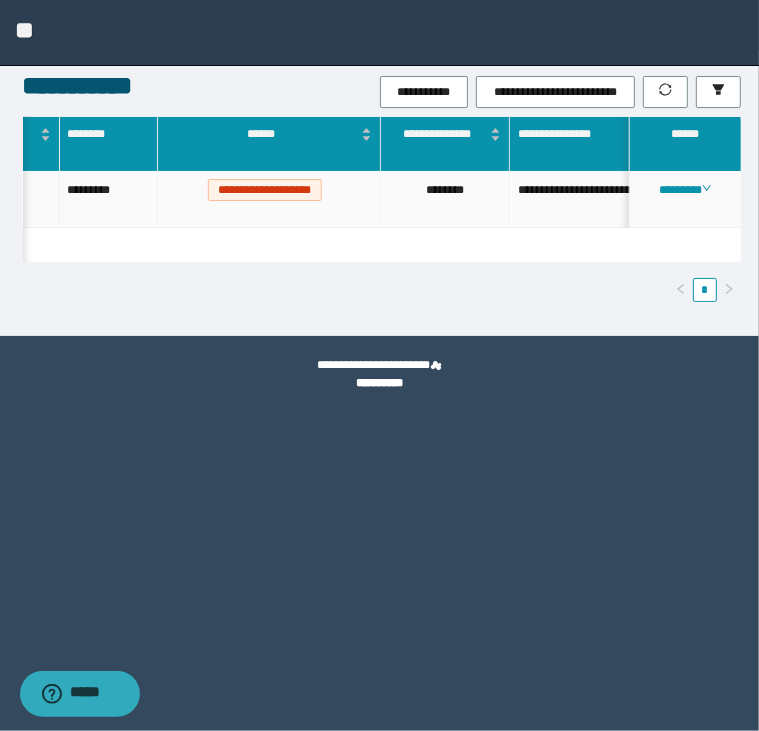 click on "********" at bounding box center [685, 199] 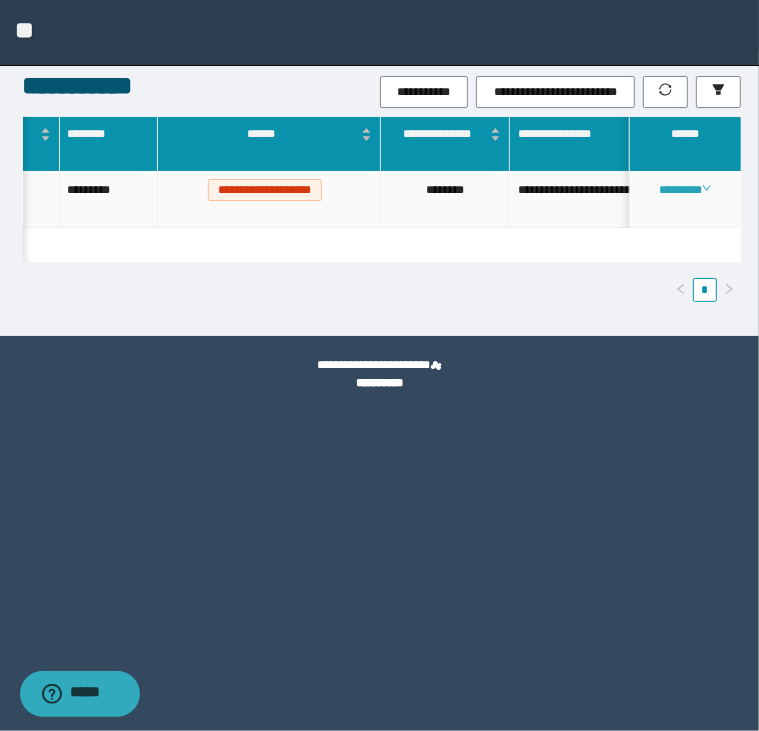 click on "********" at bounding box center [685, 190] 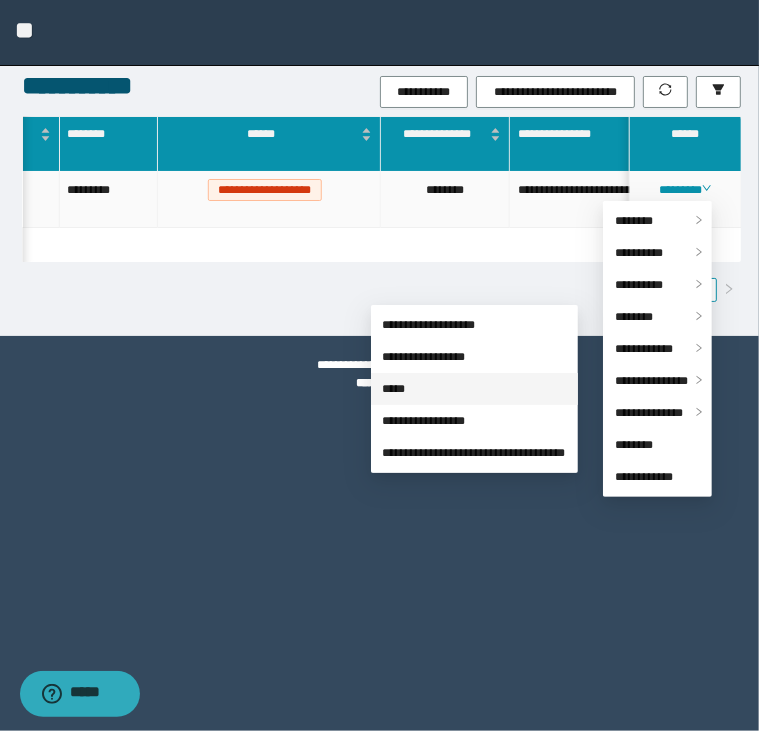 click on "*****" at bounding box center [394, 389] 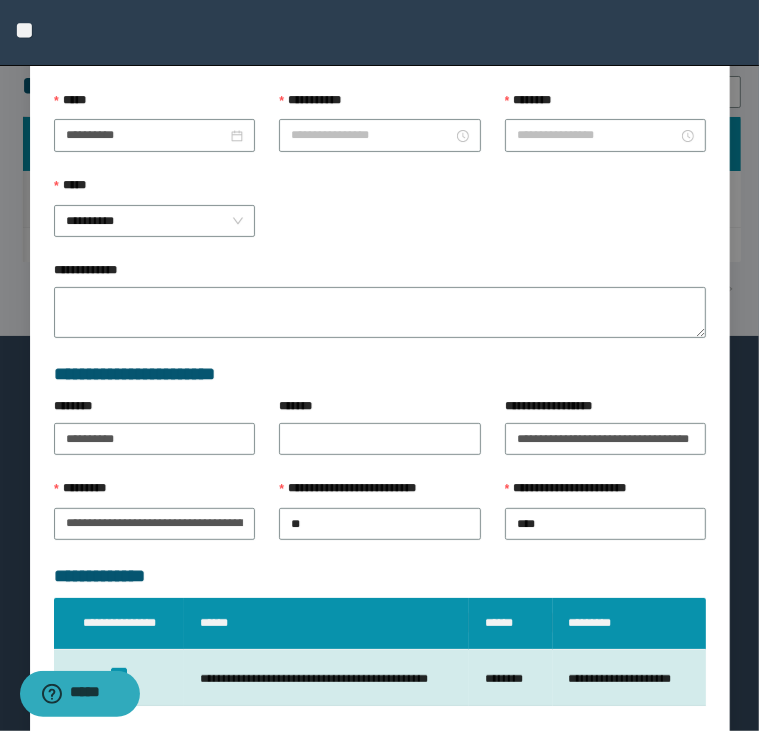 type on "*******" 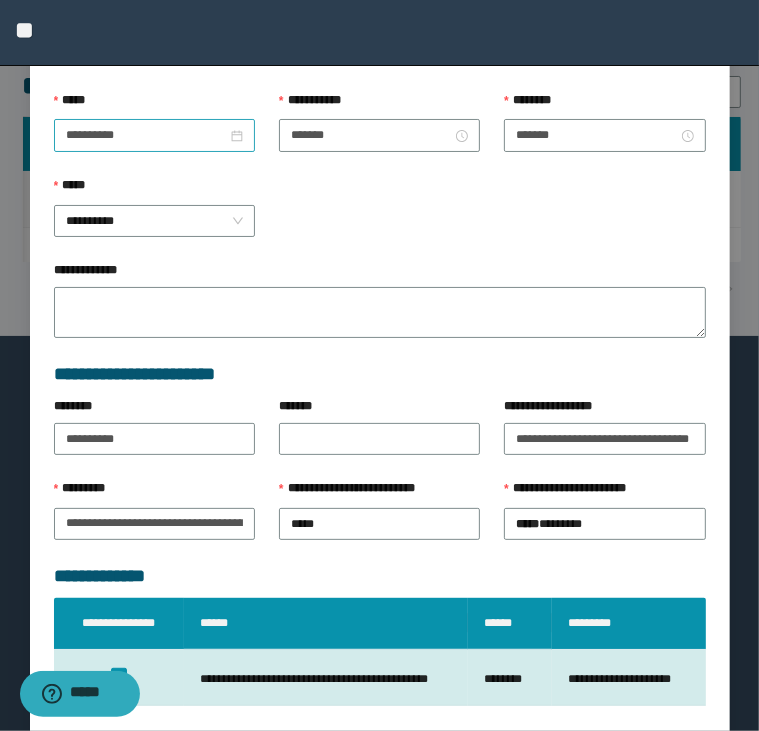 click on "**********" at bounding box center [154, 135] 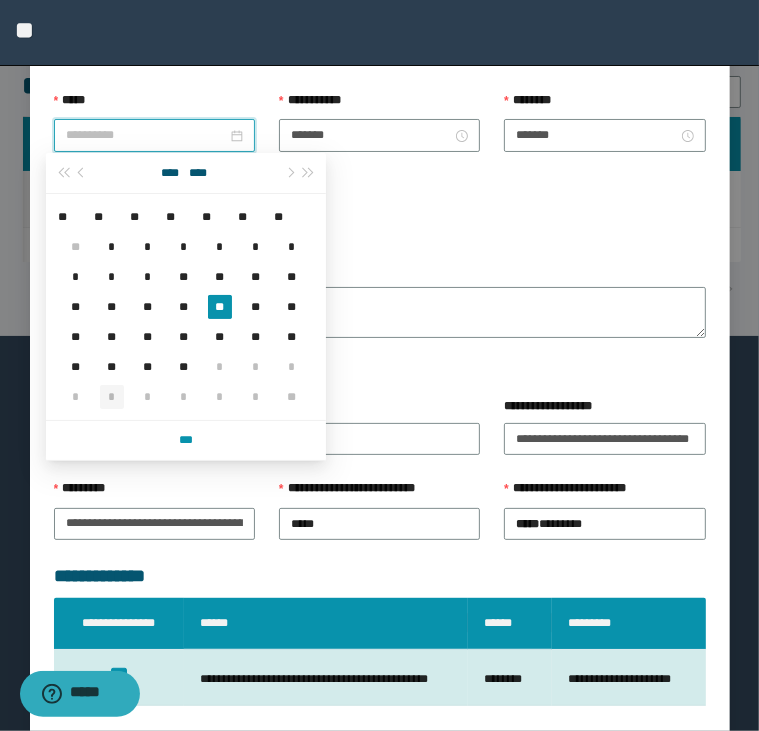 type on "**********" 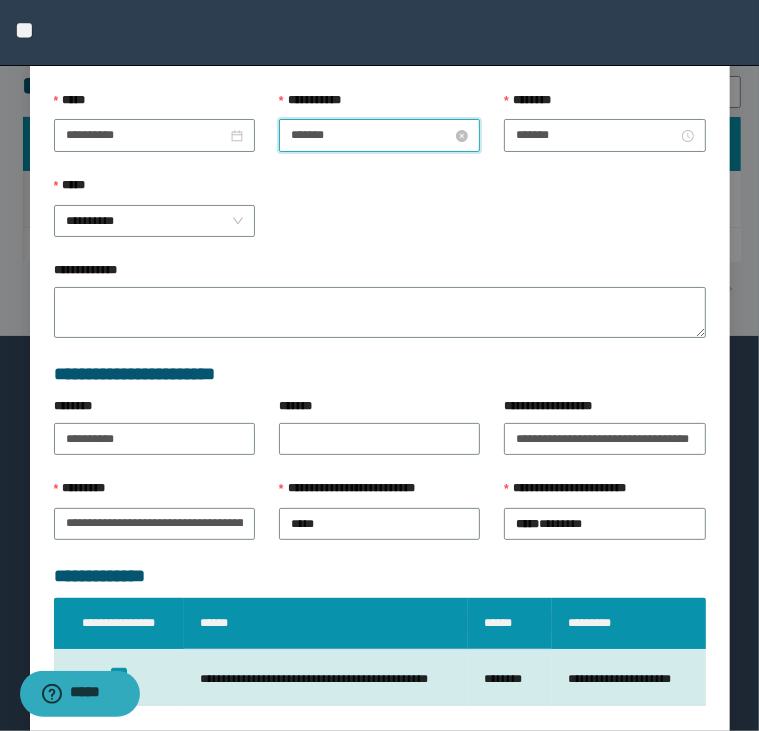 click on "*******" at bounding box center (371, 135) 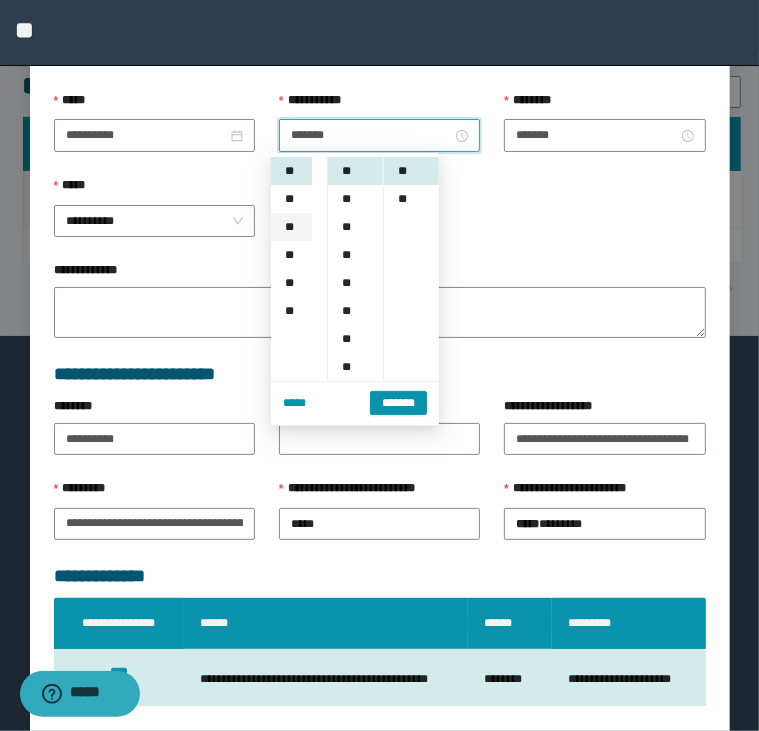 click on "**" at bounding box center (291, 227) 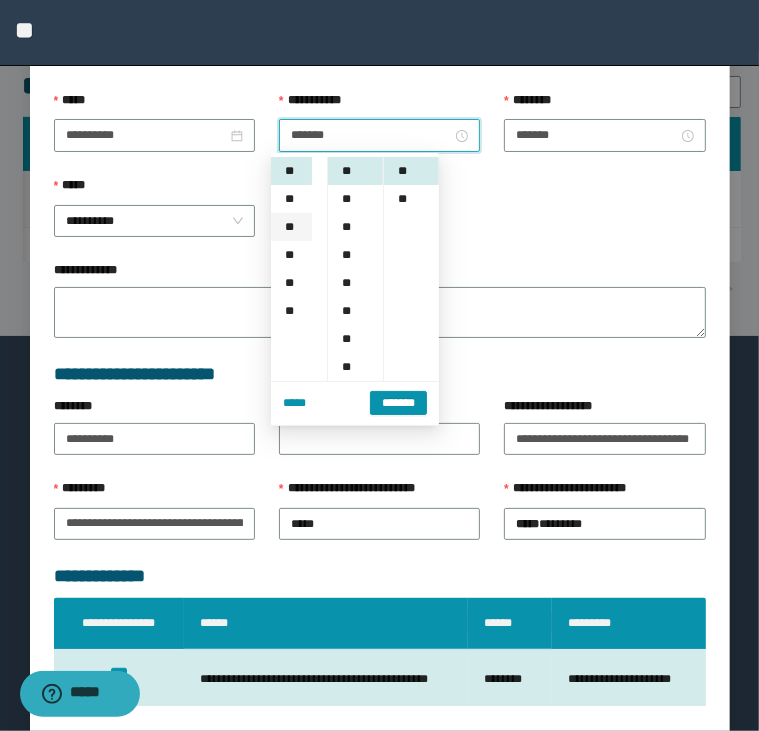 type on "*******" 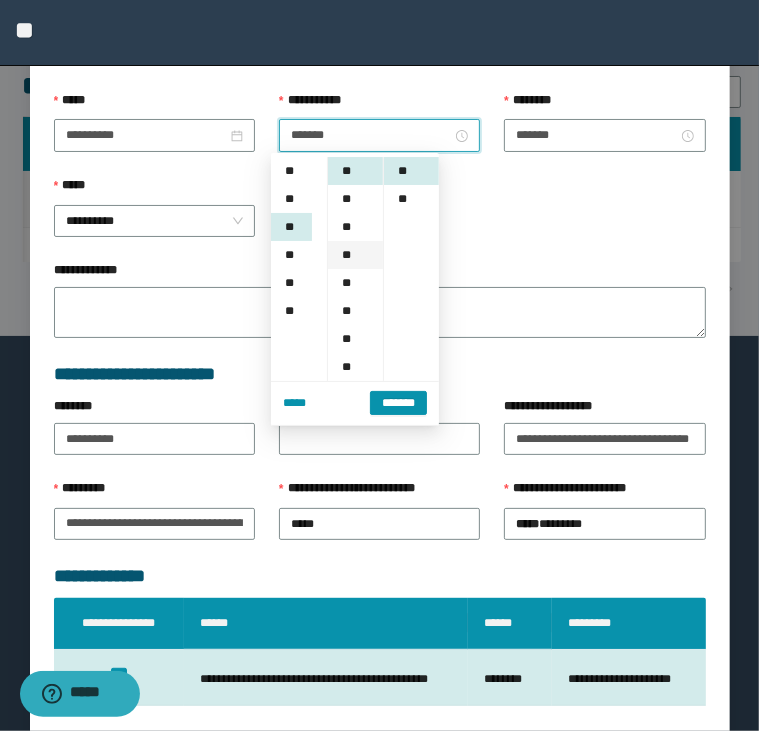 scroll, scrollTop: 224, scrollLeft: 0, axis: vertical 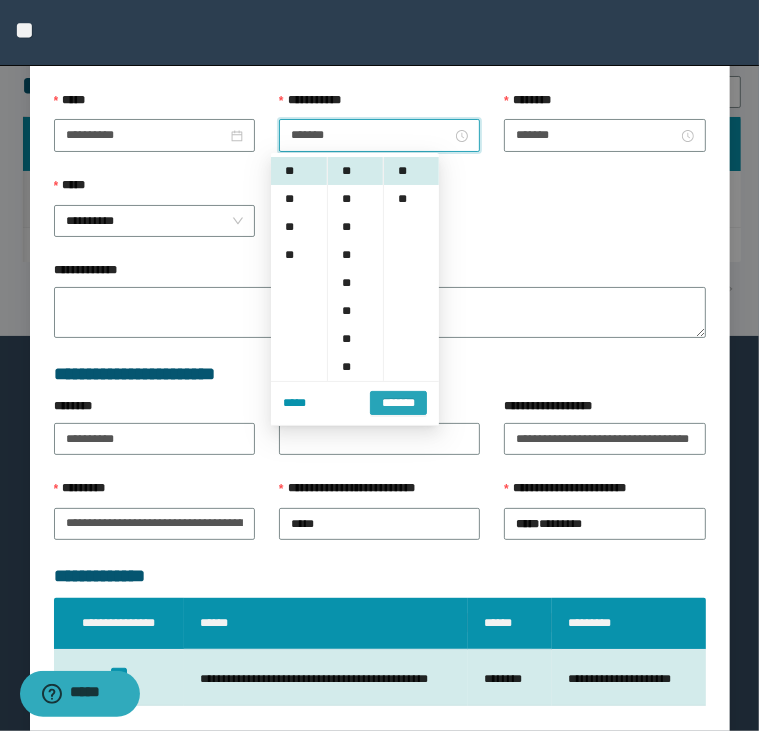 click on "*******" at bounding box center (398, 402) 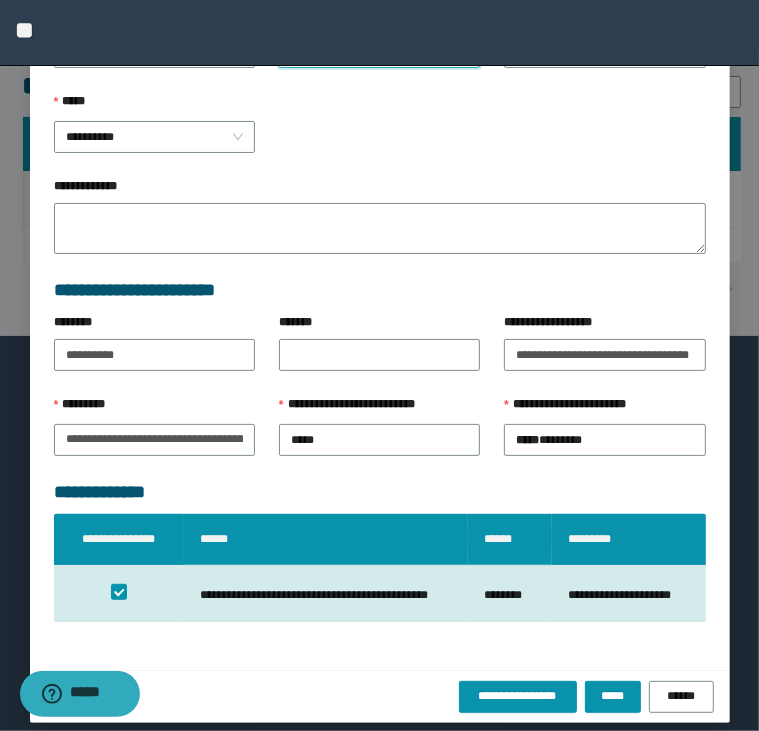 scroll, scrollTop: 308, scrollLeft: 0, axis: vertical 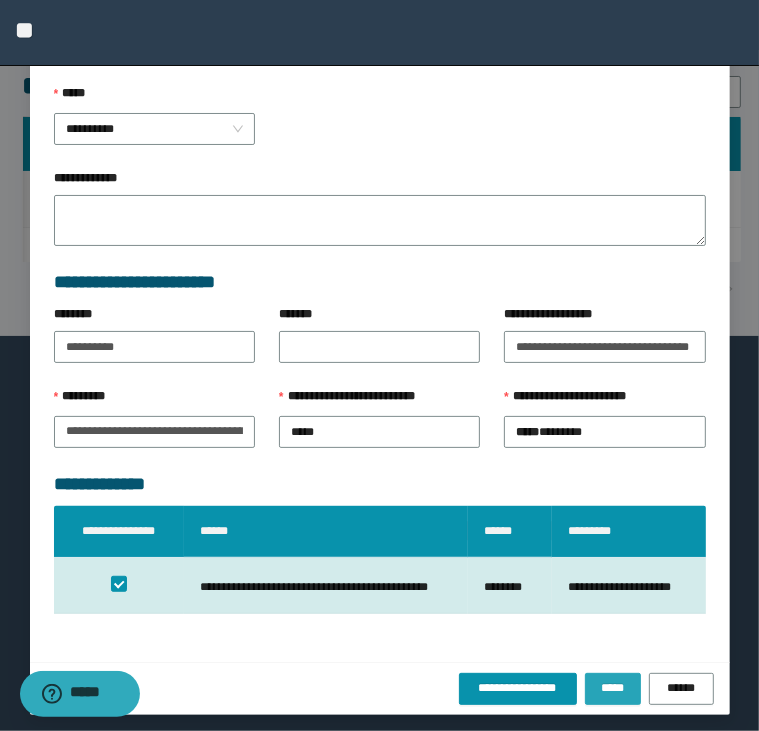 click on "*****" at bounding box center [613, 689] 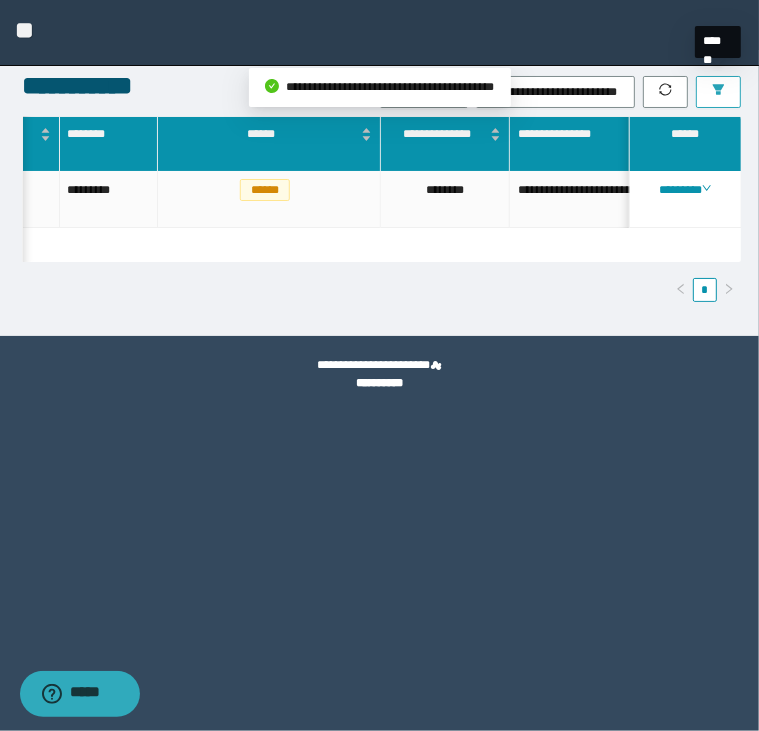 click at bounding box center (718, 92) 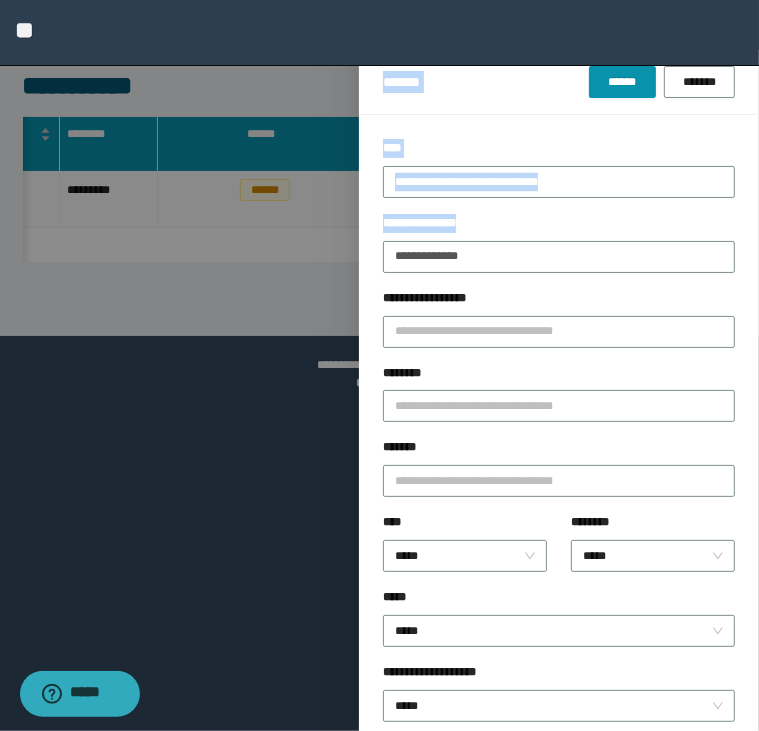 drag, startPoint x: 556, startPoint y: 237, endPoint x: 8, endPoint y: 295, distance: 551.0608 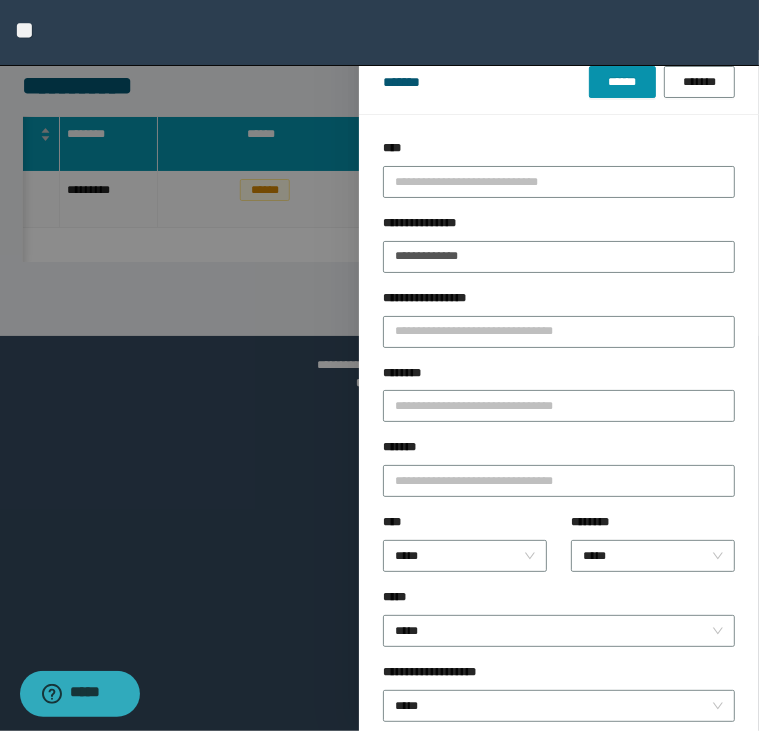 click on "**********" at bounding box center (559, 227) 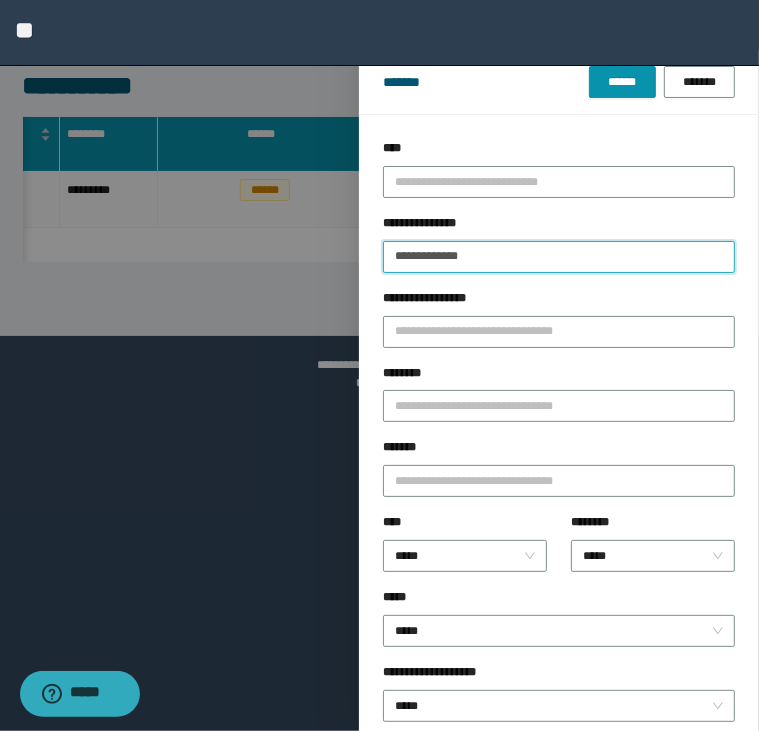 drag, startPoint x: 512, startPoint y: 259, endPoint x: 216, endPoint y: 290, distance: 297.6189 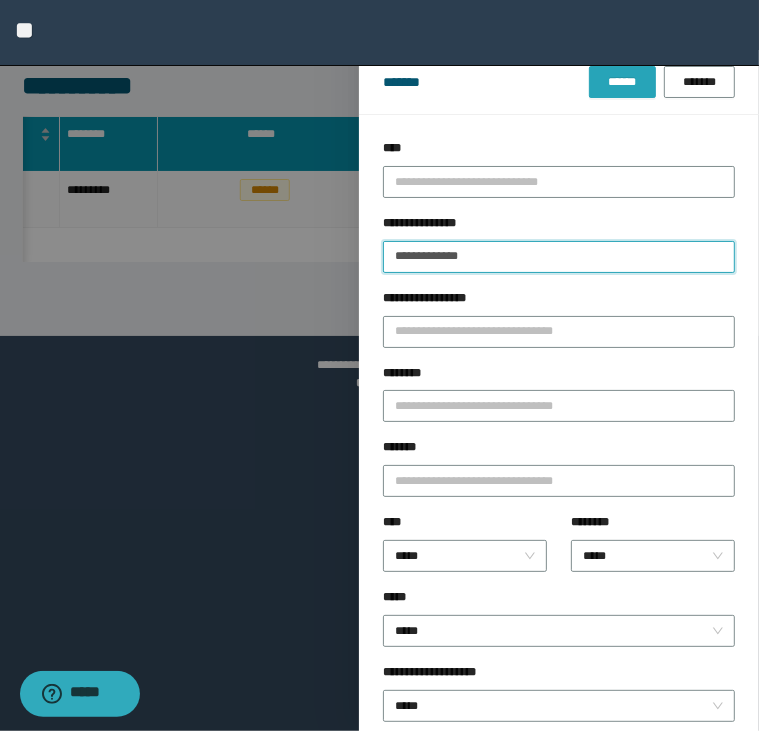 type on "**********" 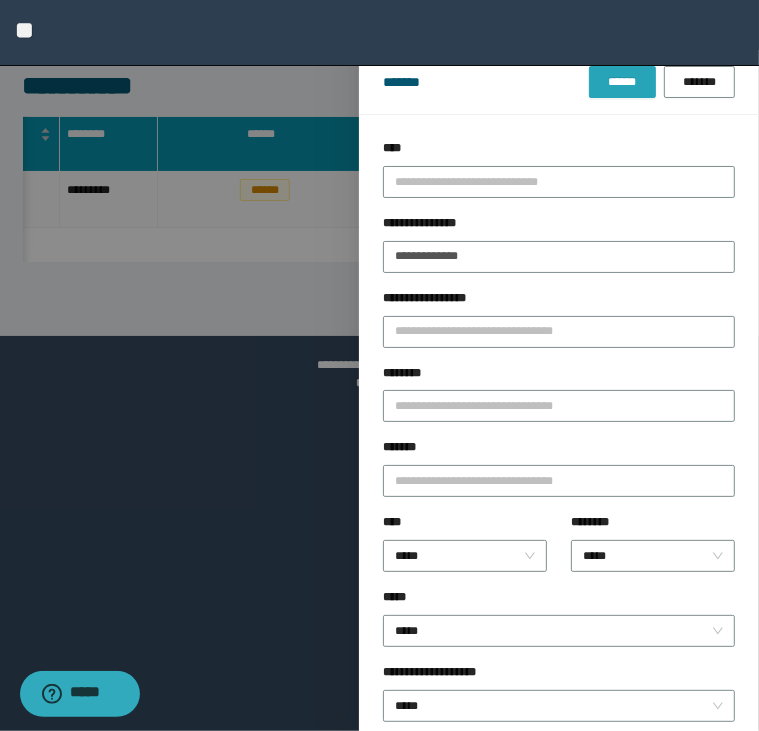 click on "******" at bounding box center (622, 82) 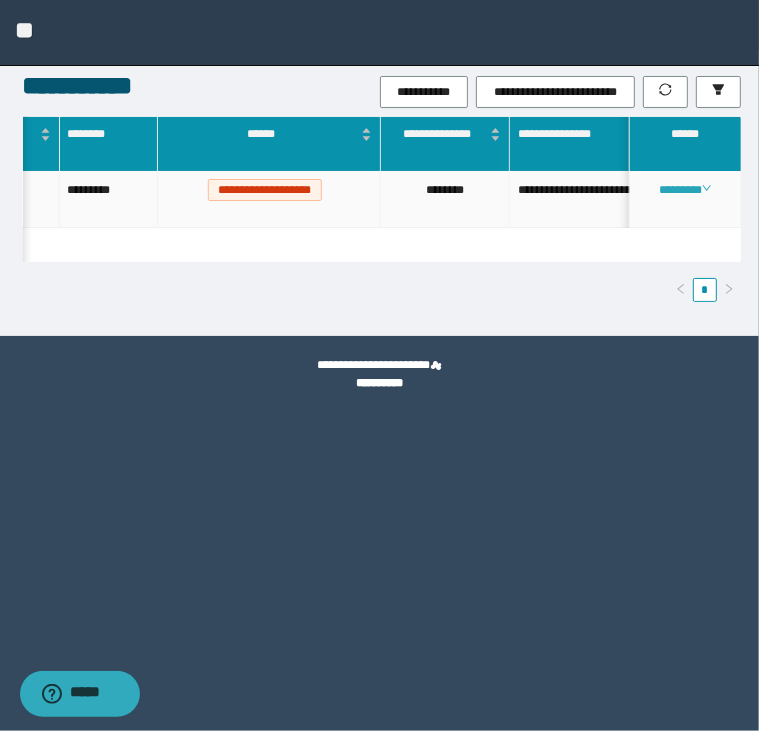 click on "********" at bounding box center [685, 190] 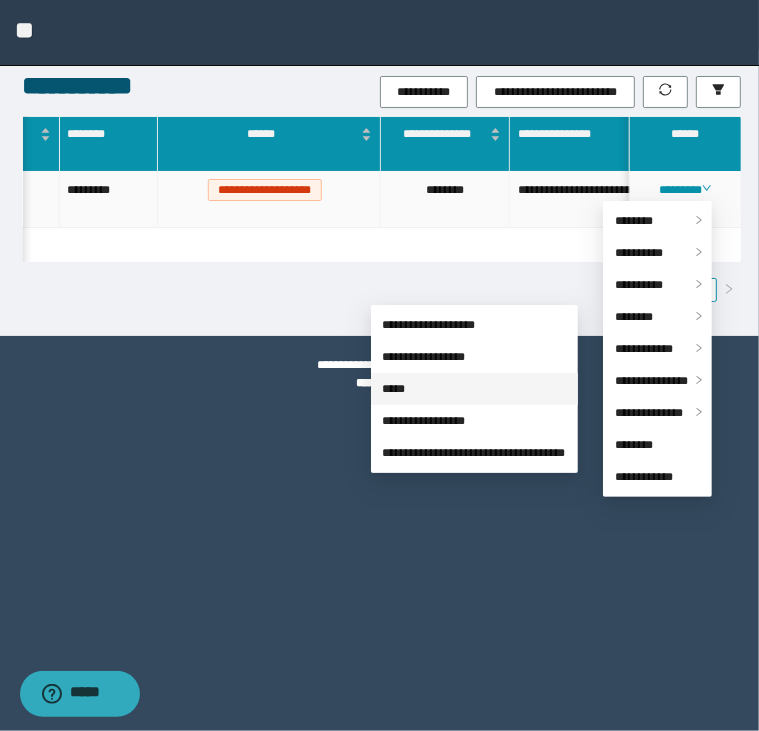 click on "*****" at bounding box center [394, 389] 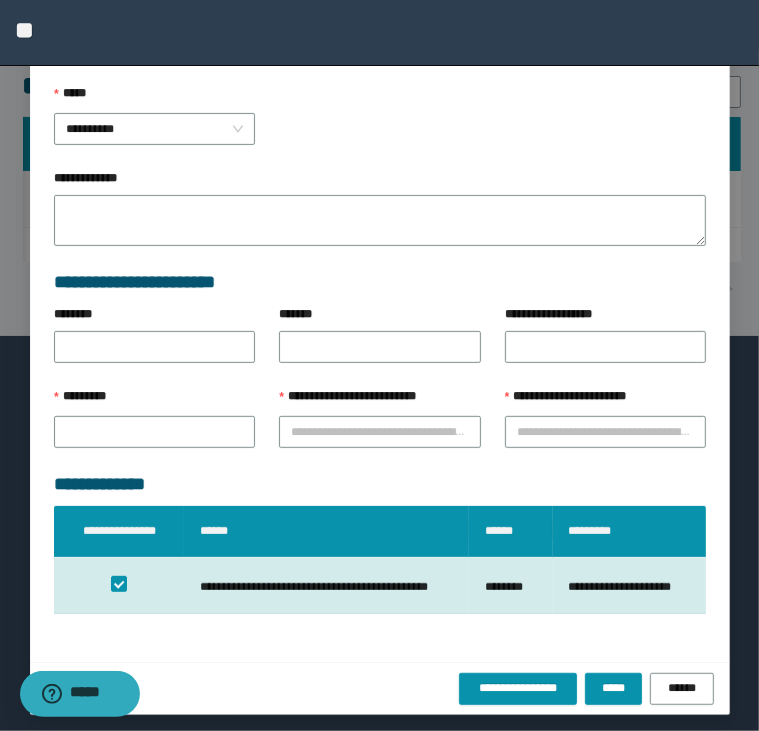 scroll, scrollTop: 216, scrollLeft: 0, axis: vertical 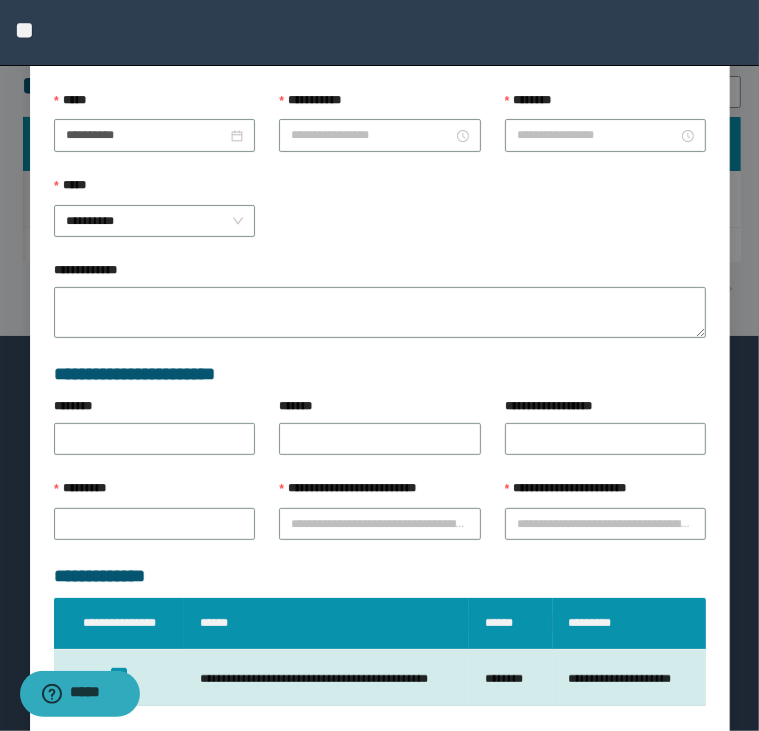 type on "*******" 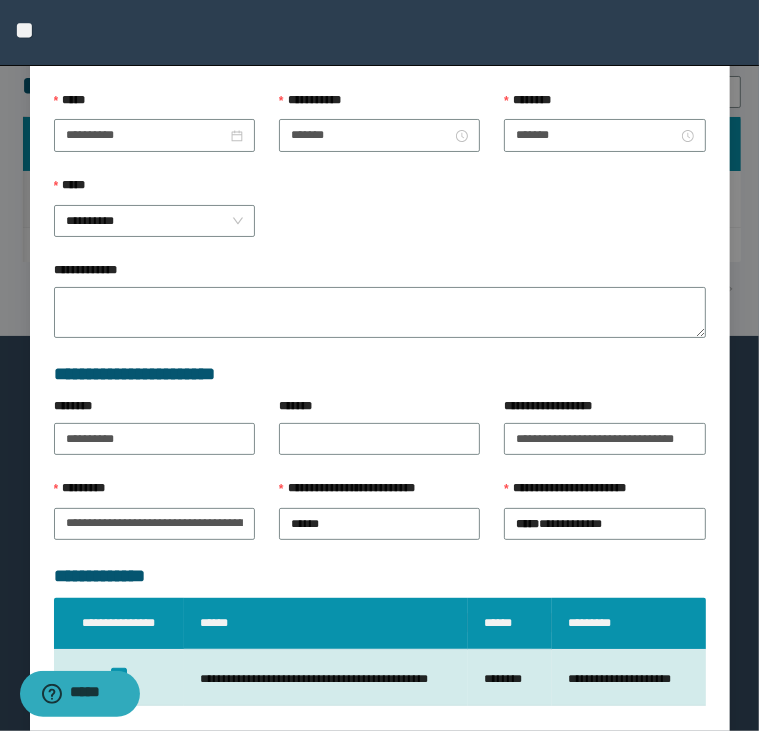 click on "*****" at bounding box center [154, 105] 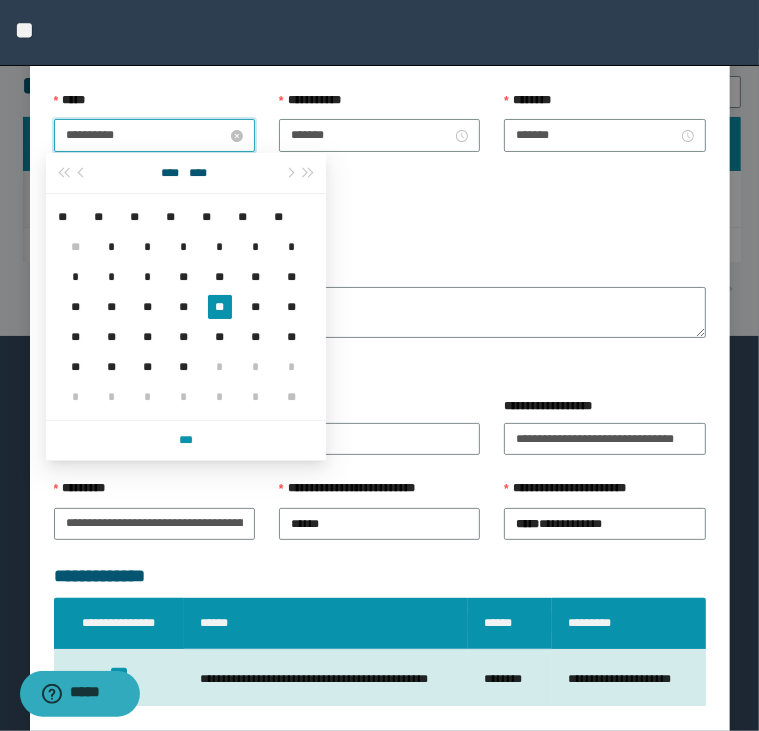click on "**********" at bounding box center (146, 135) 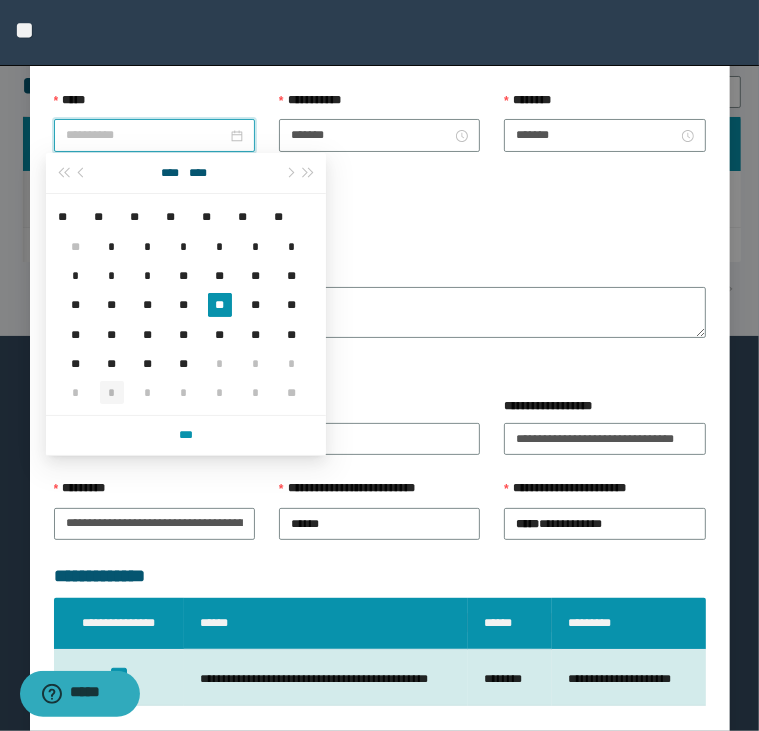 type on "**********" 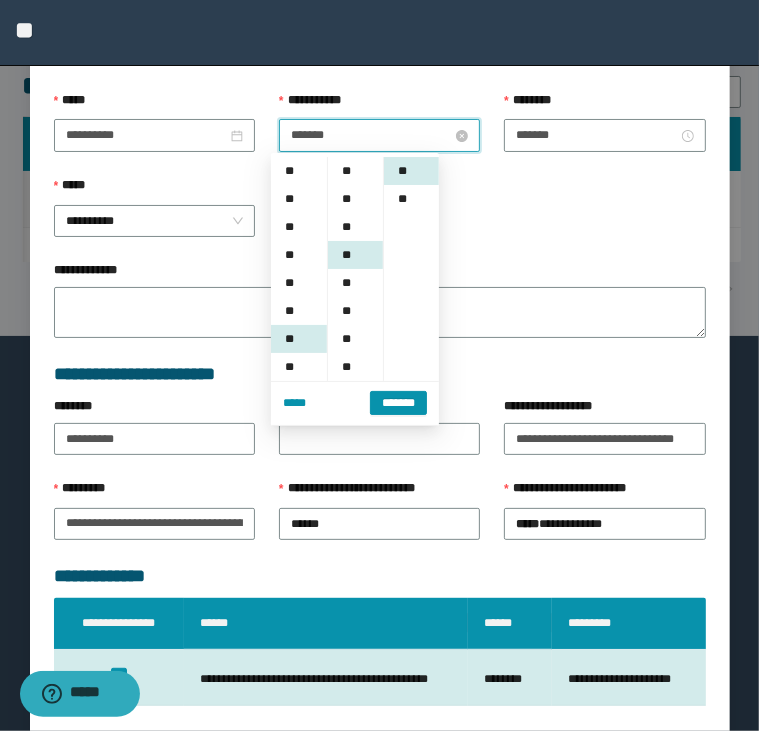 click on "*******" at bounding box center [371, 135] 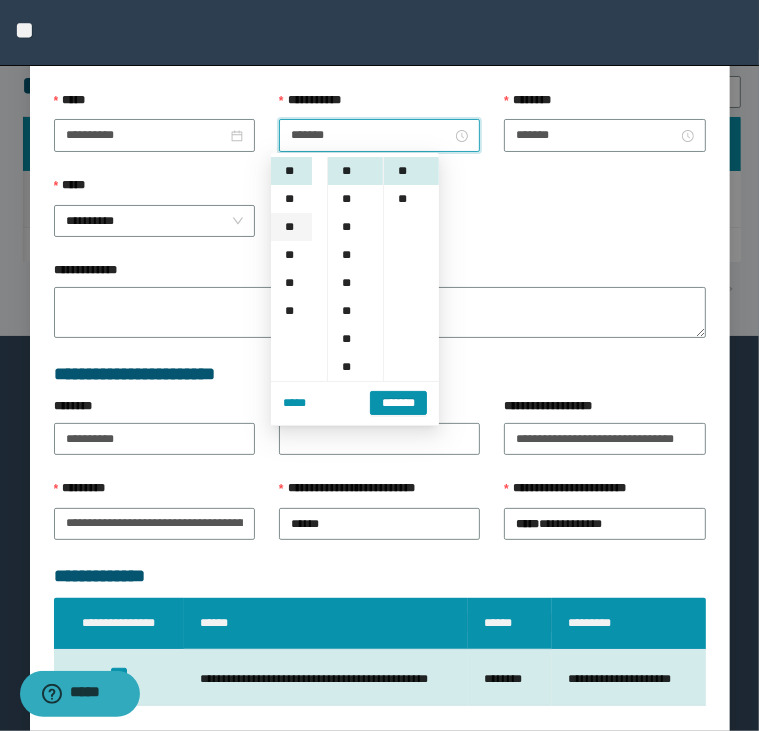 click on "**" at bounding box center (291, 227) 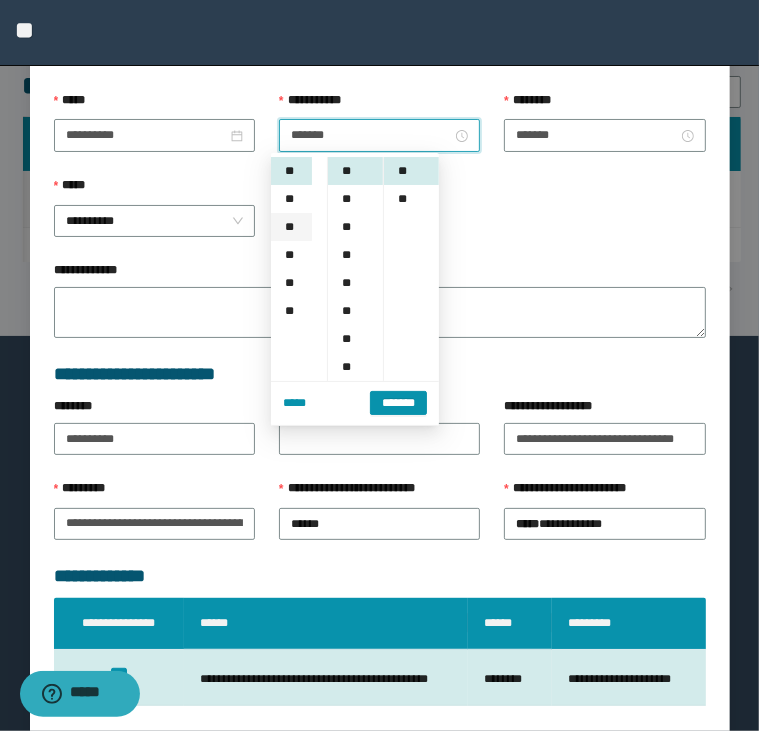 type on "*******" 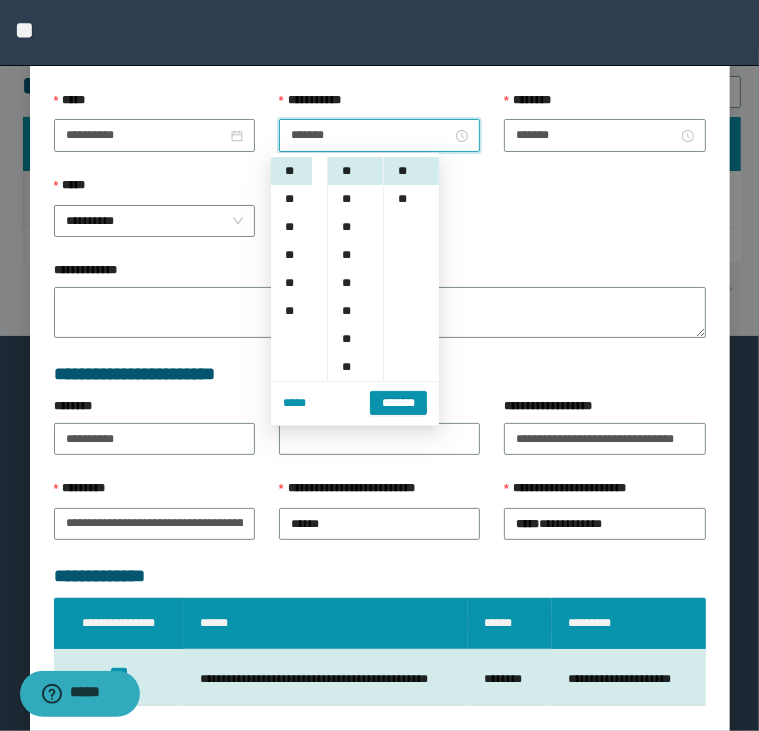 scroll, scrollTop: 224, scrollLeft: 0, axis: vertical 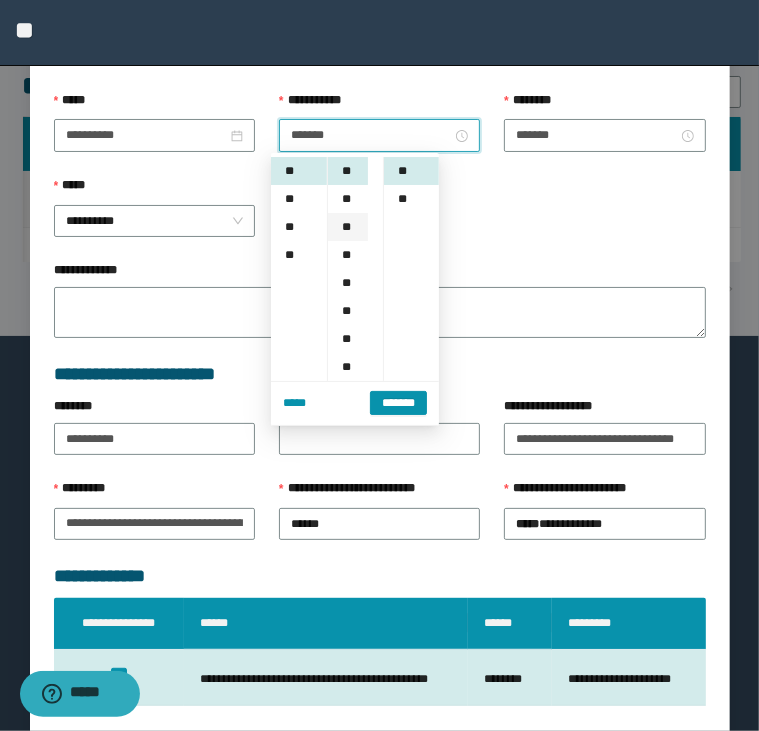click on "**" at bounding box center (348, 227) 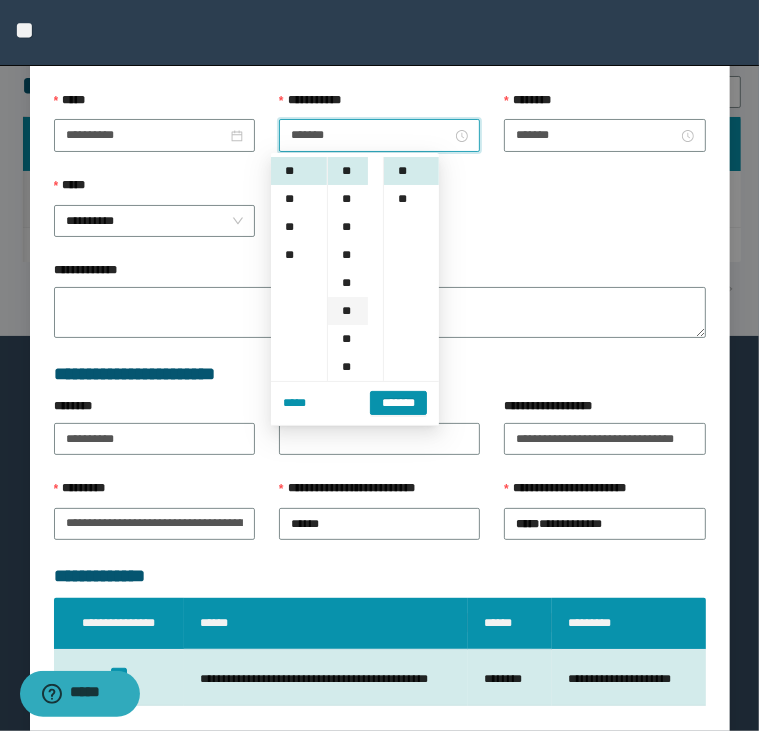 scroll, scrollTop: 140, scrollLeft: 0, axis: vertical 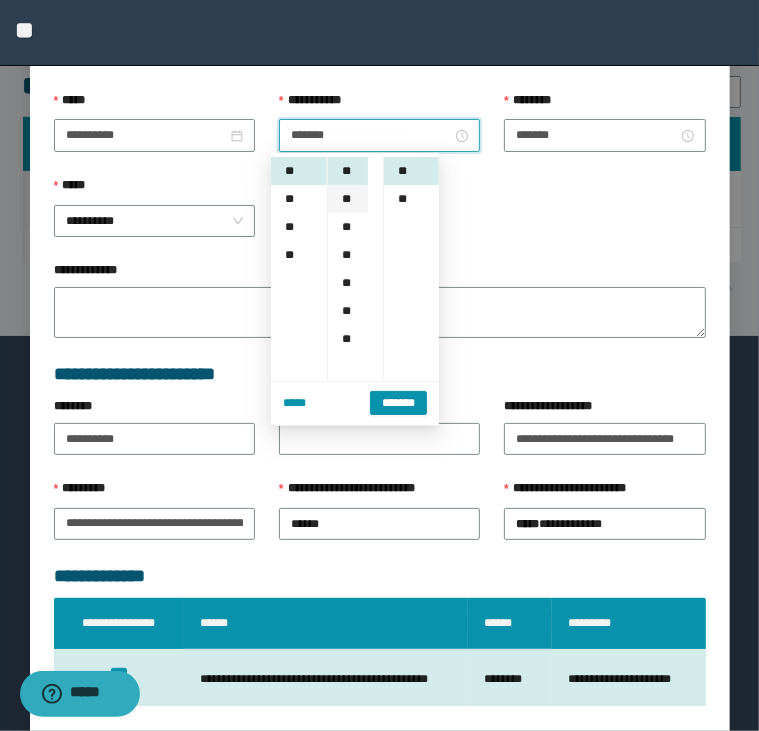 click on "**" at bounding box center [348, 199] 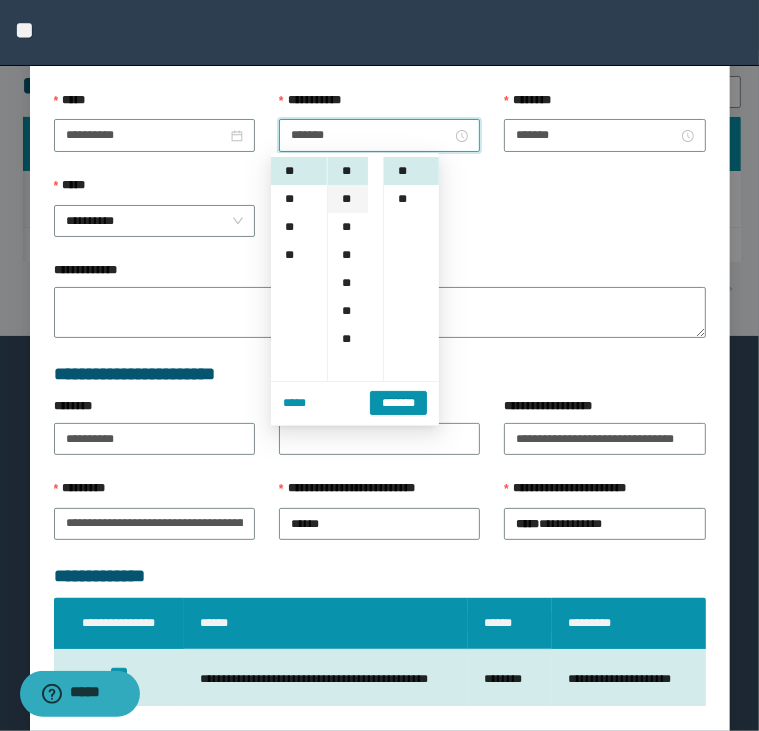 type on "*******" 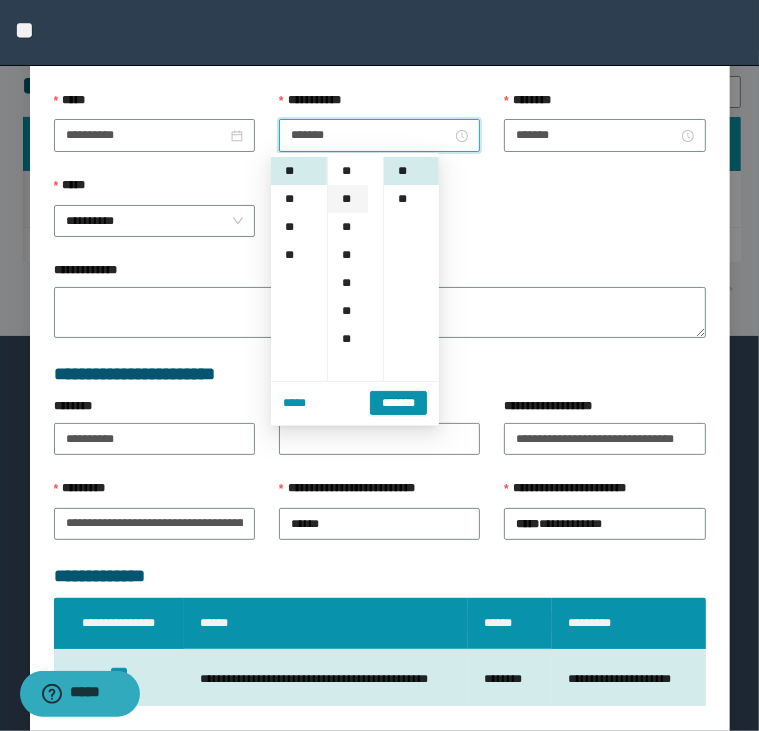 scroll, scrollTop: 168, scrollLeft: 0, axis: vertical 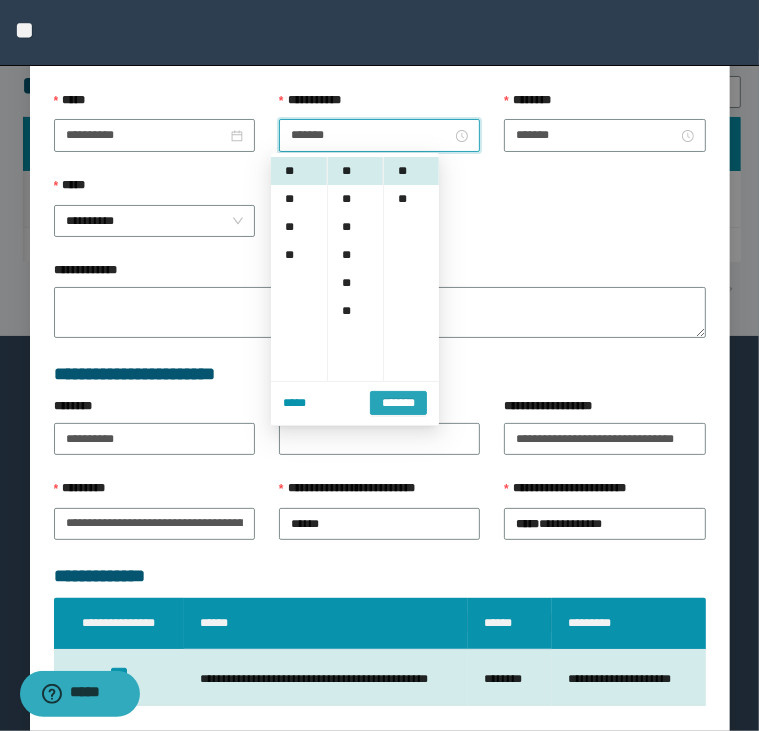 click on "*******" at bounding box center [398, 402] 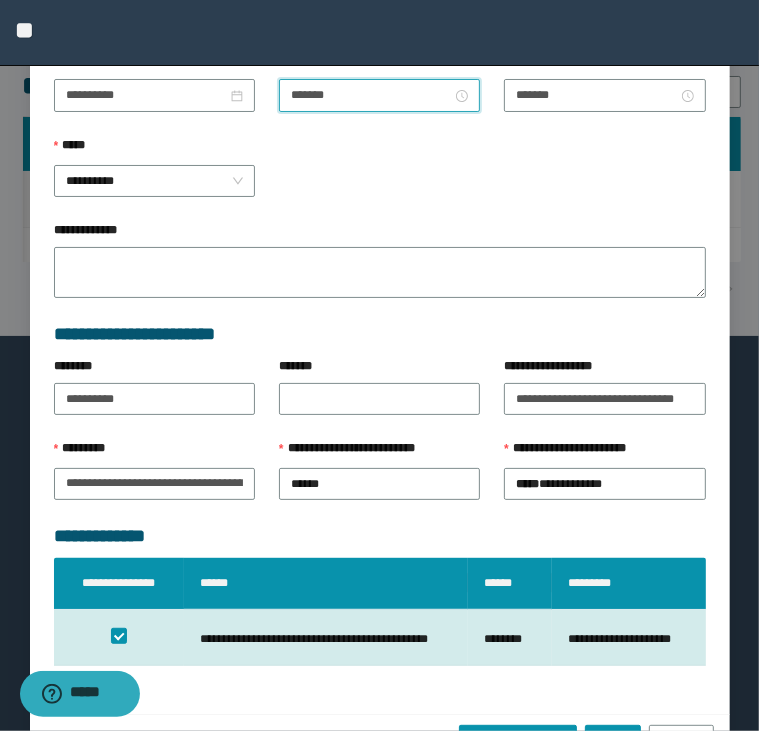 scroll, scrollTop: 308, scrollLeft: 0, axis: vertical 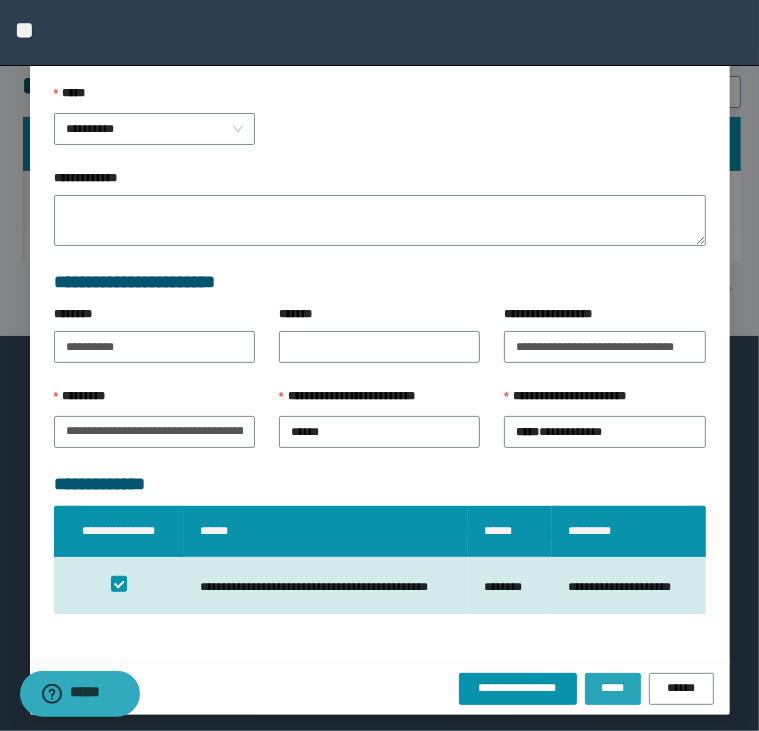 click on "*****" at bounding box center [613, 688] 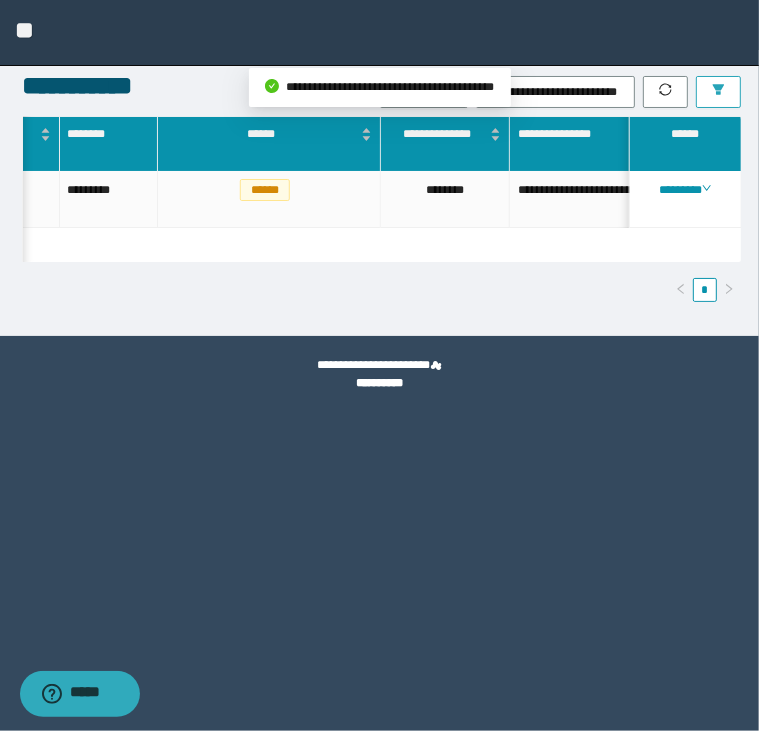 click at bounding box center [718, 92] 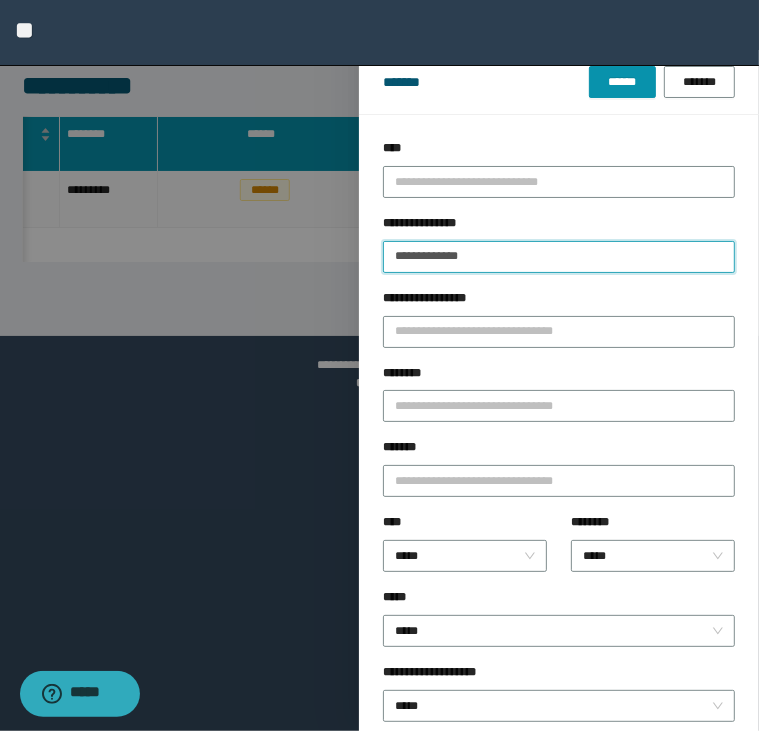 drag, startPoint x: 512, startPoint y: 255, endPoint x: 212, endPoint y: 279, distance: 300.95847 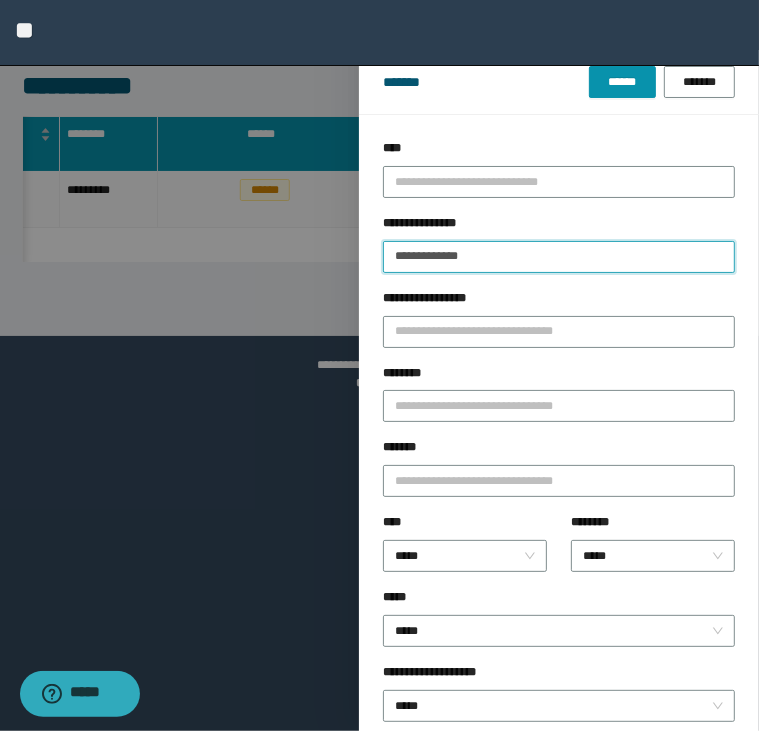 paste 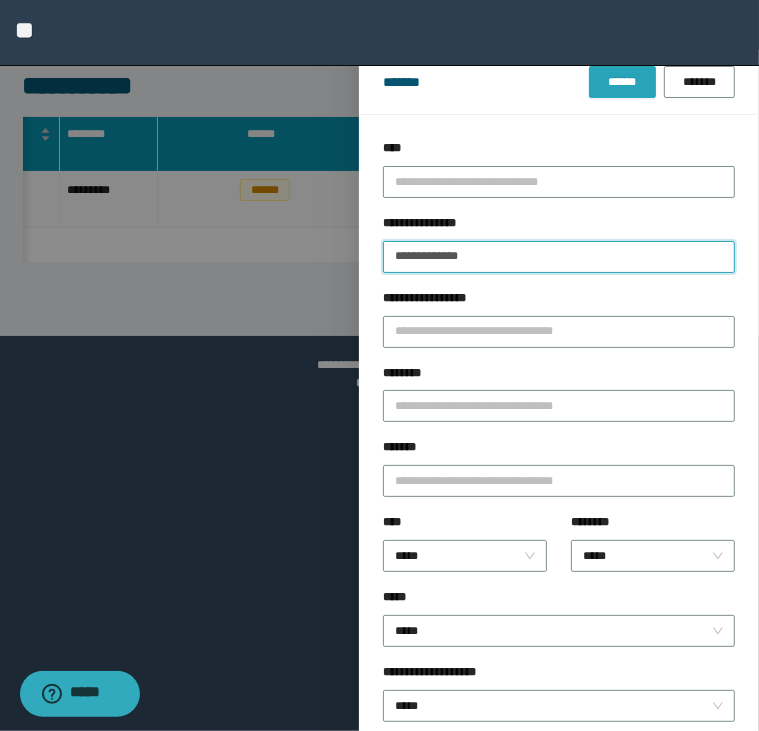 type on "**********" 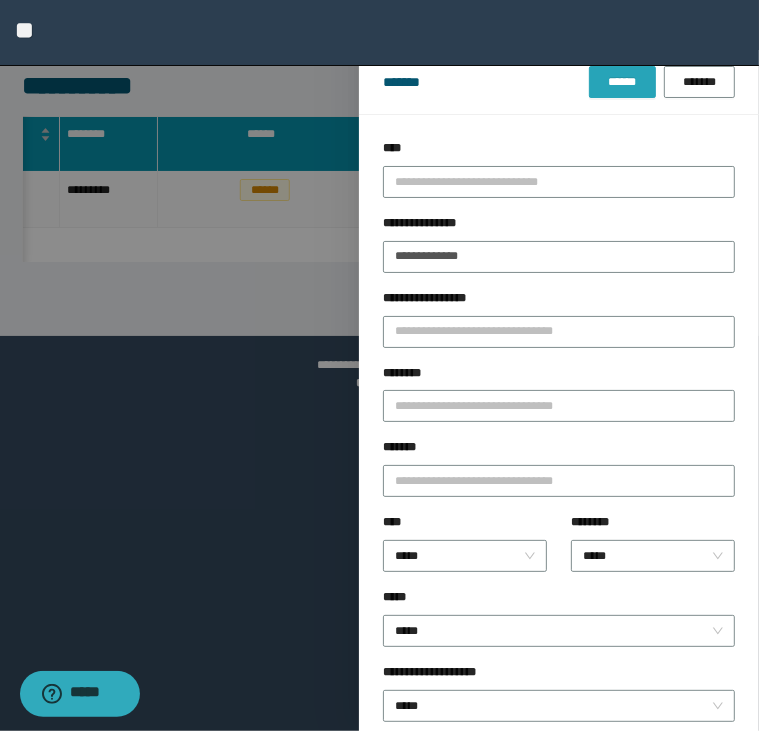 click on "******" at bounding box center (622, 82) 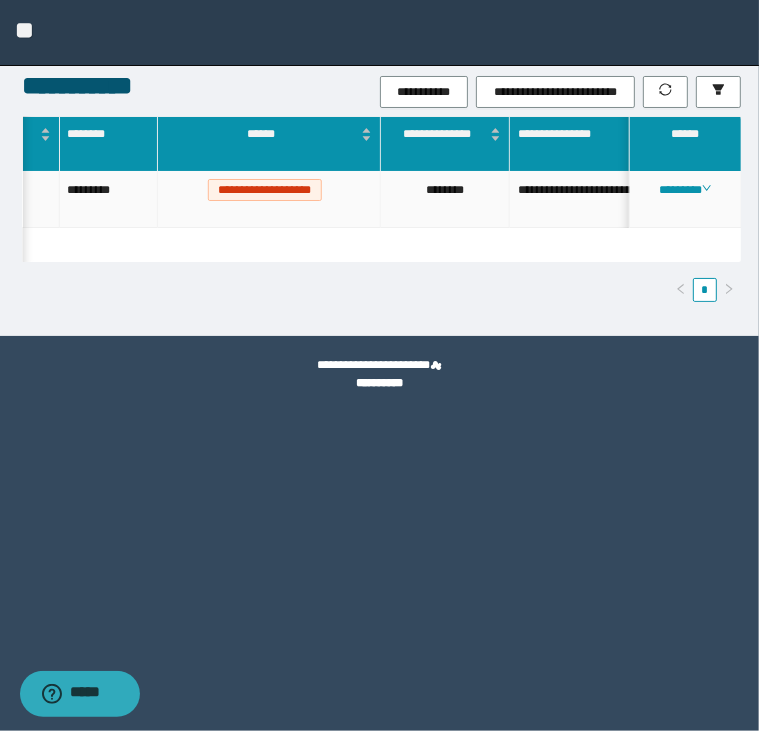 click on "********" at bounding box center (685, 199) 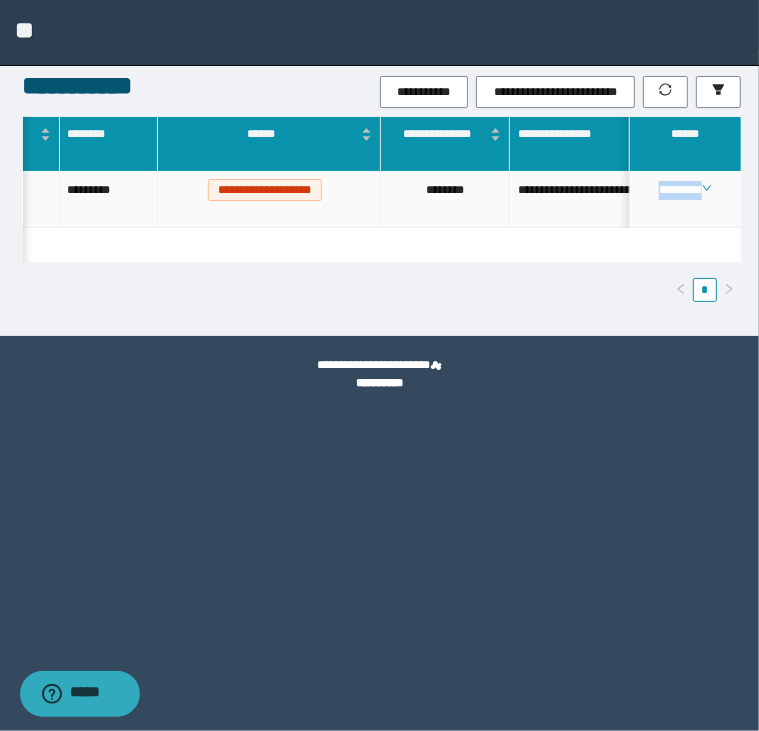 click on "********" at bounding box center (685, 199) 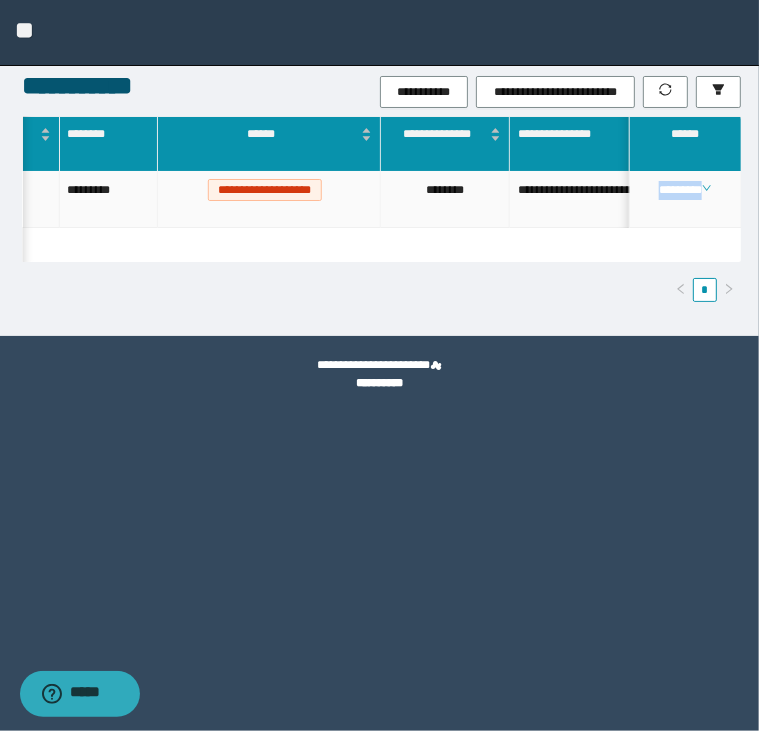 drag, startPoint x: 698, startPoint y: 175, endPoint x: 692, endPoint y: 196, distance: 21.84033 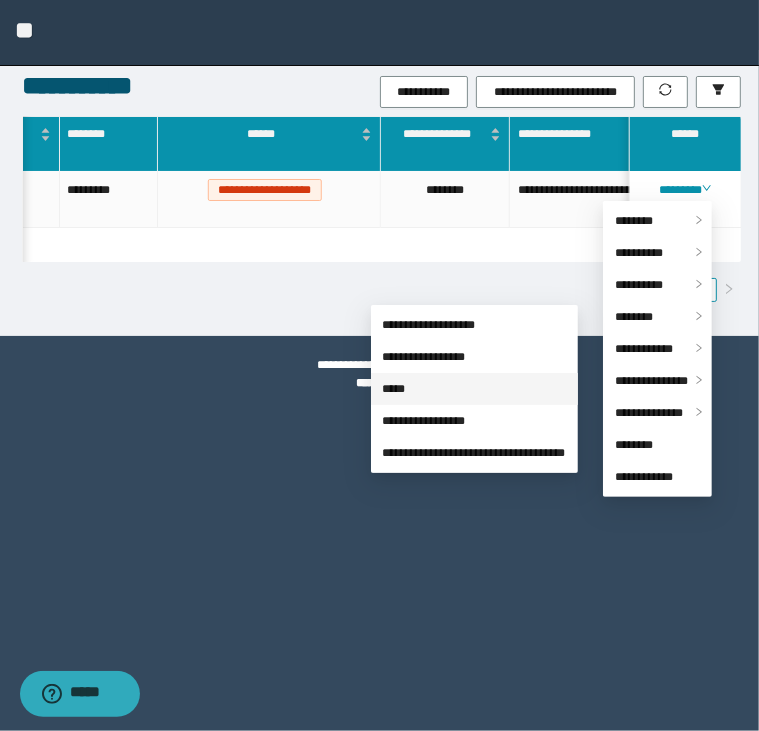 click on "*****" at bounding box center [394, 389] 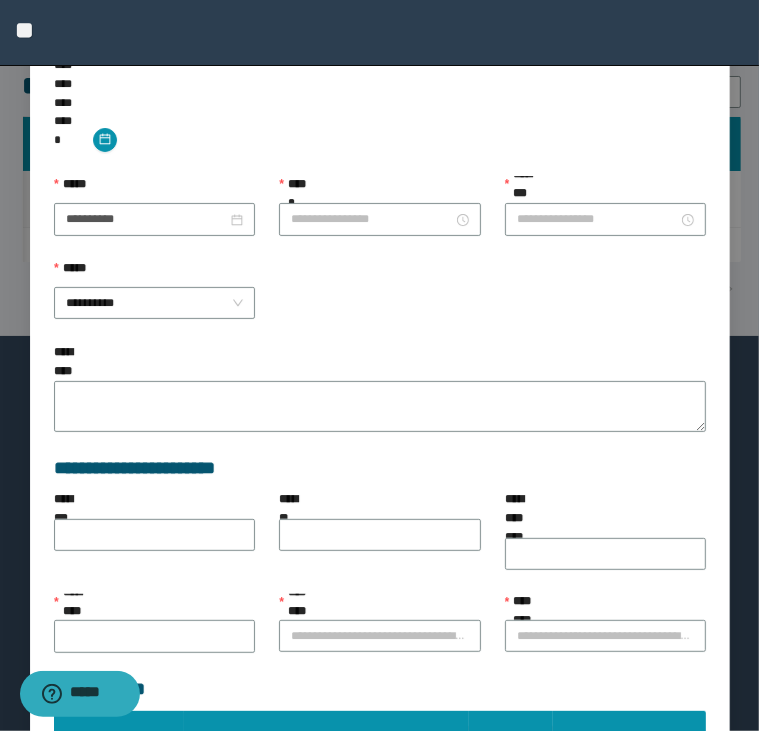 type on "*******" 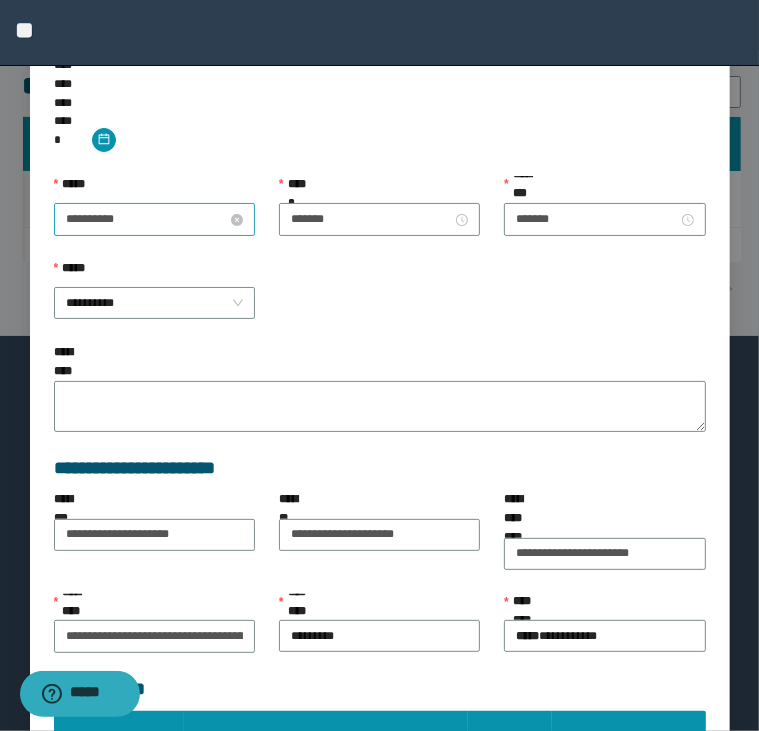 click on "**********" at bounding box center [146, 219] 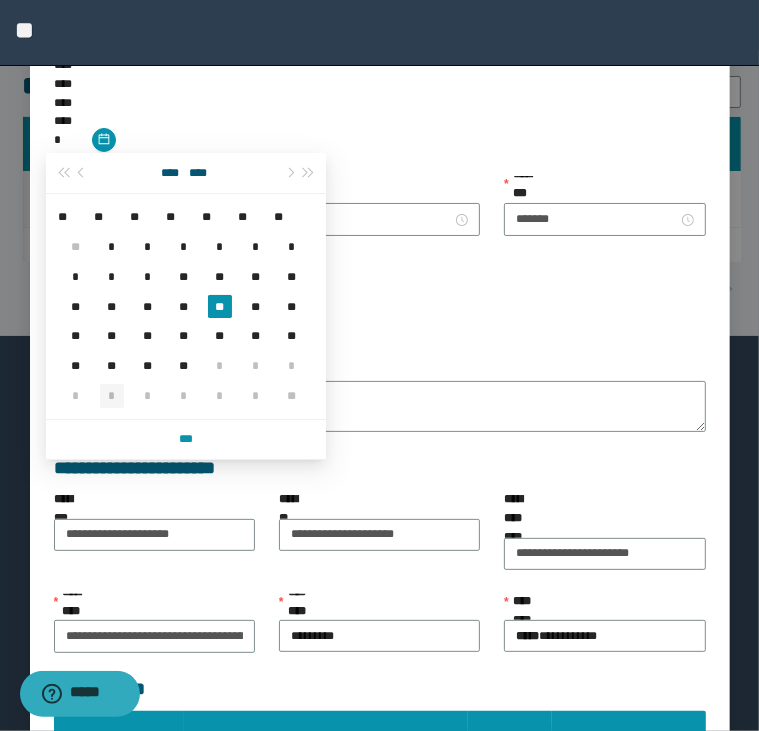 type on "**********" 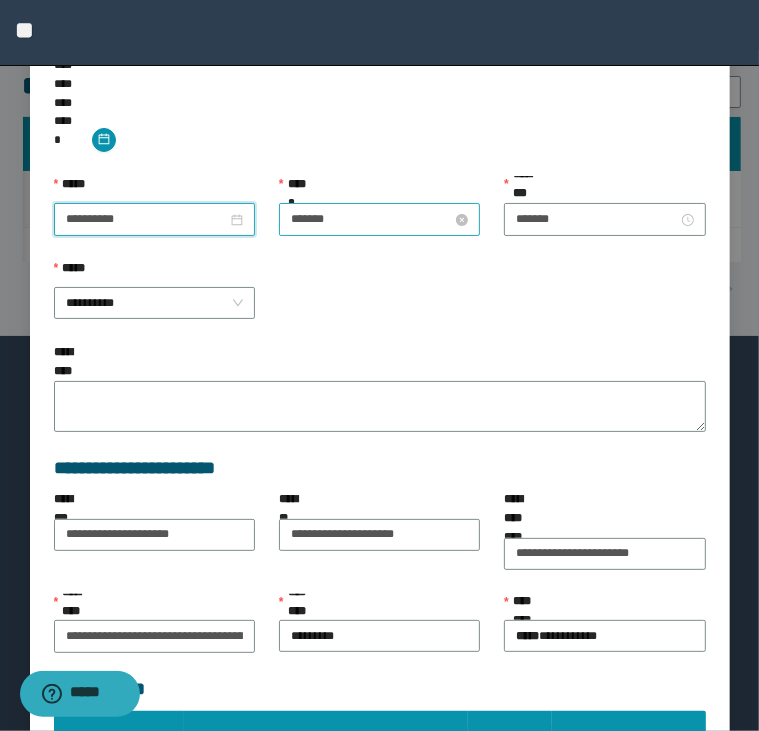 drag, startPoint x: 362, startPoint y: 117, endPoint x: 357, endPoint y: 131, distance: 14.866069 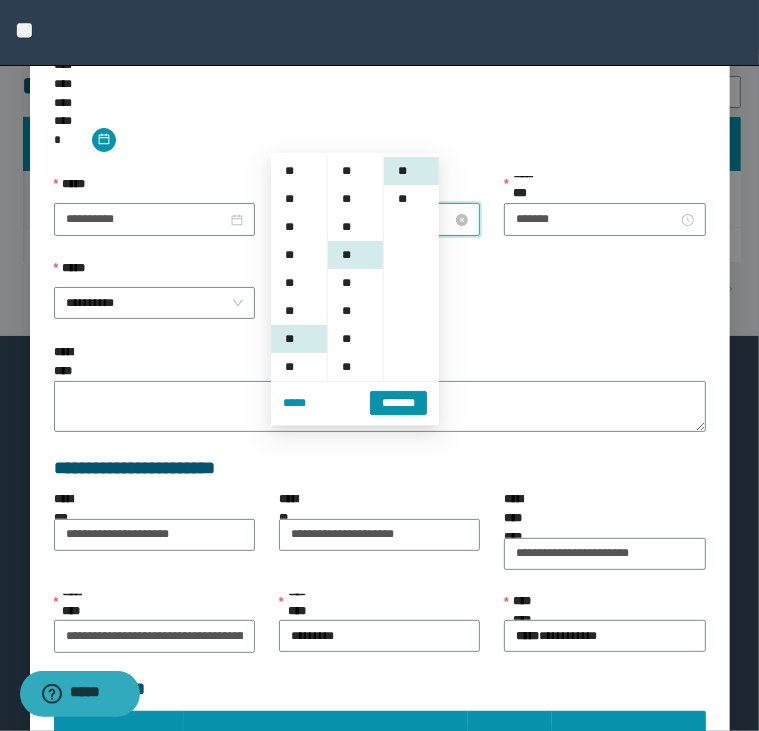scroll, scrollTop: 168, scrollLeft: 0, axis: vertical 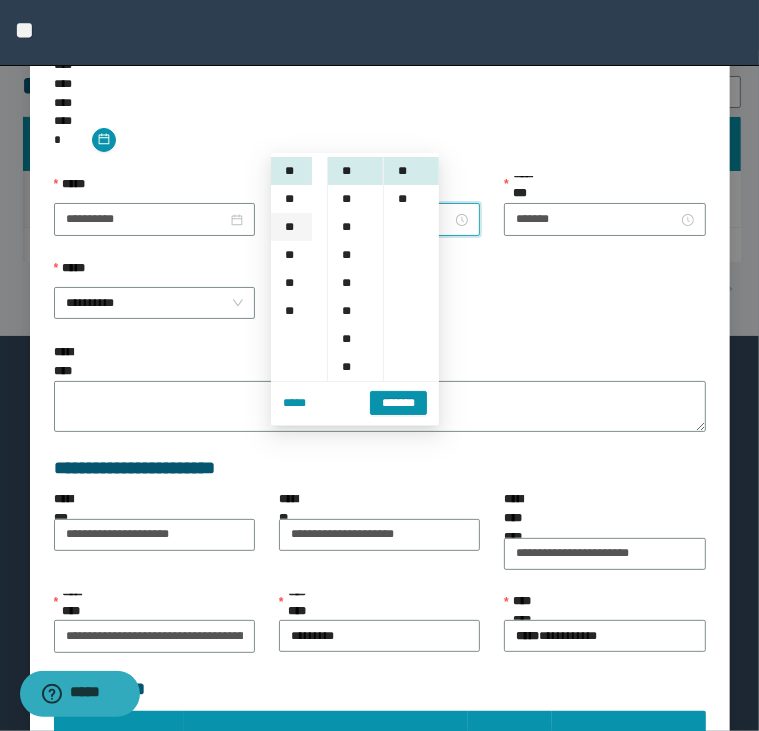 click on "**" at bounding box center [291, 227] 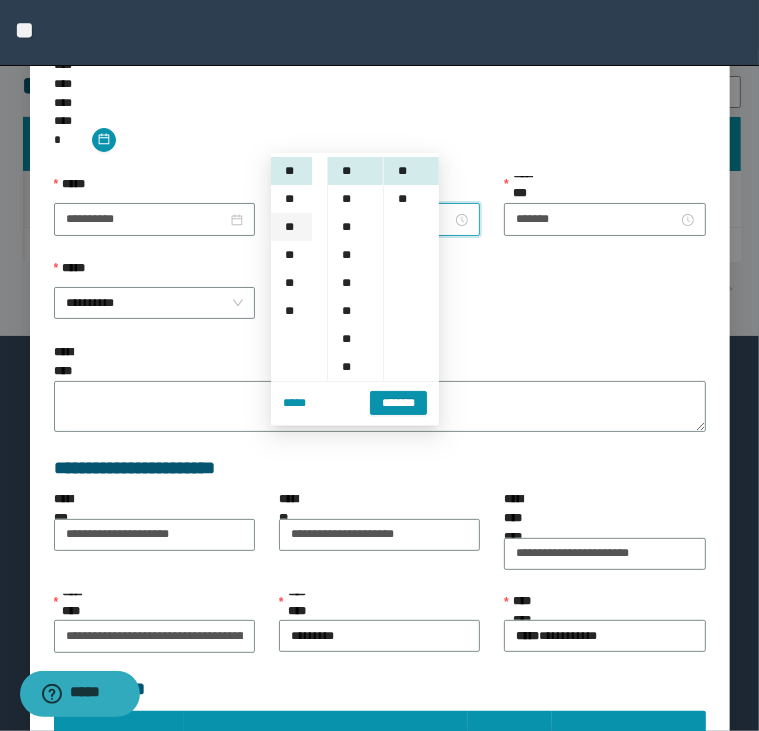 type on "*******" 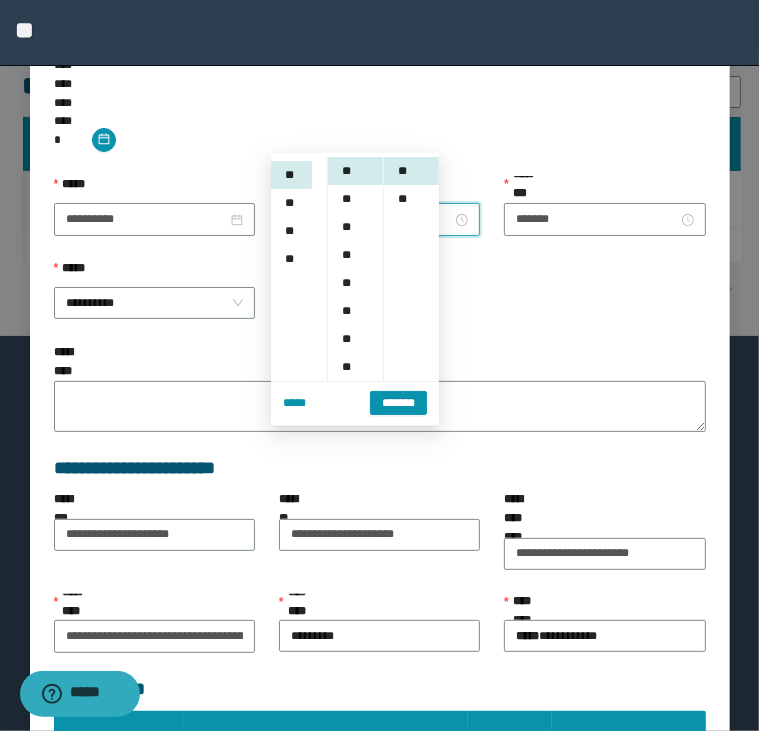 scroll, scrollTop: 224, scrollLeft: 0, axis: vertical 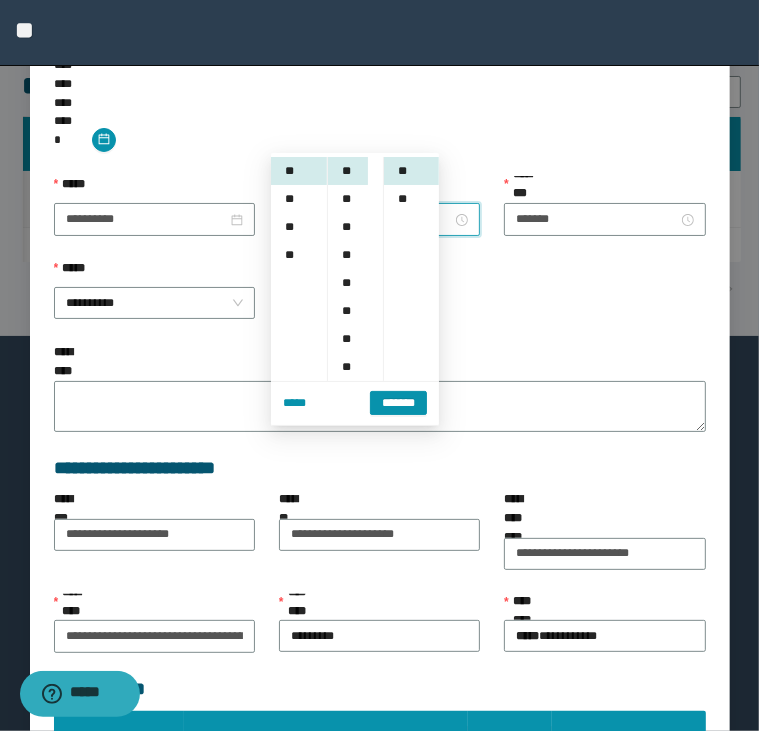 click on "**" at bounding box center (348, 339) 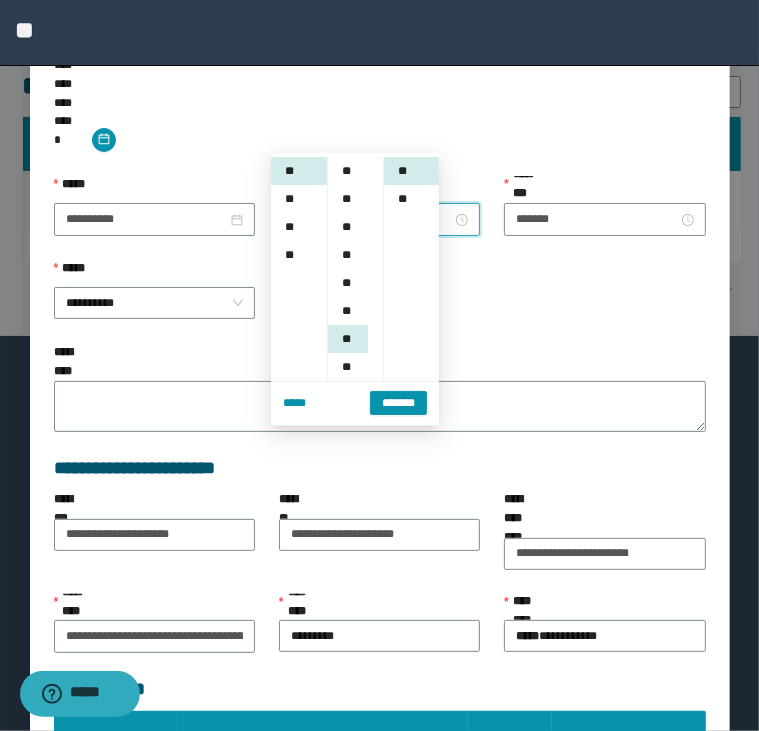 scroll, scrollTop: 252, scrollLeft: 0, axis: vertical 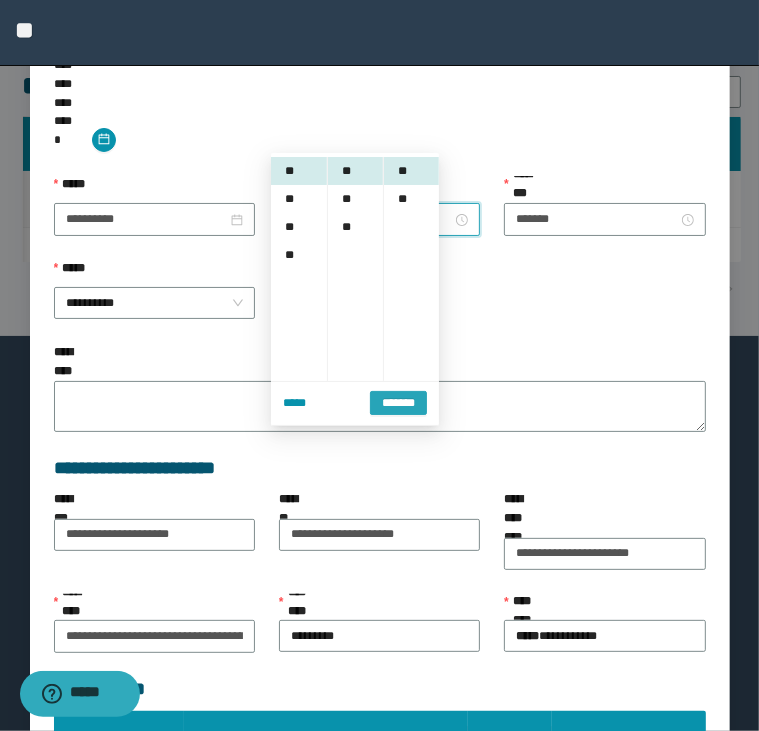 click on "*******" at bounding box center [398, 402] 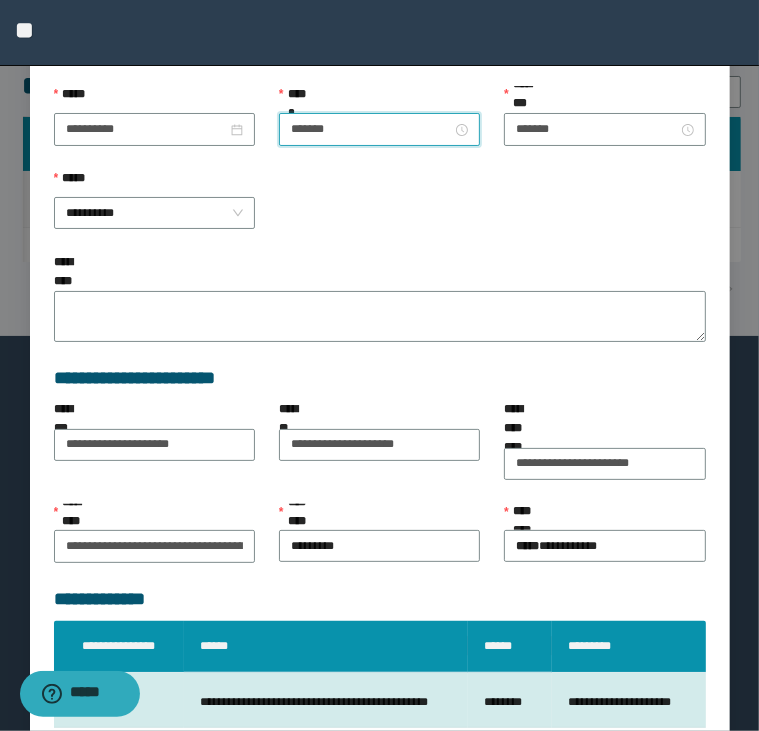 scroll, scrollTop: 308, scrollLeft: 0, axis: vertical 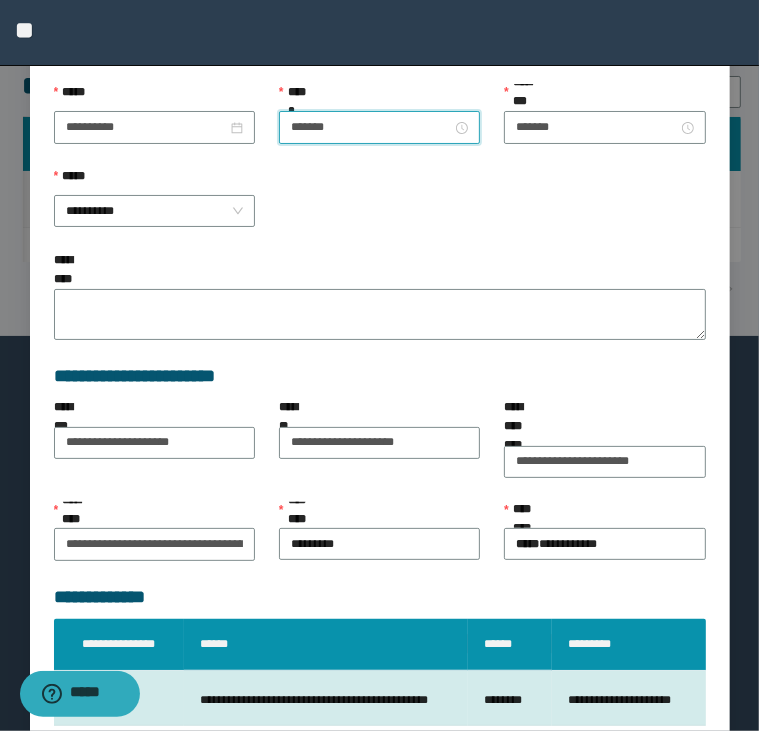 click on "*****" at bounding box center (648, 794) 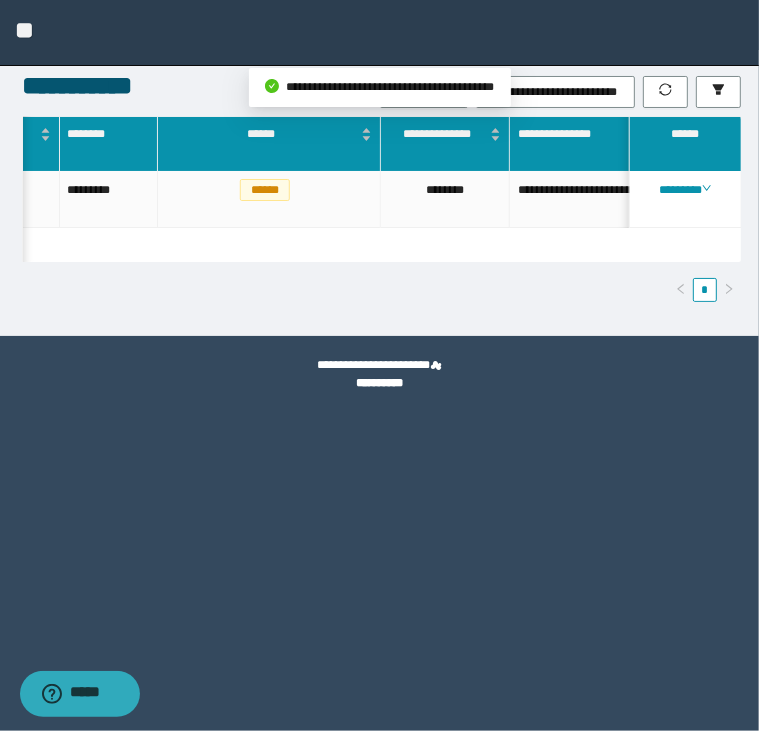 scroll, scrollTop: 0, scrollLeft: 0, axis: both 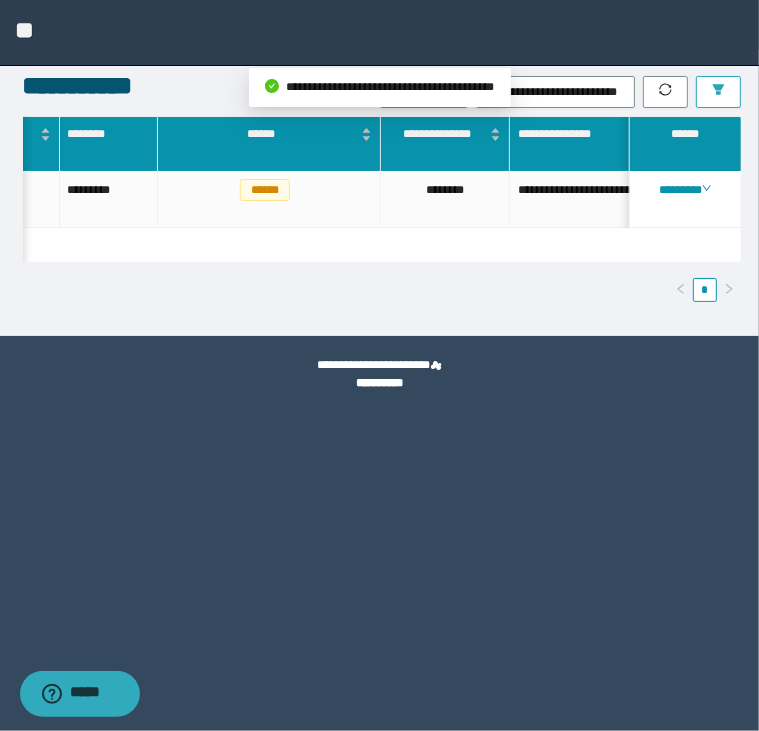 click at bounding box center (718, 92) 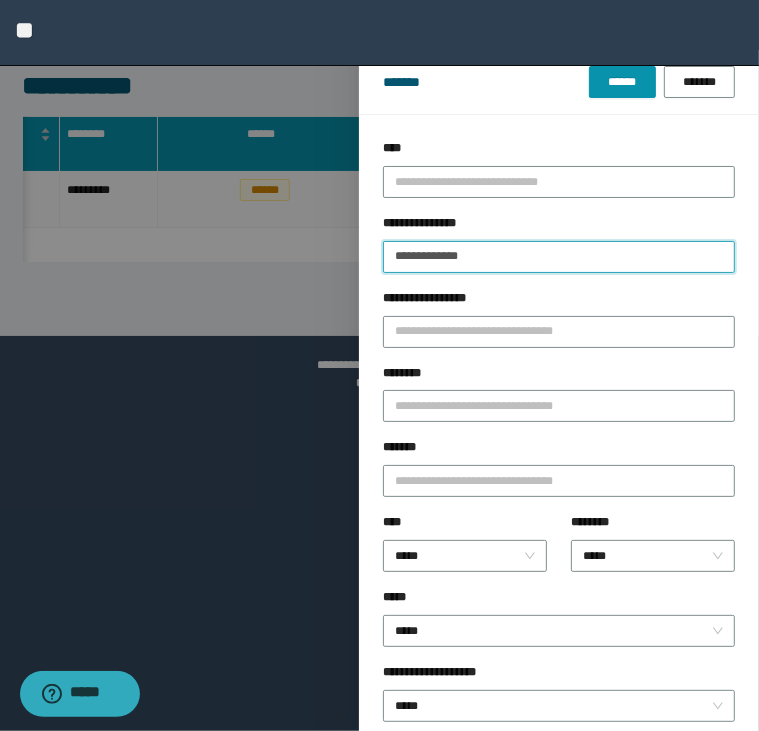 drag, startPoint x: 501, startPoint y: 250, endPoint x: 238, endPoint y: 259, distance: 263.15396 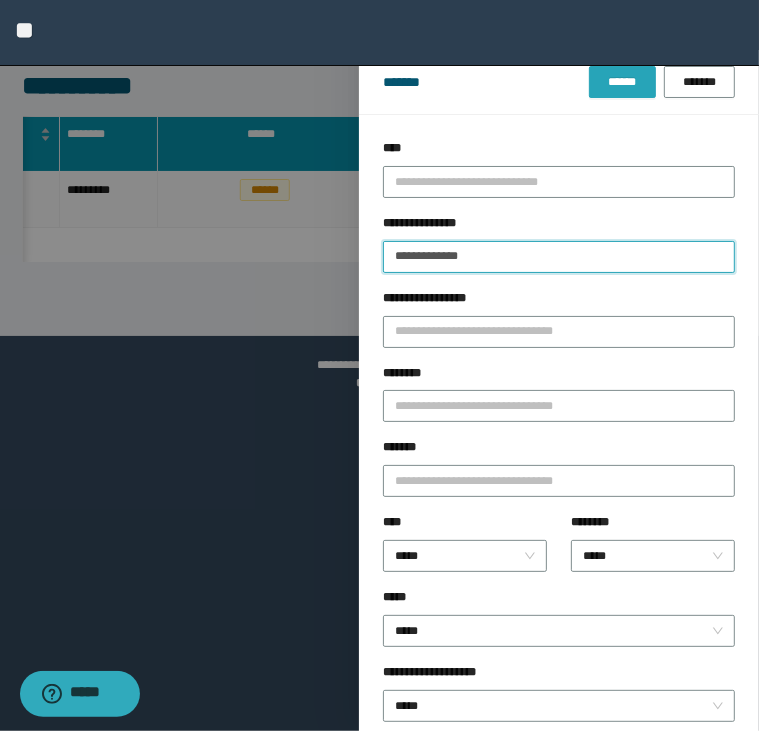 type on "**********" 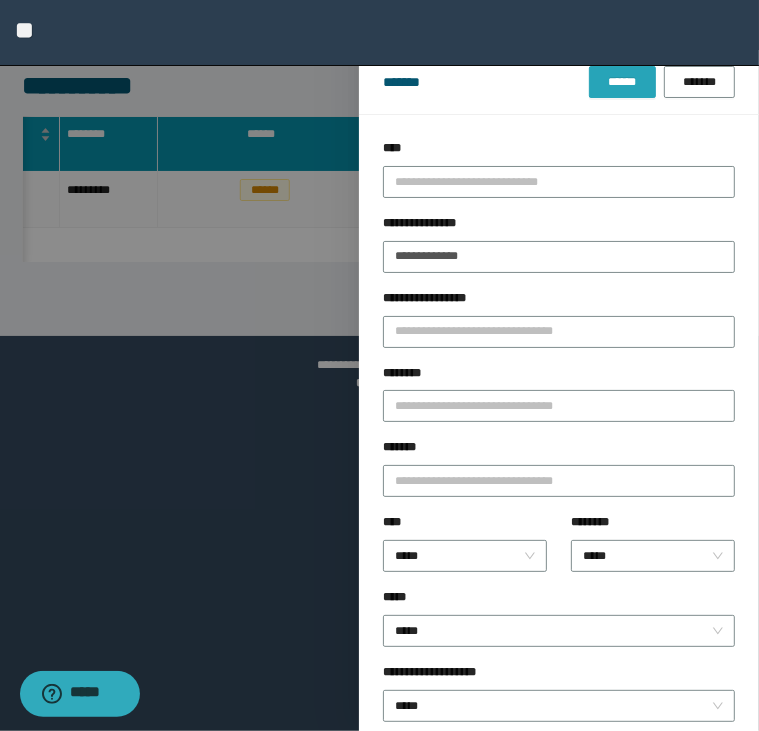 click on "******" at bounding box center (622, 82) 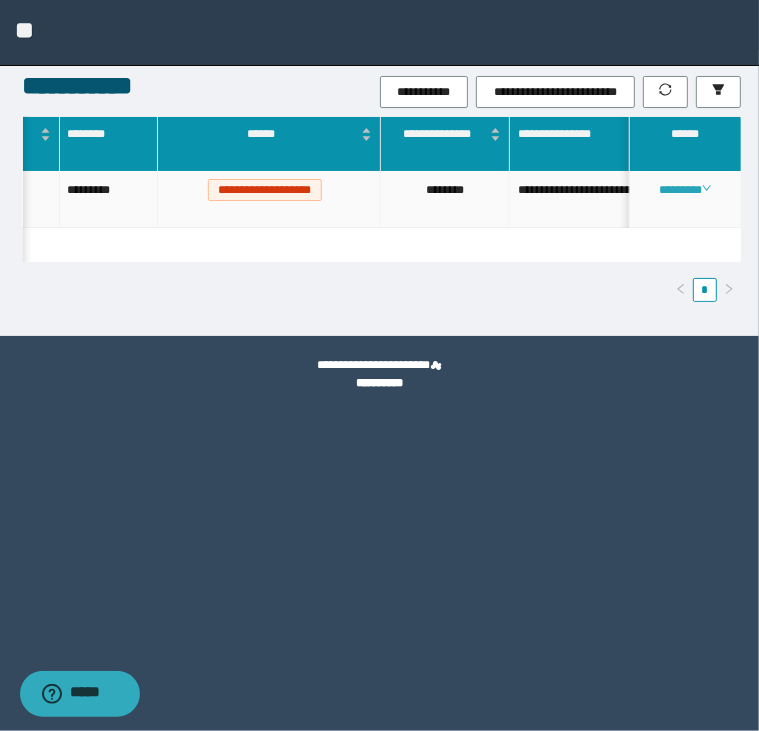 click on "********" at bounding box center [685, 199] 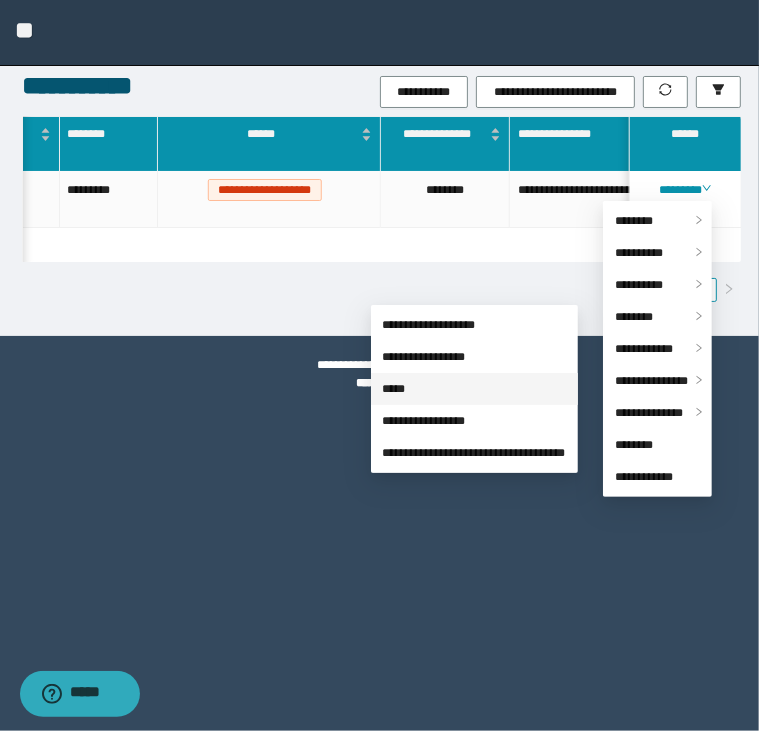 click on "*****" at bounding box center (394, 389) 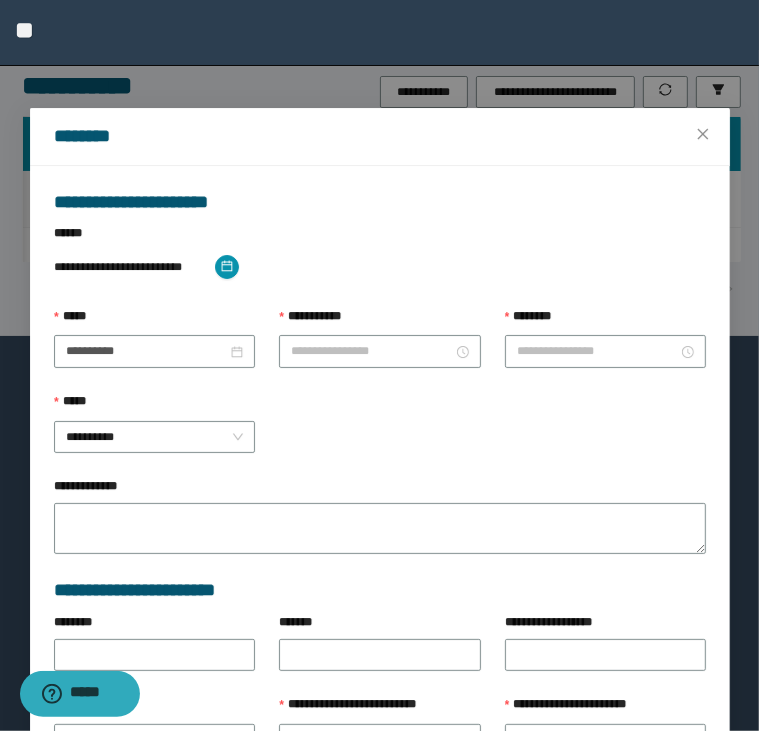 type on "**********" 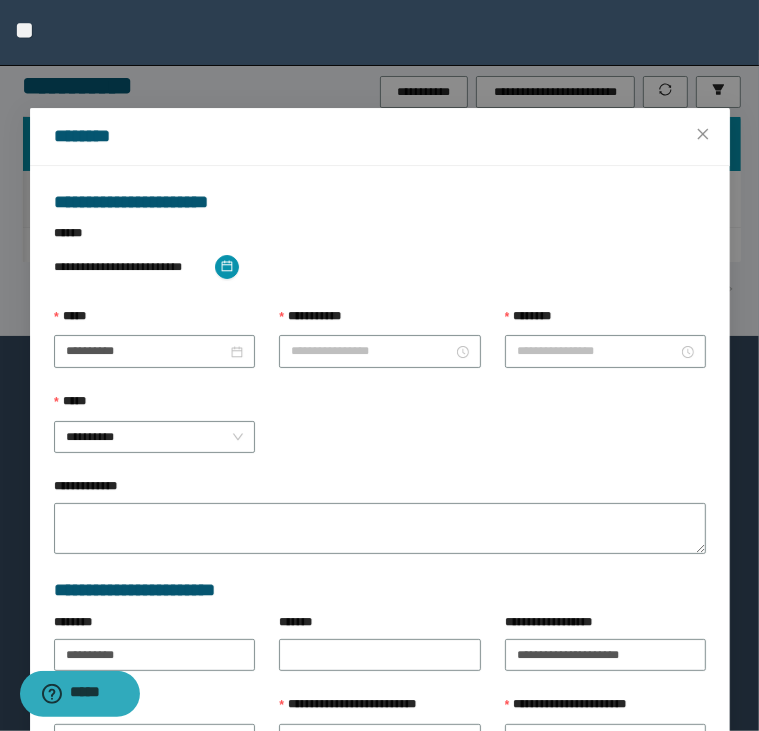 type on "*******" 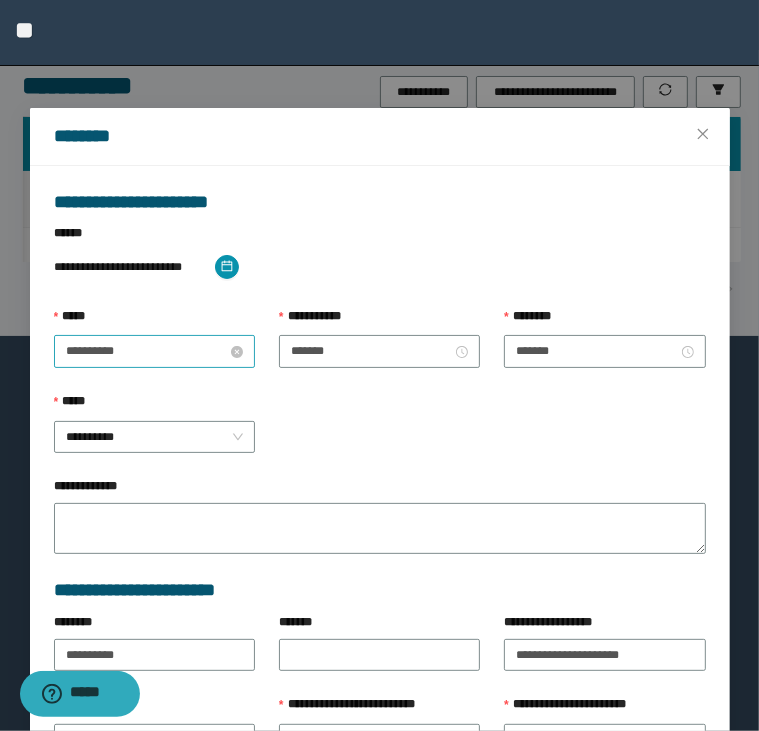 click on "**********" at bounding box center (146, 351) 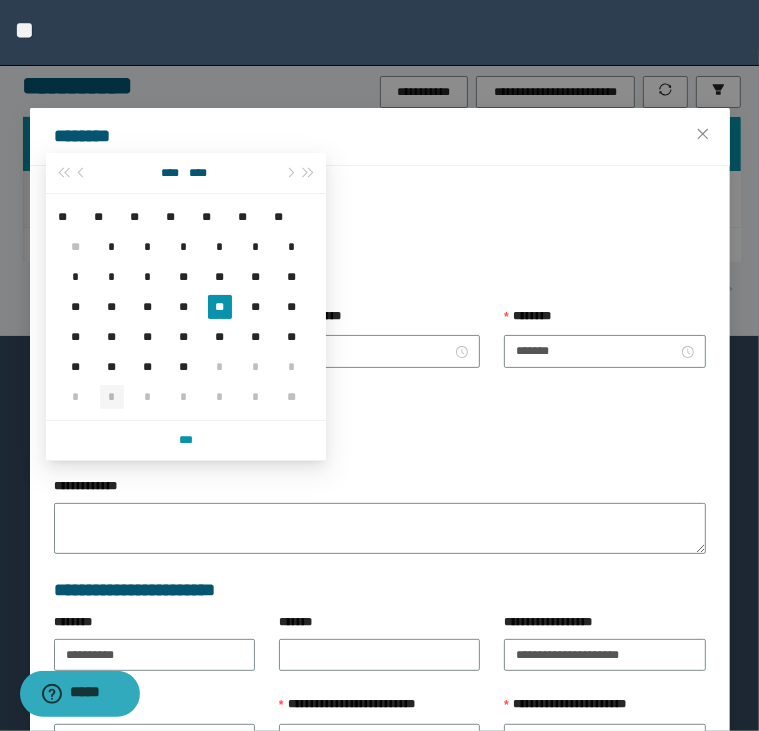 type on "**********" 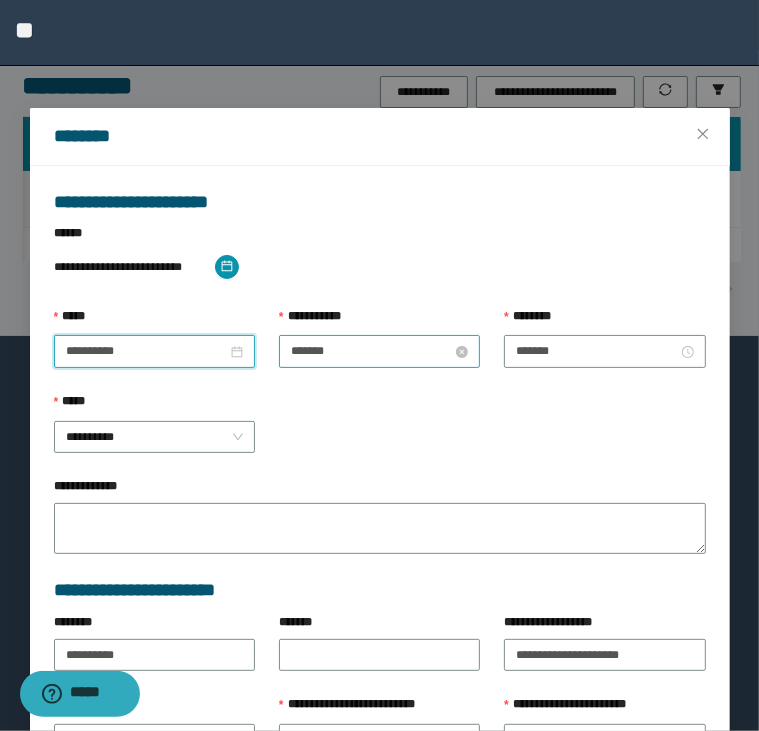 click on "*******" at bounding box center [371, 351] 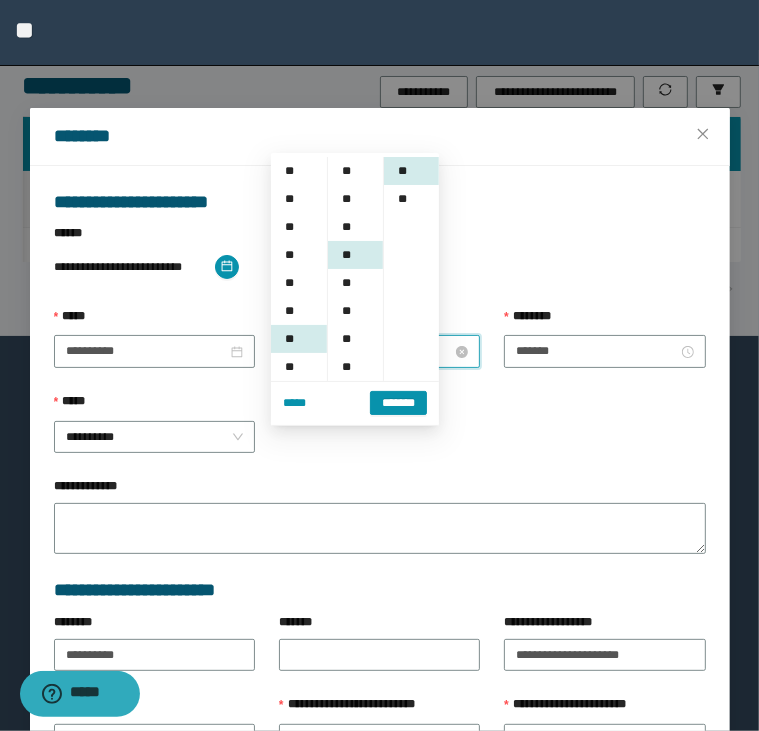 scroll, scrollTop: 168, scrollLeft: 0, axis: vertical 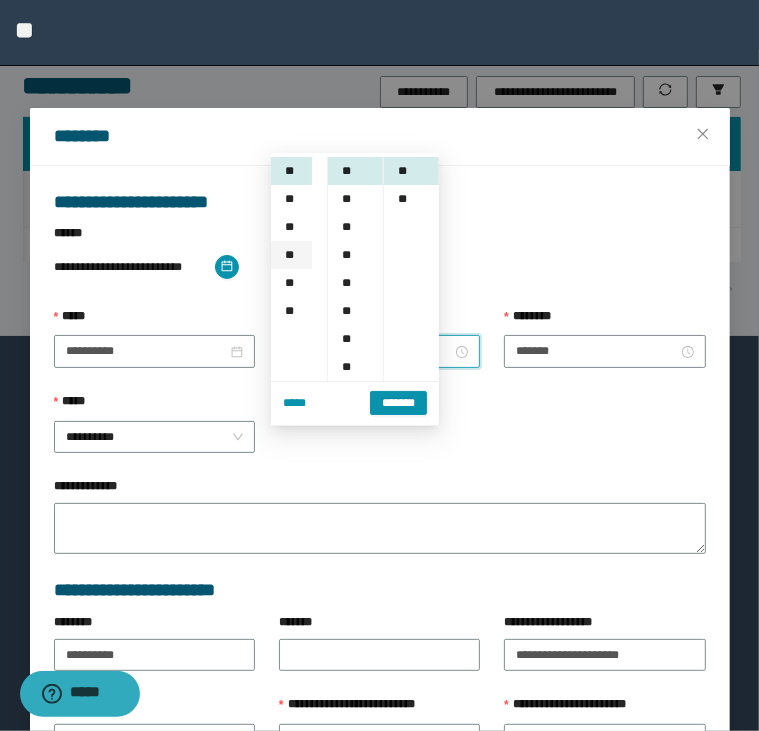 click on "**" at bounding box center (291, 255) 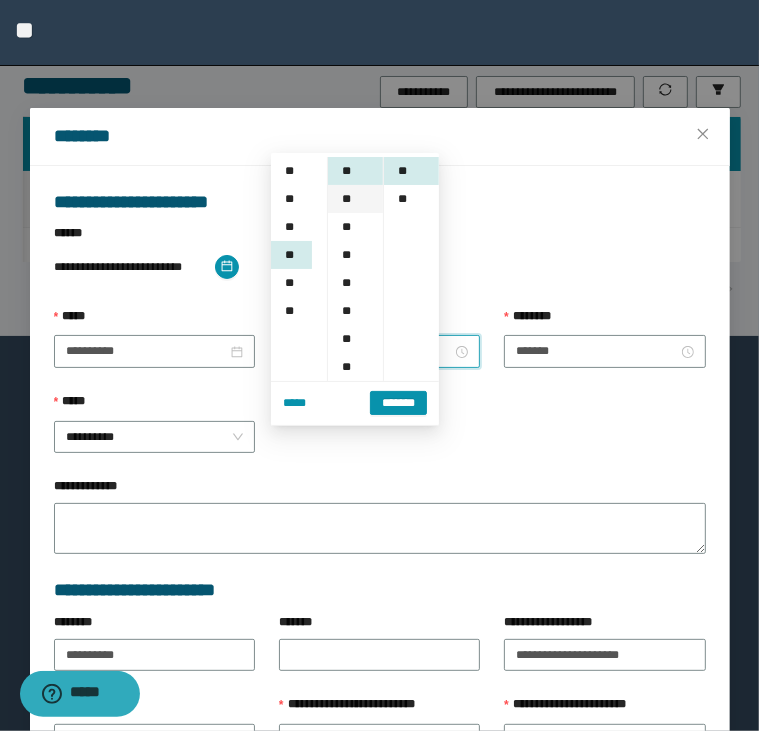 scroll, scrollTop: 252, scrollLeft: 0, axis: vertical 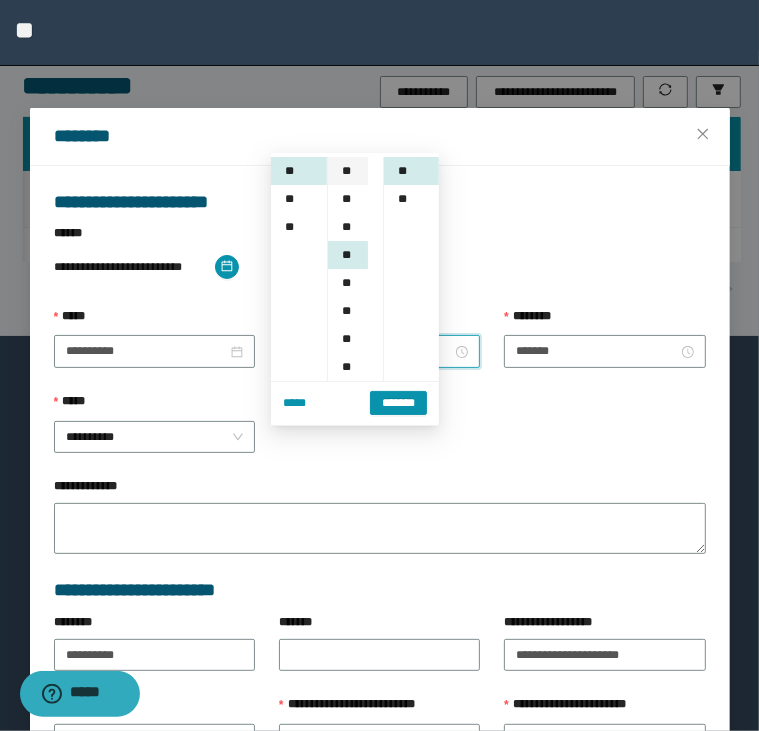 click on "**" at bounding box center [348, 171] 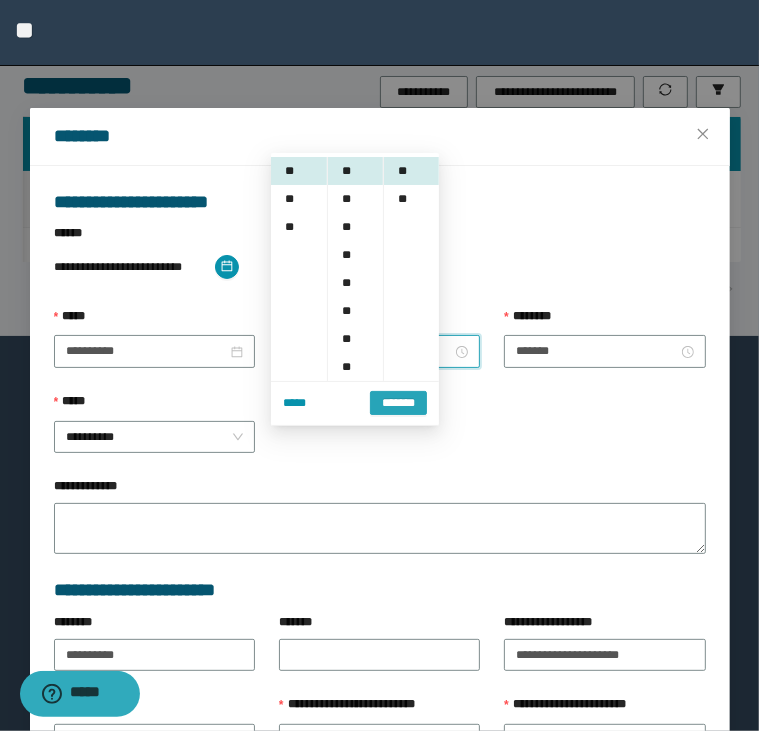 click on "*******" at bounding box center [398, 403] 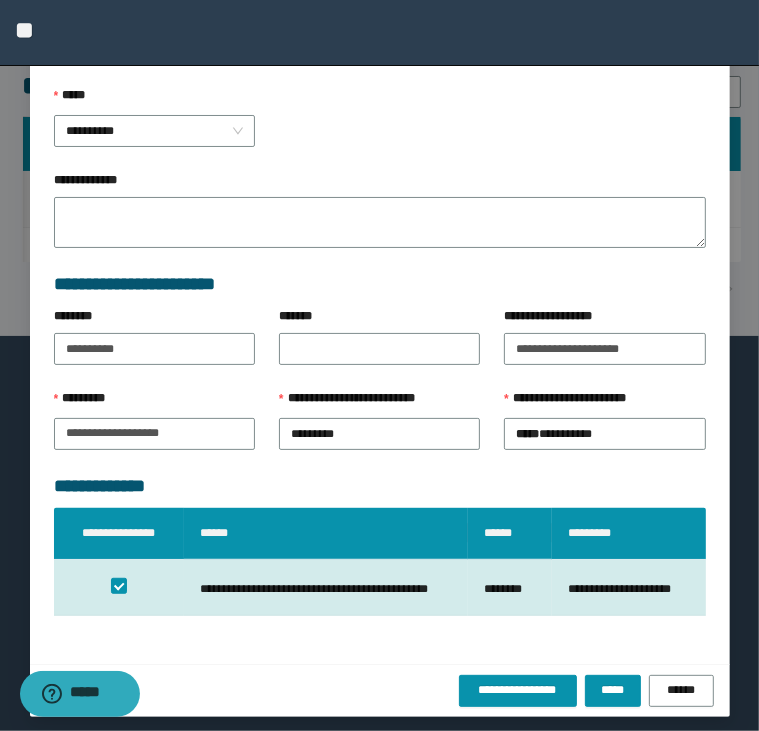 scroll, scrollTop: 308, scrollLeft: 0, axis: vertical 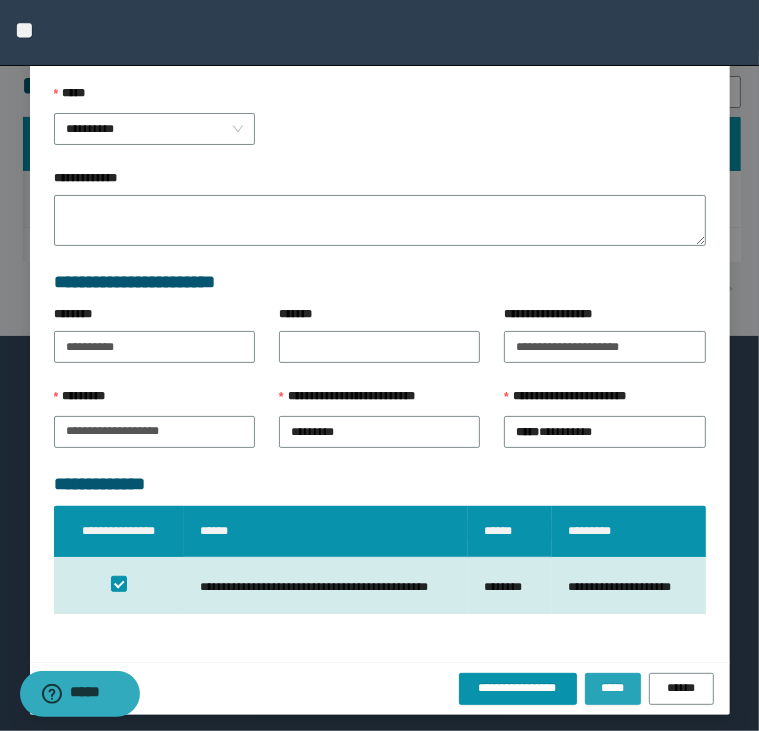click on "*****" at bounding box center [613, 688] 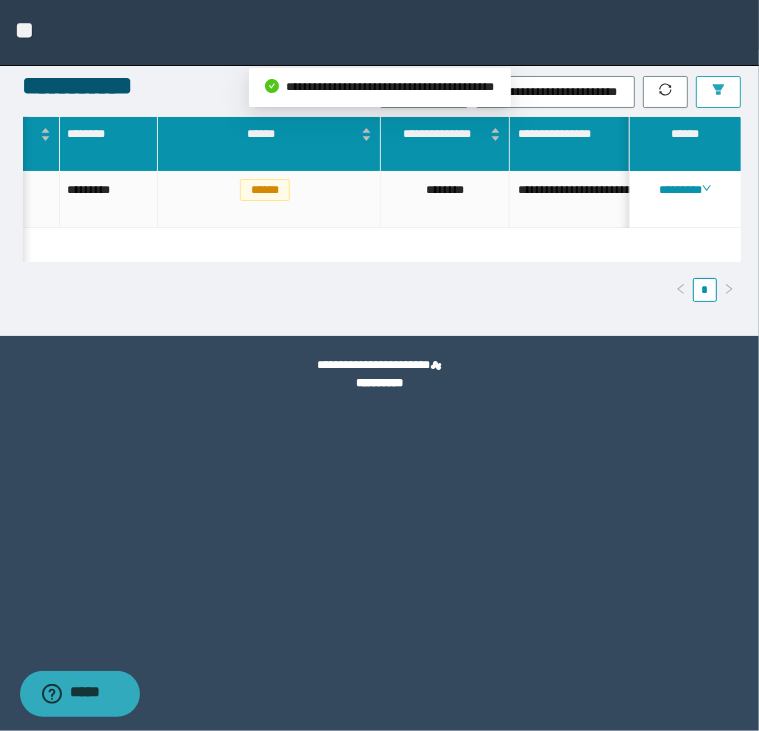 click at bounding box center [718, 92] 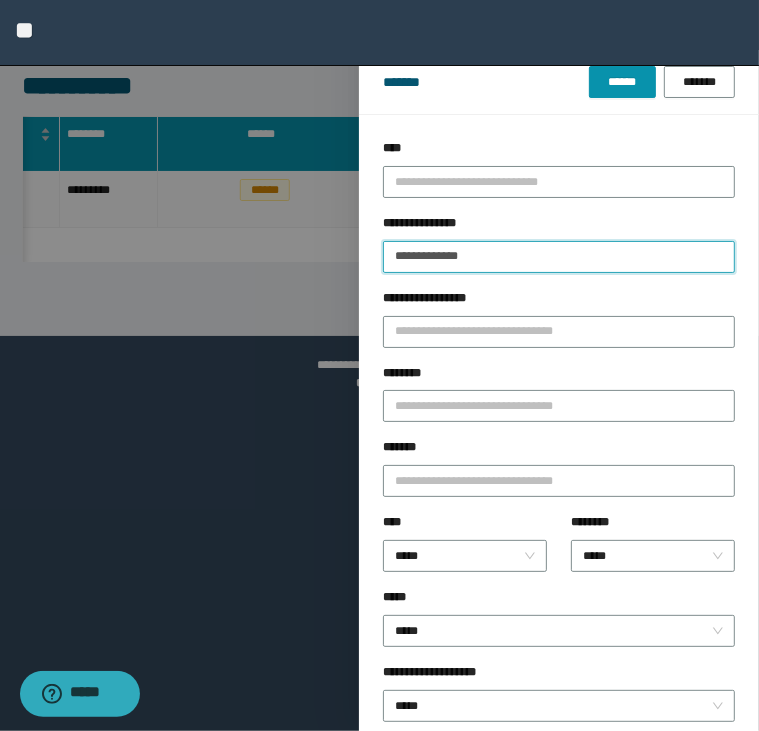 drag, startPoint x: 510, startPoint y: 263, endPoint x: 55, endPoint y: 291, distance: 455.86072 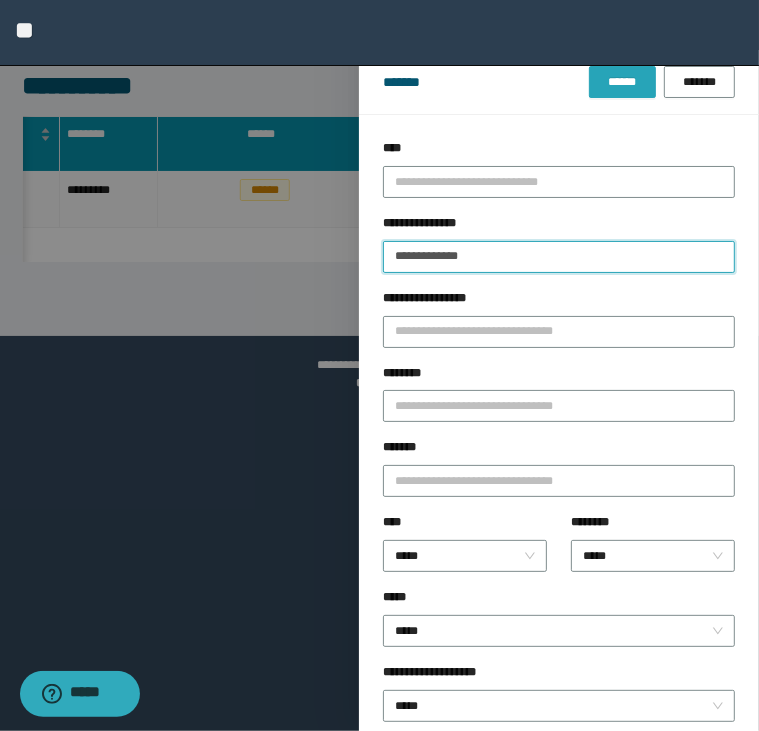 type on "**********" 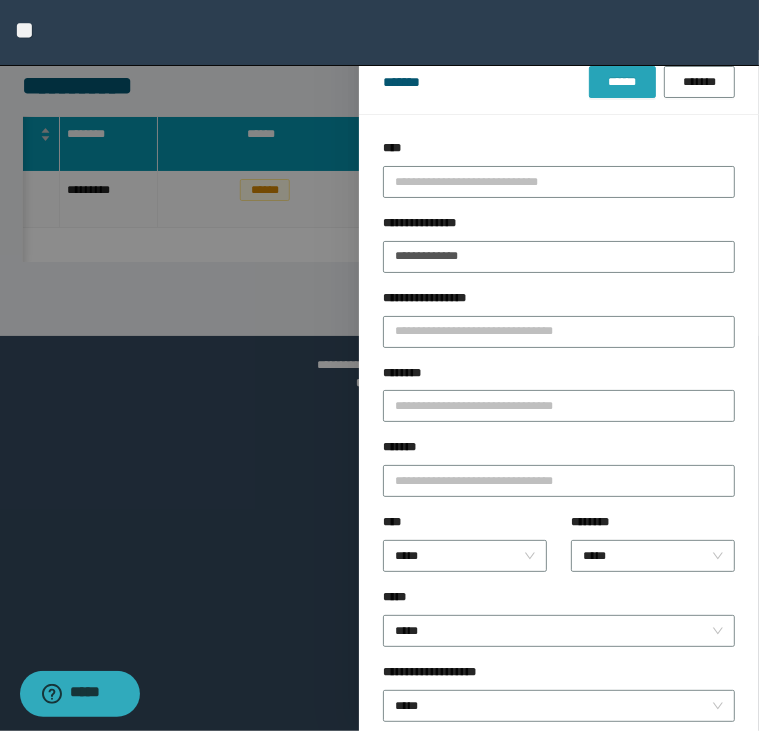 click on "******" at bounding box center (622, 82) 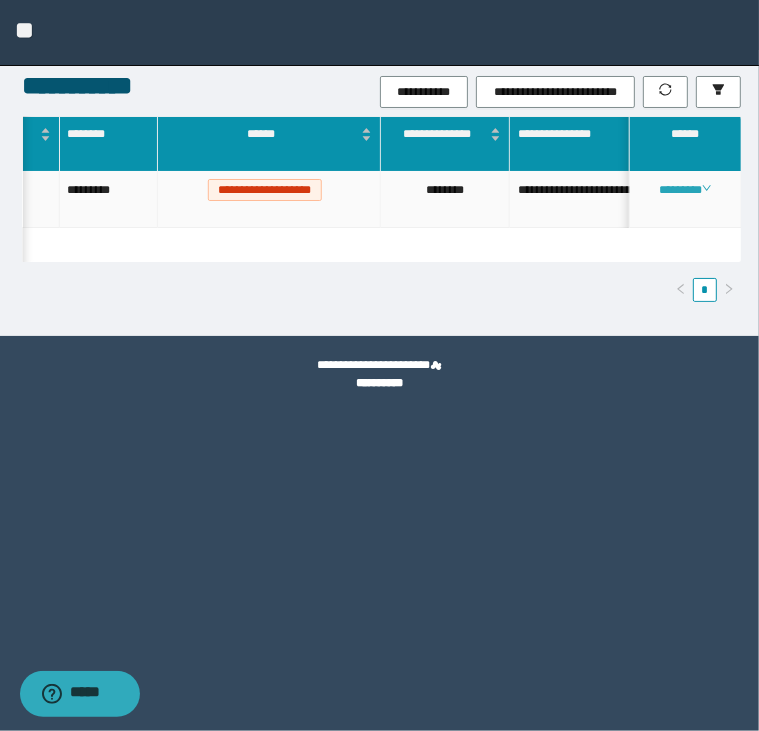 click on "********" at bounding box center (685, 190) 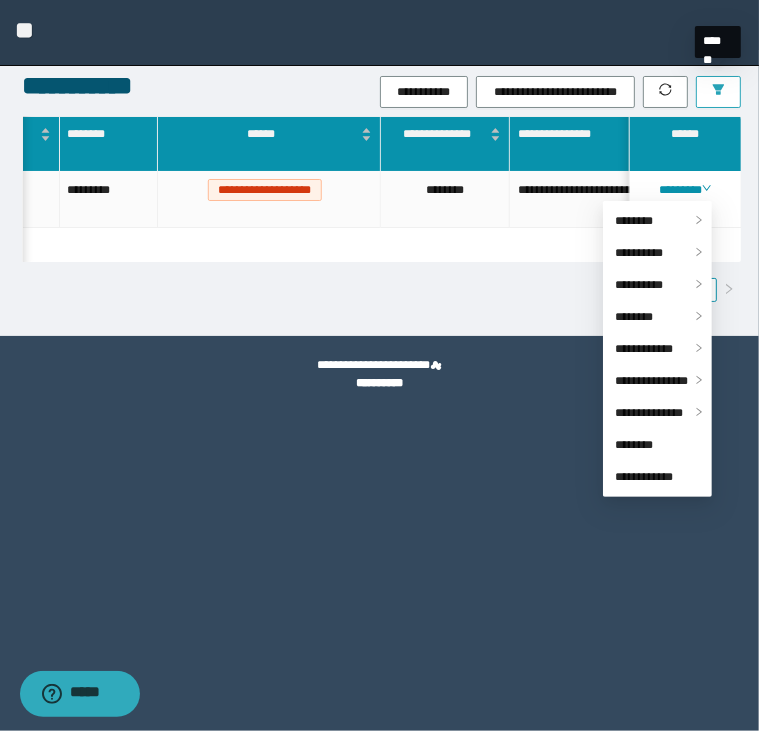 click 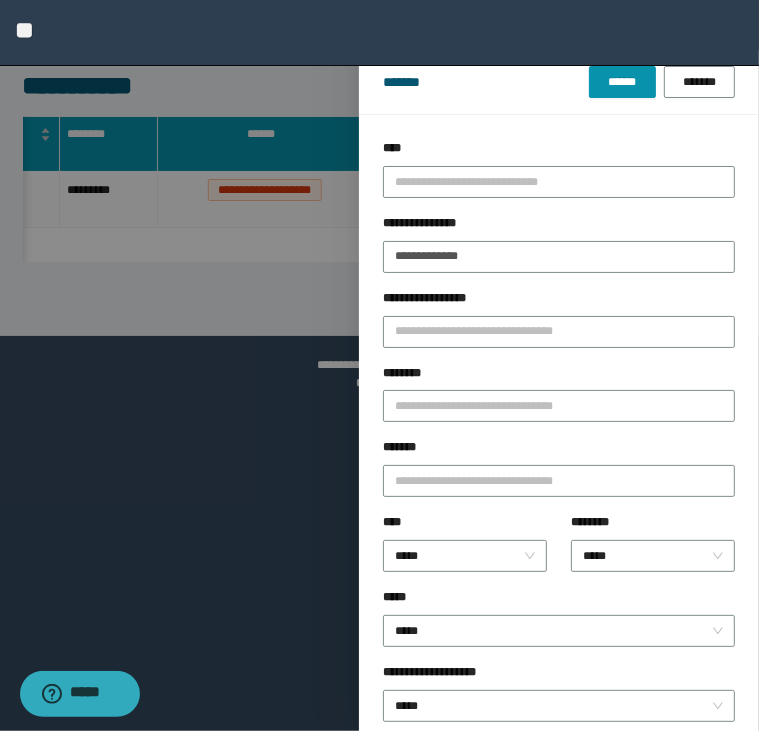 click at bounding box center (379, 365) 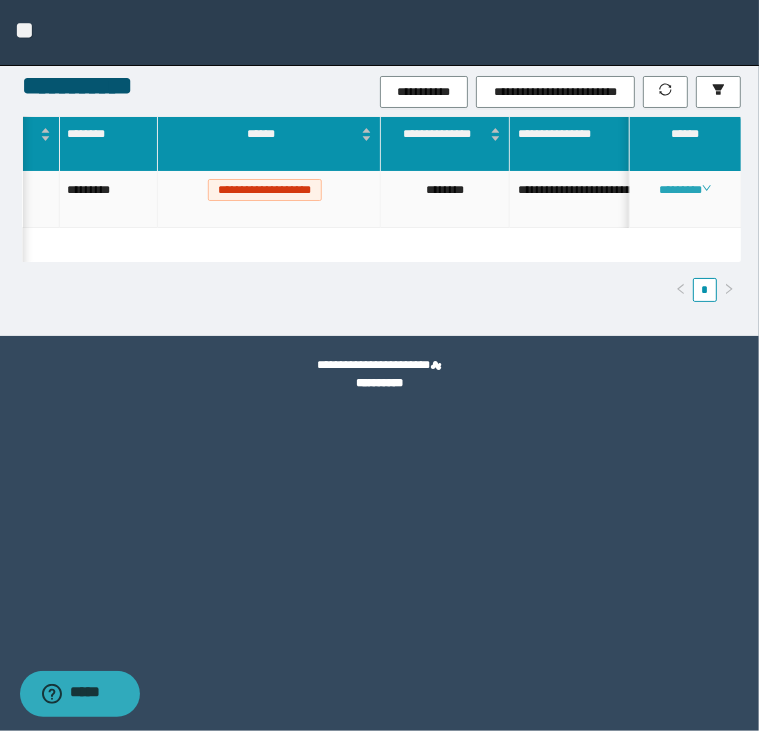 click on "********" at bounding box center [685, 190] 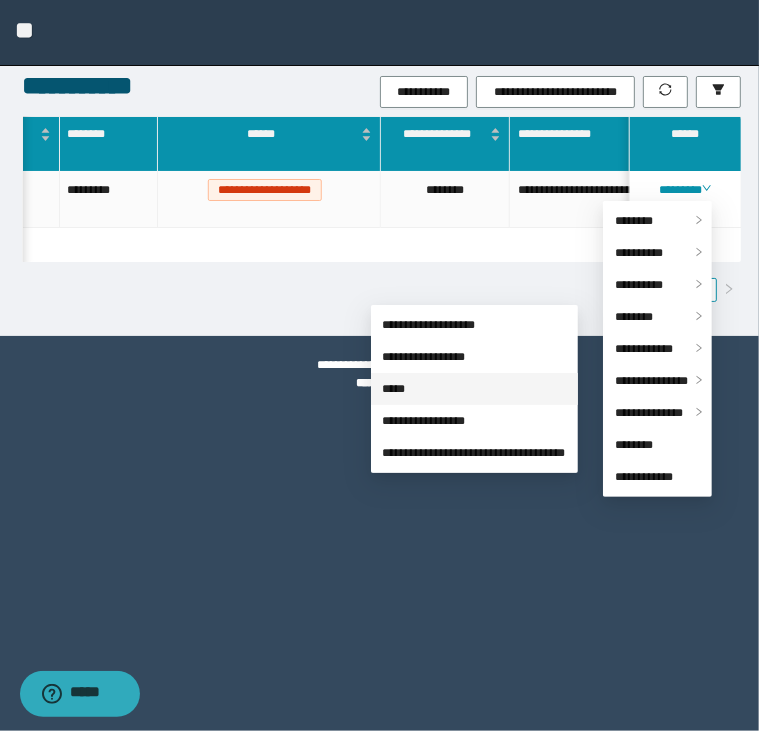 click on "*****" at bounding box center (394, 389) 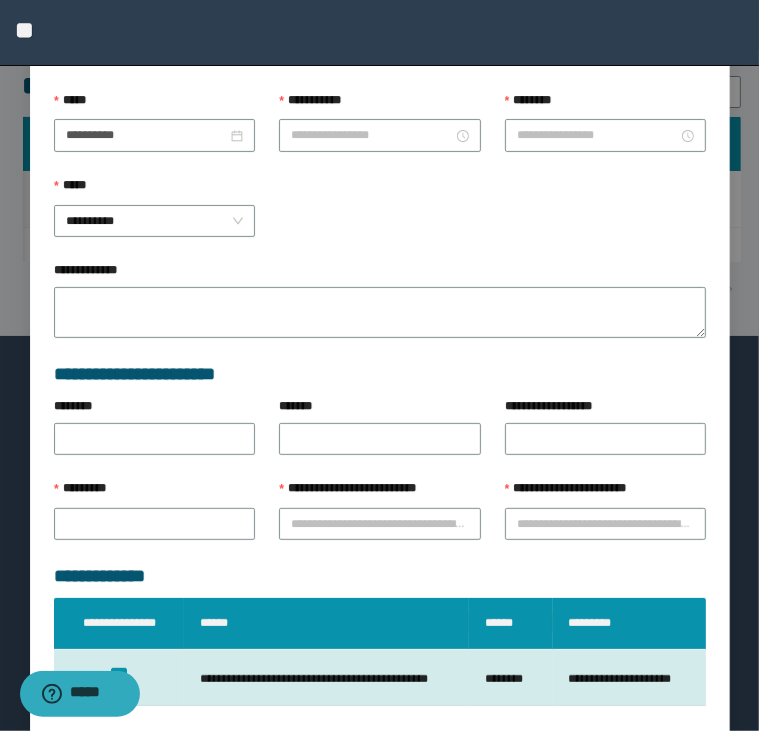 type on "*******" 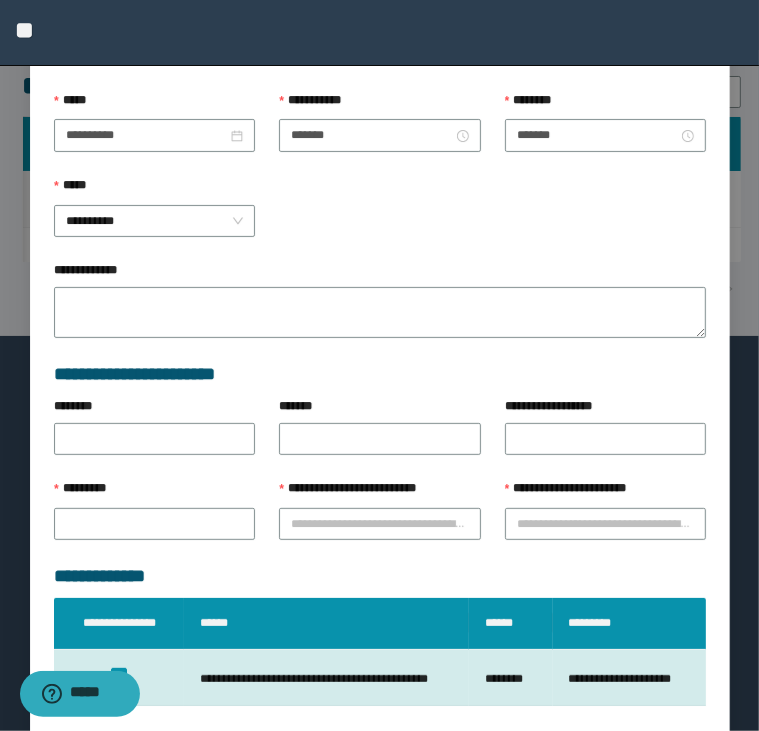 type on "**********" 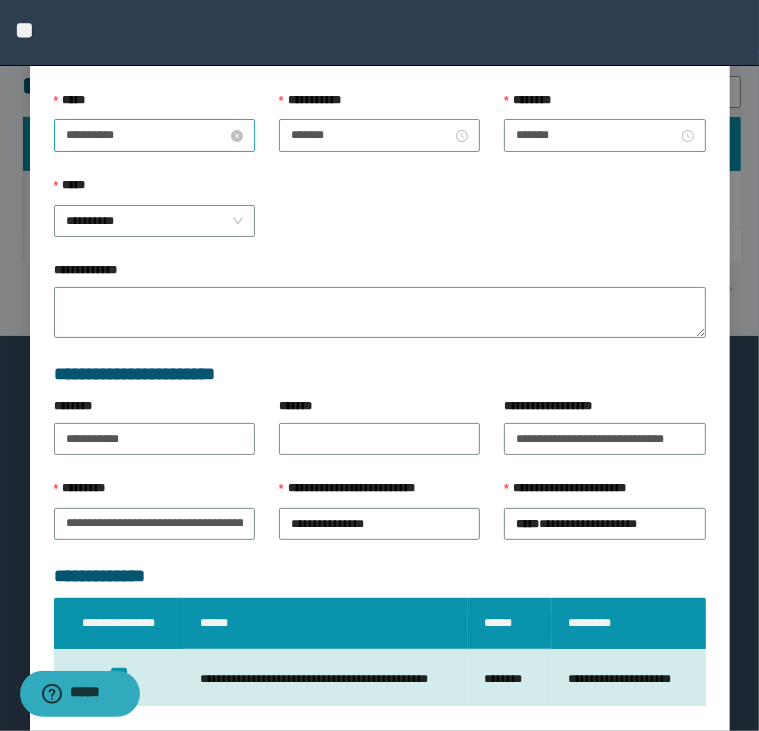 click on "**********" at bounding box center (146, 135) 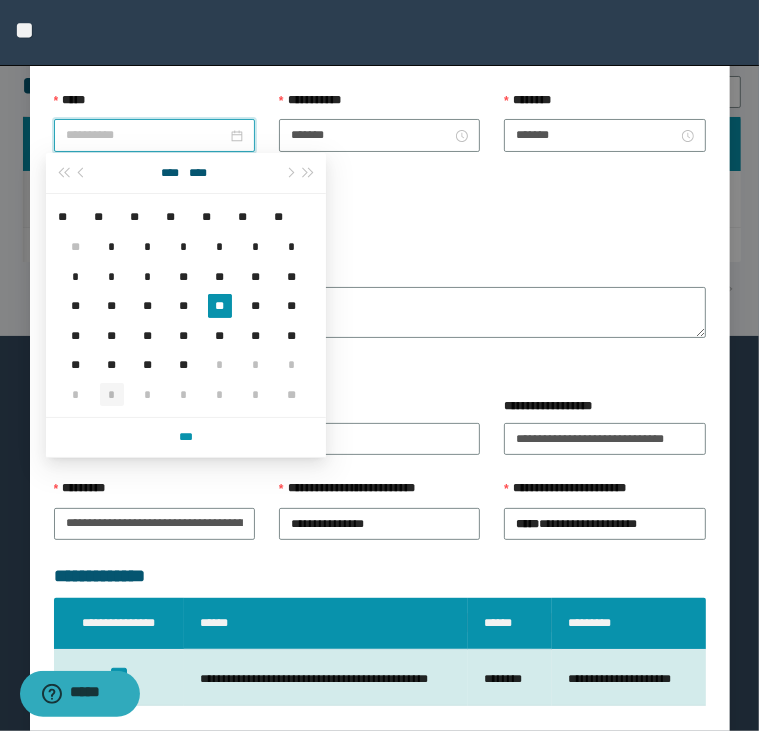 type on "**********" 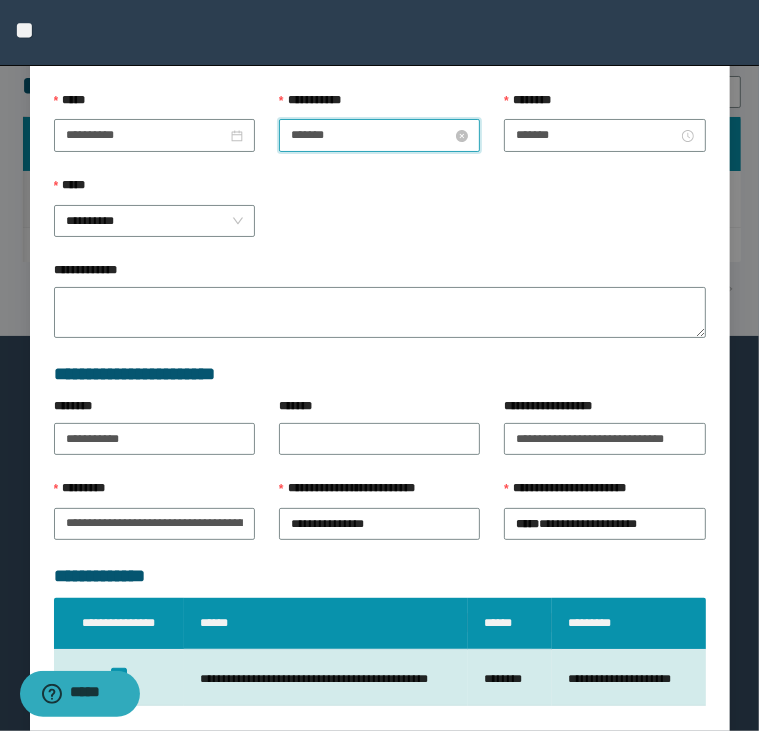 scroll, scrollTop: 168, scrollLeft: 0, axis: vertical 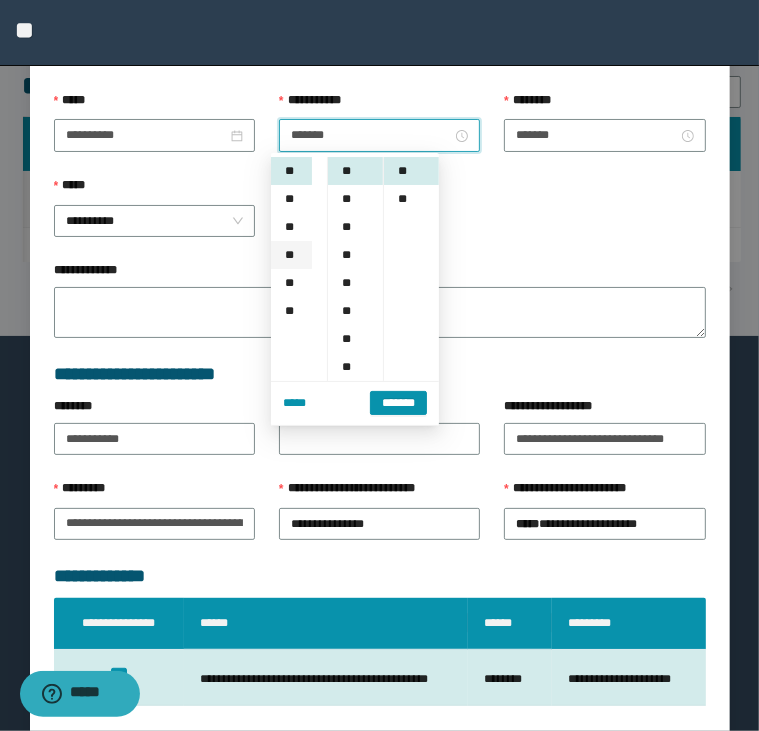 click on "**" at bounding box center (291, 255) 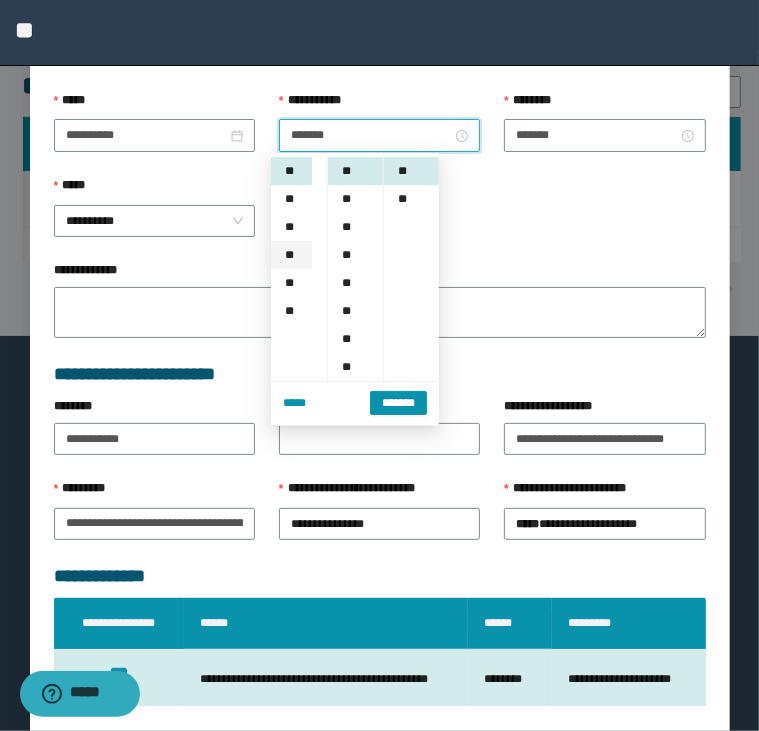 type on "*******" 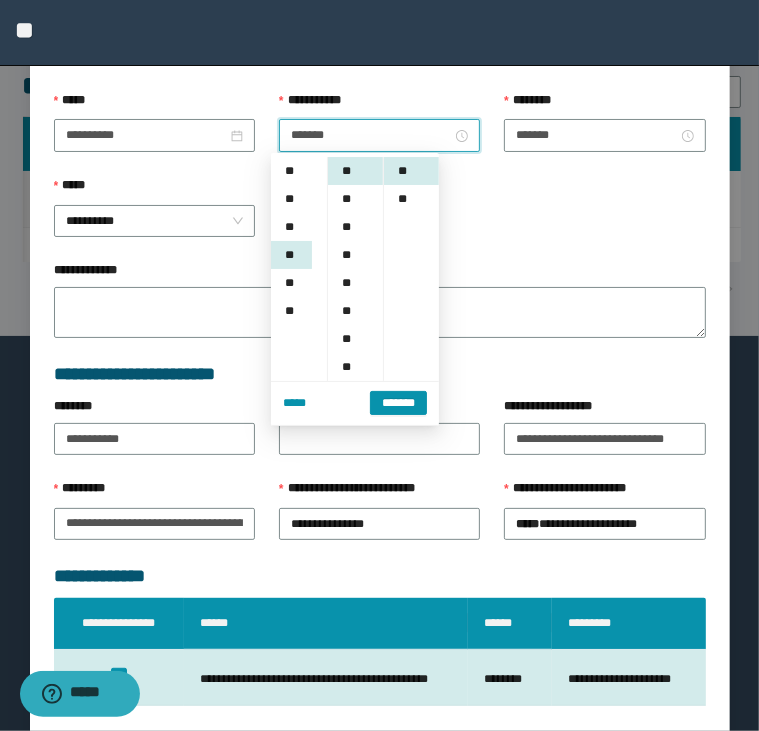 scroll, scrollTop: 252, scrollLeft: 0, axis: vertical 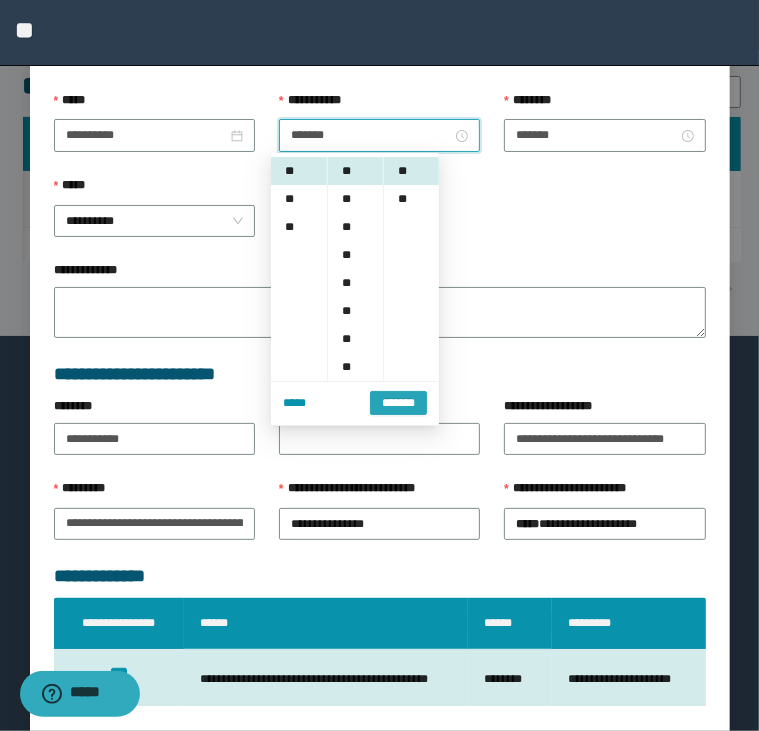 click on "*******" at bounding box center [398, 402] 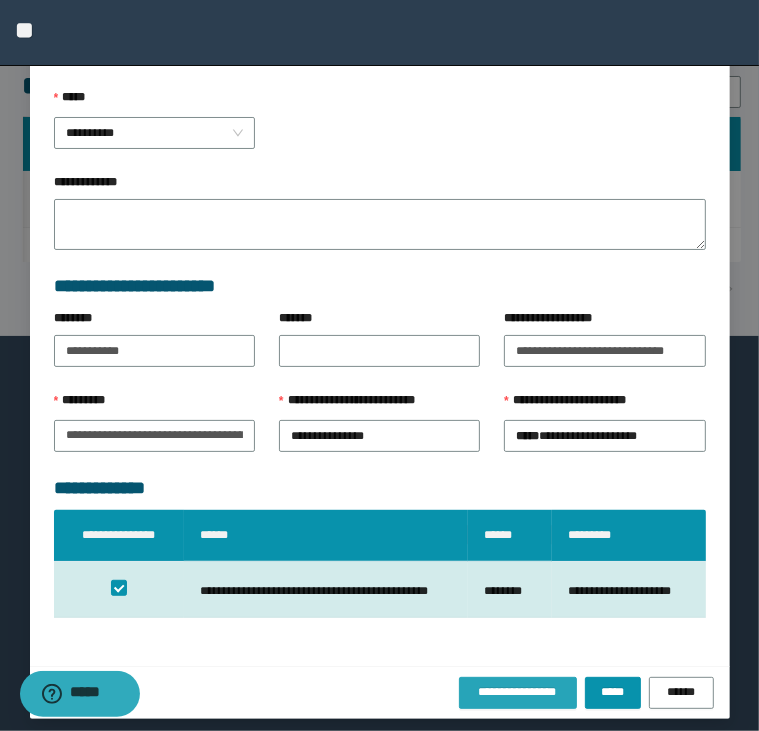 scroll, scrollTop: 308, scrollLeft: 0, axis: vertical 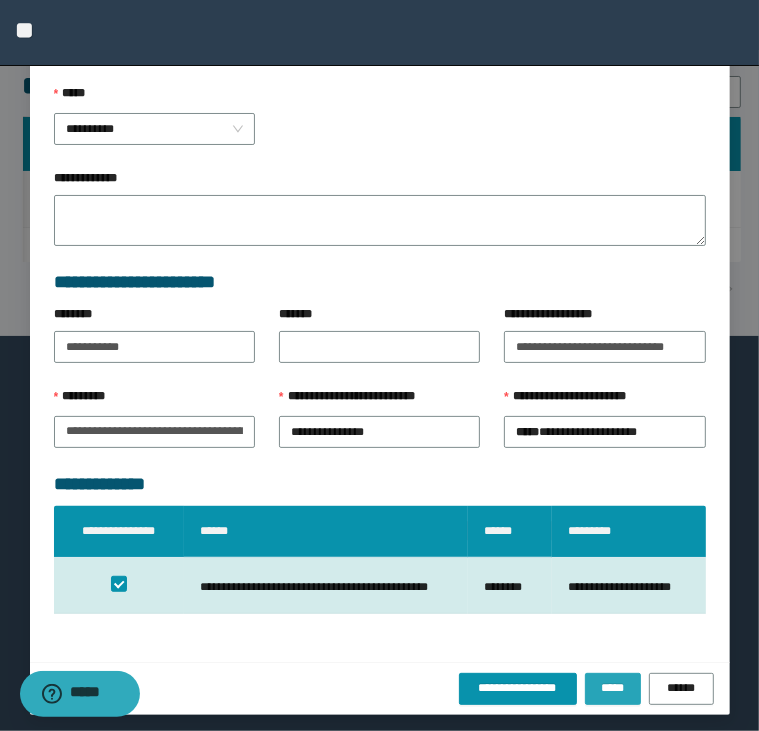 click on "*****" at bounding box center [613, 689] 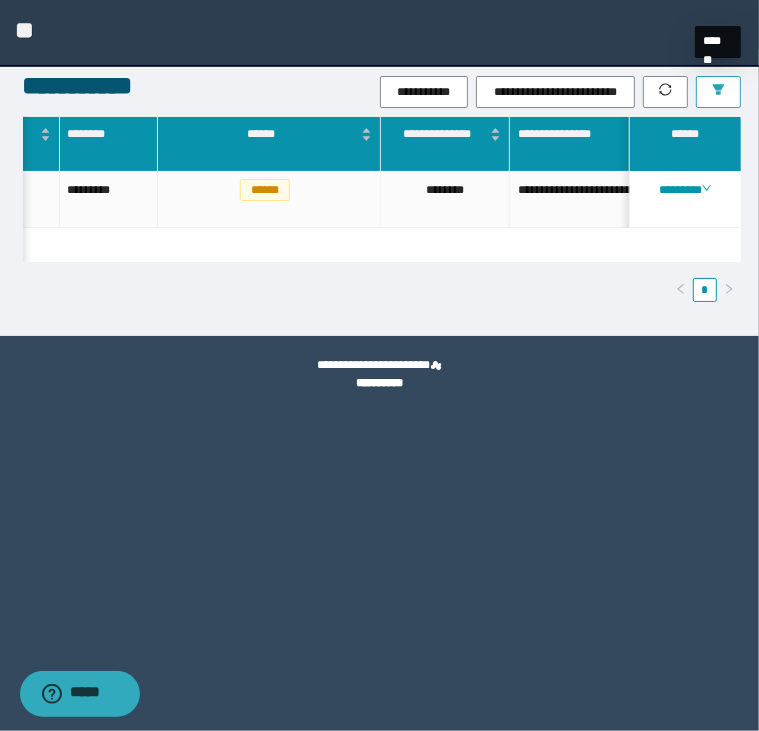 click 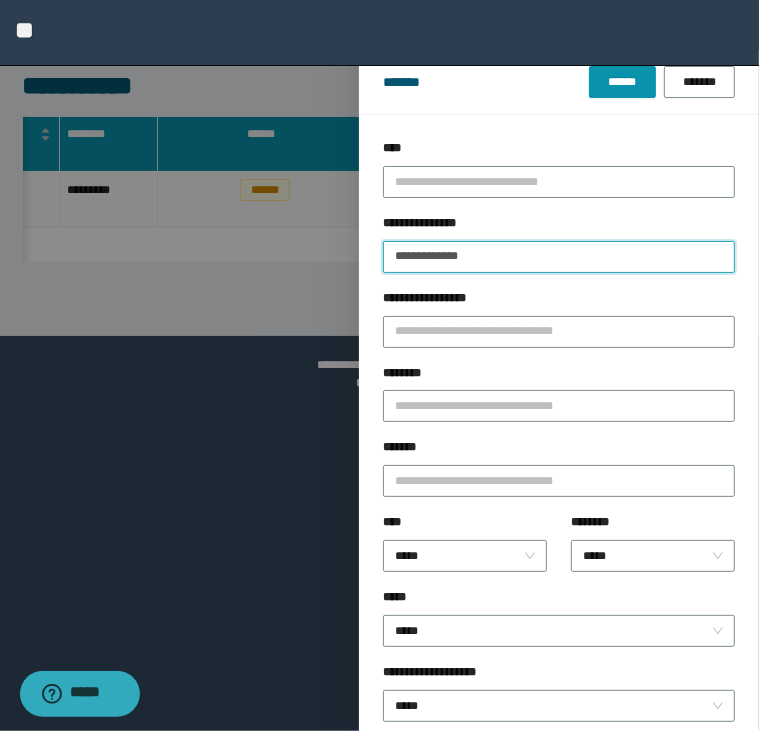 drag, startPoint x: 514, startPoint y: 266, endPoint x: 152, endPoint y: 325, distance: 366.7765 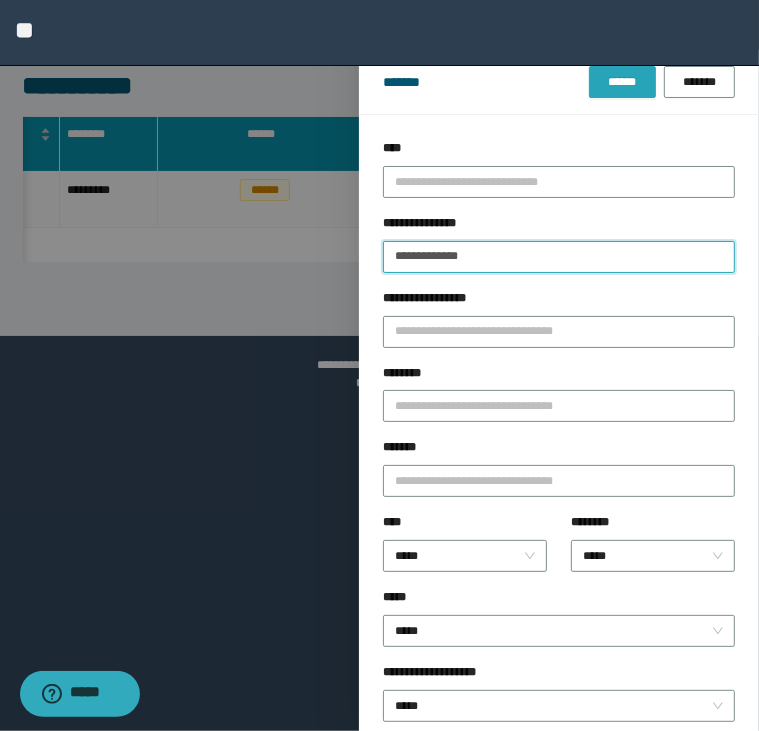 type on "**********" 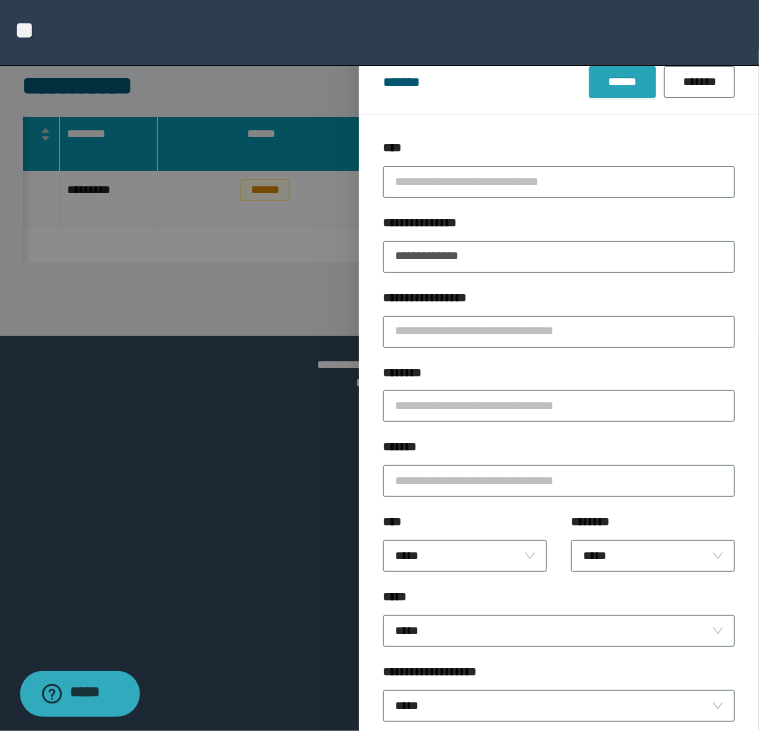 click on "******" at bounding box center [622, 82] 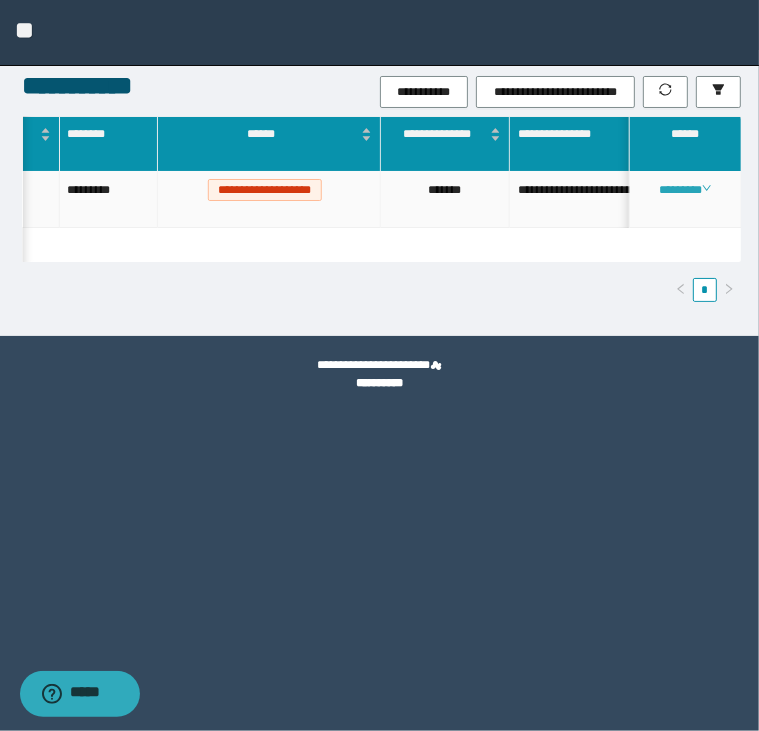 click on "********" at bounding box center [685, 190] 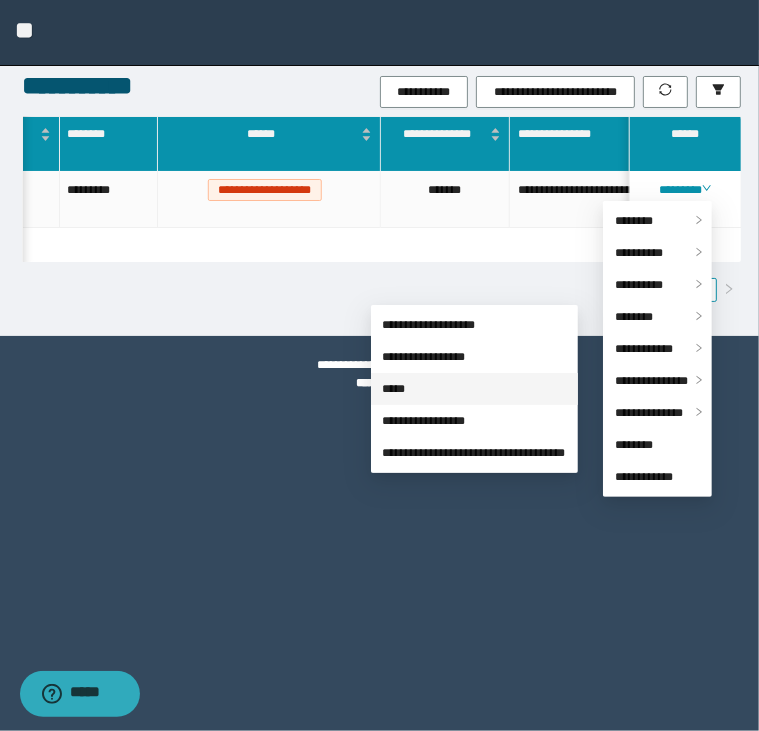 click on "*****" at bounding box center [394, 389] 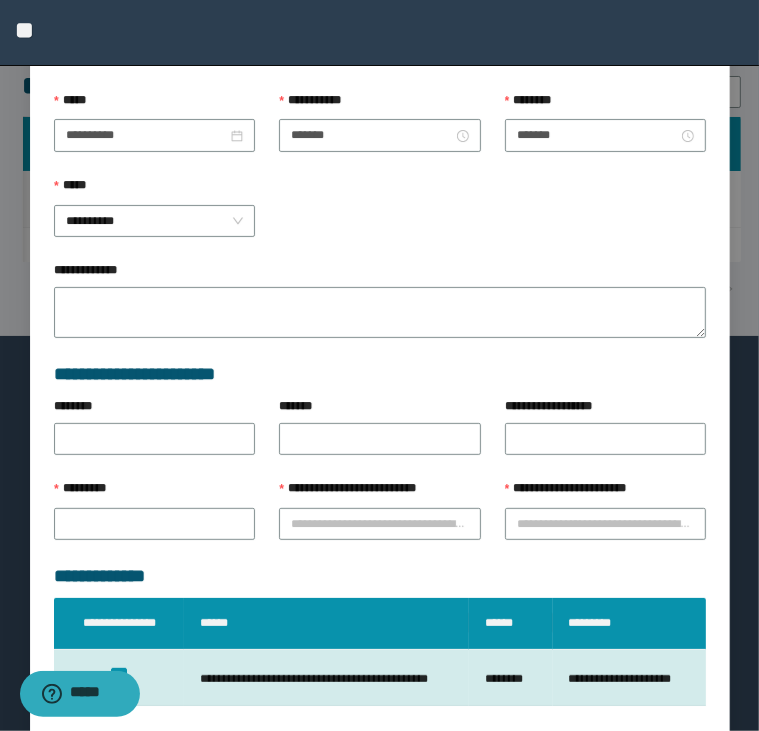 type on "**********" 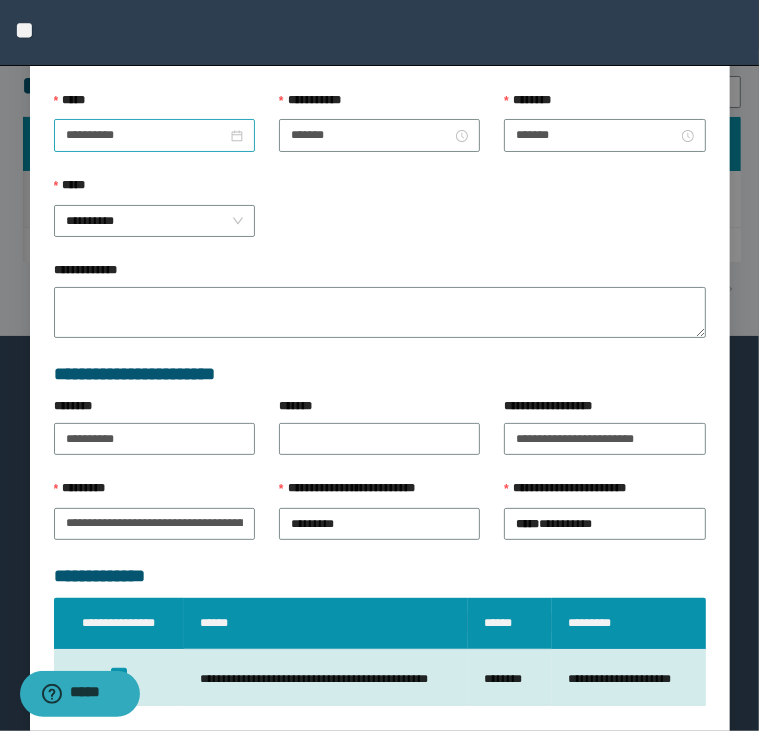 click on "**********" at bounding box center (154, 135) 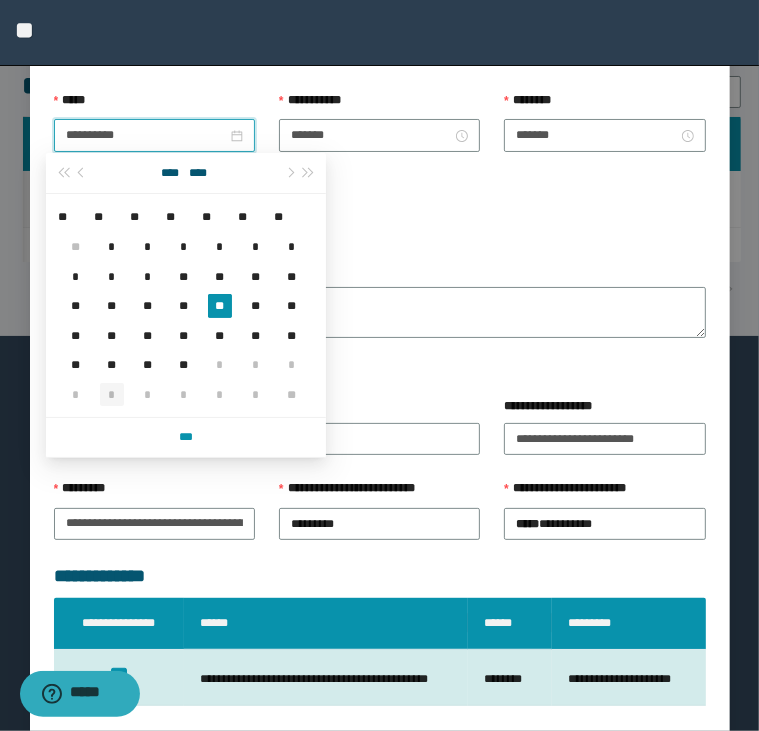 type on "**********" 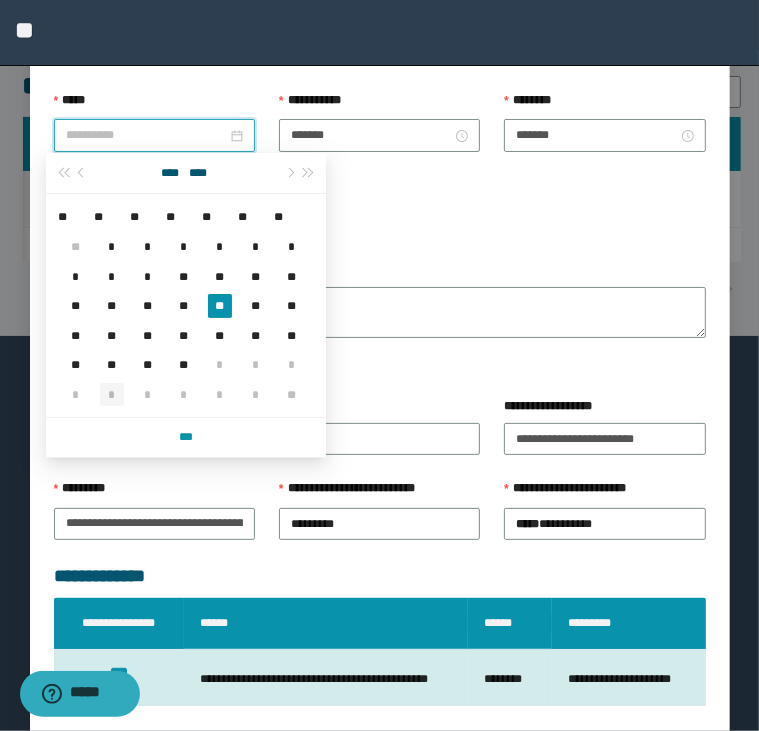 click on "*" at bounding box center [112, 395] 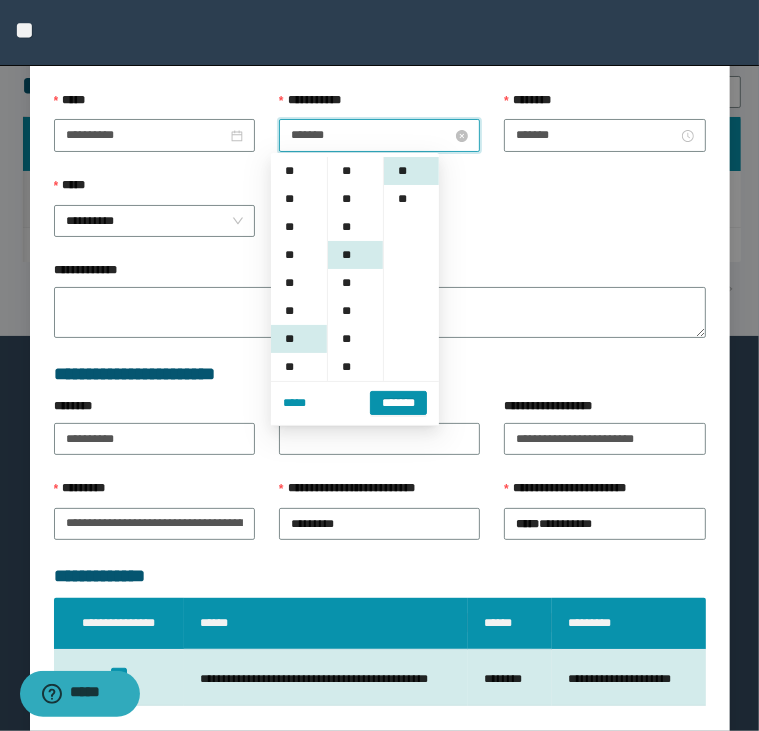 click on "*******" at bounding box center (371, 135) 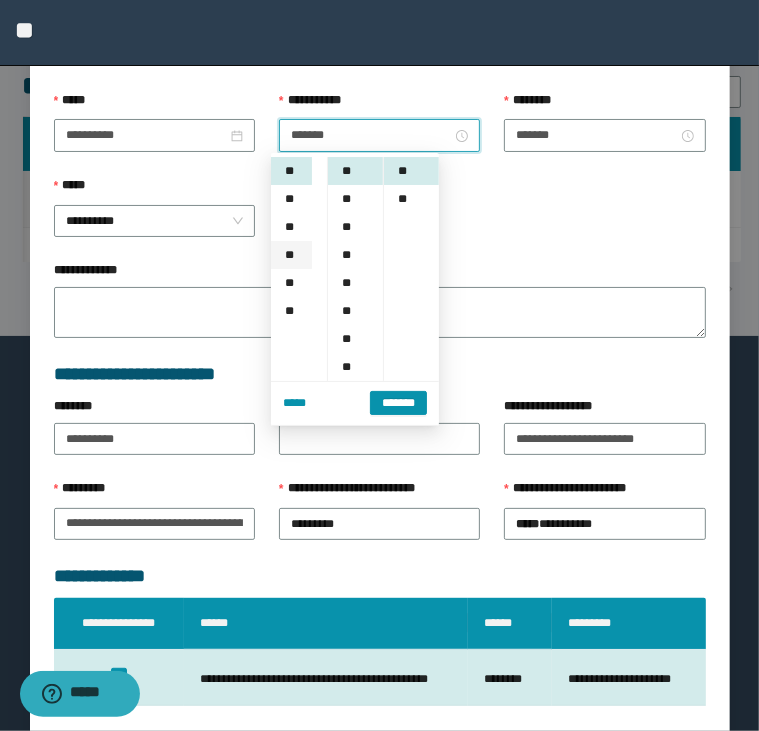 click on "**" at bounding box center [291, 255] 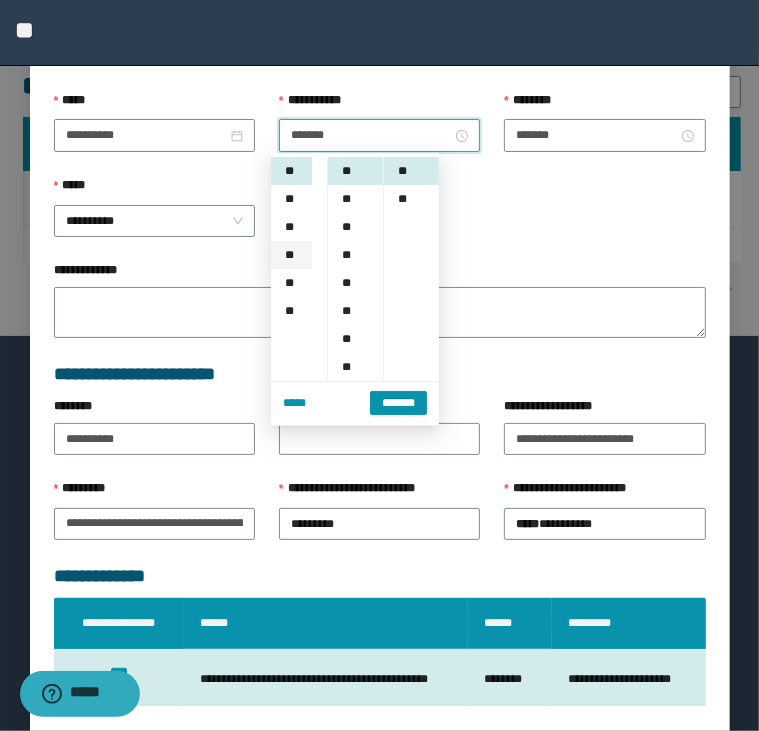type on "*******" 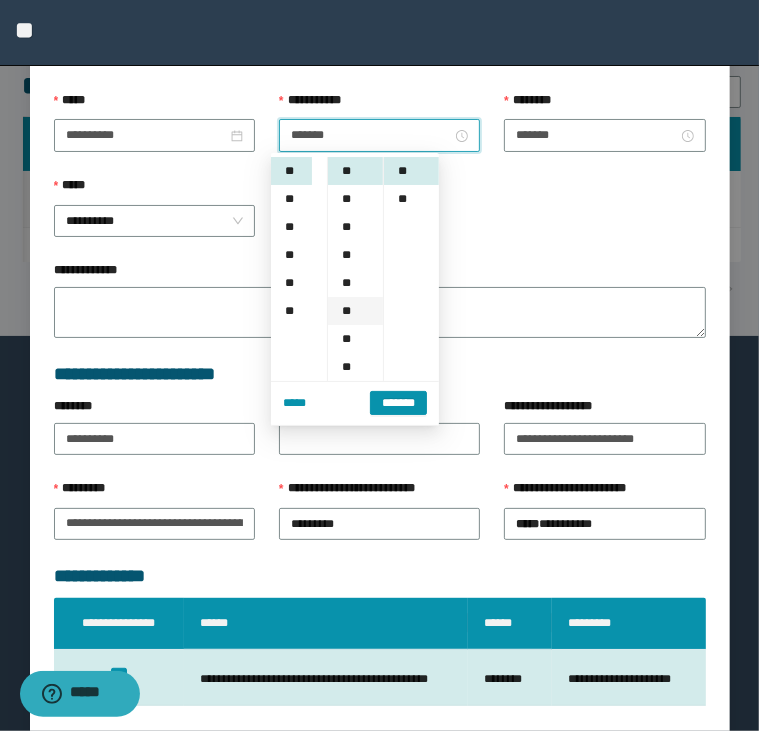 scroll, scrollTop: 252, scrollLeft: 0, axis: vertical 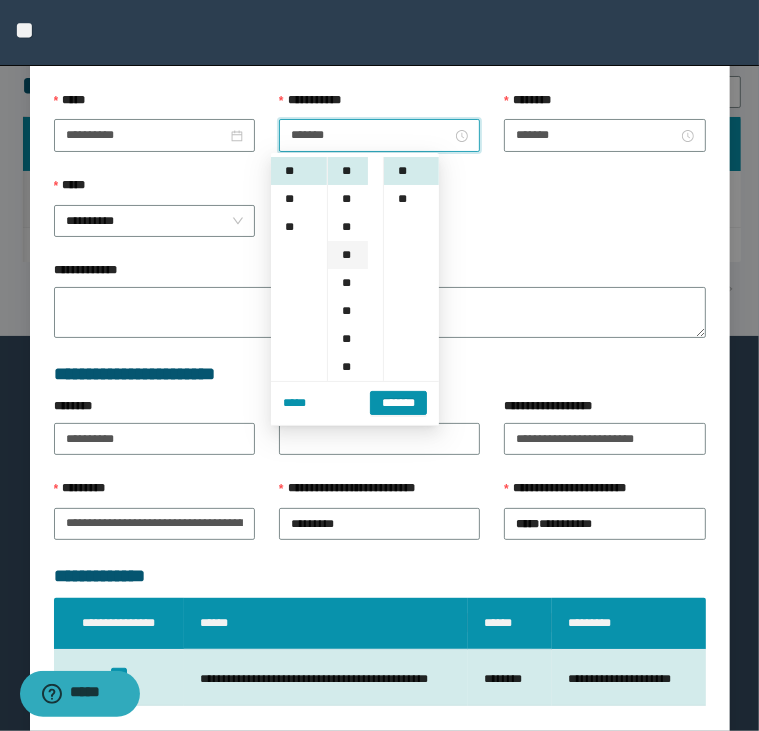 click on "**" at bounding box center [348, 255] 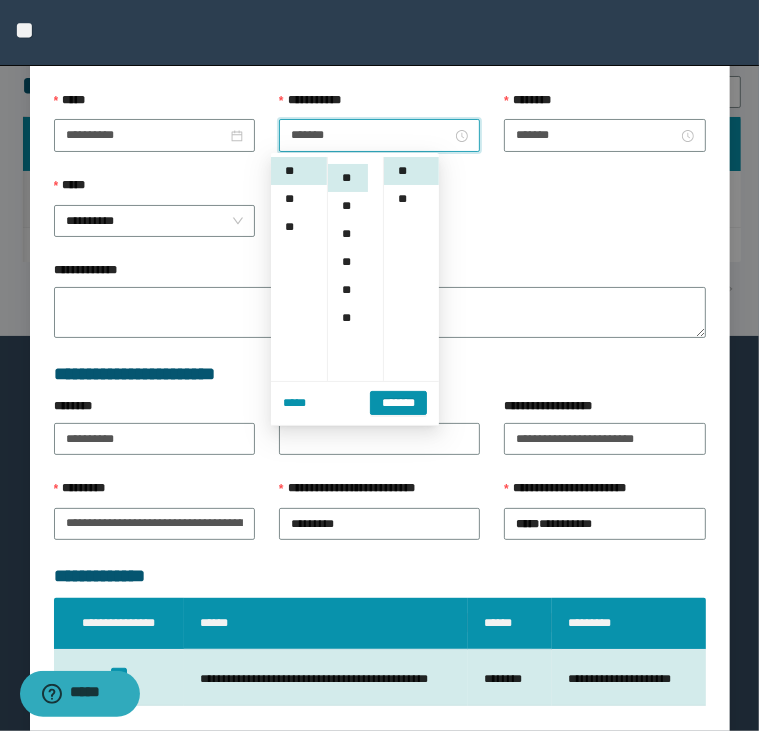 scroll, scrollTop: 168, scrollLeft: 0, axis: vertical 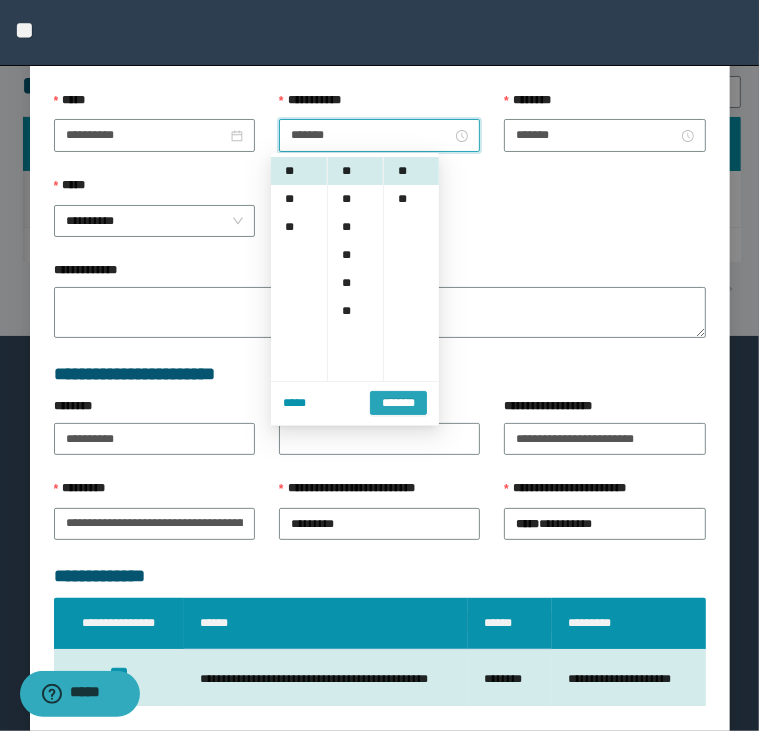 click on "*******" at bounding box center [398, 403] 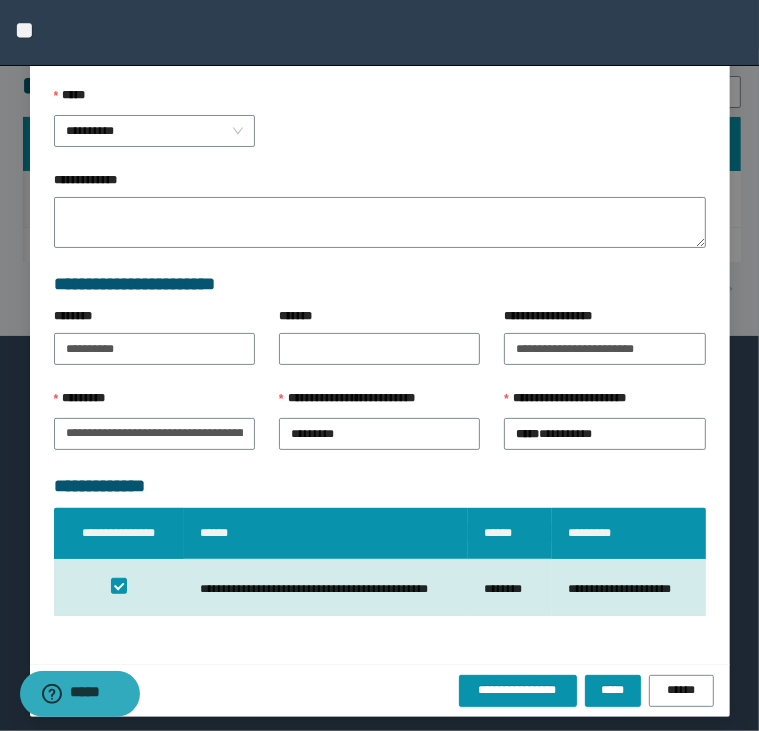 scroll, scrollTop: 308, scrollLeft: 0, axis: vertical 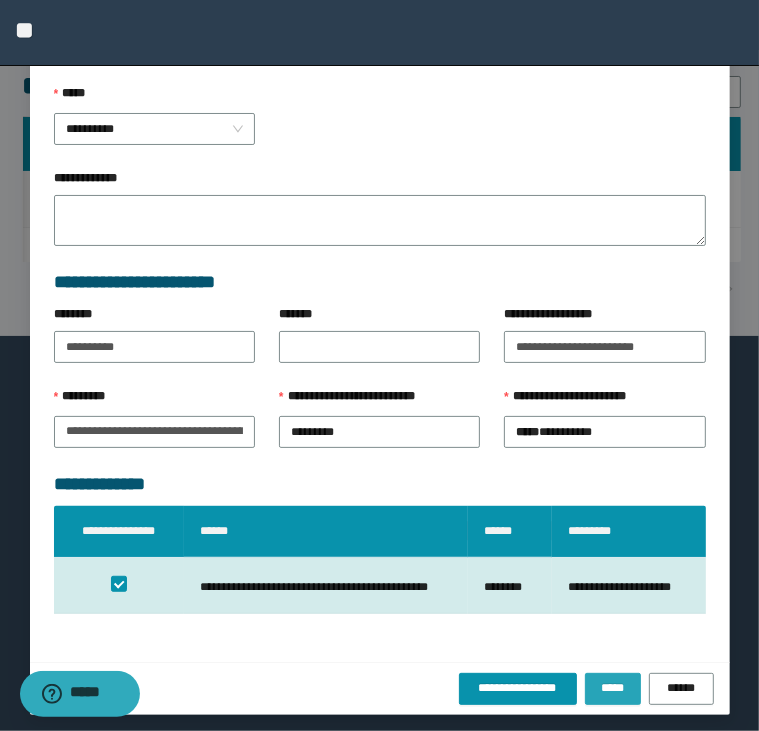 click on "*****" at bounding box center (613, 688) 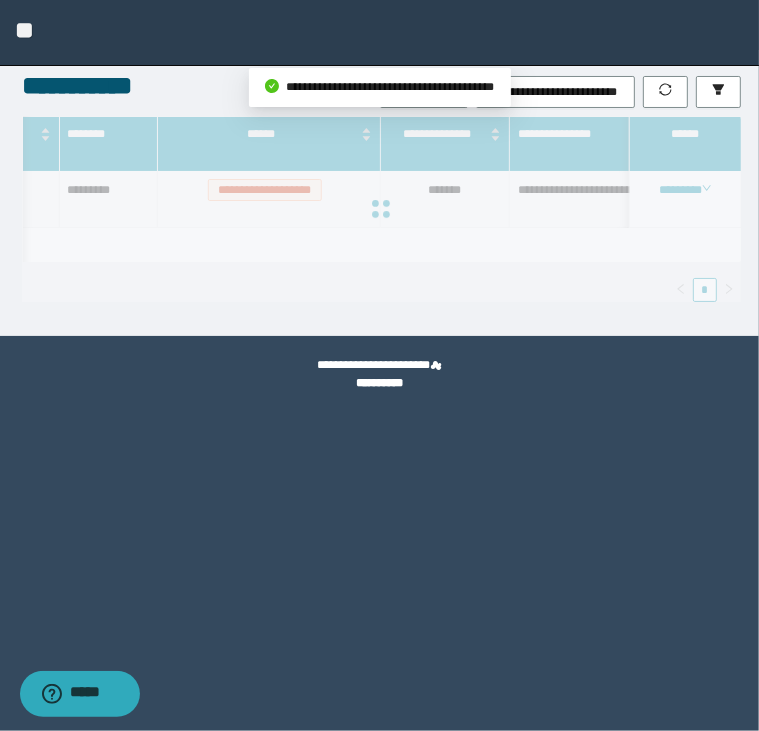 scroll, scrollTop: 0, scrollLeft: 0, axis: both 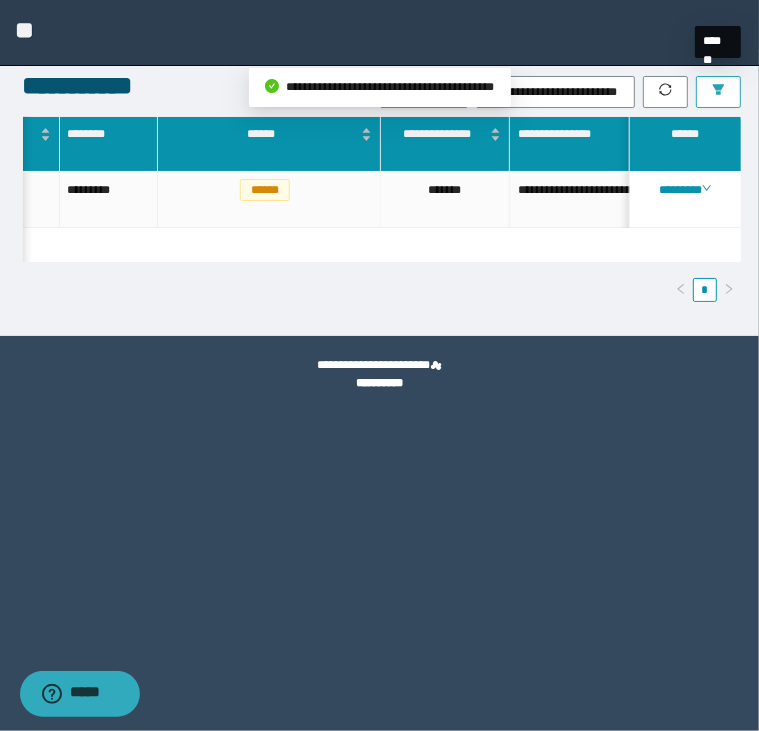 click 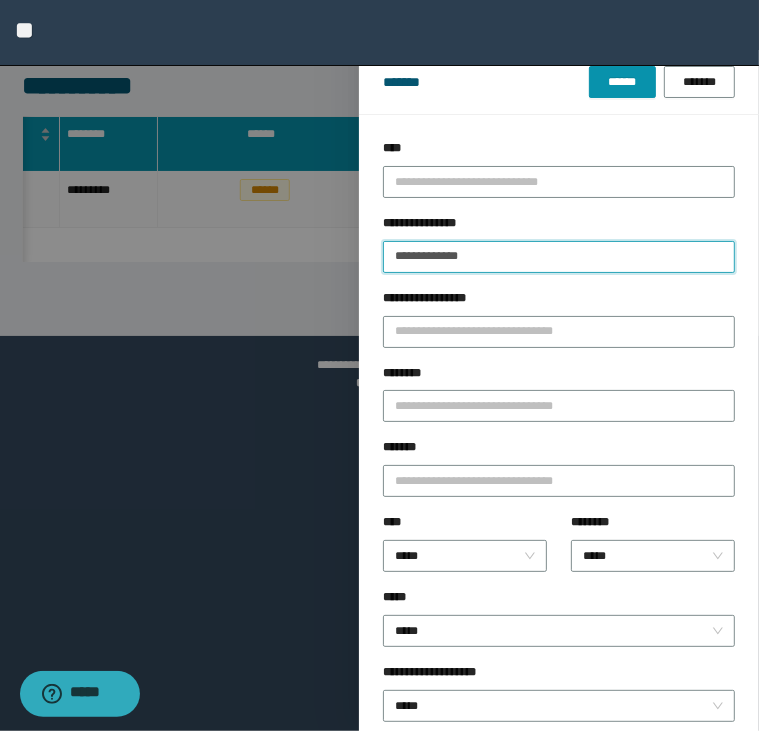 drag, startPoint x: 524, startPoint y: 268, endPoint x: 246, endPoint y: 294, distance: 279.21317 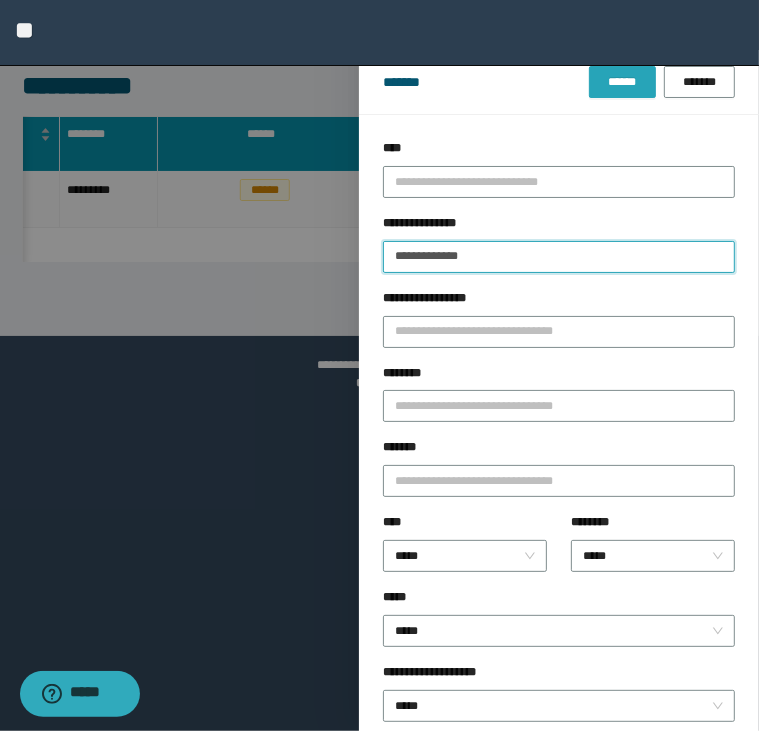 type on "**********" 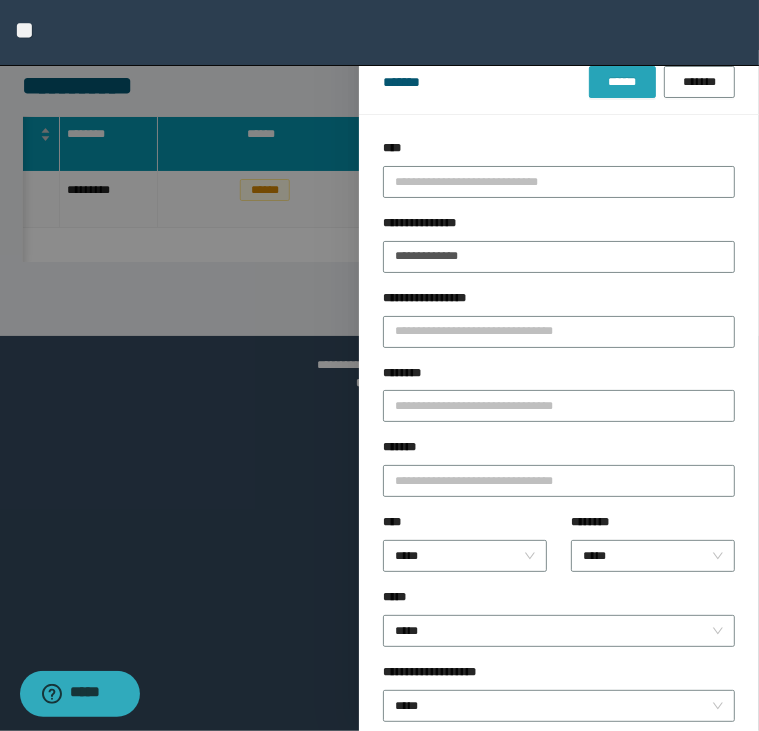 click on "******" at bounding box center (622, 82) 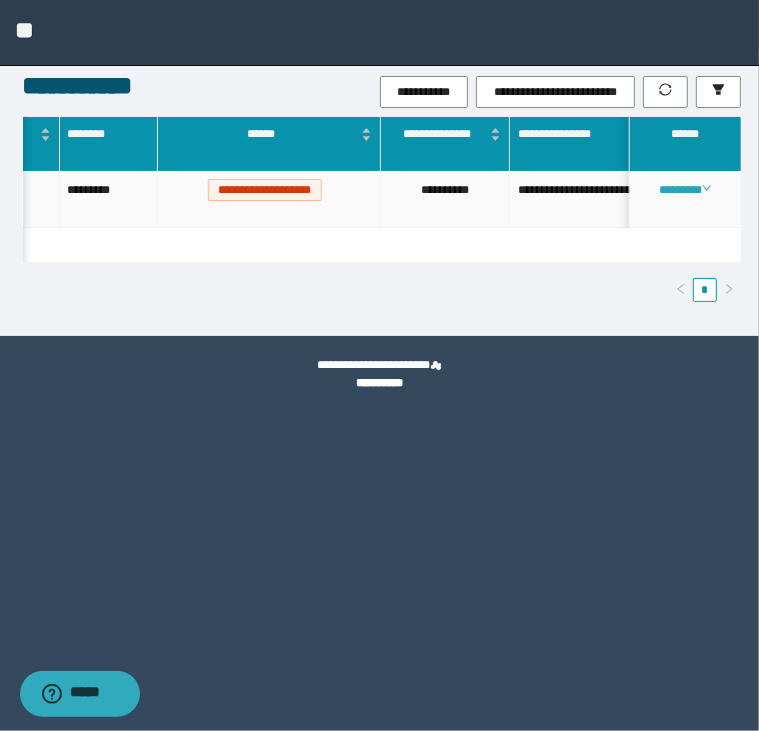 click on "********" at bounding box center (685, 190) 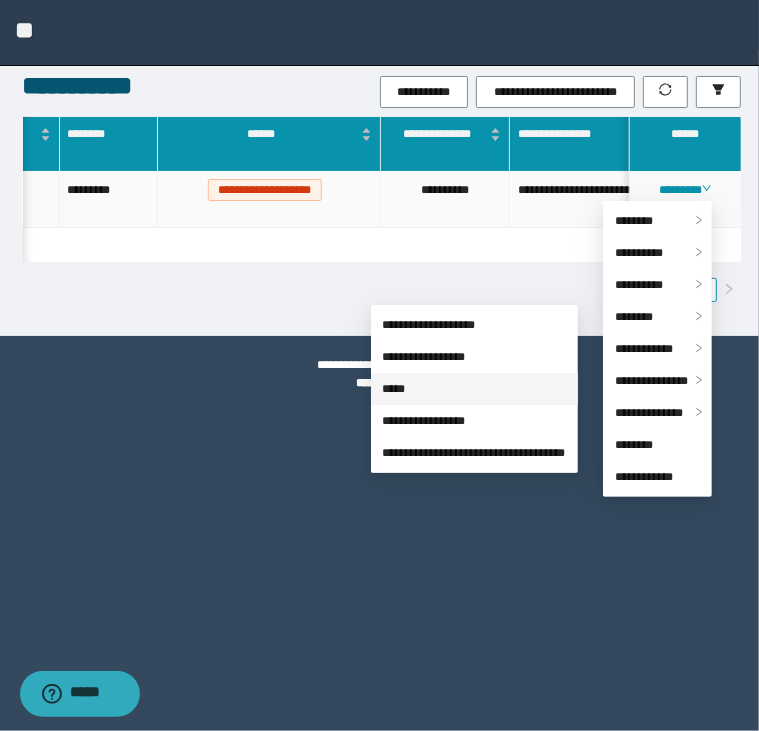 click on "*****" at bounding box center (394, 389) 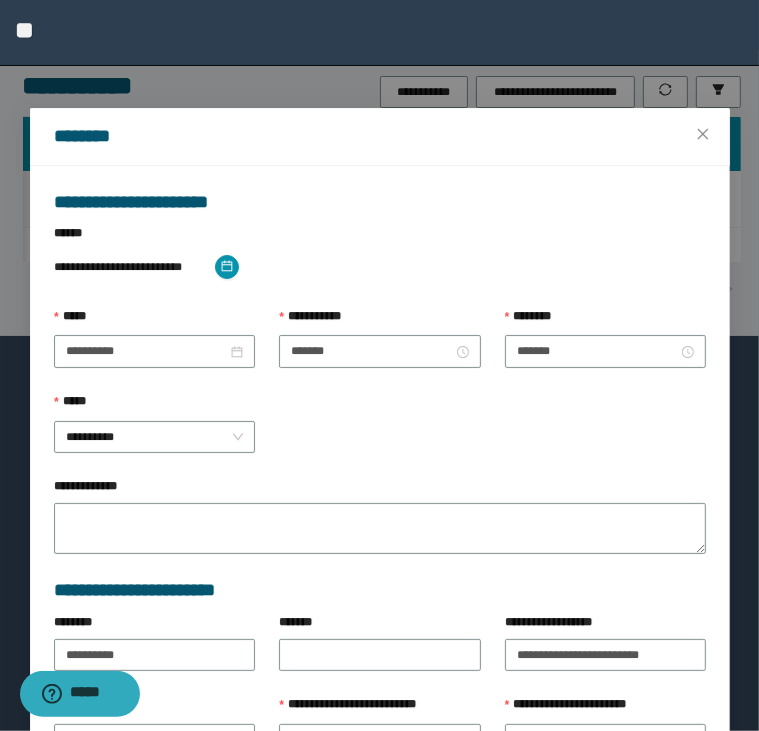type on "*******" 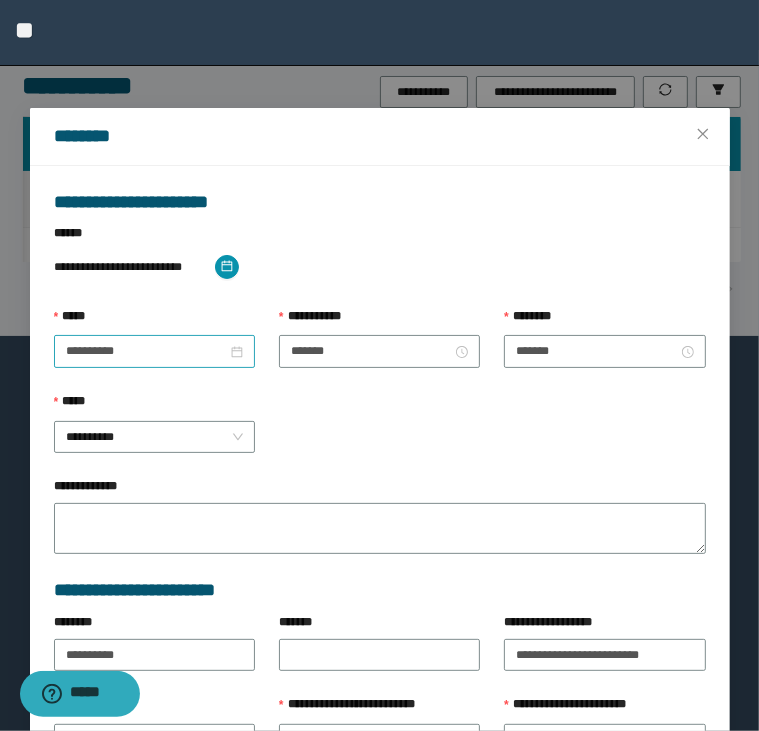 click on "**********" at bounding box center (154, 351) 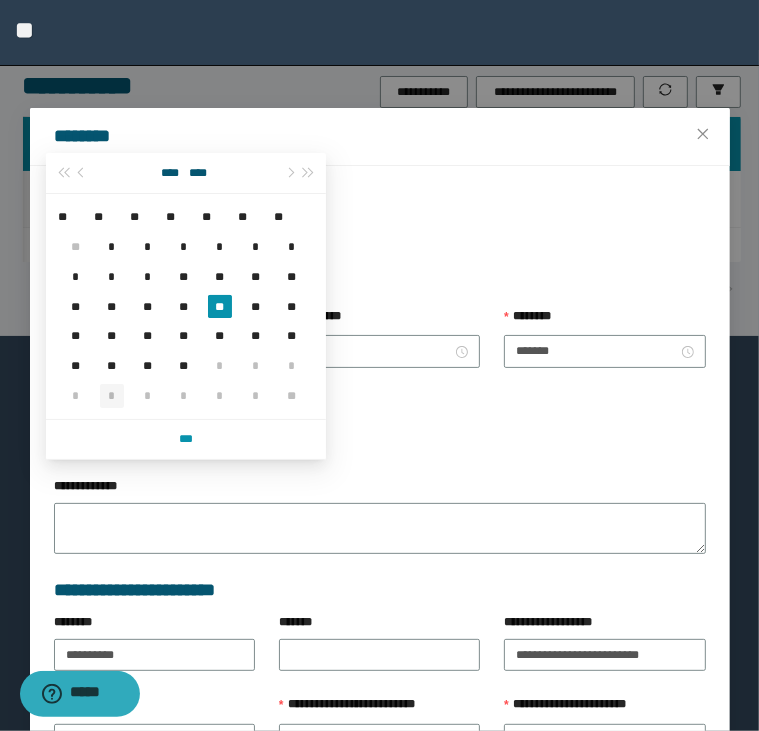 type on "**********" 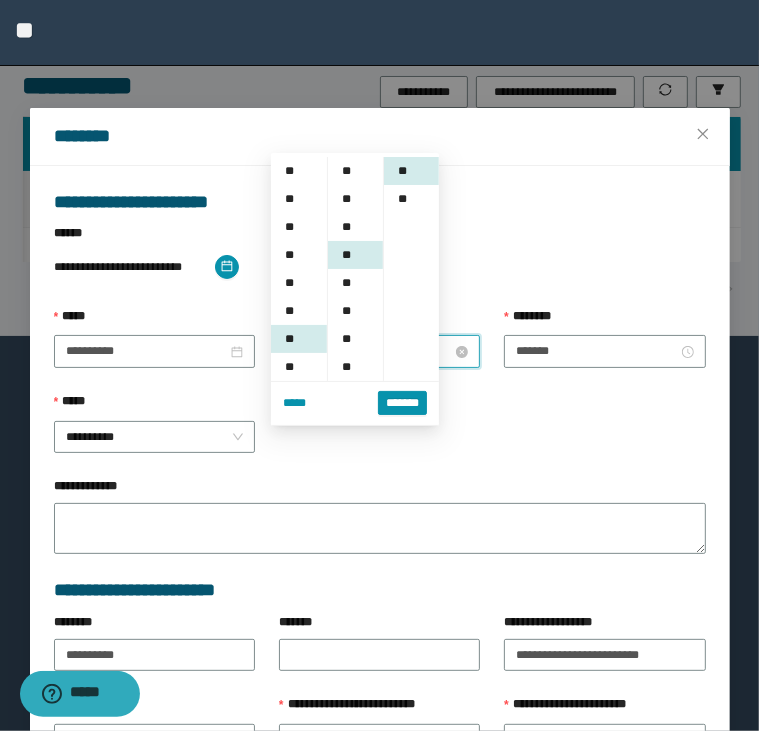 click on "*******" at bounding box center (371, 351) 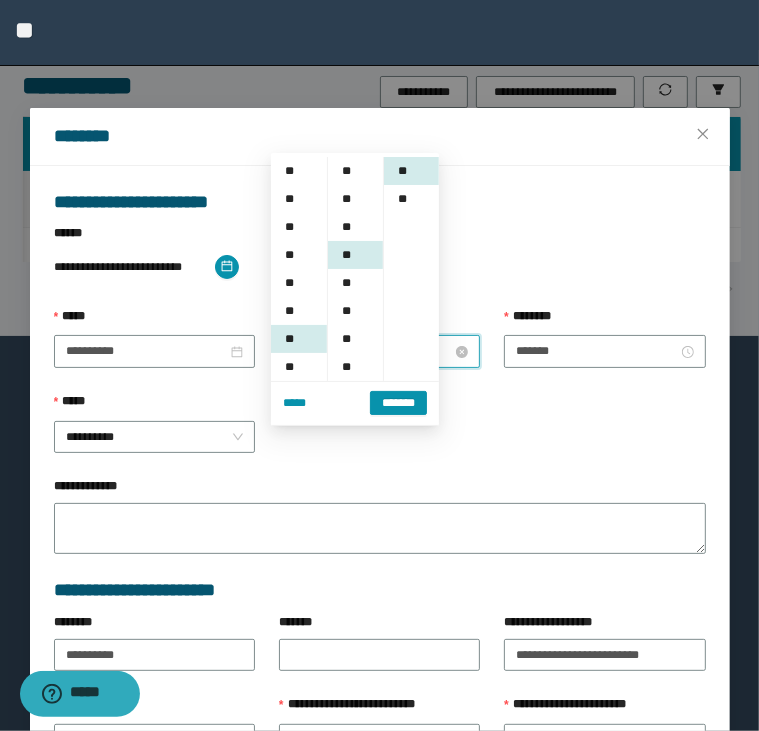 scroll, scrollTop: 168, scrollLeft: 0, axis: vertical 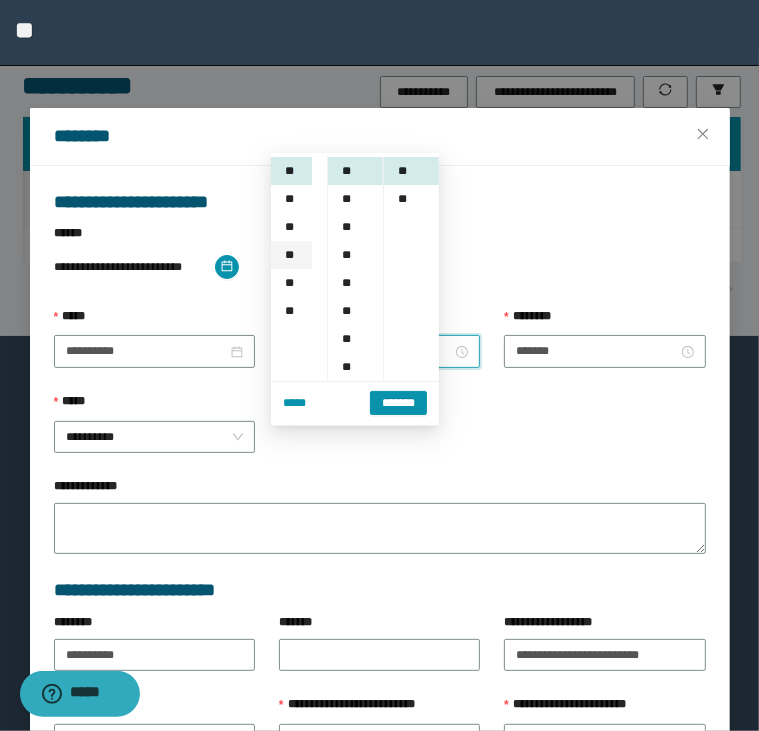 click on "**" at bounding box center (291, 255) 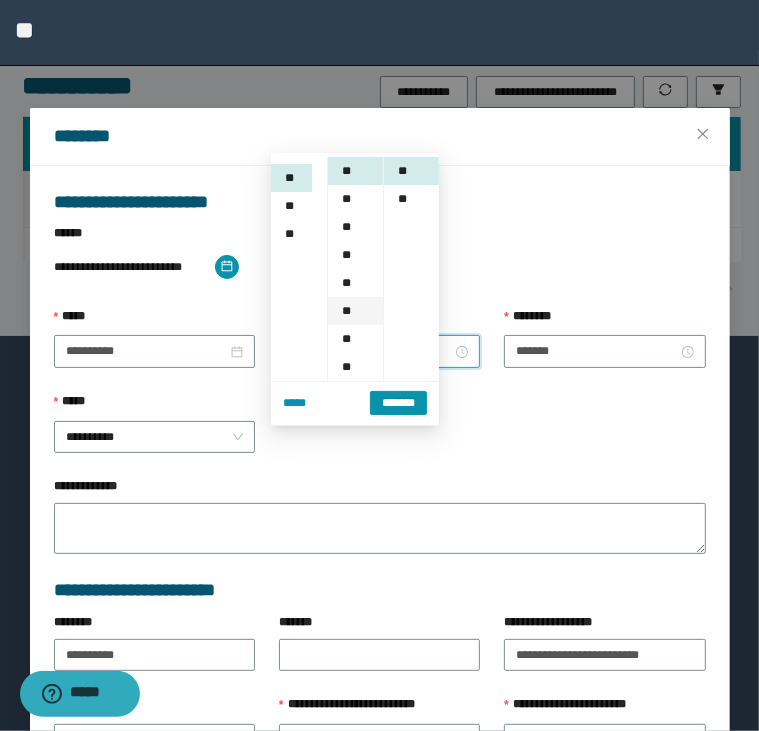 scroll, scrollTop: 252, scrollLeft: 0, axis: vertical 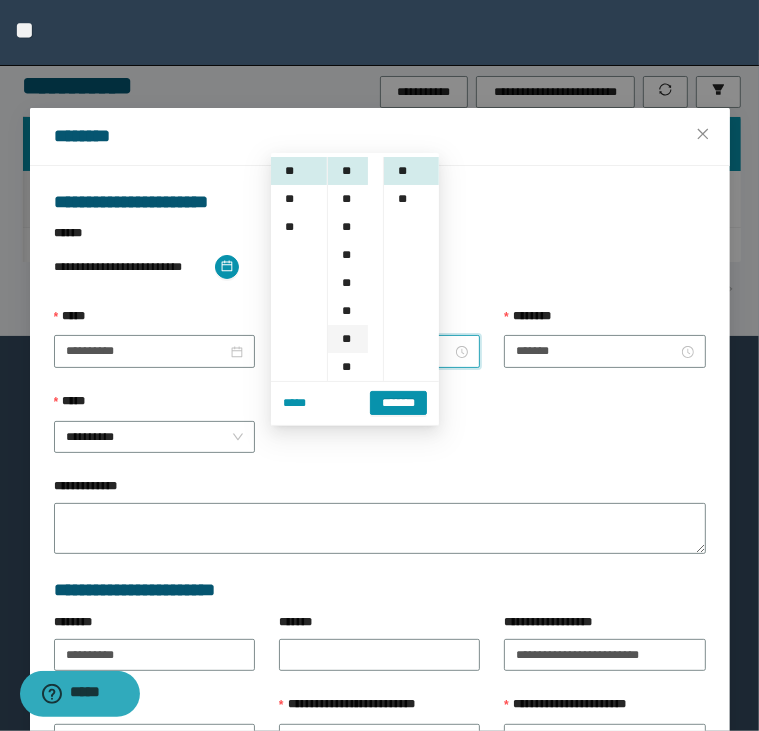 click on "**" at bounding box center [348, 339] 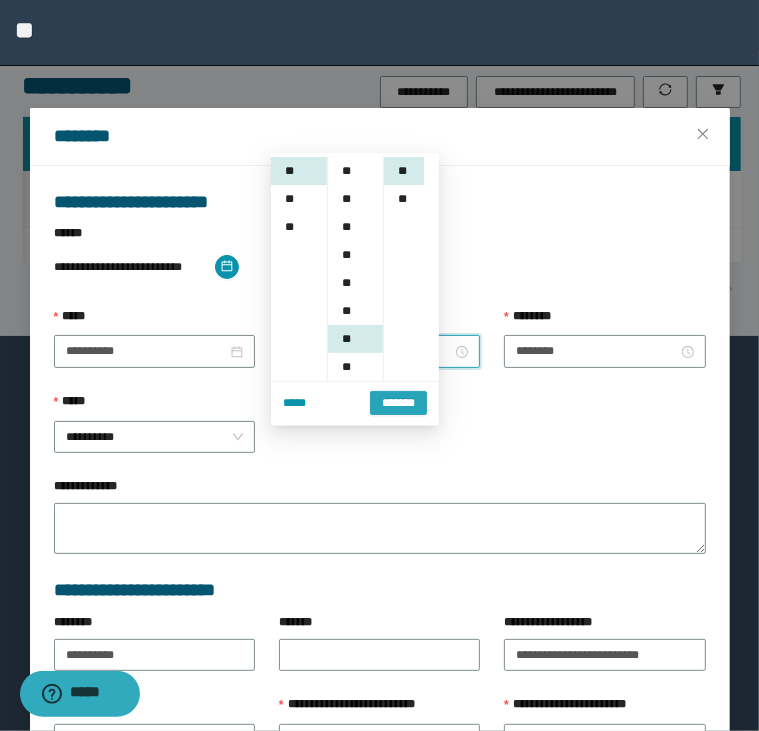 scroll, scrollTop: 252, scrollLeft: 0, axis: vertical 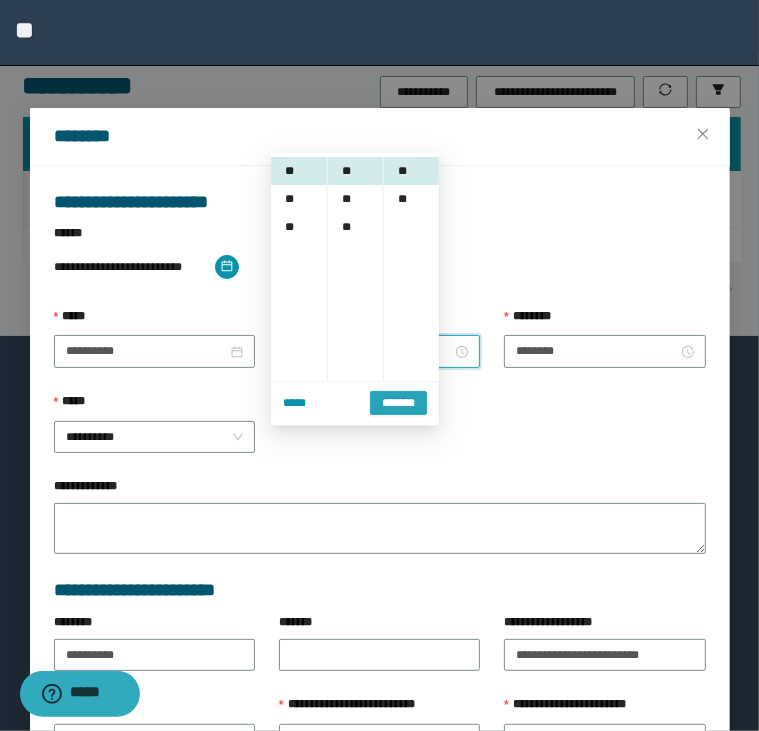 click on "*******" at bounding box center (398, 403) 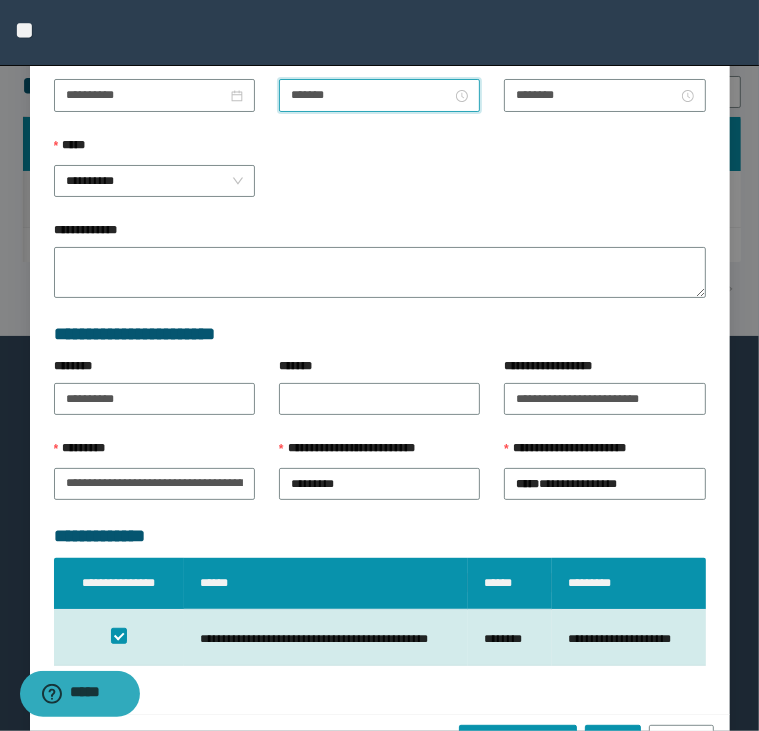 scroll, scrollTop: 308, scrollLeft: 0, axis: vertical 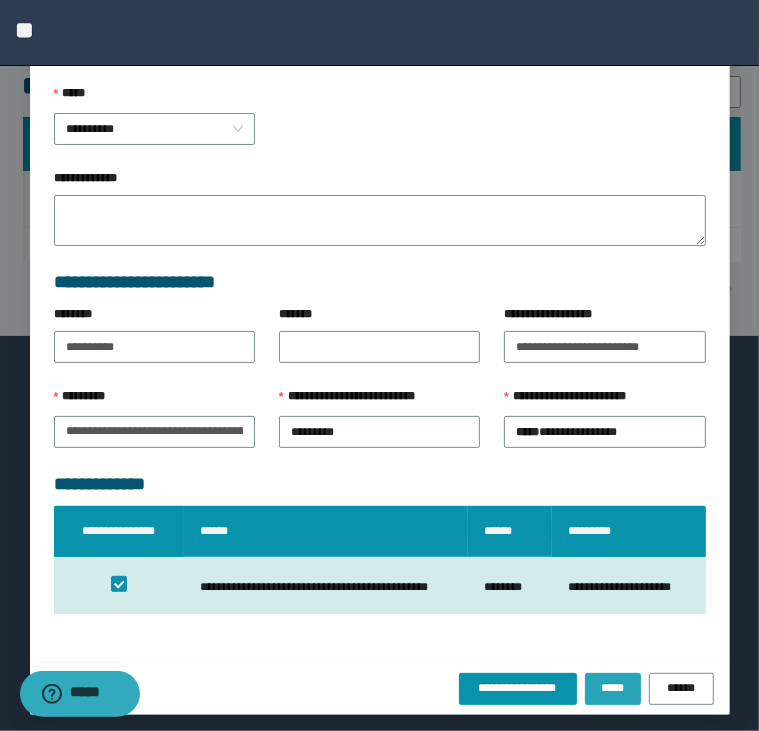 click on "*****" at bounding box center [613, 688] 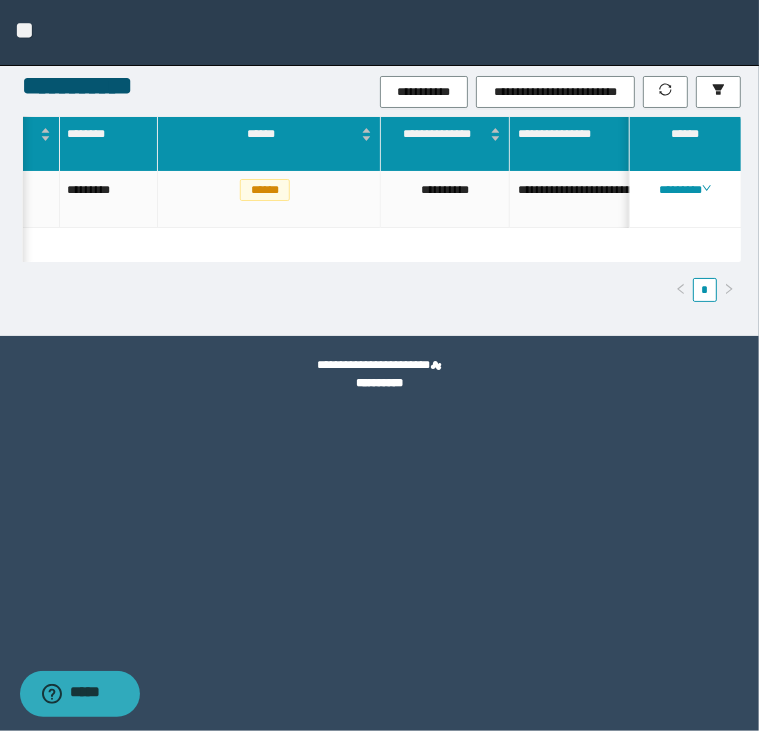 click on "**********" at bounding box center (379, 365) 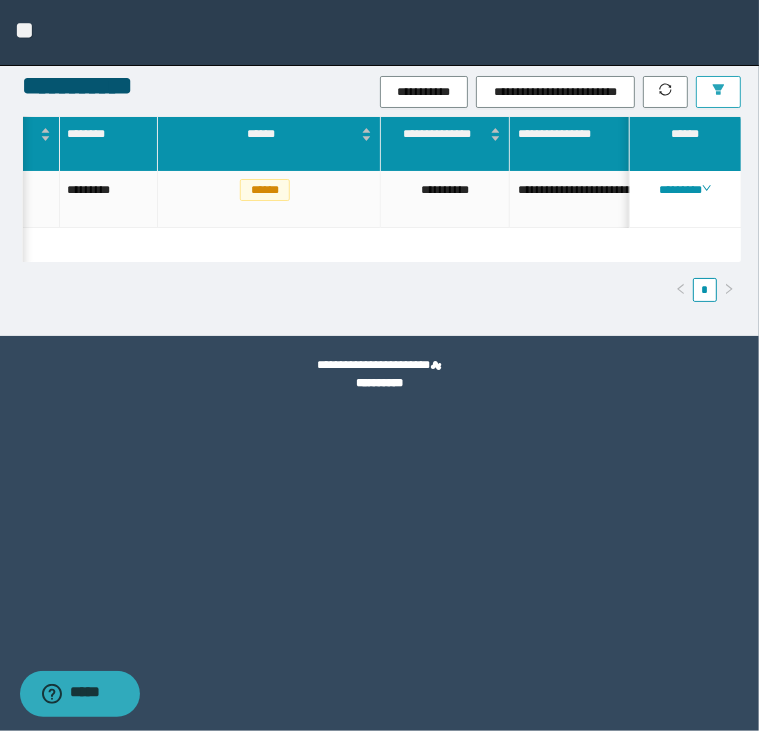 click at bounding box center (718, 92) 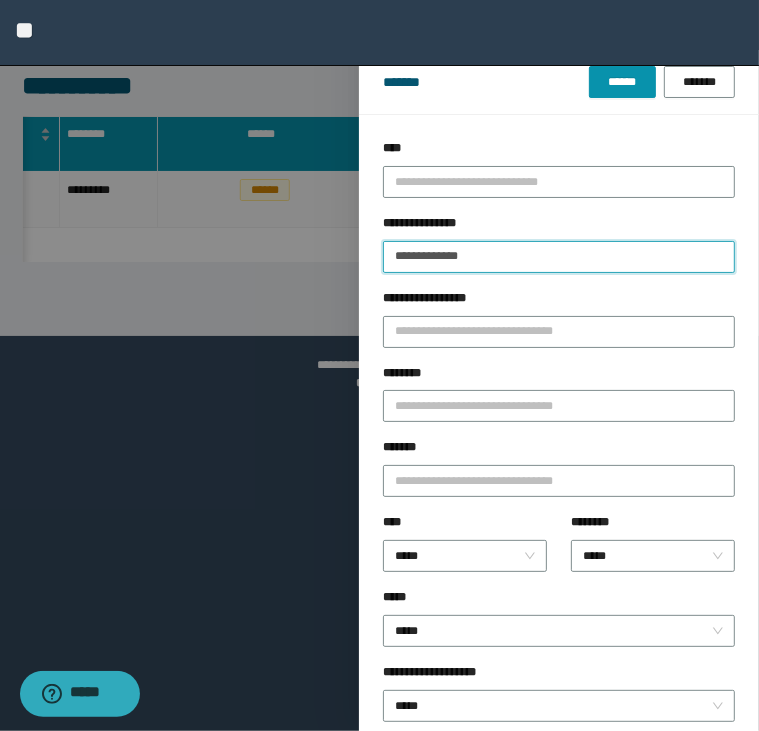 drag, startPoint x: 520, startPoint y: 260, endPoint x: 144, endPoint y: 287, distance: 376.96817 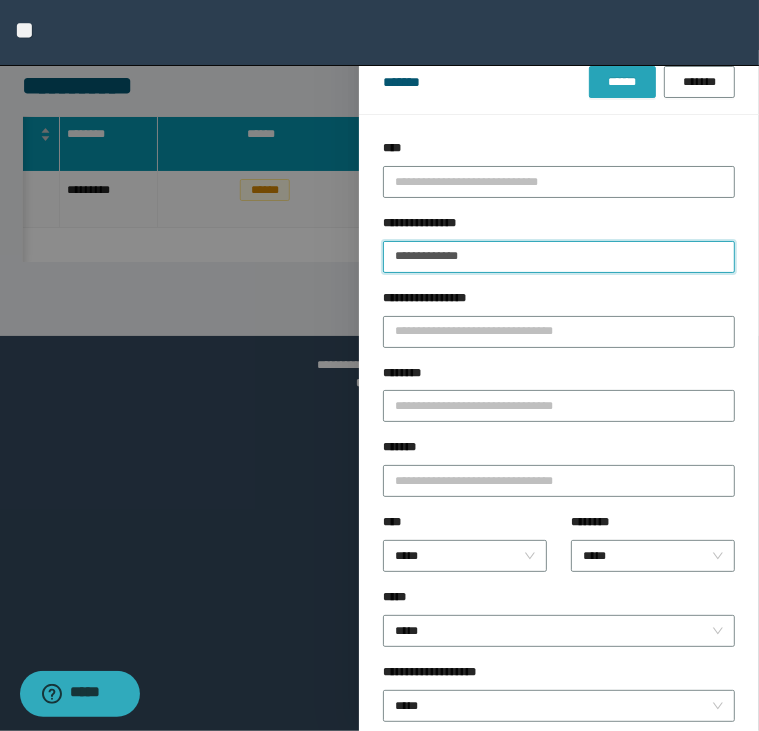 type on "**********" 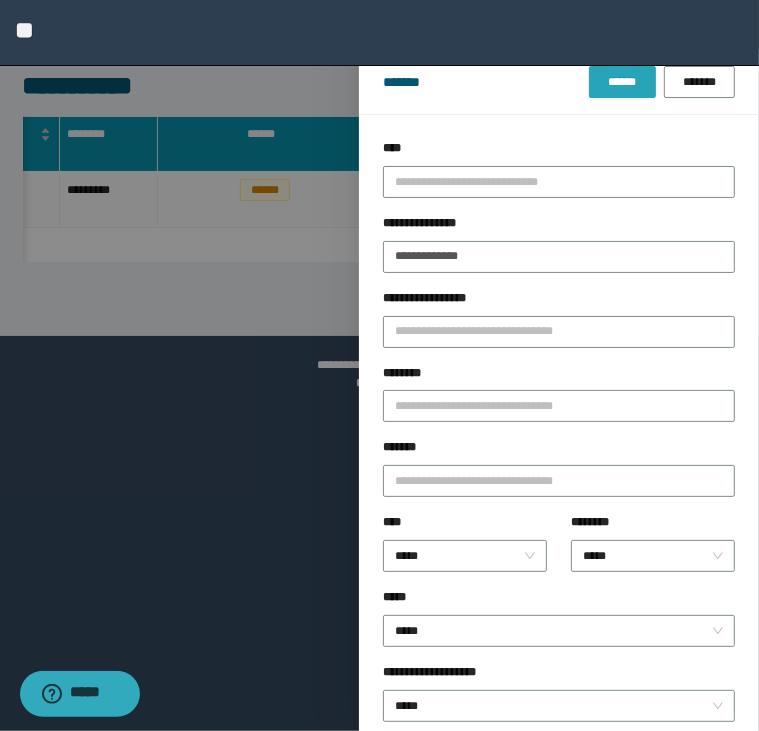 click on "******" at bounding box center [622, 82] 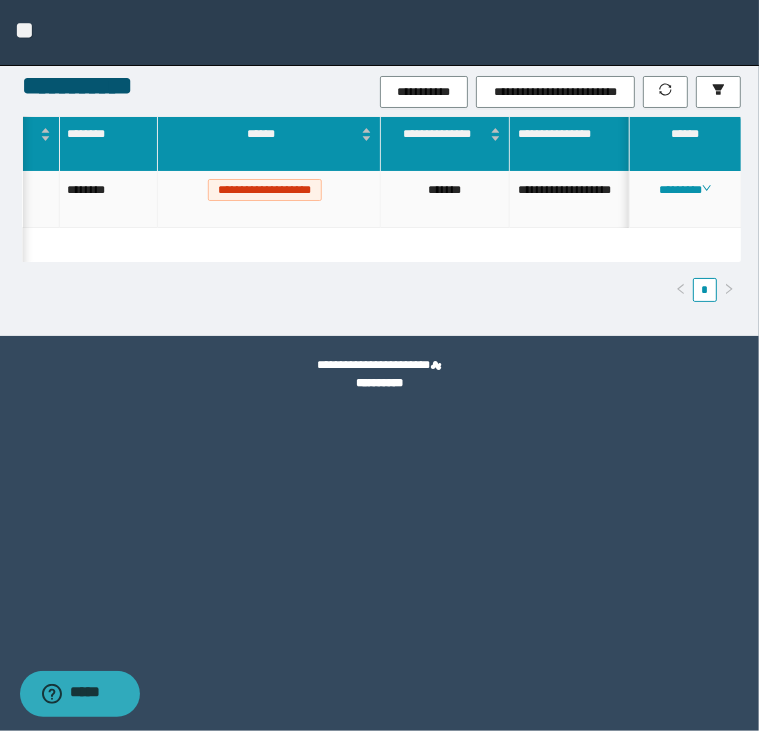 click on "********" at bounding box center (685, 199) 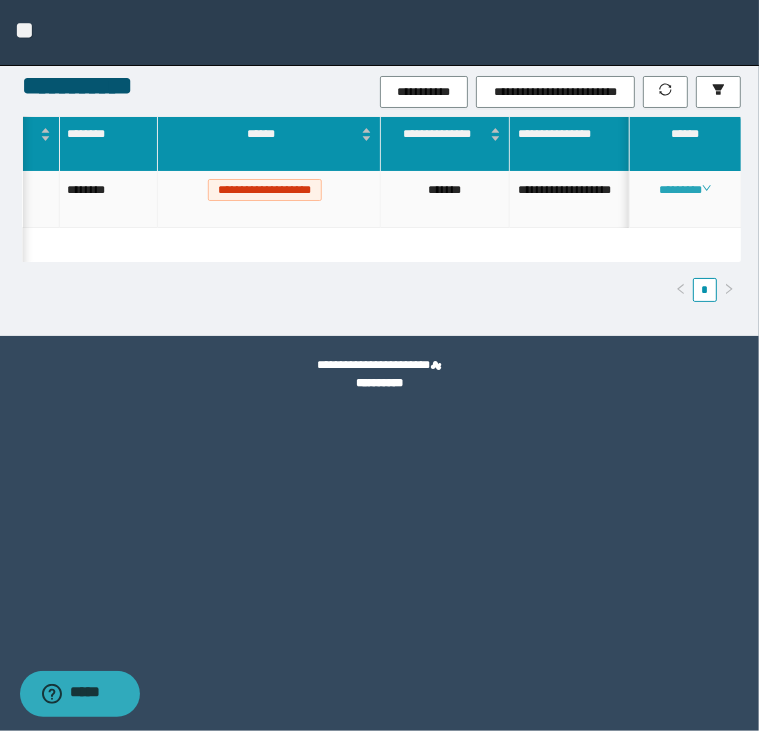 click on "********" at bounding box center [685, 190] 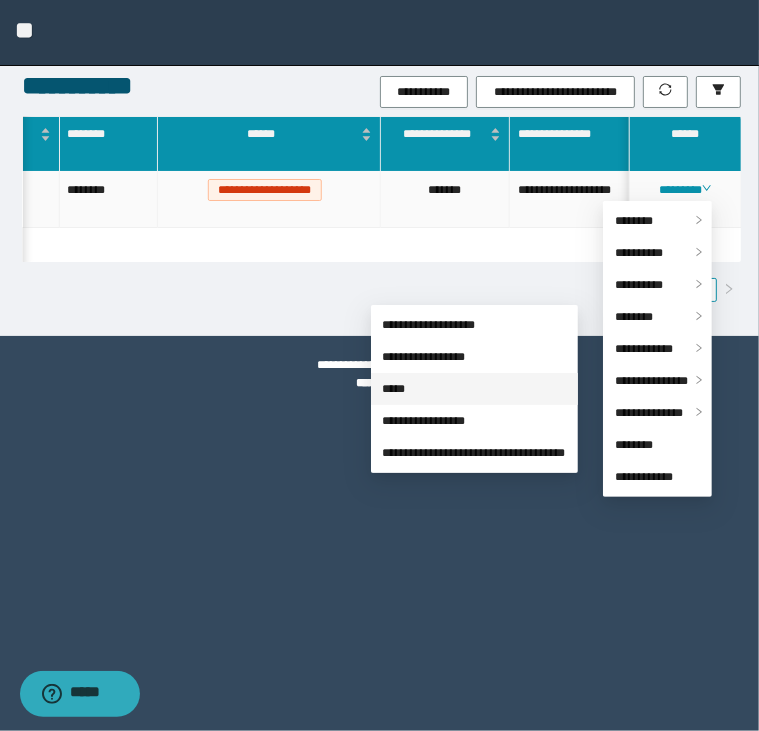 click on "*****" at bounding box center (394, 389) 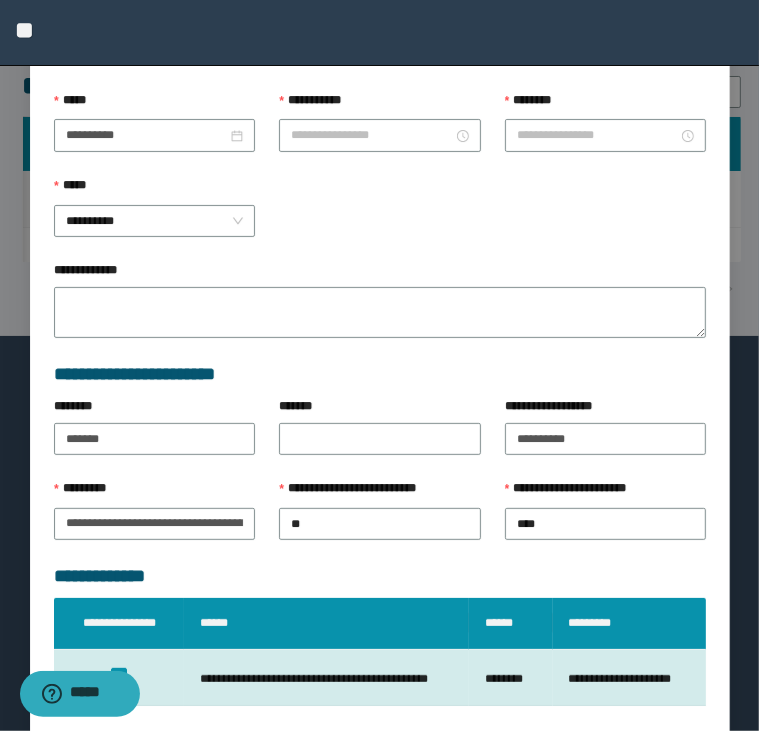 type on "*******" 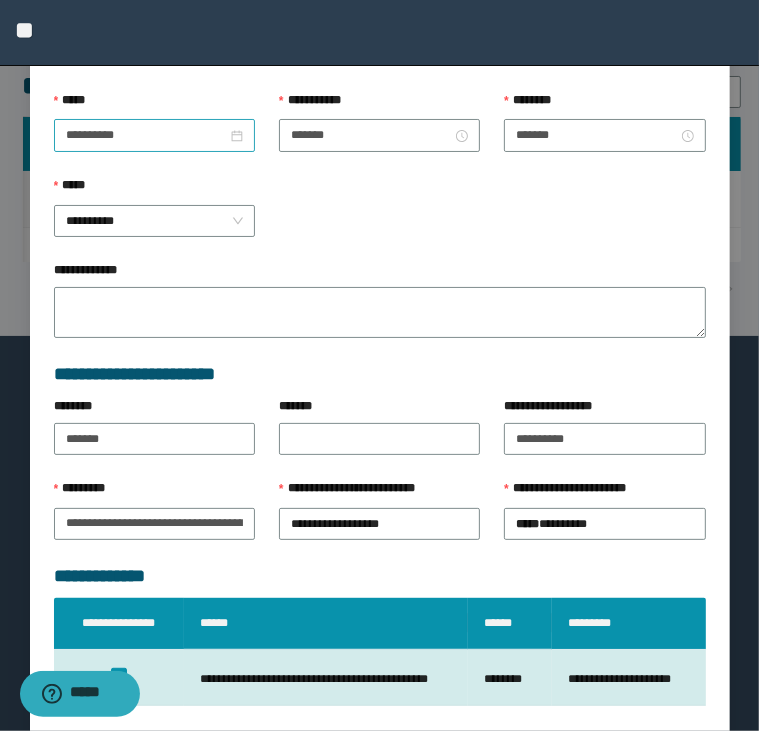 click on "**********" at bounding box center [154, 135] 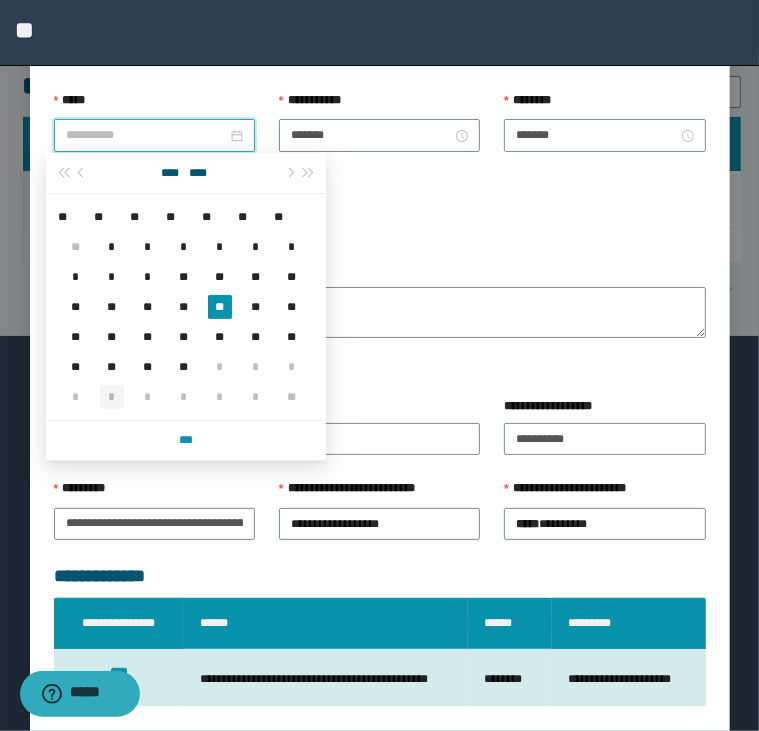 type on "**********" 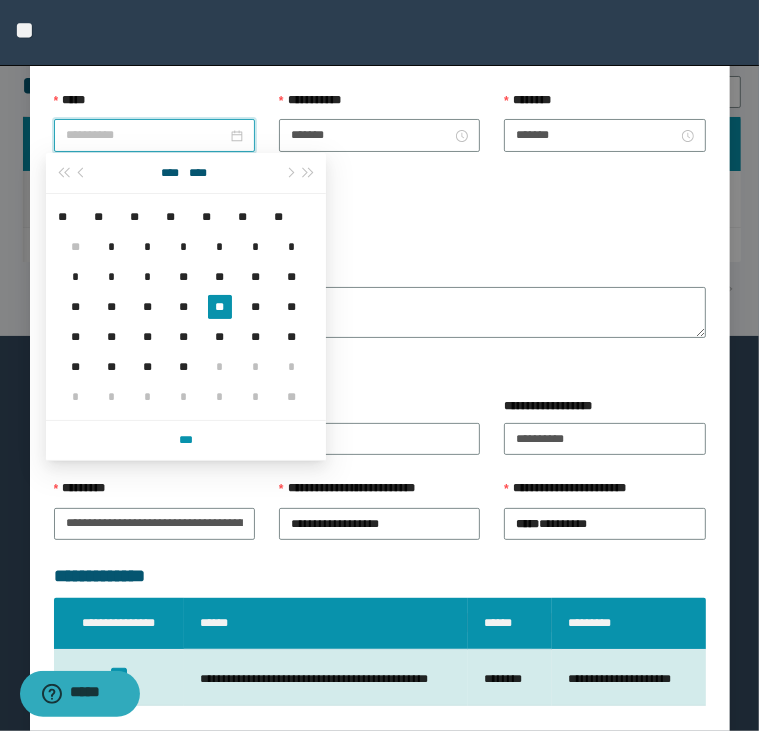click on "*" at bounding box center (112, 397) 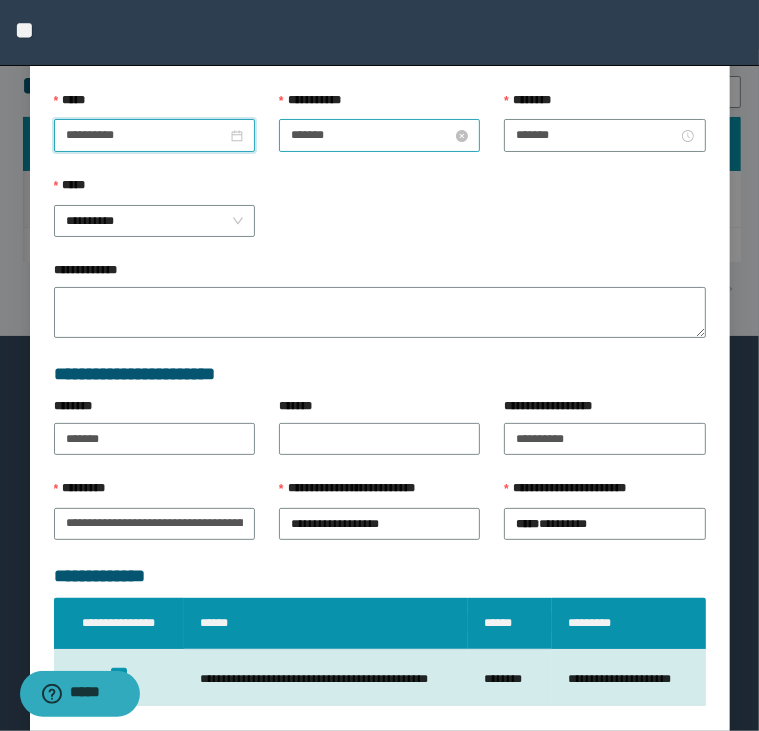 click on "*******" at bounding box center (371, 135) 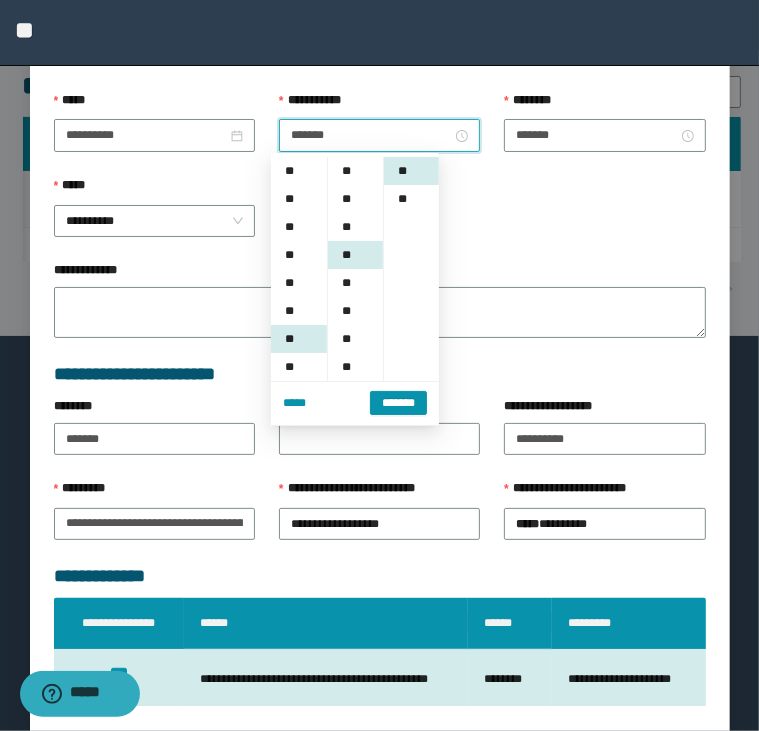 scroll, scrollTop: 168, scrollLeft: 0, axis: vertical 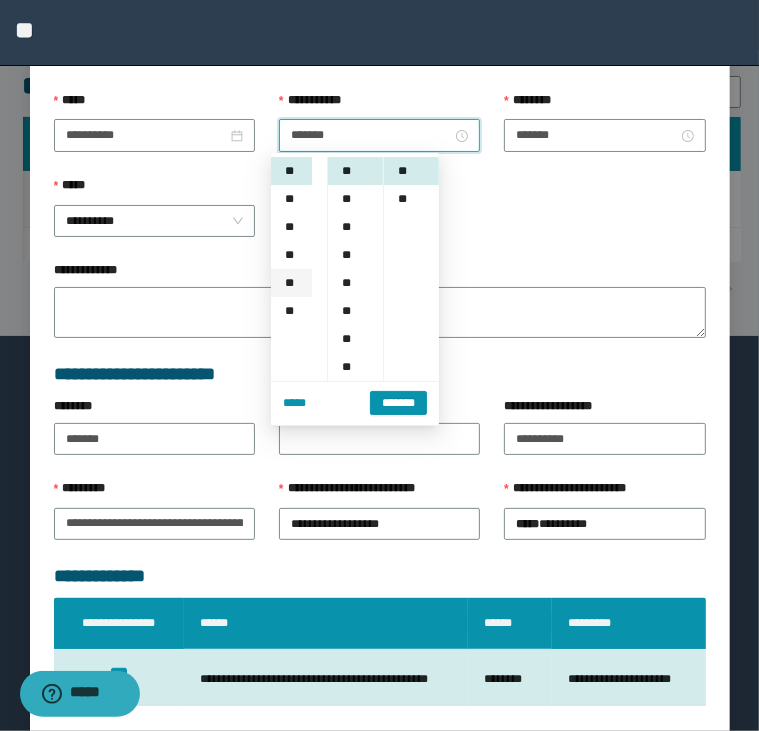 click on "**" at bounding box center [291, 283] 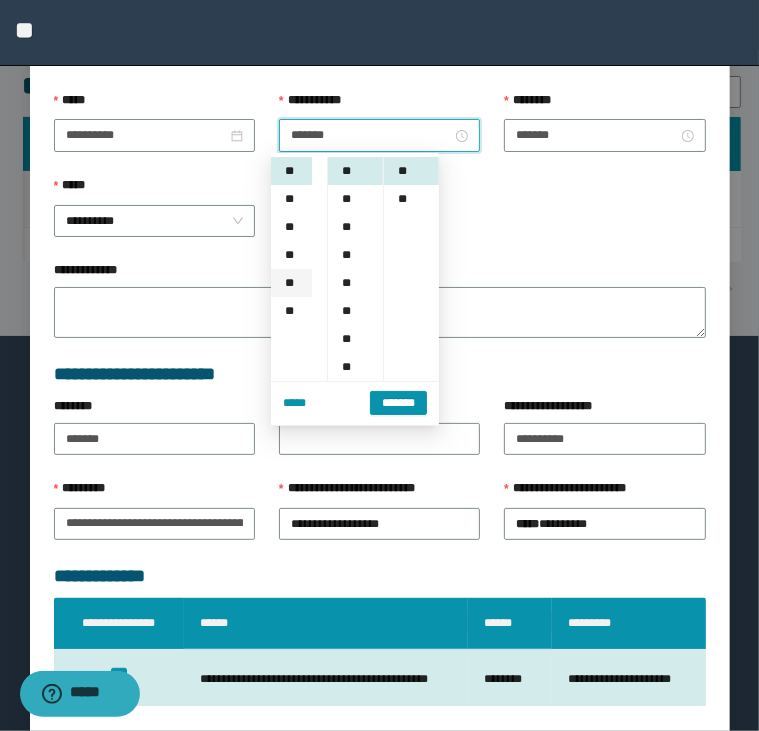 type on "********" 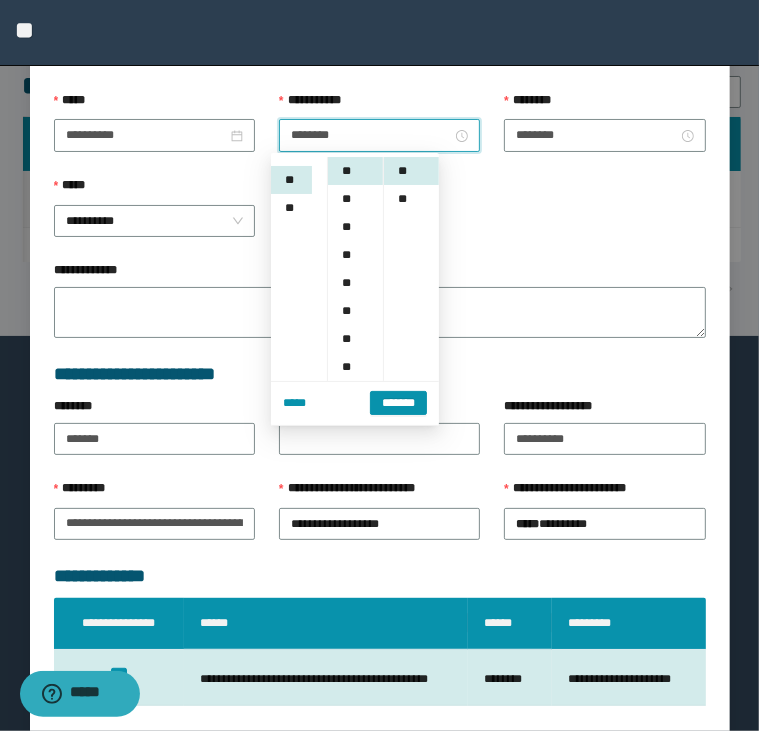 scroll, scrollTop: 280, scrollLeft: 0, axis: vertical 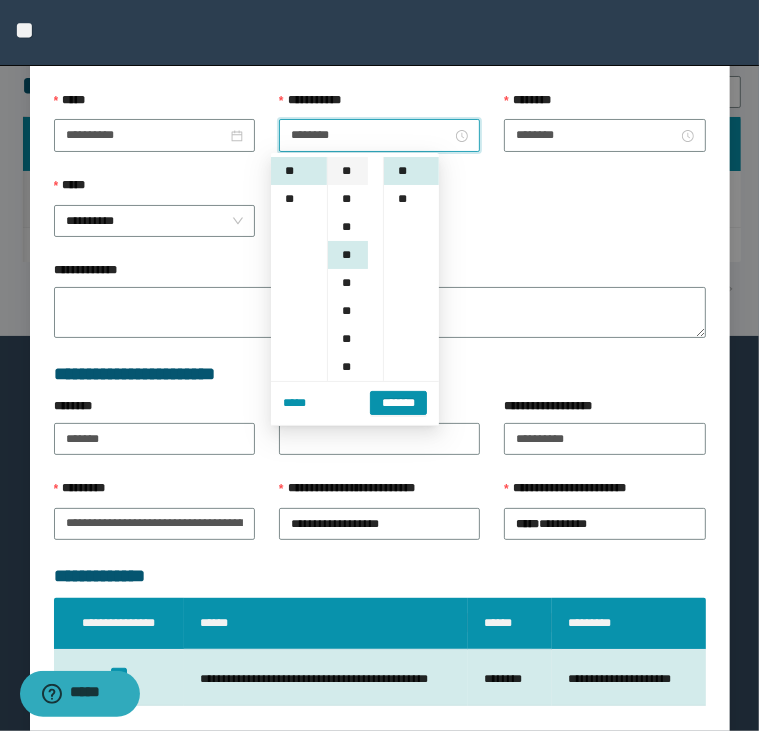 click on "**" at bounding box center [348, 171] 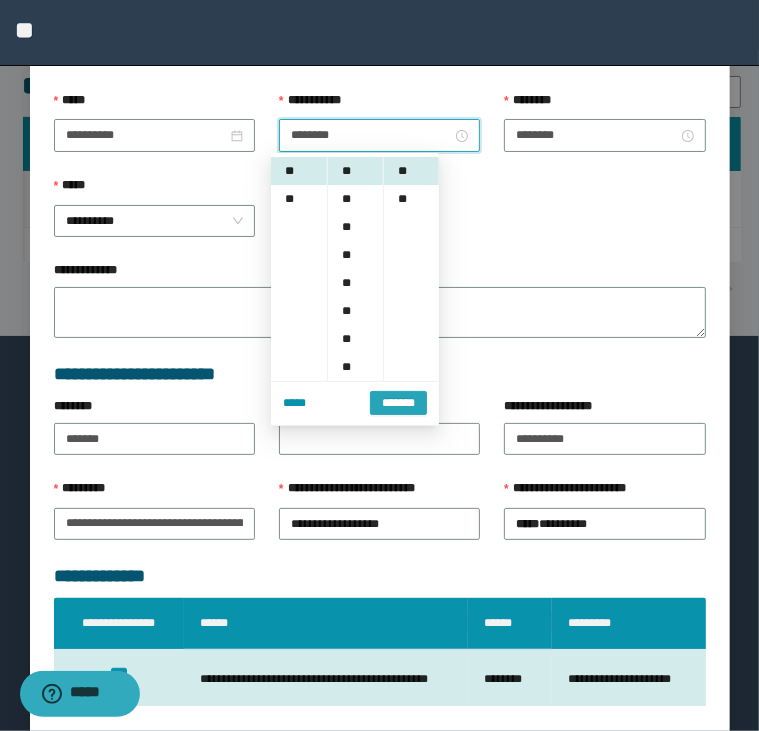 click on "*******" at bounding box center [398, 403] 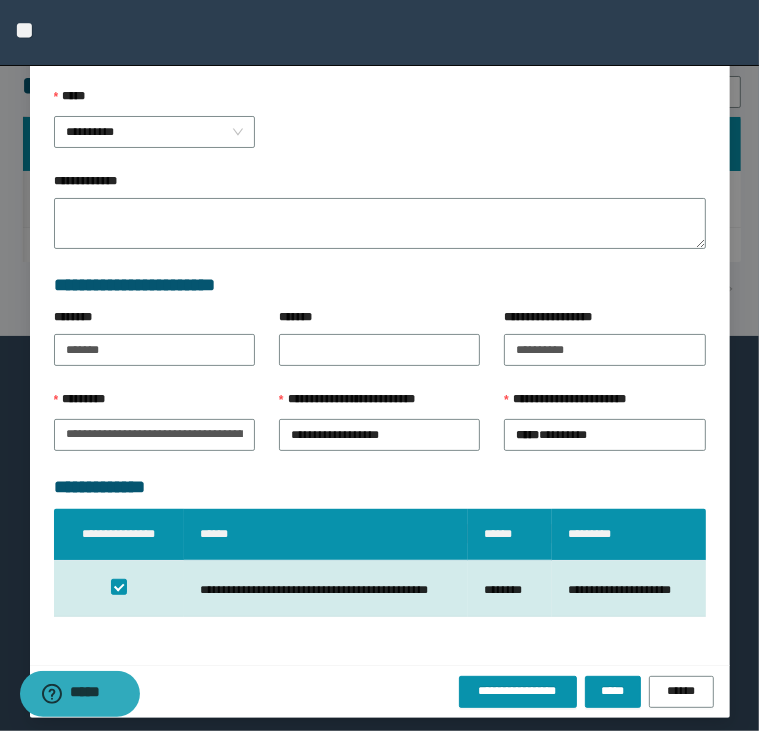 scroll, scrollTop: 308, scrollLeft: 0, axis: vertical 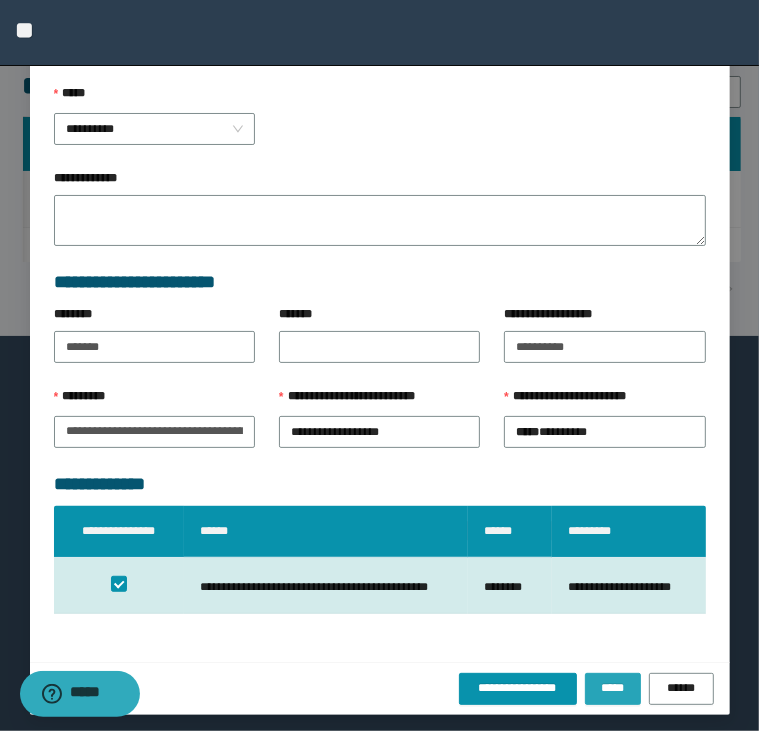 click on "*****" at bounding box center [613, 688] 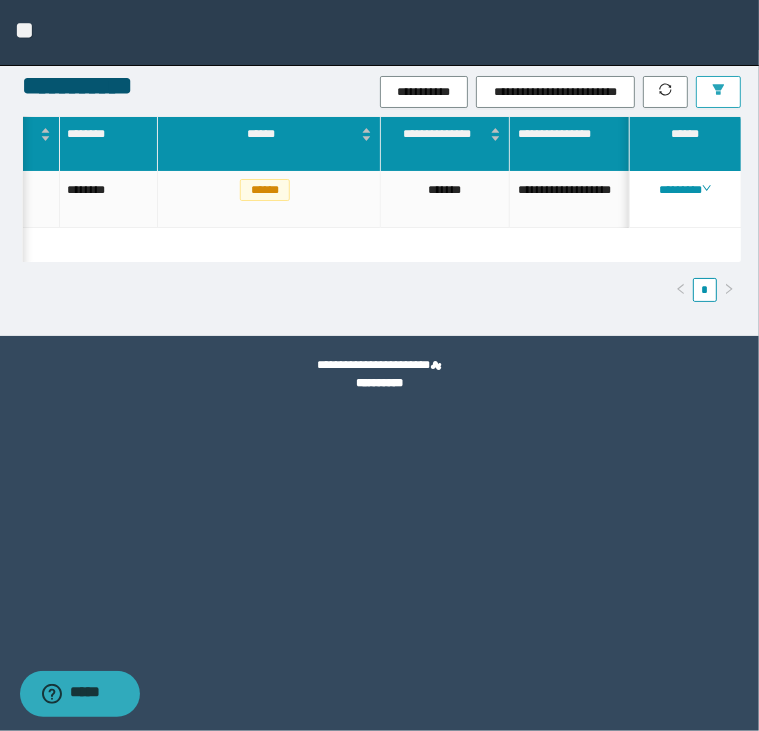 click at bounding box center [718, 92] 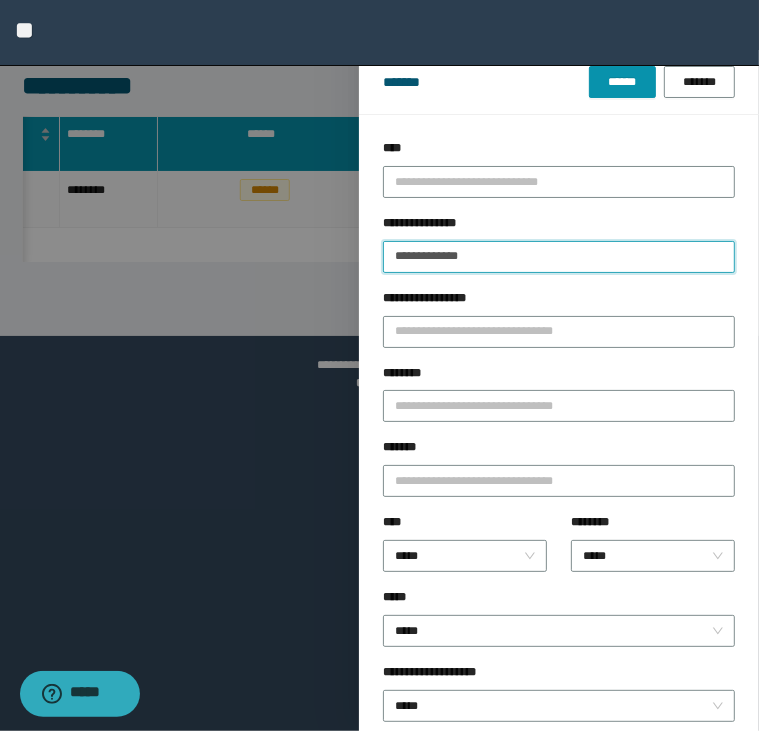 drag, startPoint x: 510, startPoint y: 252, endPoint x: 318, endPoint y: 271, distance: 192.93782 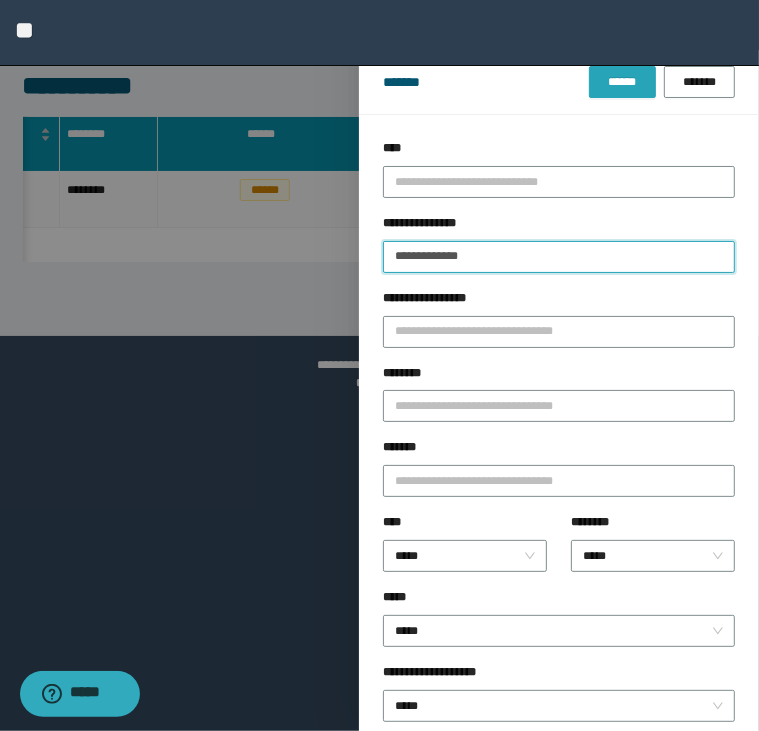 type on "**********" 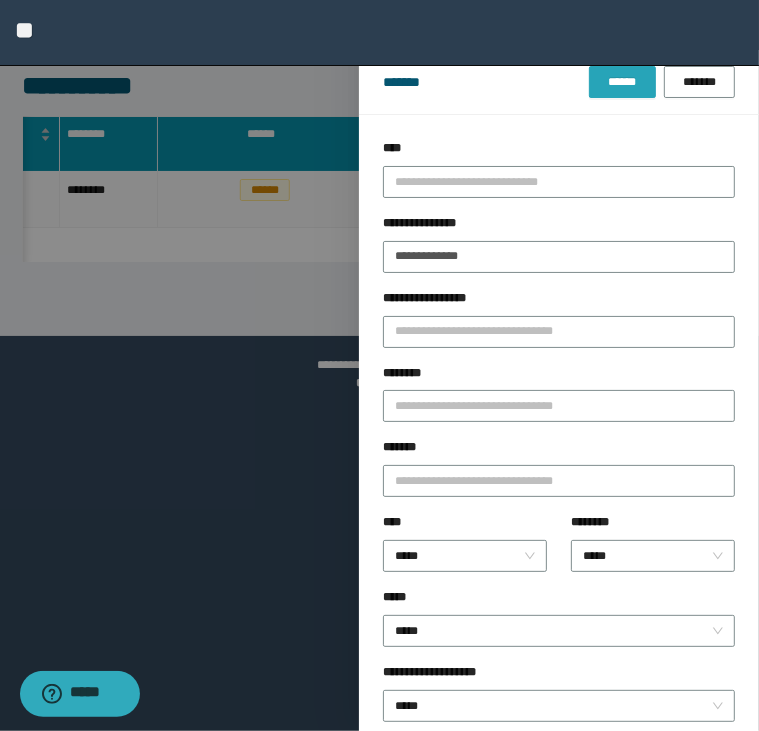 click on "******" at bounding box center (622, 82) 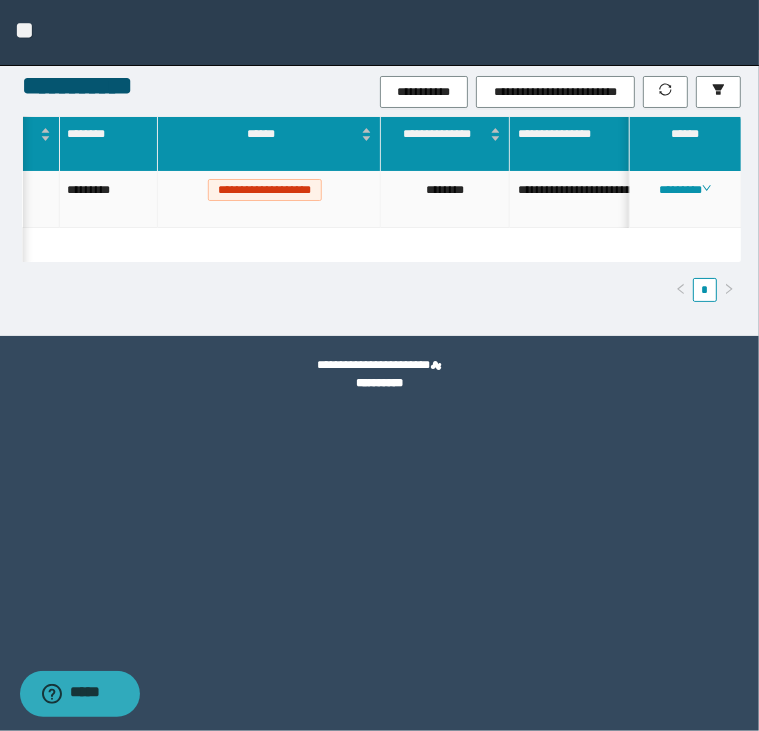 click on "********" at bounding box center [685, 199] 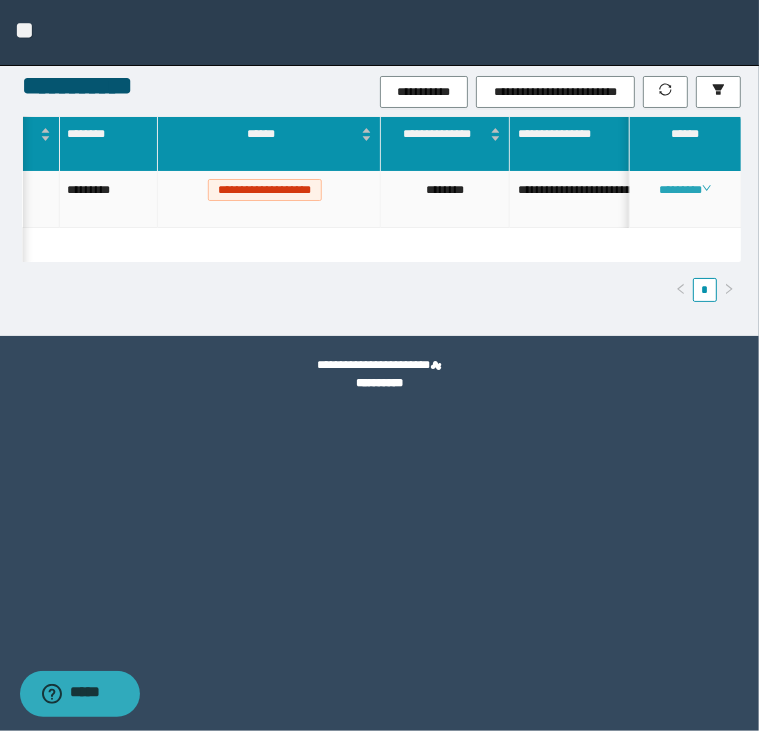 click on "********" at bounding box center (685, 190) 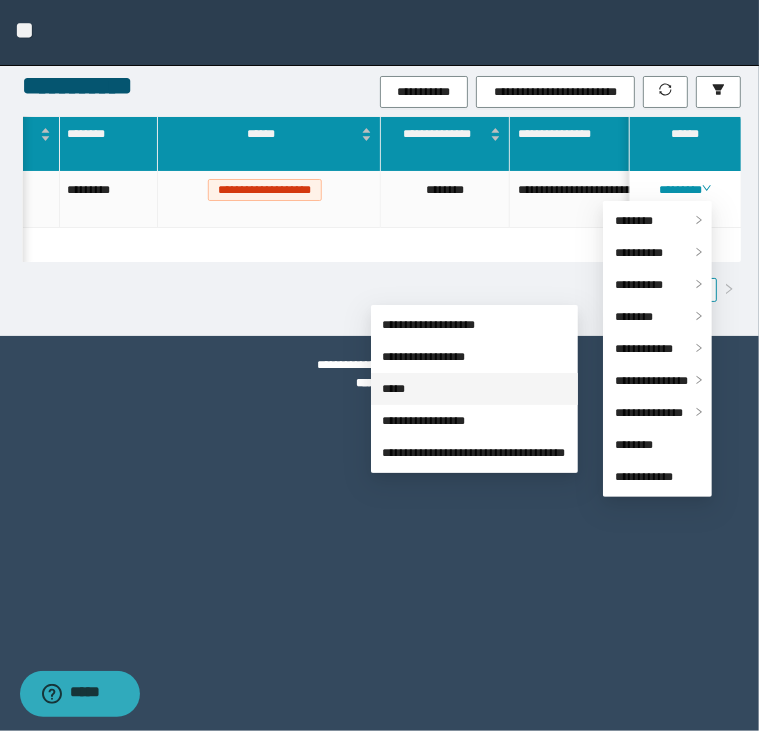 drag, startPoint x: 494, startPoint y: 394, endPoint x: 365, endPoint y: 387, distance: 129.18979 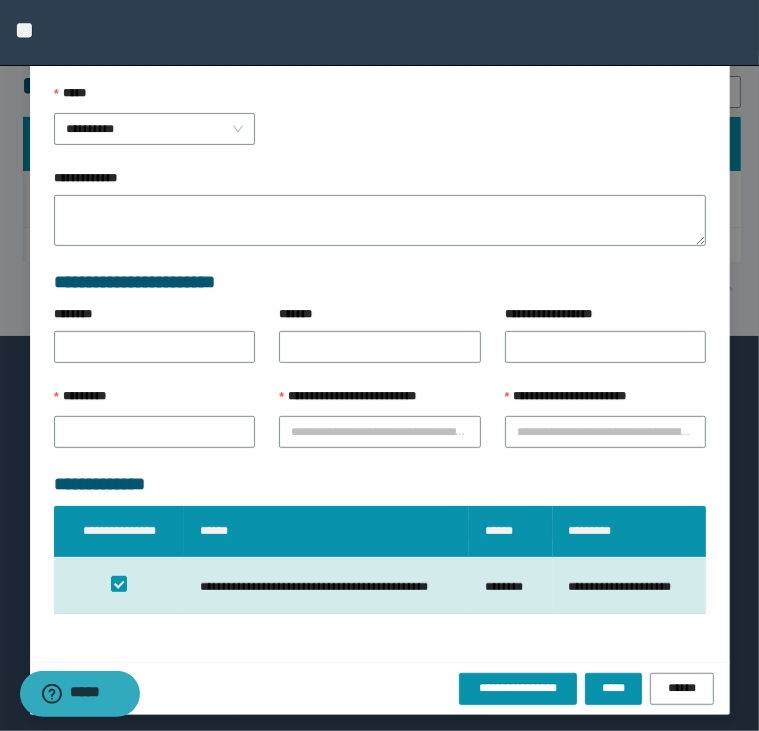 scroll, scrollTop: 216, scrollLeft: 0, axis: vertical 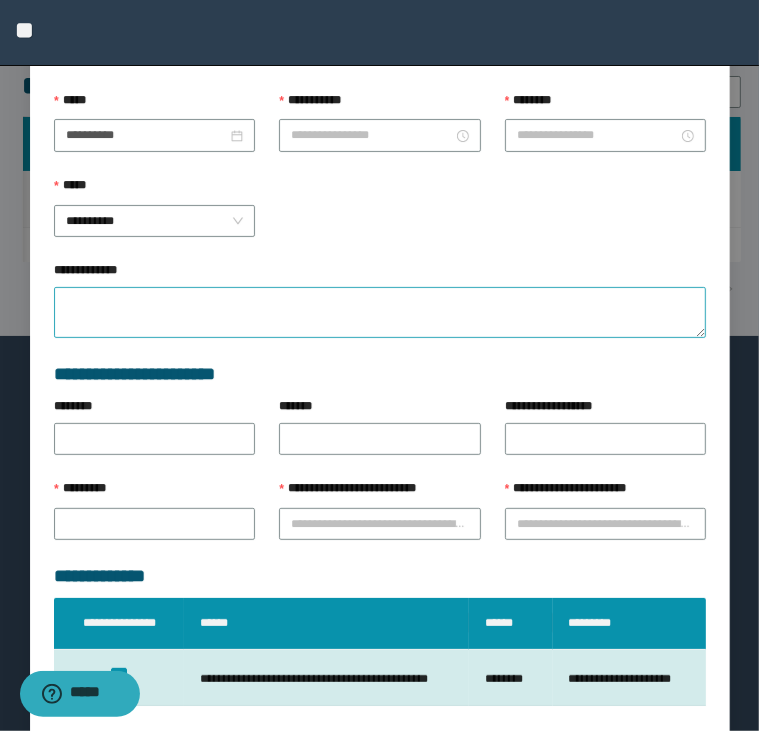 type on "**********" 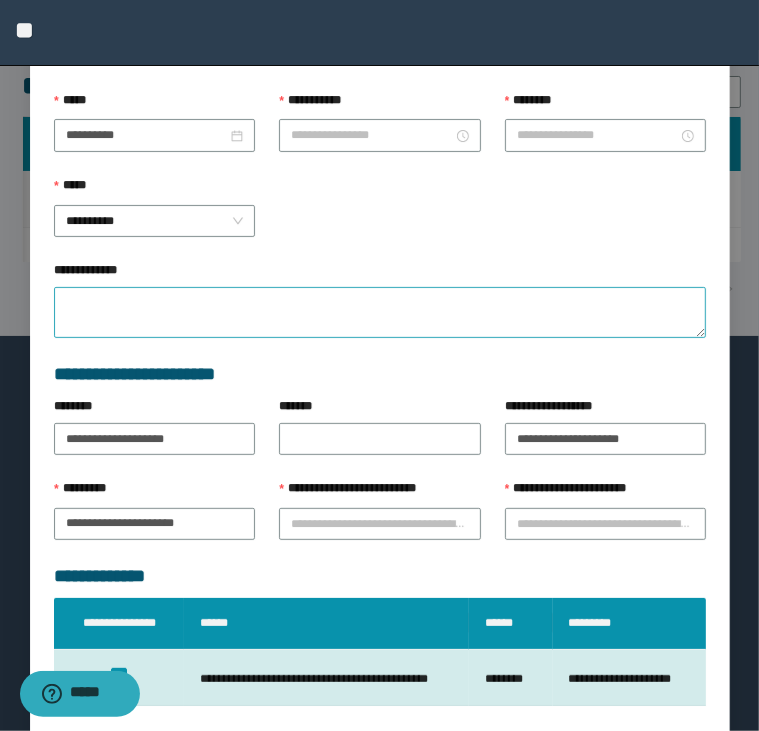type on "*******" 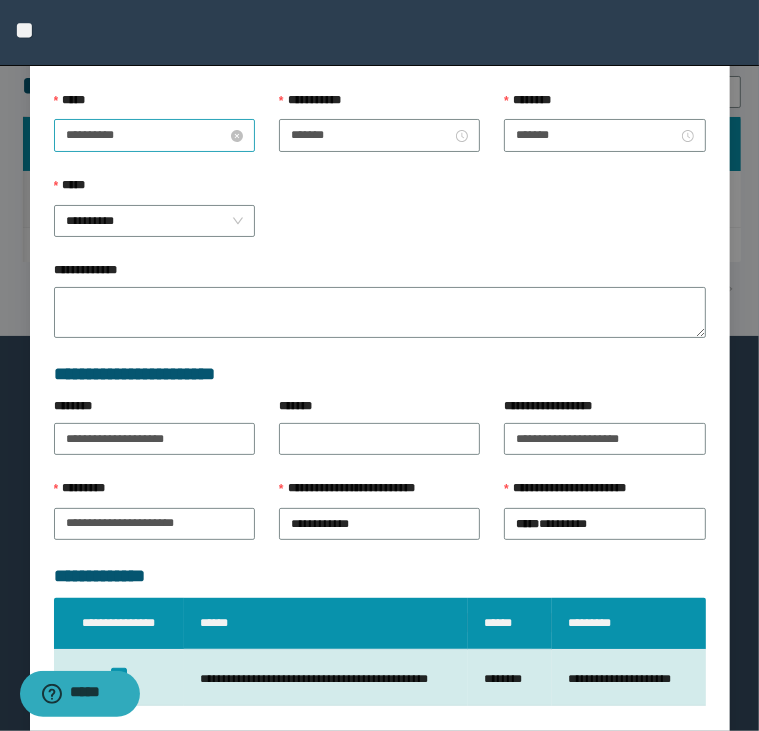 click on "**********" at bounding box center [146, 135] 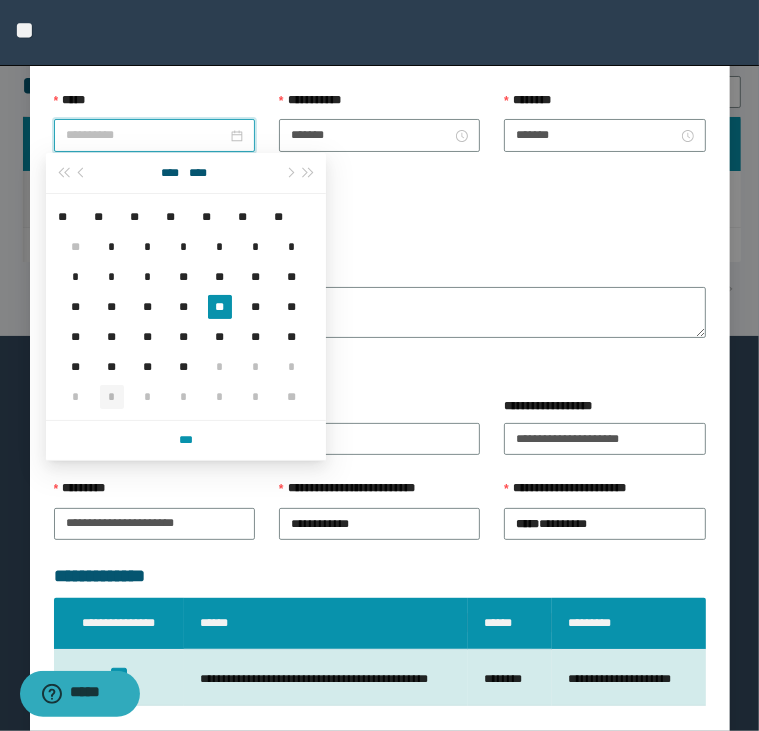 type on "**********" 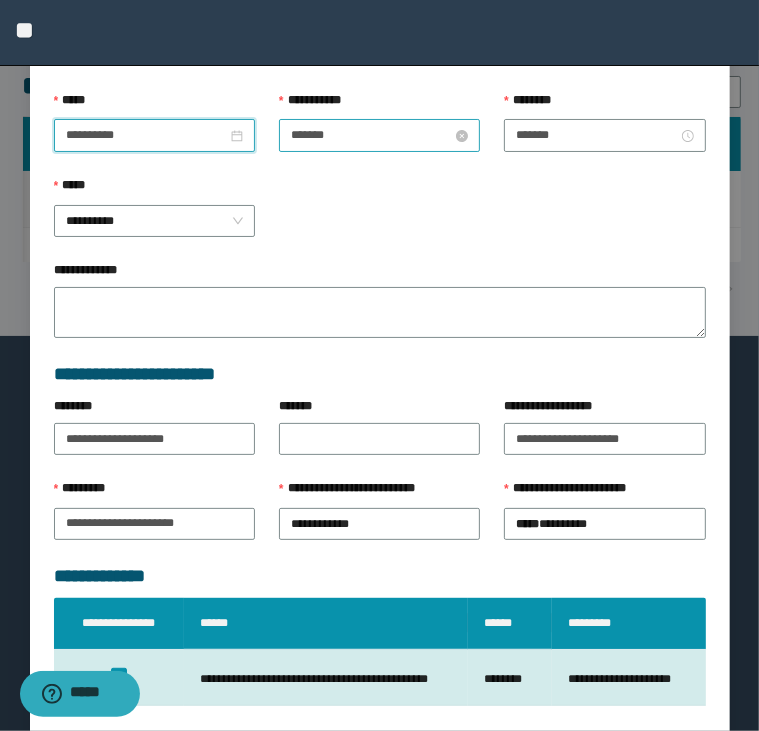 click on "*******" at bounding box center (371, 135) 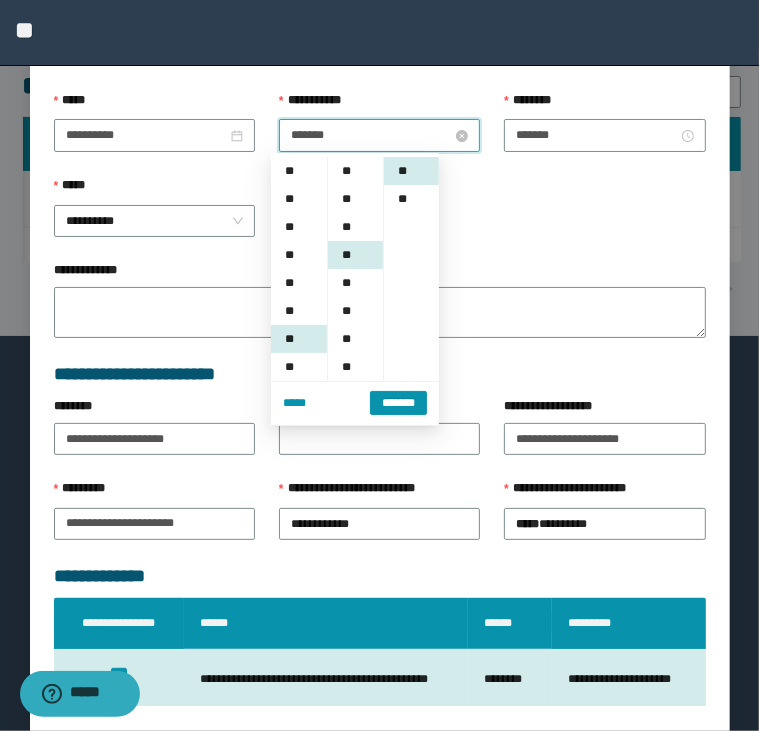 scroll, scrollTop: 168, scrollLeft: 0, axis: vertical 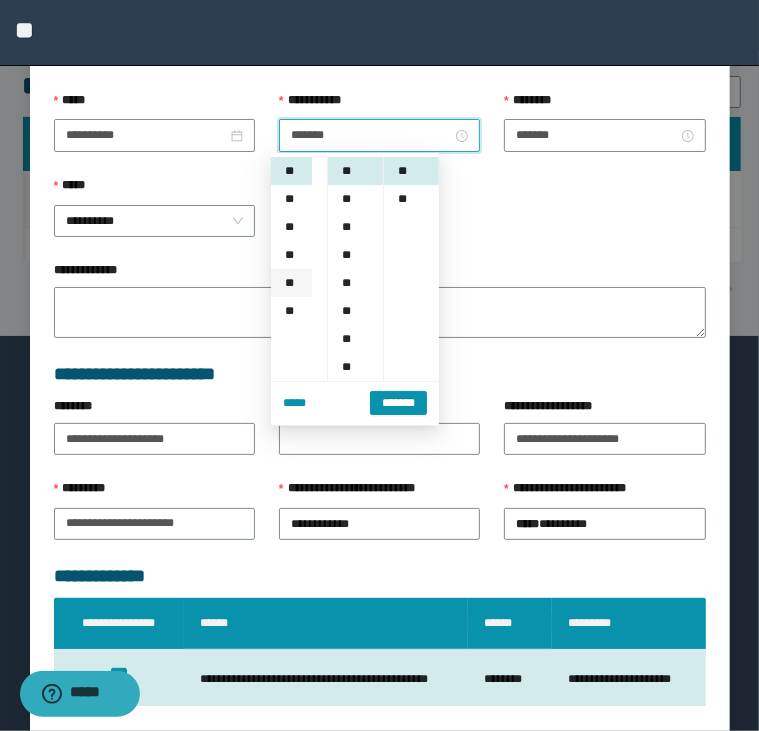 click on "**" at bounding box center (291, 283) 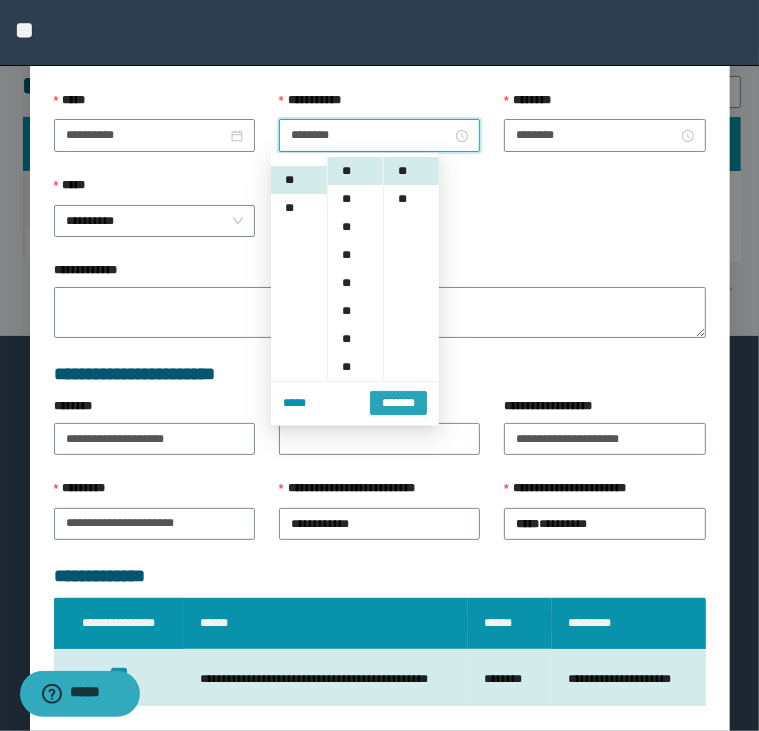 scroll, scrollTop: 280, scrollLeft: 0, axis: vertical 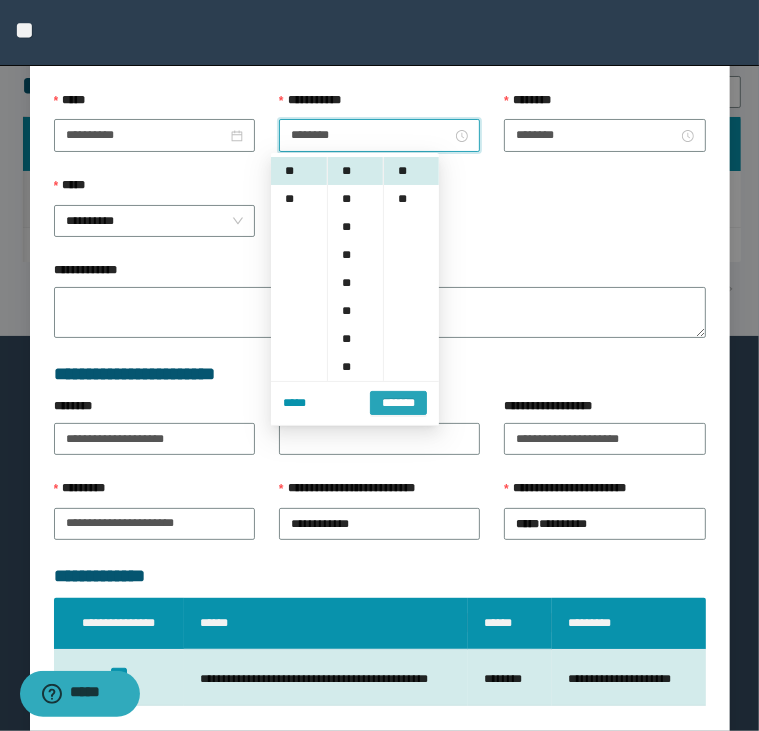 click on "*******" at bounding box center (398, 403) 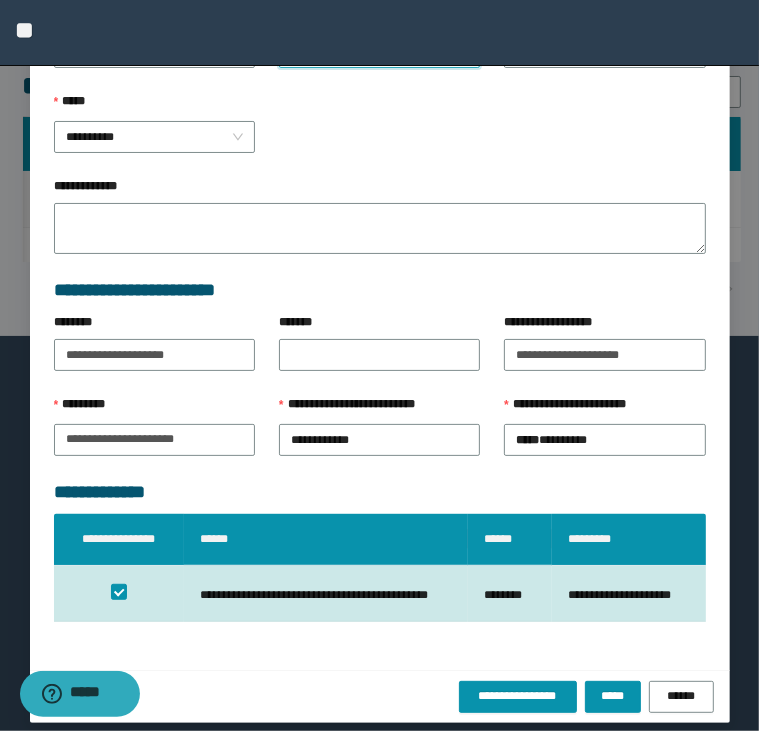 scroll, scrollTop: 308, scrollLeft: 0, axis: vertical 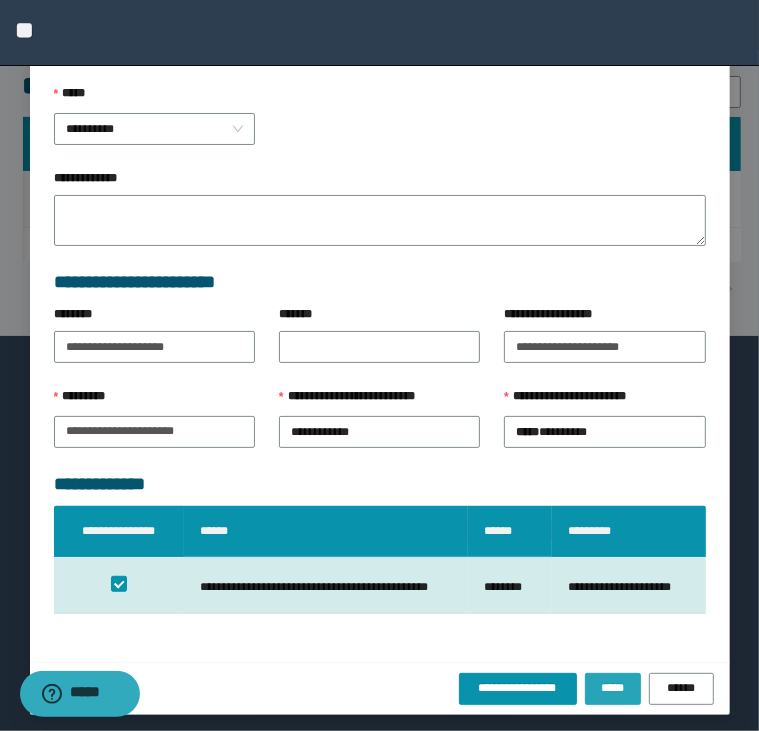 click on "*****" at bounding box center [613, 689] 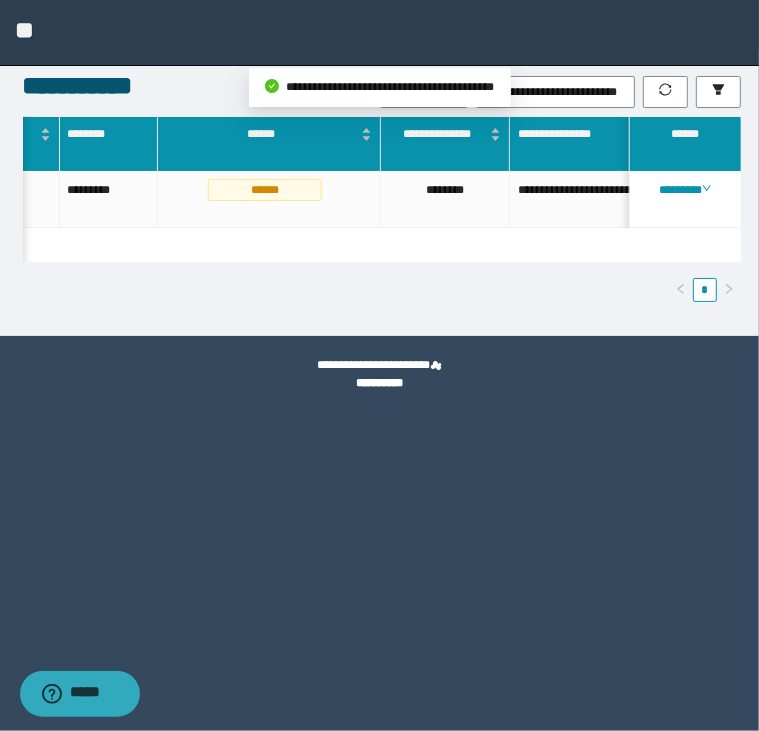 scroll, scrollTop: 0, scrollLeft: 0, axis: both 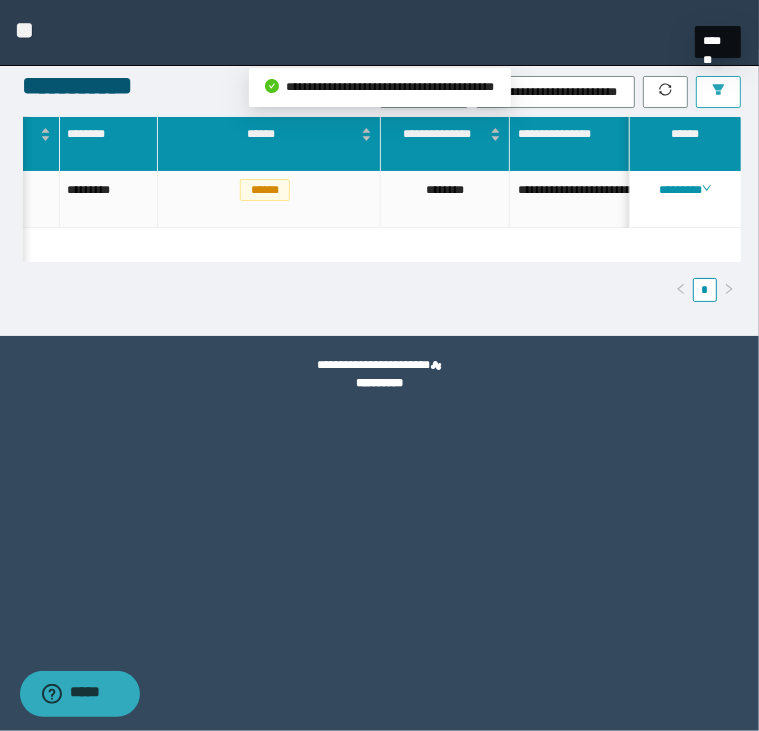 click 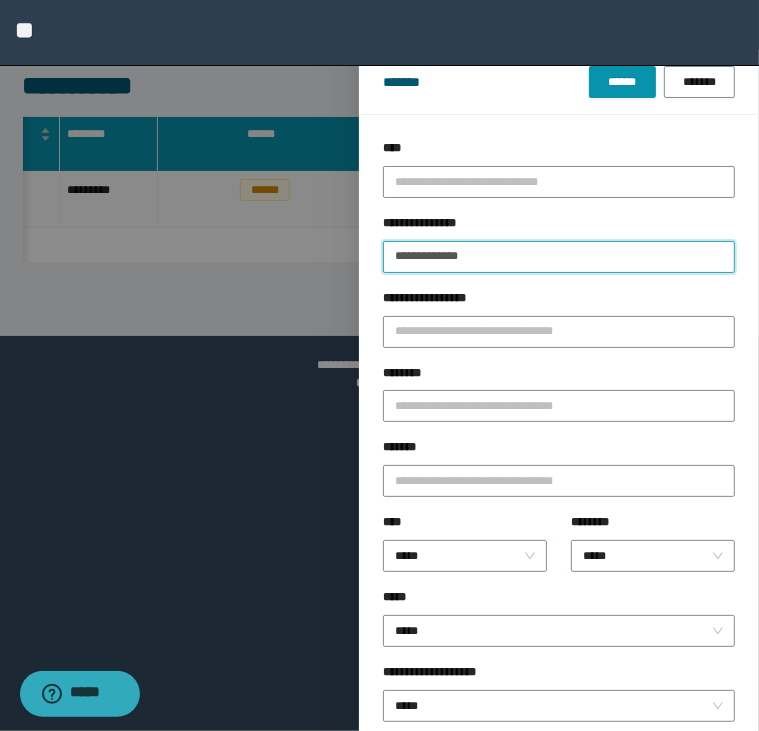 drag, startPoint x: 480, startPoint y: 257, endPoint x: 190, endPoint y: 277, distance: 290.68884 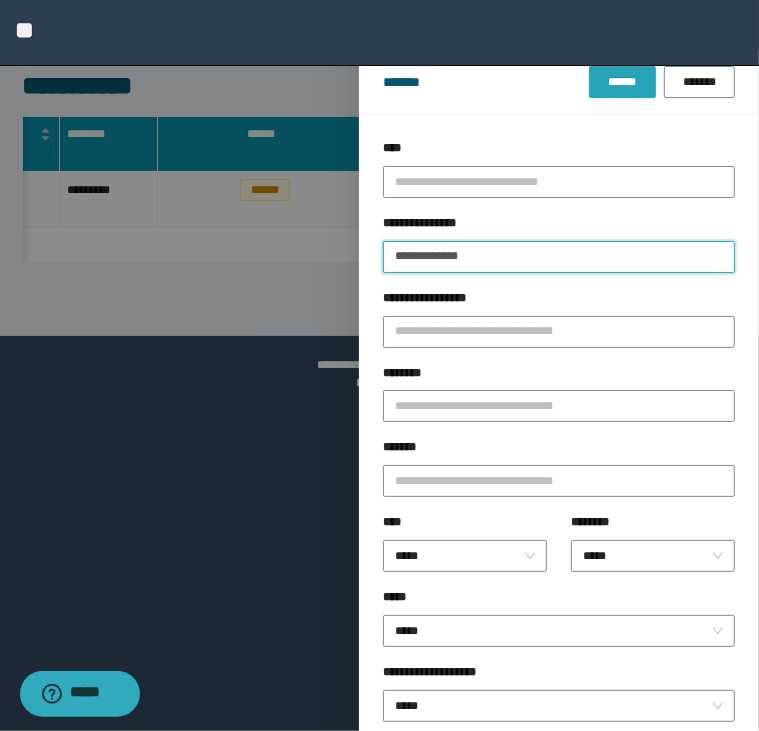 type on "**********" 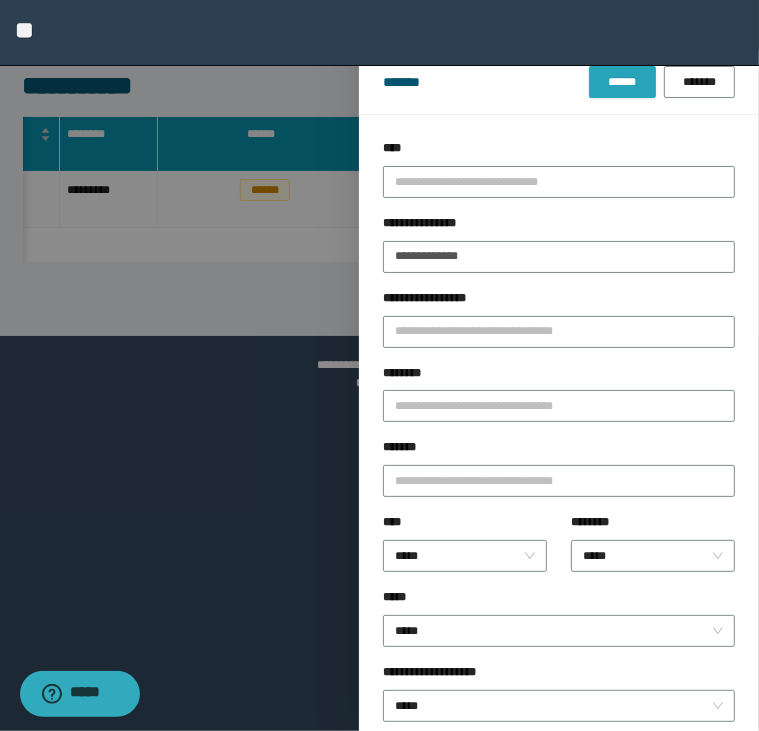 click on "******" at bounding box center [622, 82] 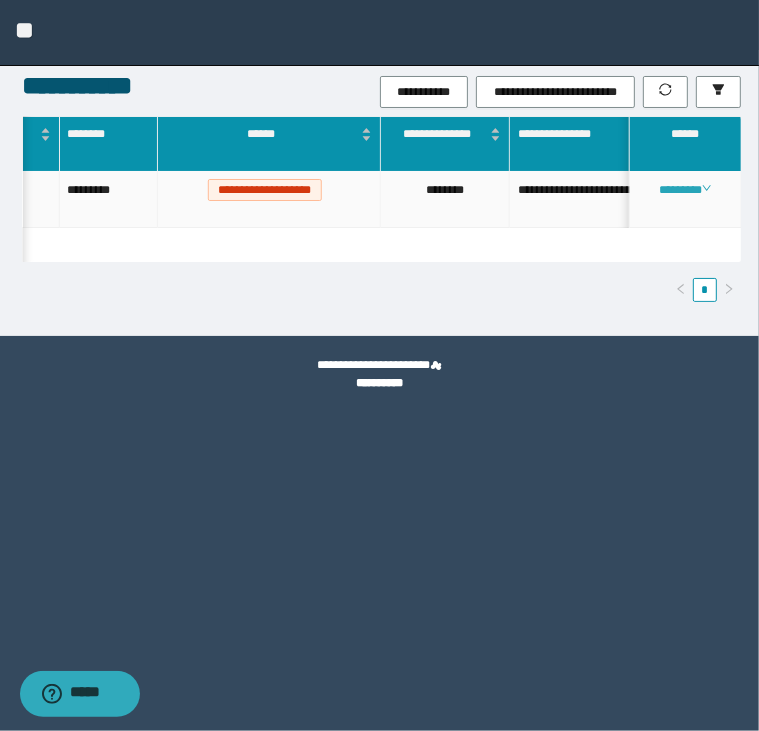 click on "********" at bounding box center (685, 190) 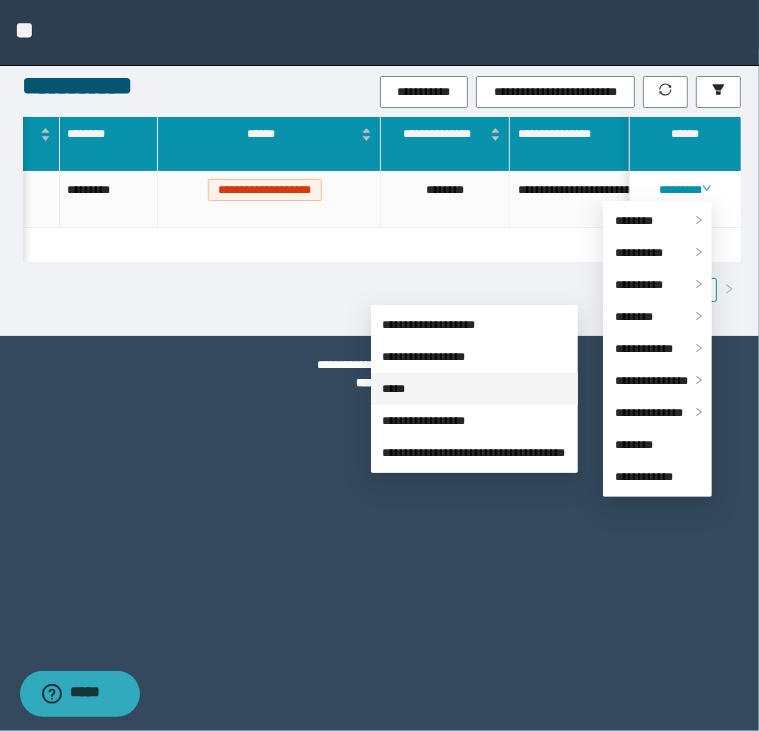 click on "*****" at bounding box center (394, 389) 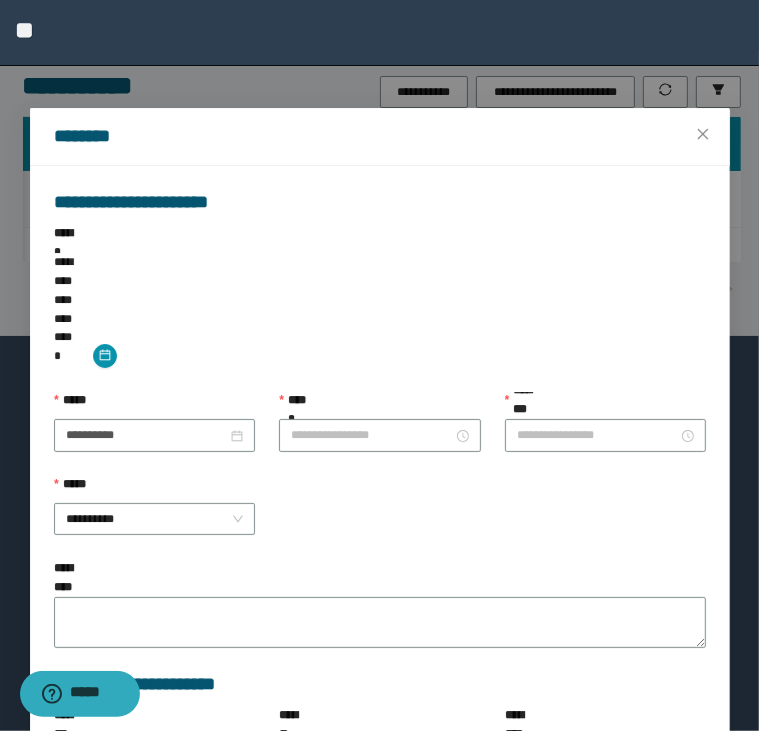 type on "*******" 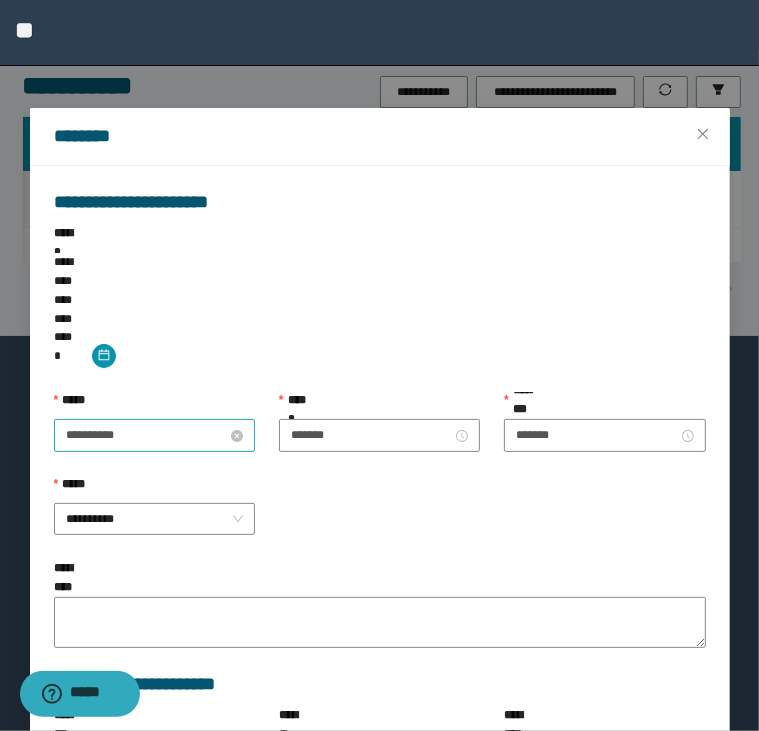 click on "**********" at bounding box center (146, 435) 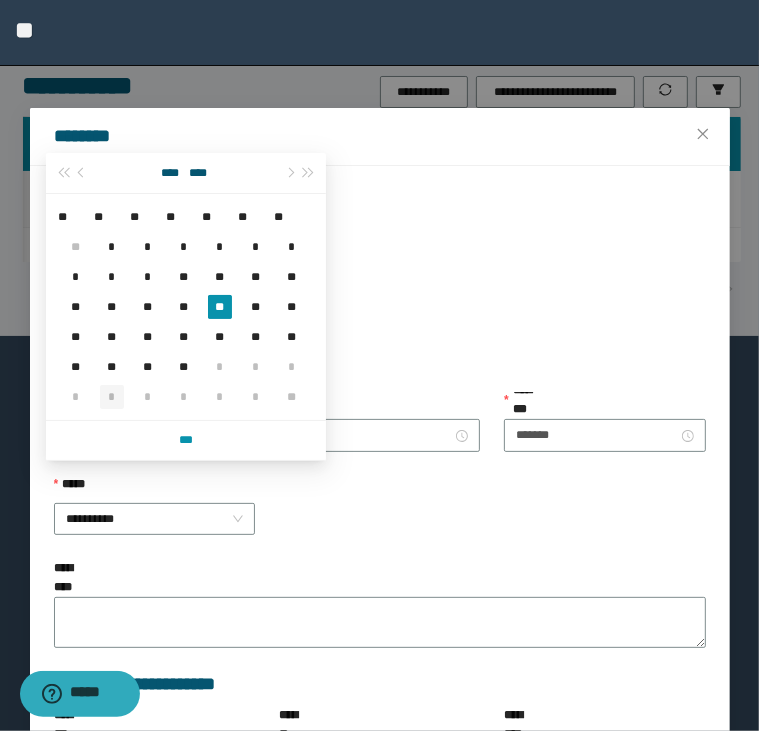 type on "**********" 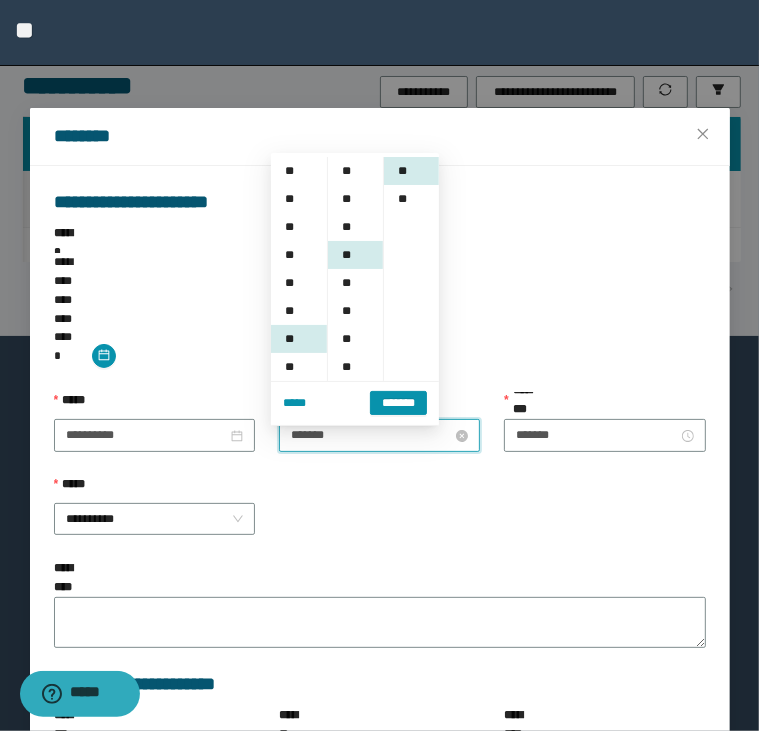 click on "*******" at bounding box center [371, 435] 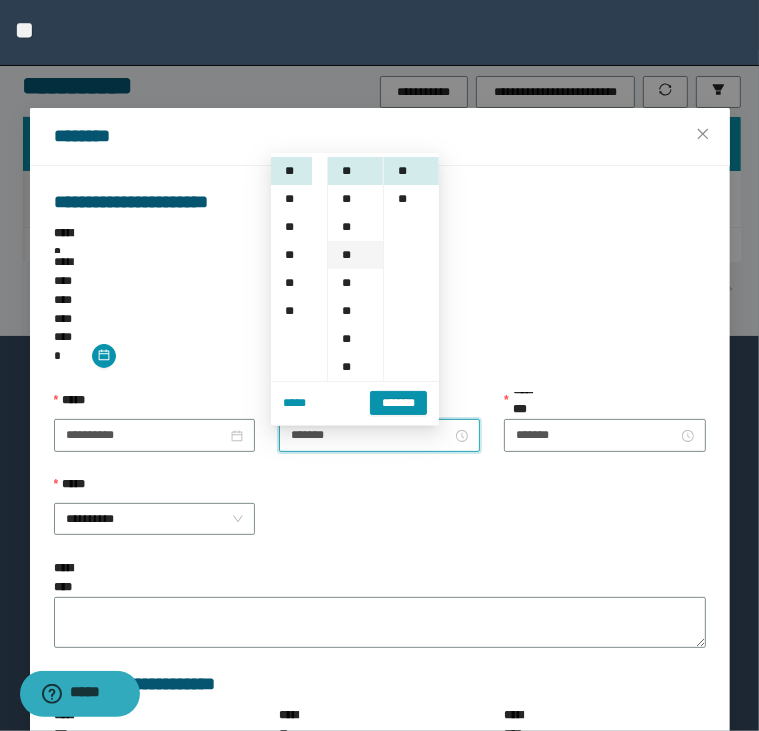 drag, startPoint x: 292, startPoint y: 281, endPoint x: 353, endPoint y: 267, distance: 62.58594 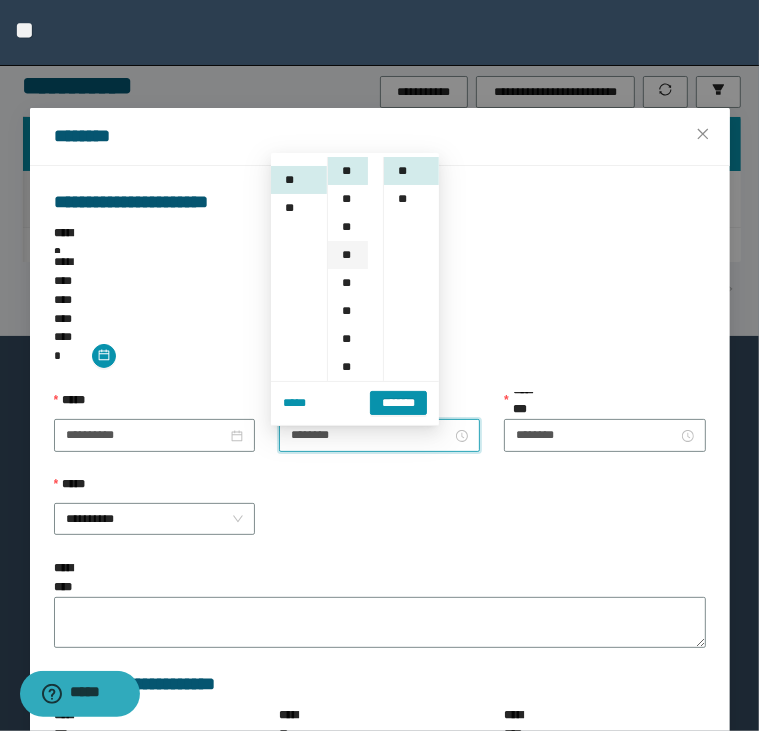 scroll, scrollTop: 280, scrollLeft: 0, axis: vertical 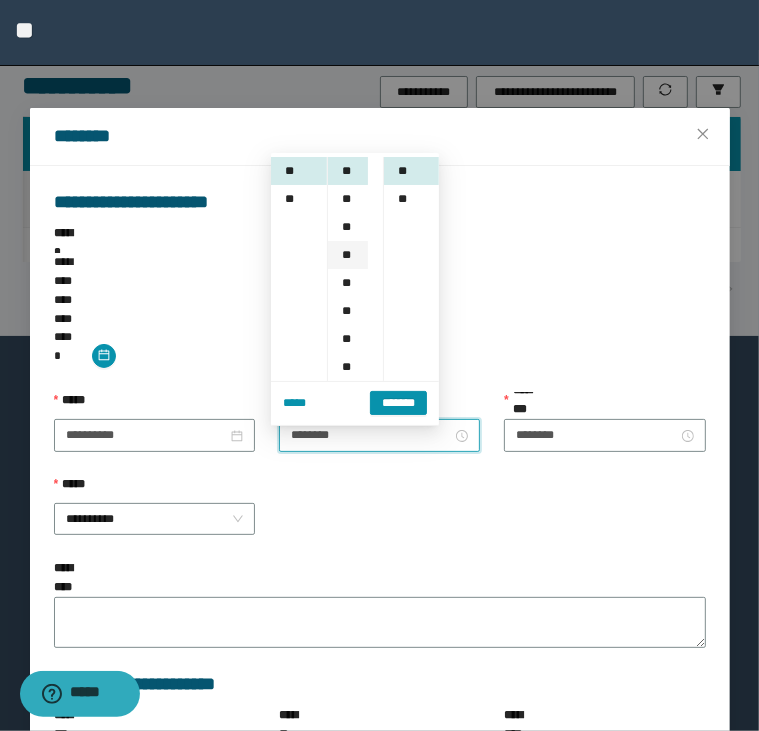 click on "**" at bounding box center (348, 255) 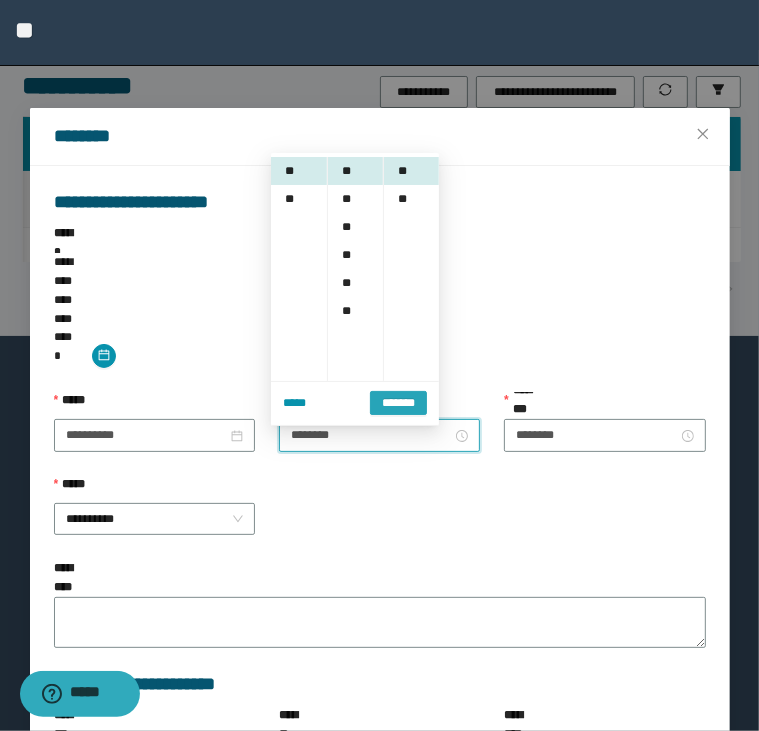 click on "*******" at bounding box center [398, 403] 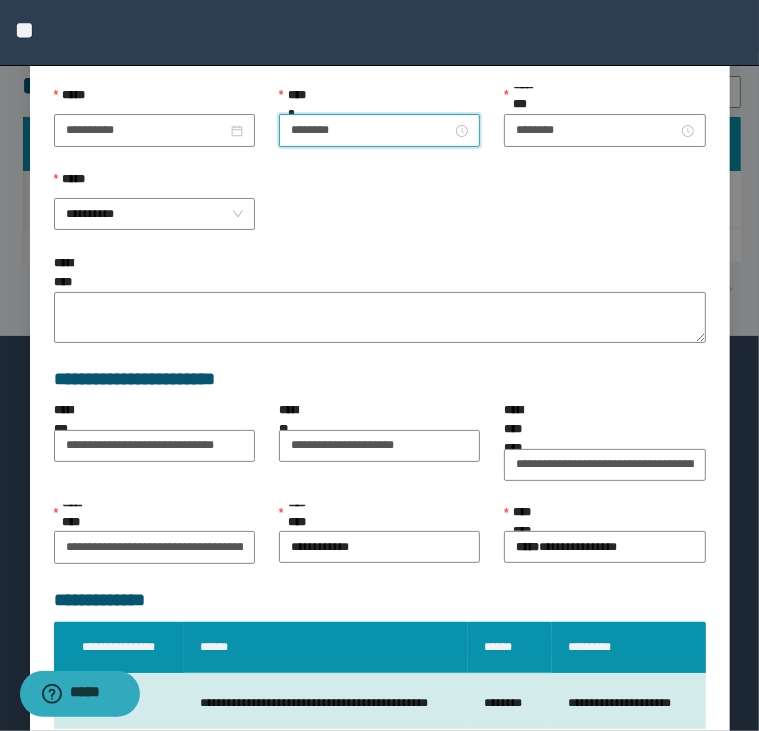scroll, scrollTop: 308, scrollLeft: 0, axis: vertical 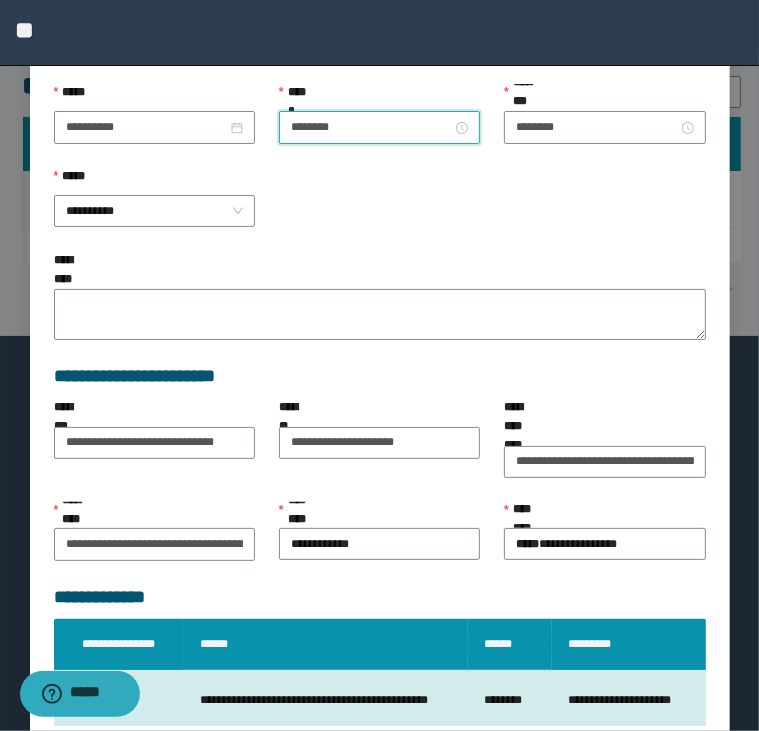 click on "*****" at bounding box center [648, 794] 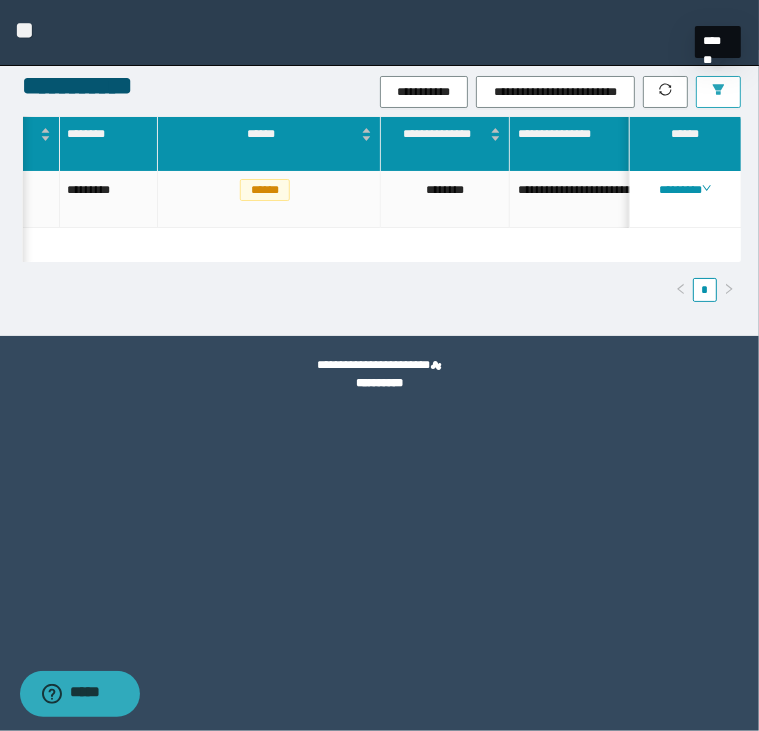 click 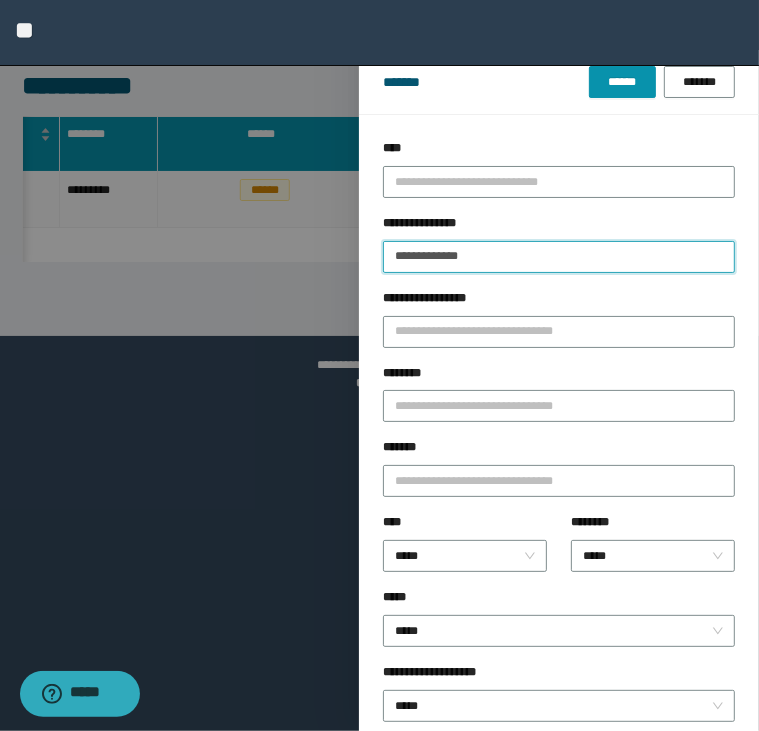 drag, startPoint x: 496, startPoint y: 253, endPoint x: -6, endPoint y: 271, distance: 502.3226 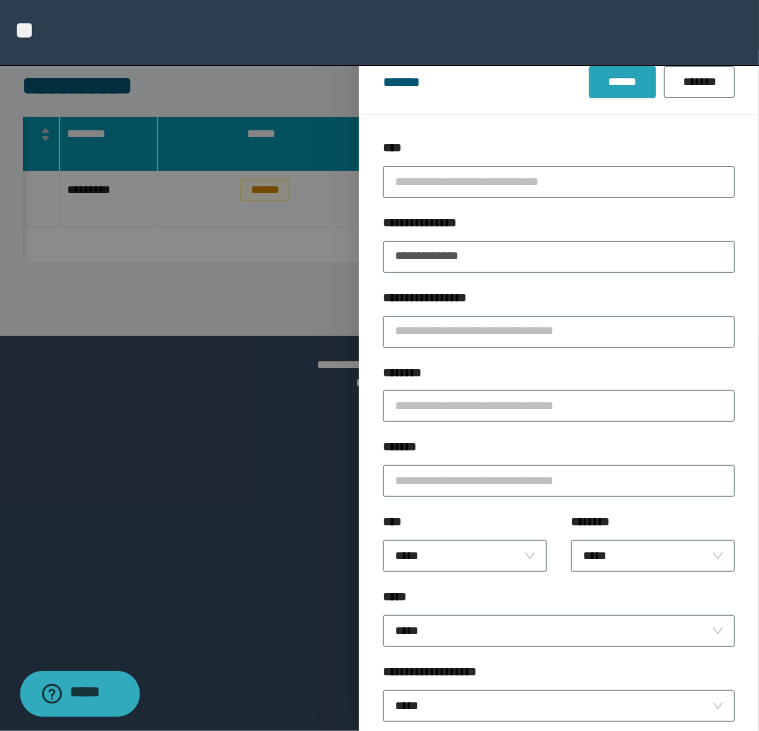 click on "******" at bounding box center [622, 82] 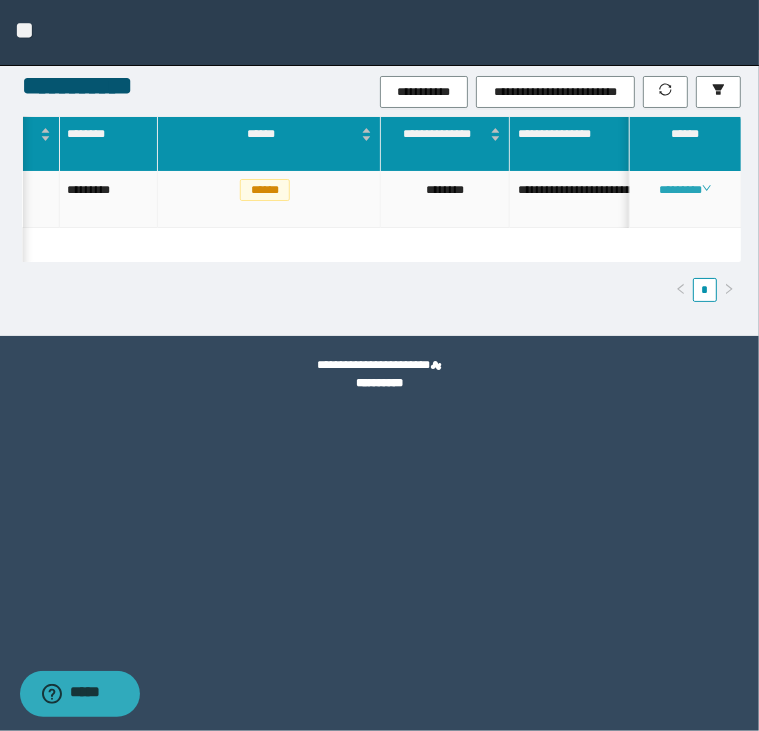click on "********" at bounding box center (685, 190) 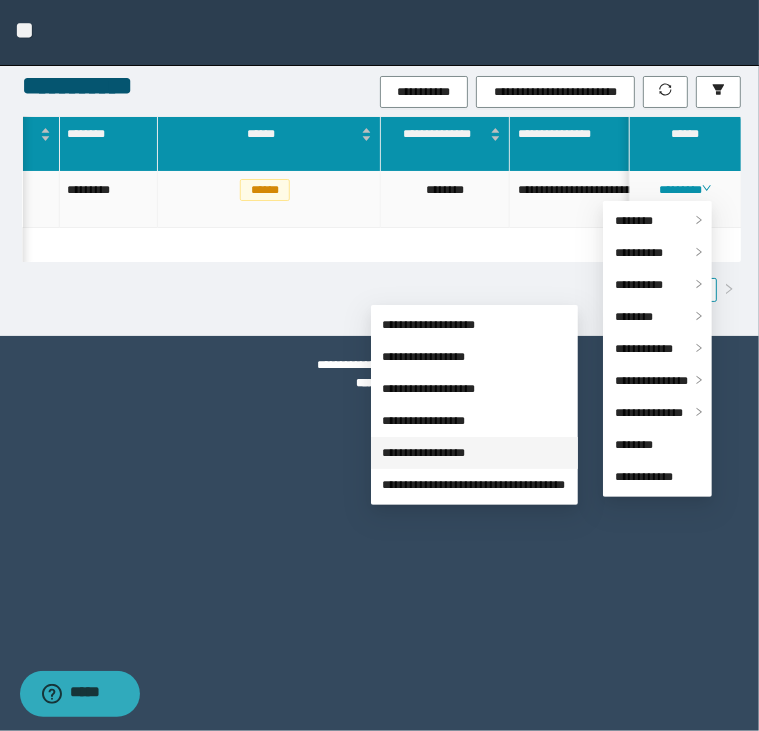 click on "**********" at bounding box center (424, 453) 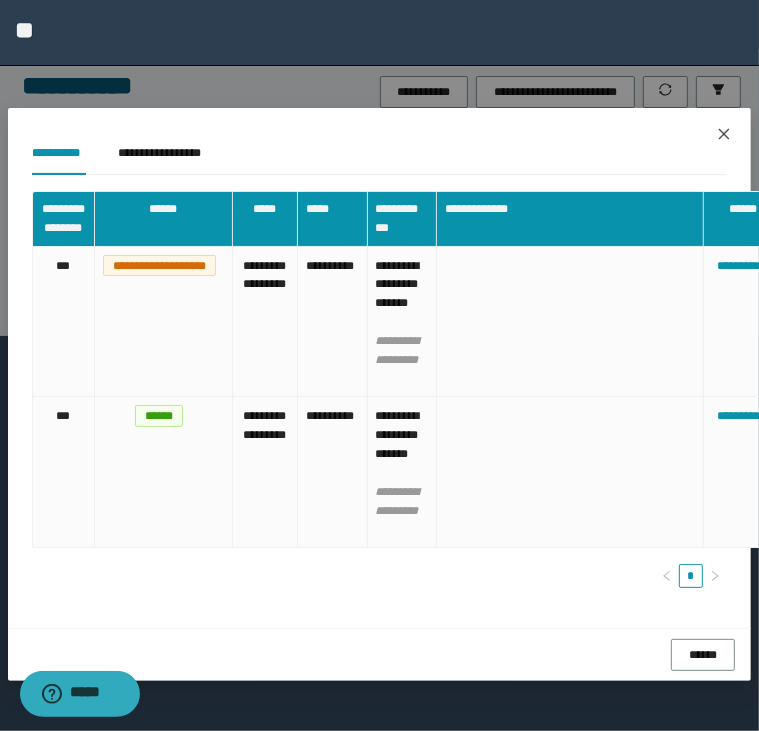 click at bounding box center (724, 135) 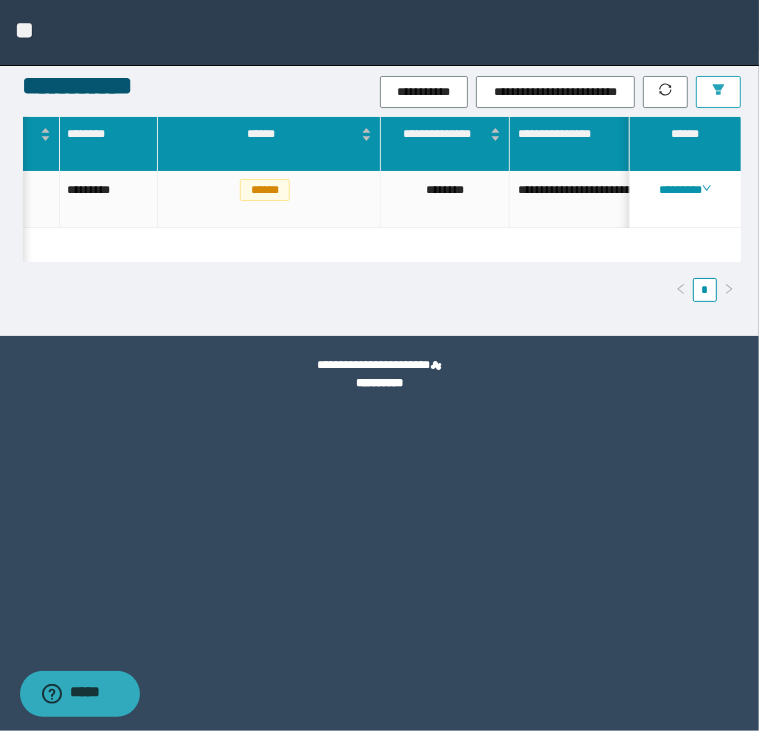 click at bounding box center [718, 92] 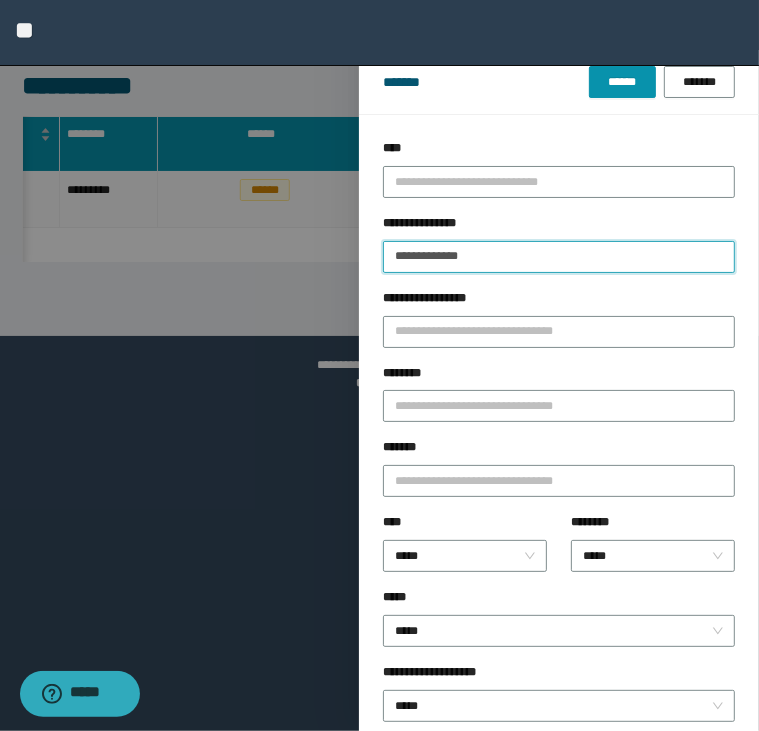 drag, startPoint x: 496, startPoint y: 266, endPoint x: 255, endPoint y: 313, distance: 245.54022 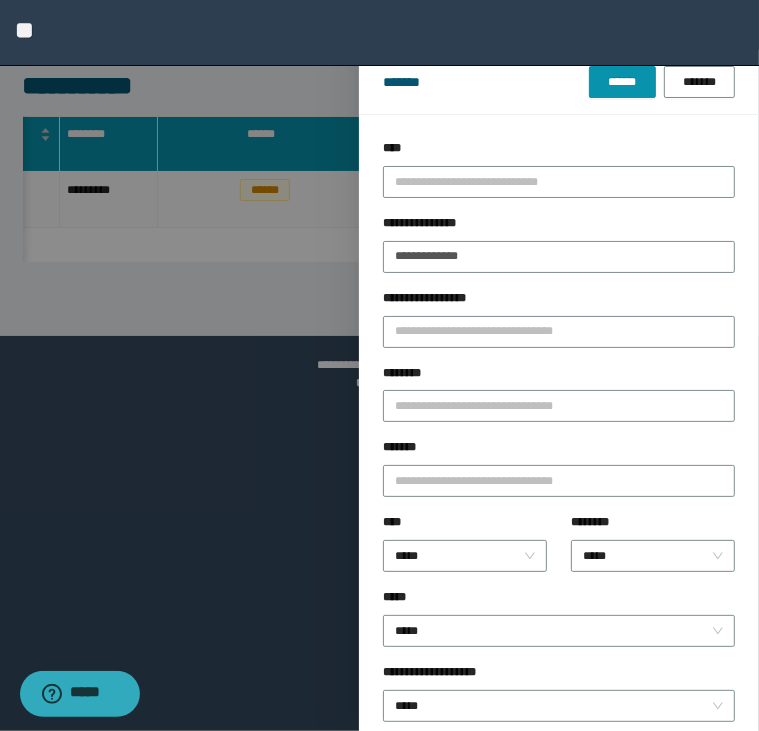 click on "**********" at bounding box center [379, 33] 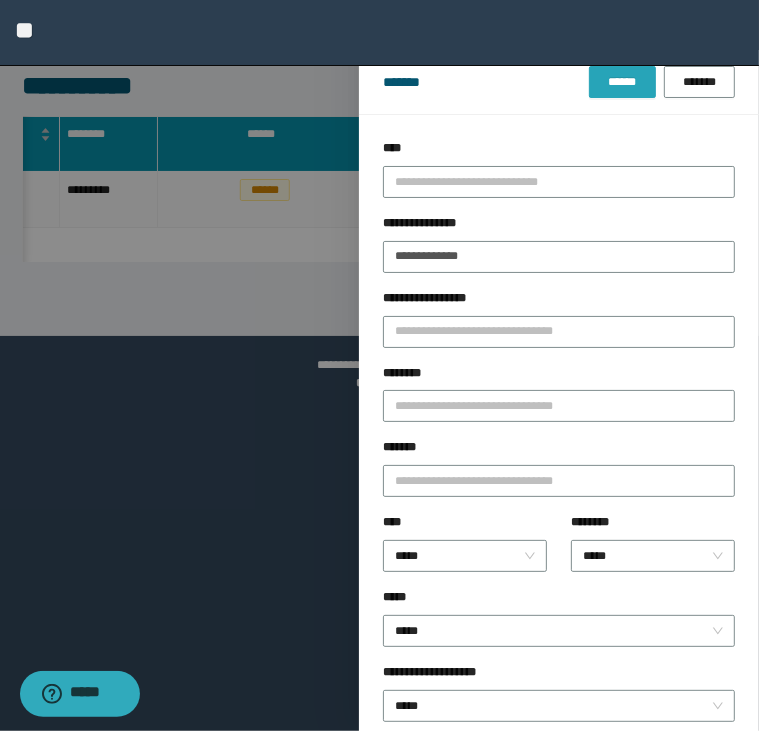 click on "******" at bounding box center (622, 82) 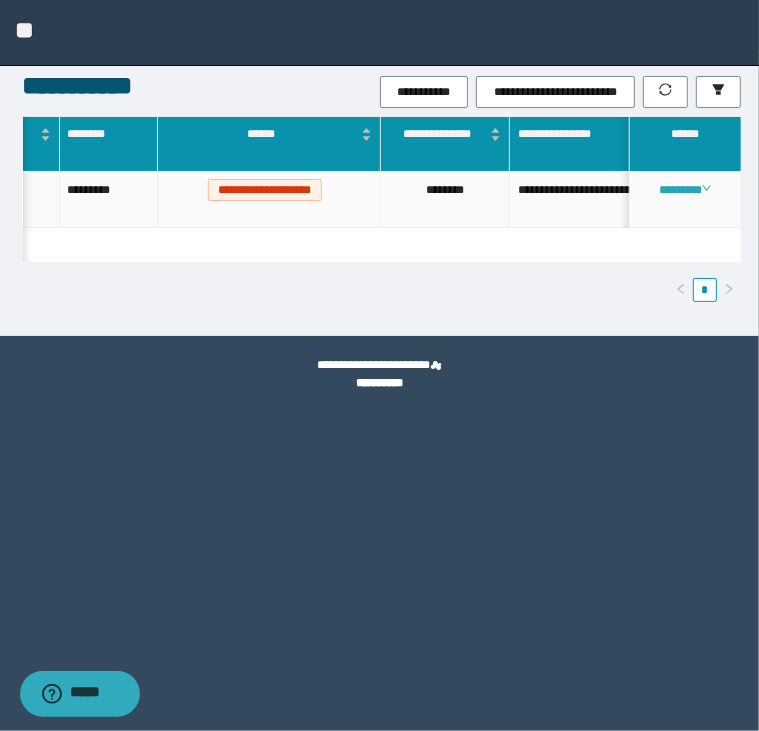 click on "********" at bounding box center (685, 190) 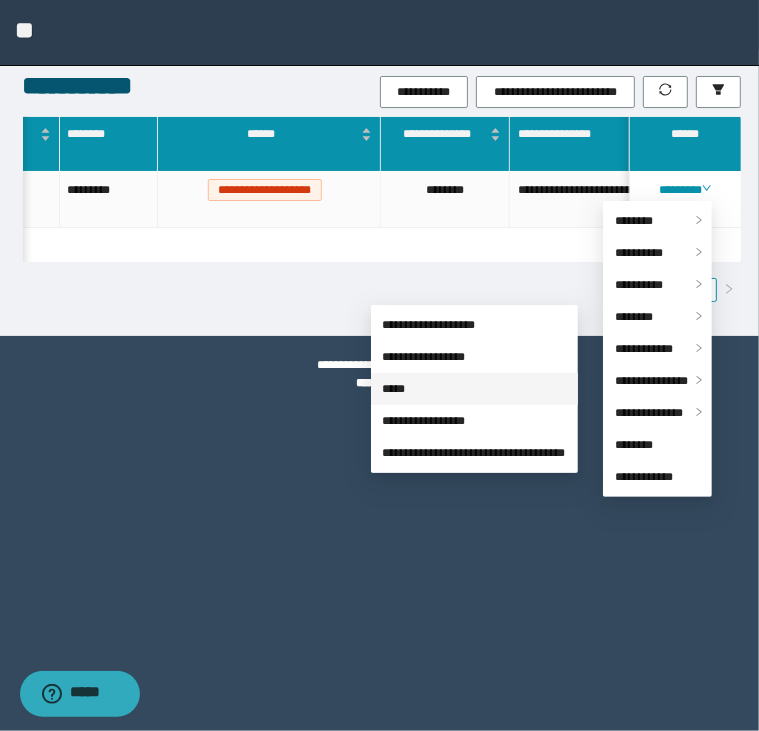 click on "*****" at bounding box center [394, 389] 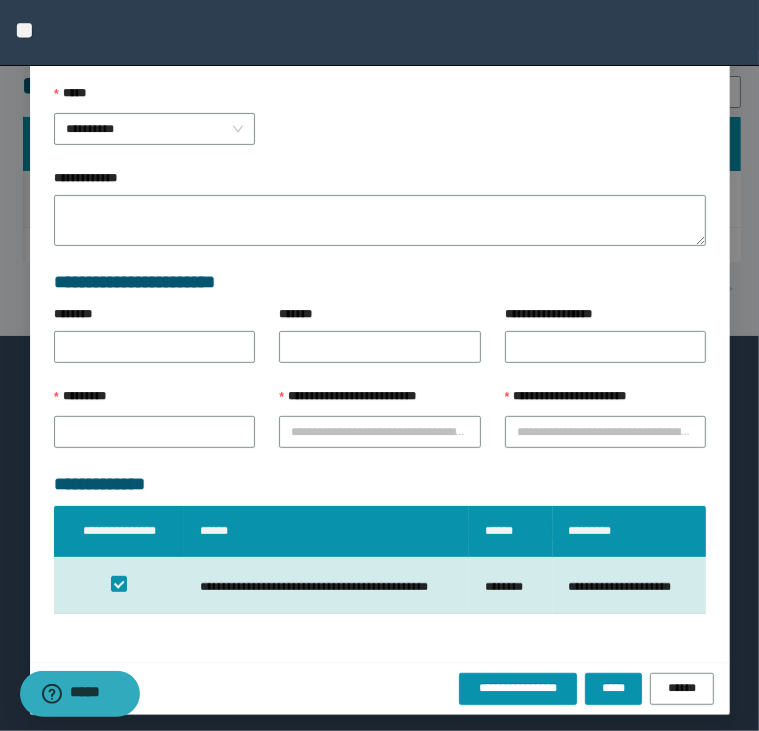 scroll, scrollTop: 216, scrollLeft: 0, axis: vertical 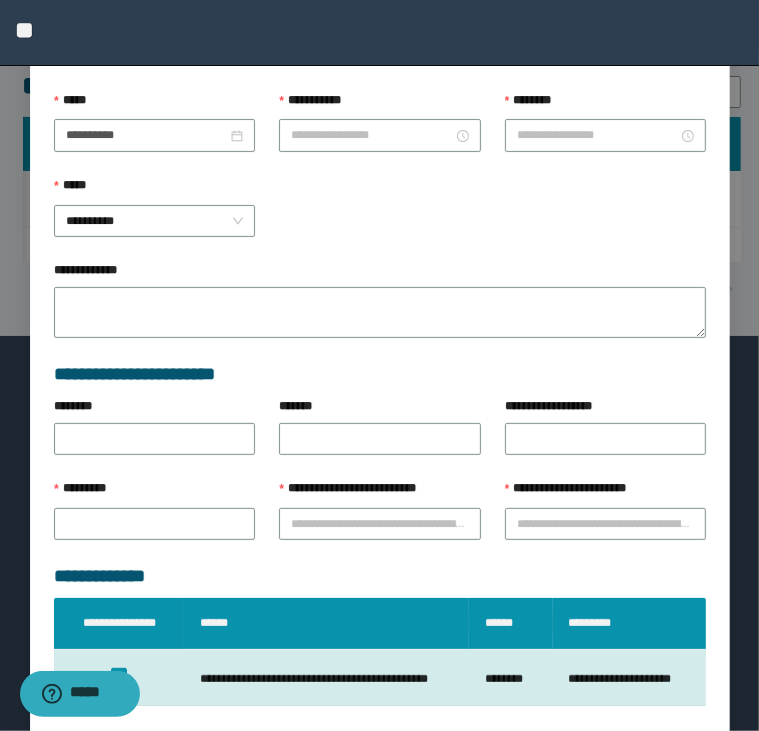 type on "**********" 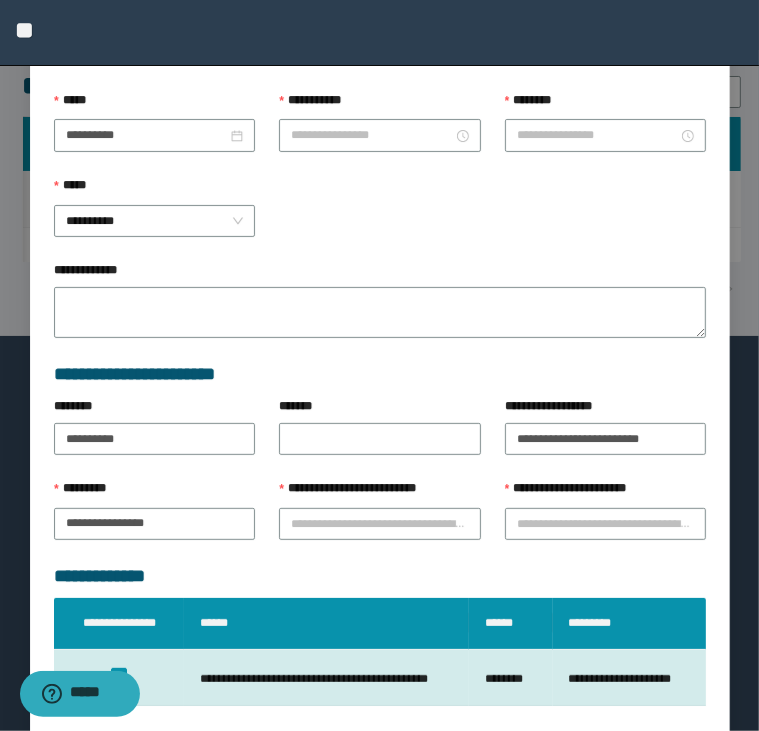type on "*******" 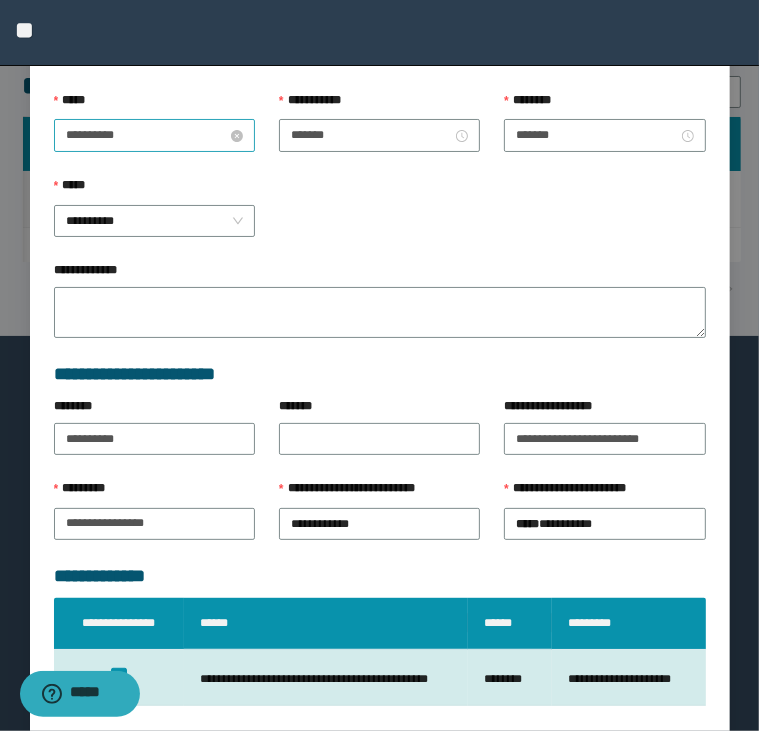 click on "**********" at bounding box center [154, 135] 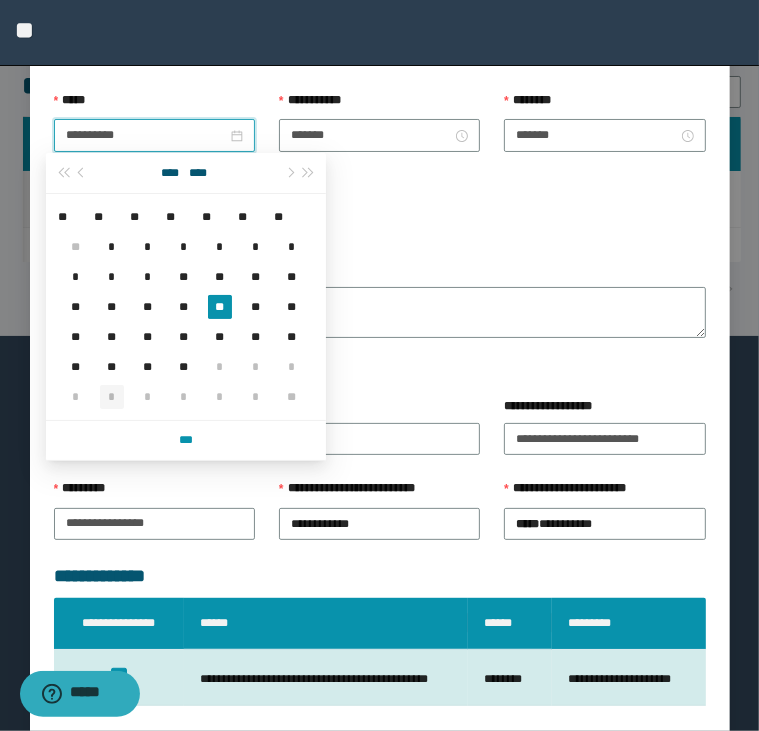 type on "**********" 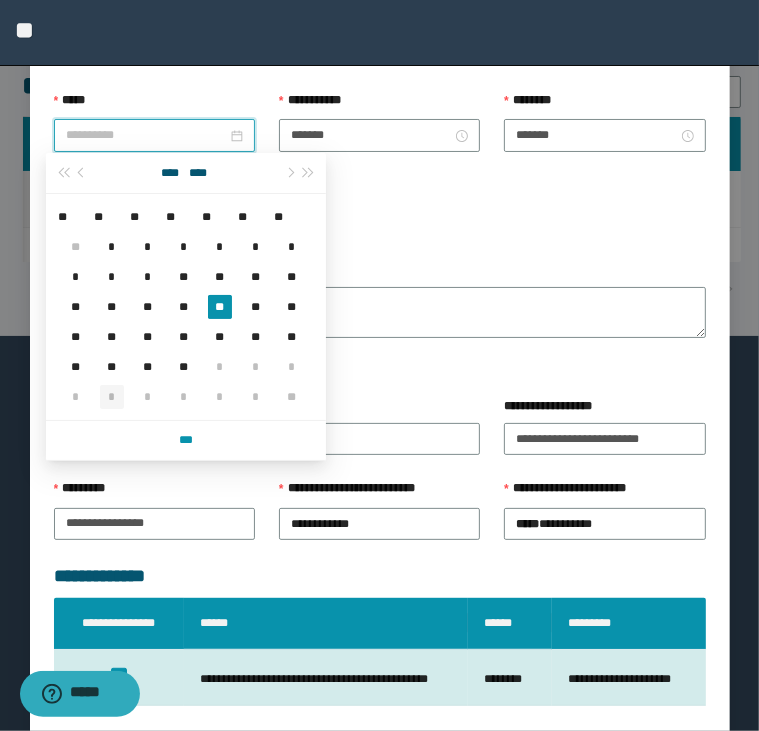 click on "*" at bounding box center (112, 397) 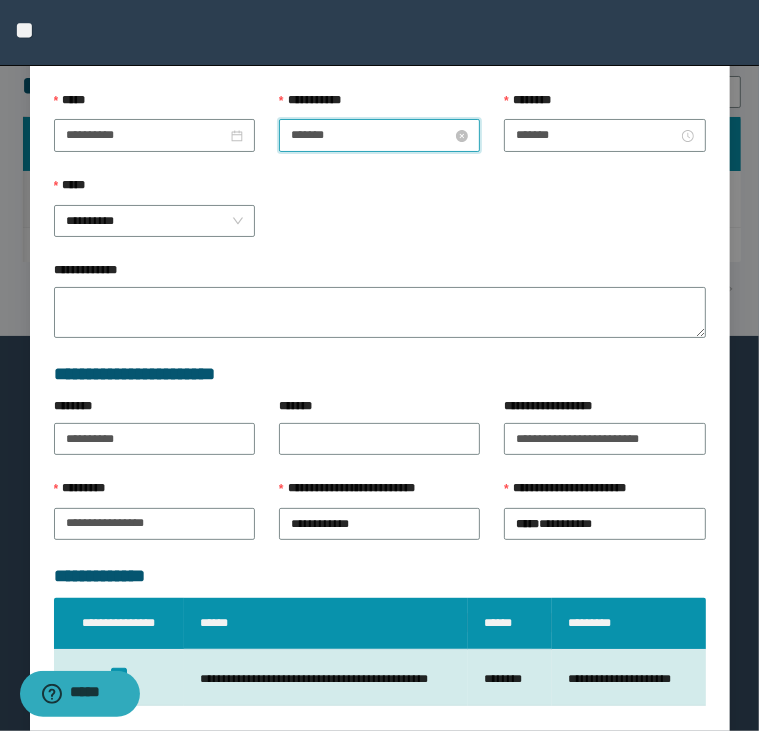 scroll, scrollTop: 112, scrollLeft: 0, axis: vertical 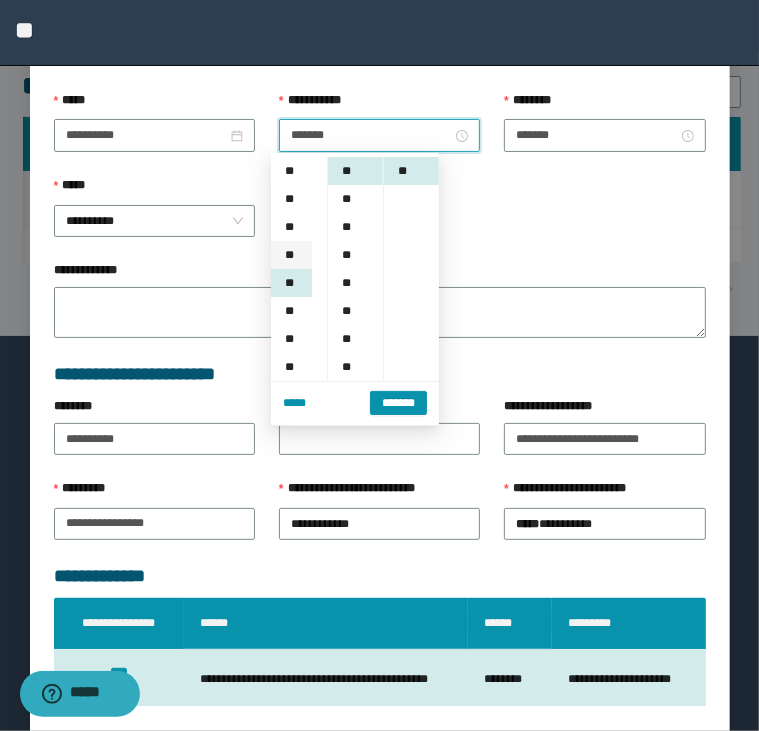 click on "**" at bounding box center [291, 255] 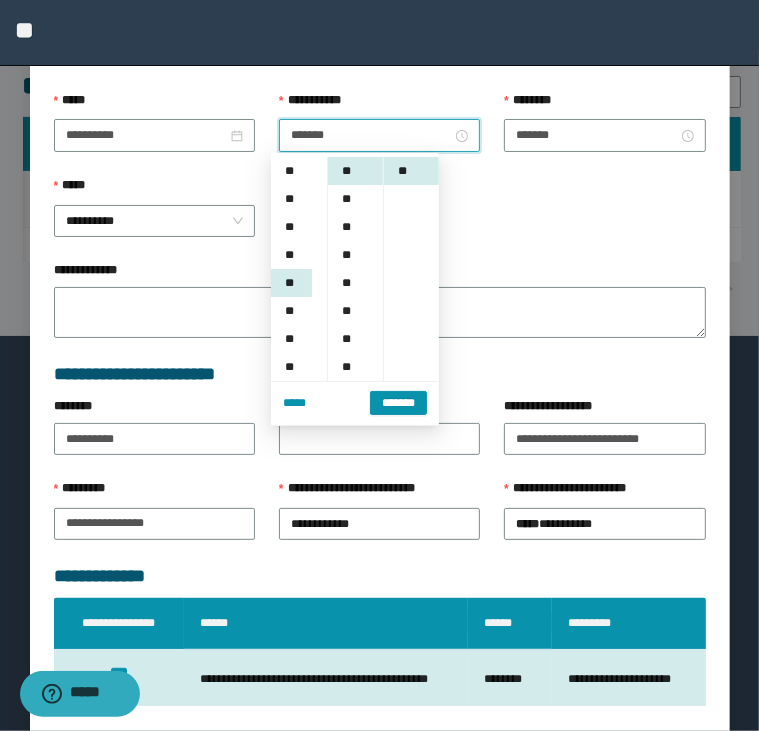 scroll, scrollTop: 84, scrollLeft: 0, axis: vertical 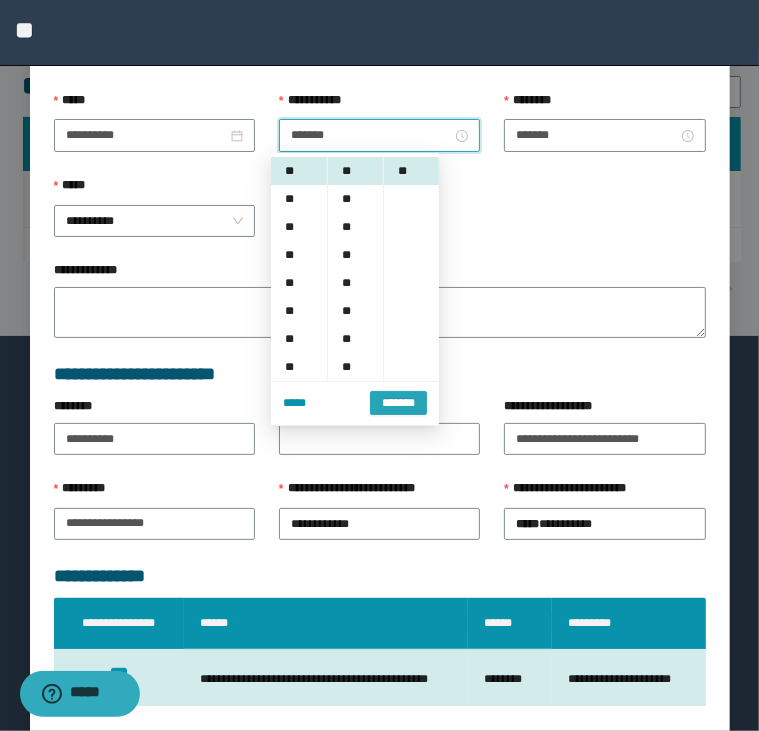click on "*******" at bounding box center [398, 402] 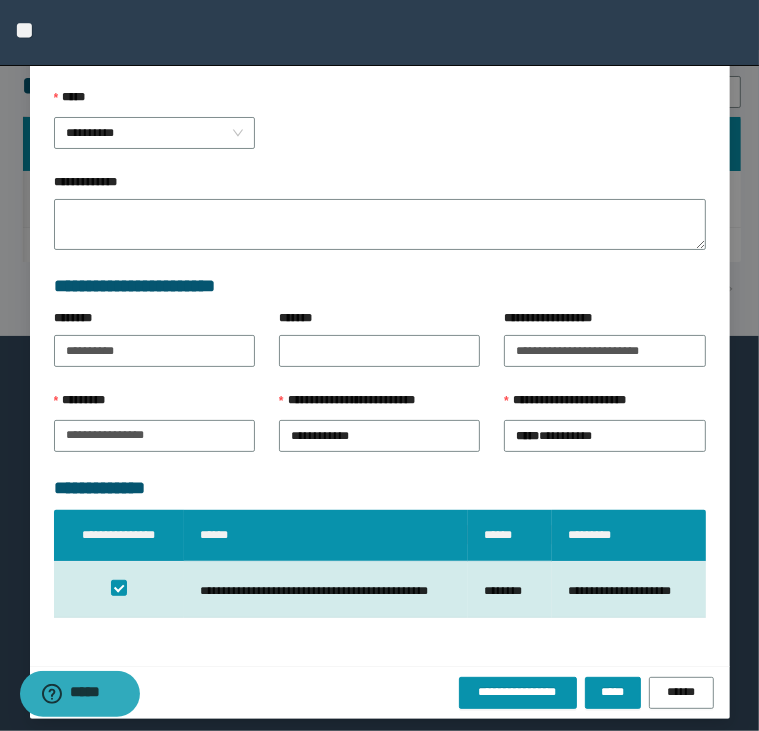 scroll, scrollTop: 308, scrollLeft: 0, axis: vertical 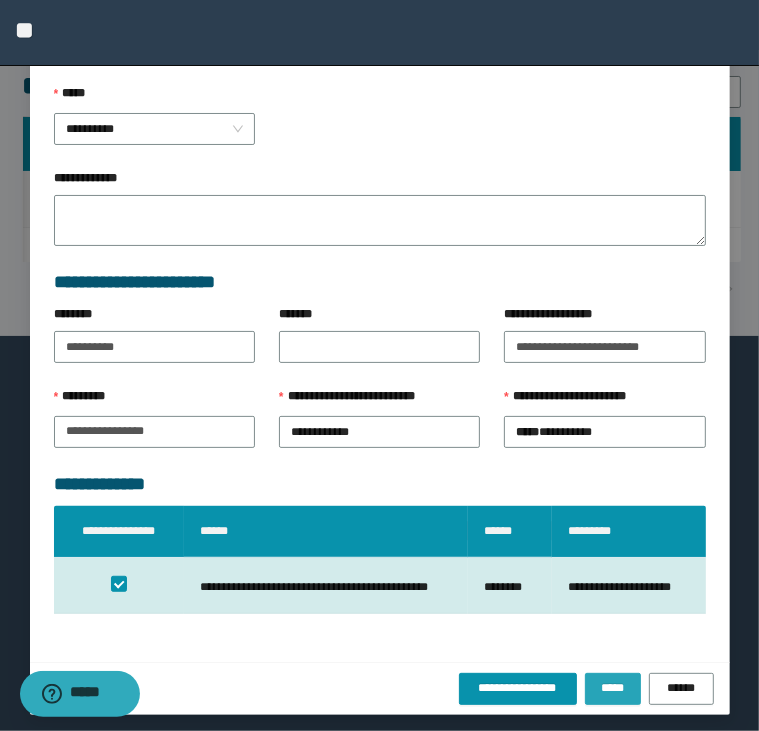 click on "*****" at bounding box center (613, 688) 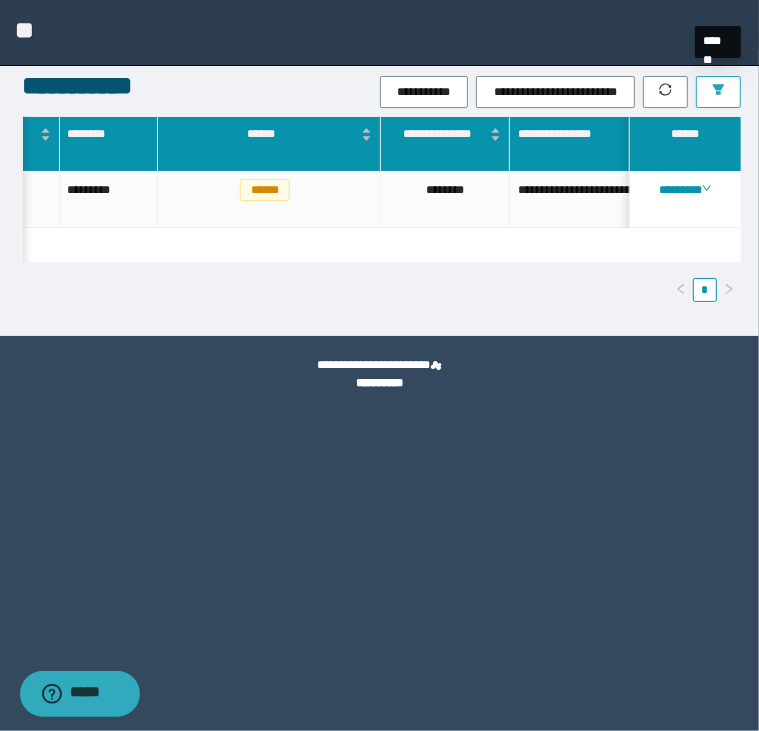 drag, startPoint x: 709, startPoint y: 87, endPoint x: 664, endPoint y: 149, distance: 76.6094 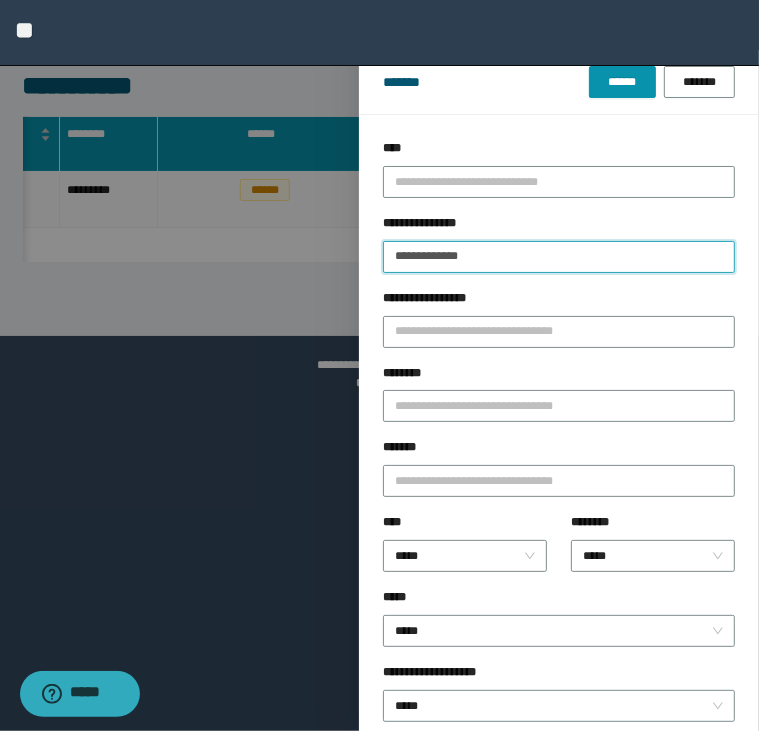 drag, startPoint x: 523, startPoint y: 262, endPoint x: 205, endPoint y: 306, distance: 321.0296 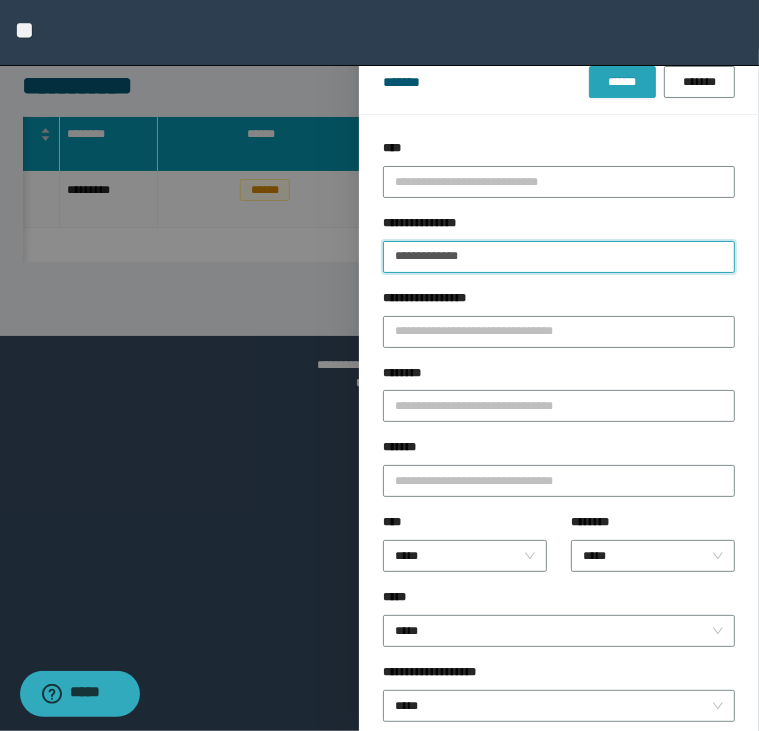 type on "**********" 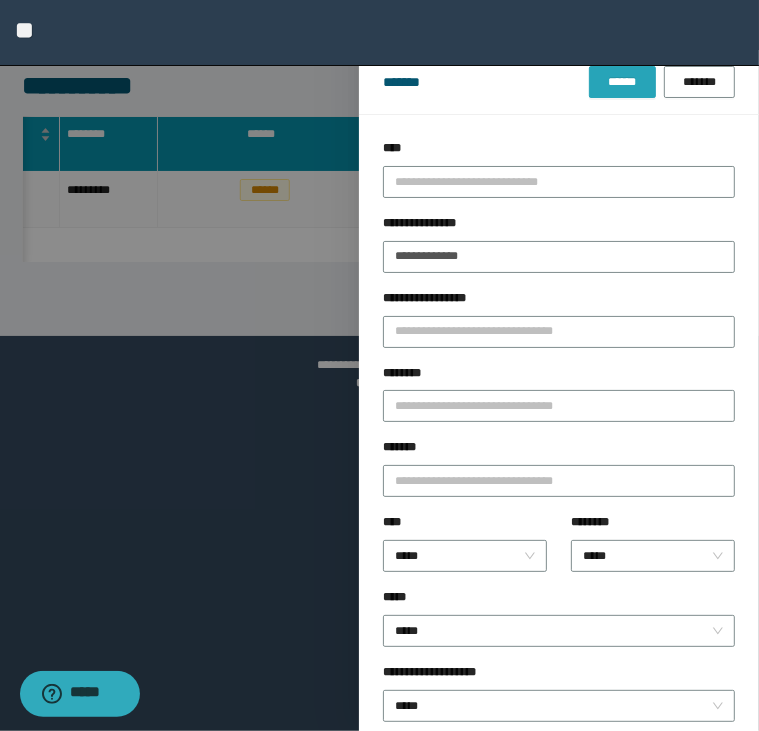 click on "******" at bounding box center (622, 82) 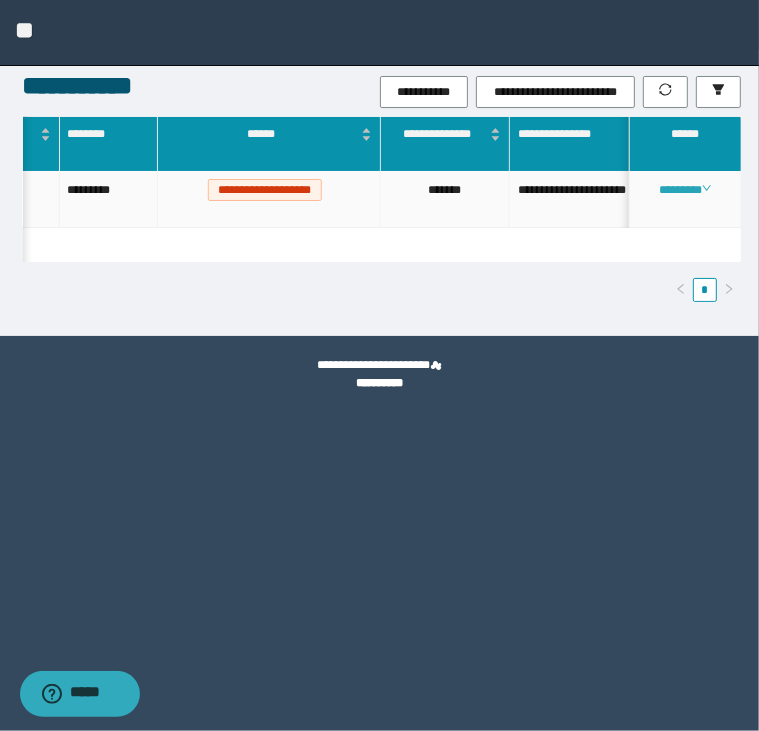 click on "********" at bounding box center (685, 190) 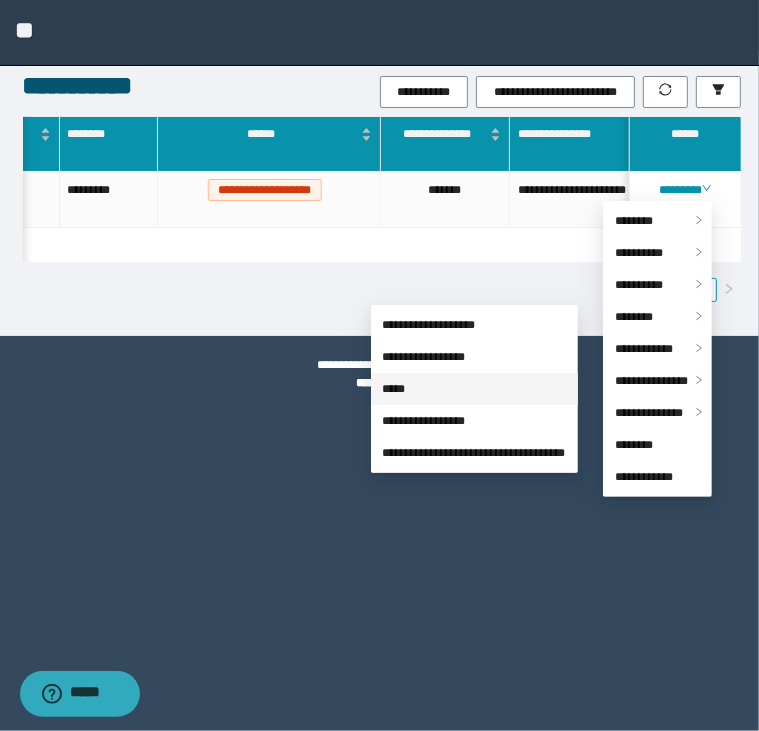 click on "*****" at bounding box center [394, 389] 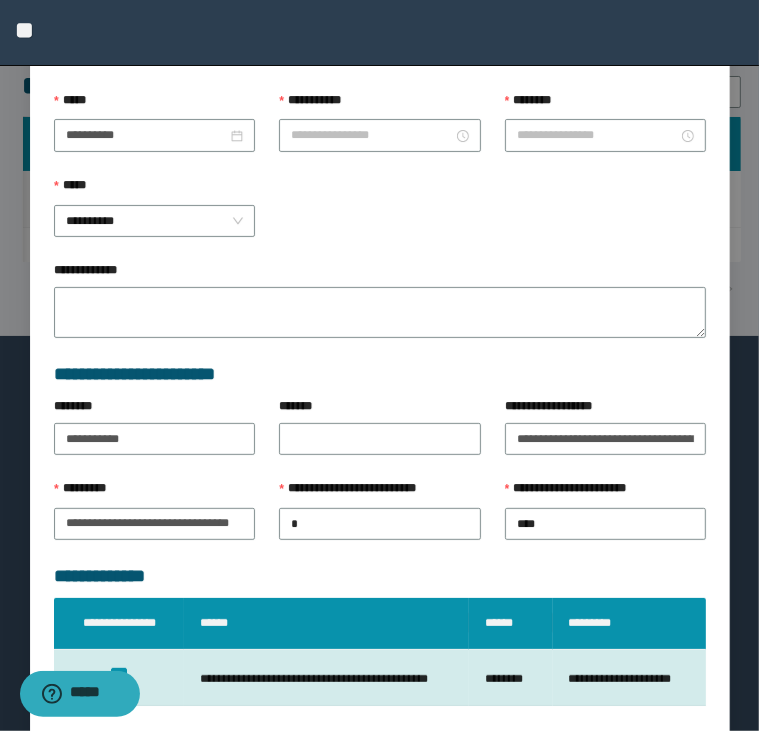 type on "*******" 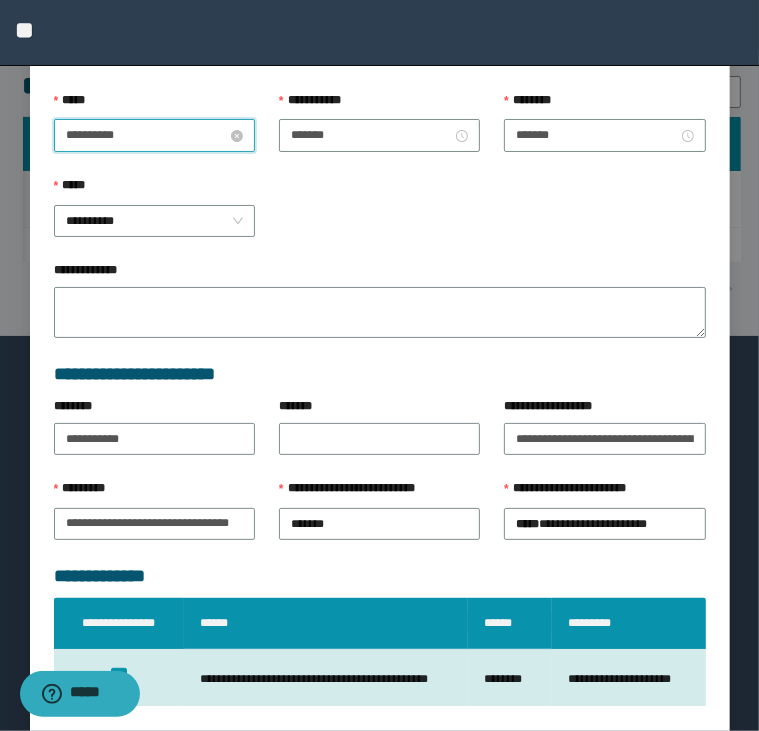 click on "**********" at bounding box center (146, 135) 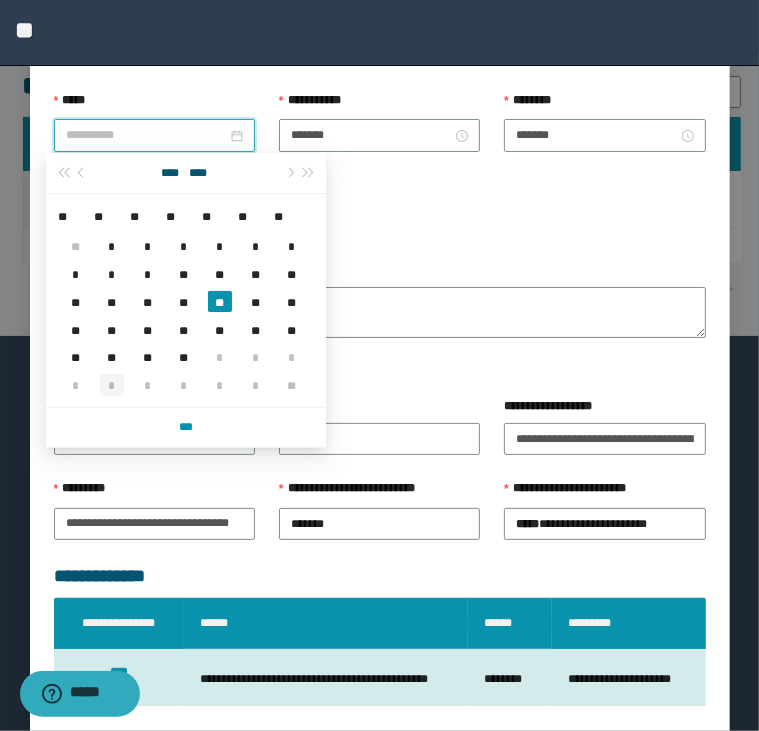 type on "**********" 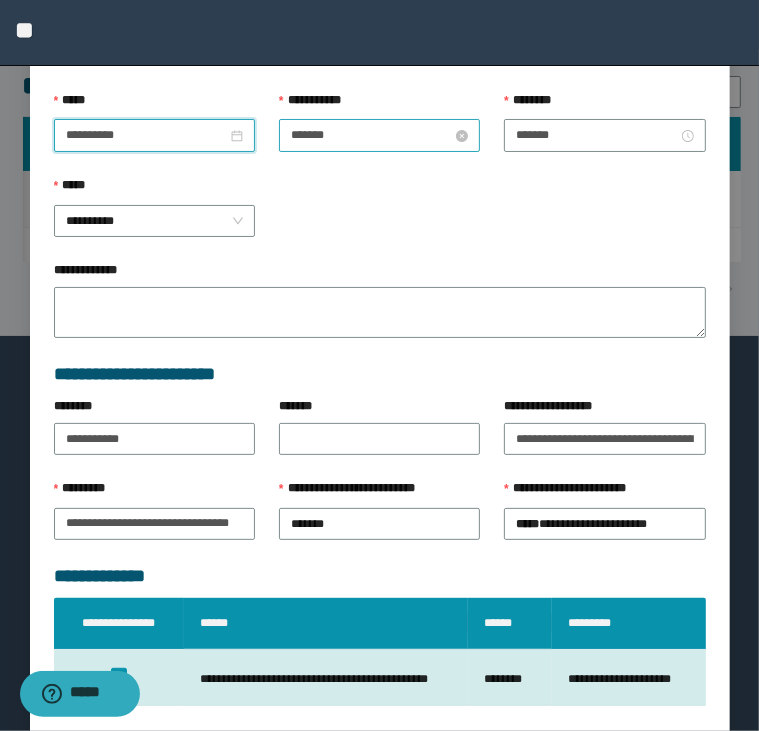 click on "*******" at bounding box center [371, 135] 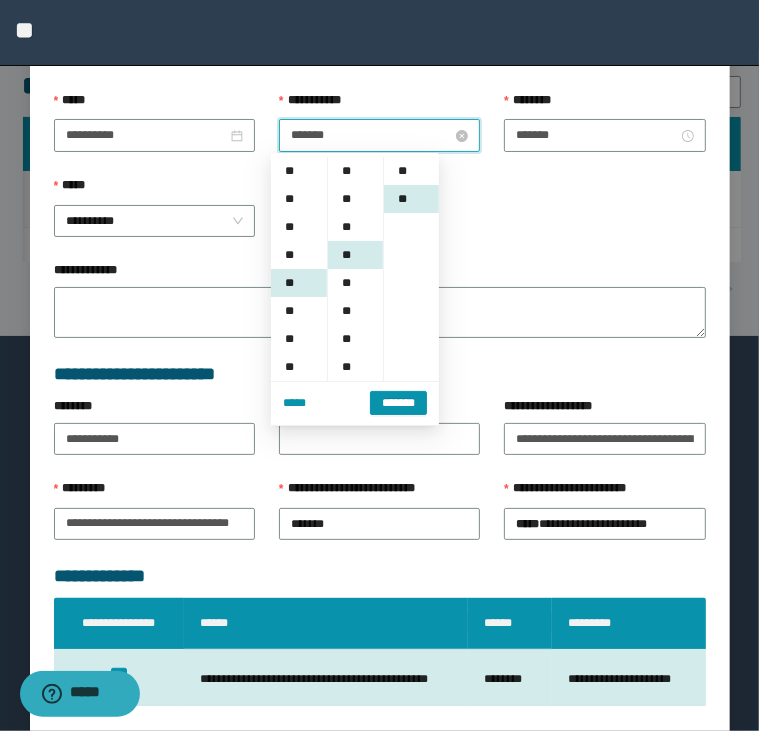scroll, scrollTop: 112, scrollLeft: 0, axis: vertical 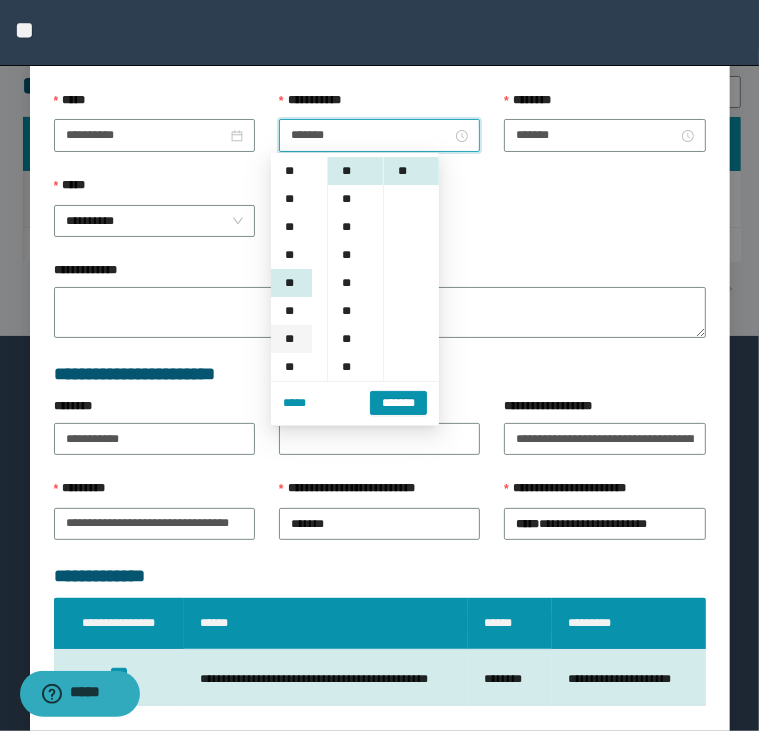 drag, startPoint x: 286, startPoint y: 259, endPoint x: 304, endPoint y: 257, distance: 18.110771 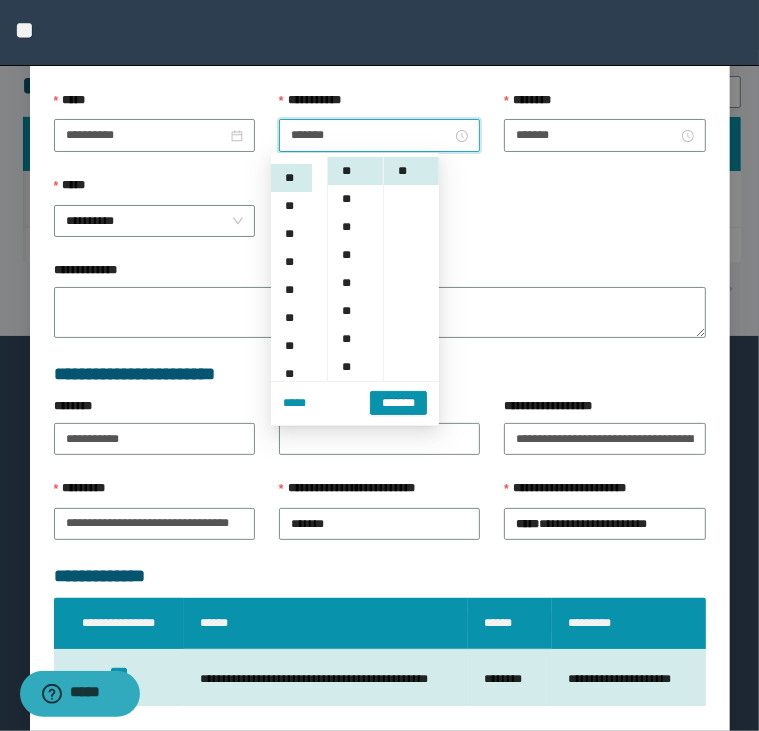 scroll, scrollTop: 84, scrollLeft: 0, axis: vertical 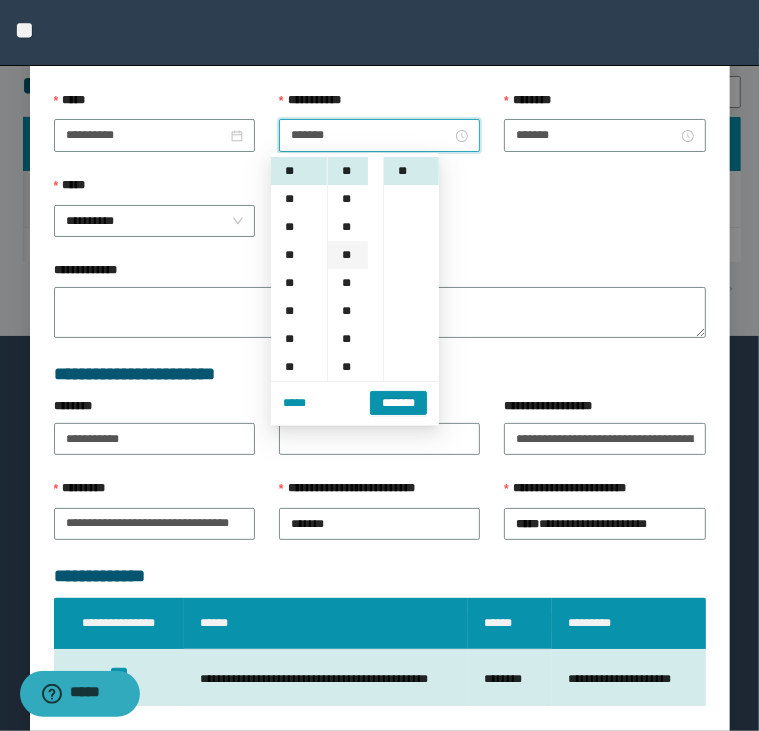 click on "**" at bounding box center [348, 255] 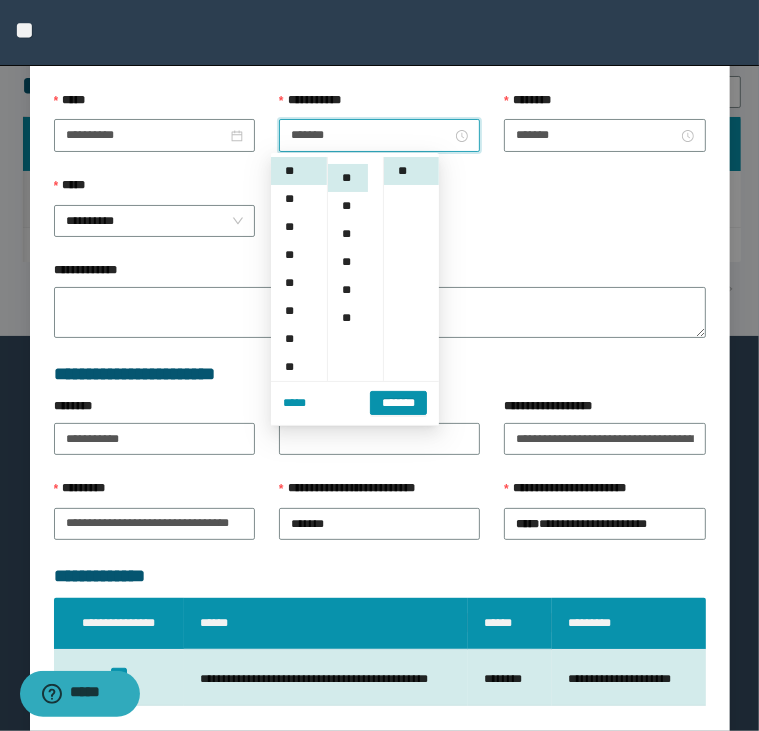 scroll, scrollTop: 168, scrollLeft: 0, axis: vertical 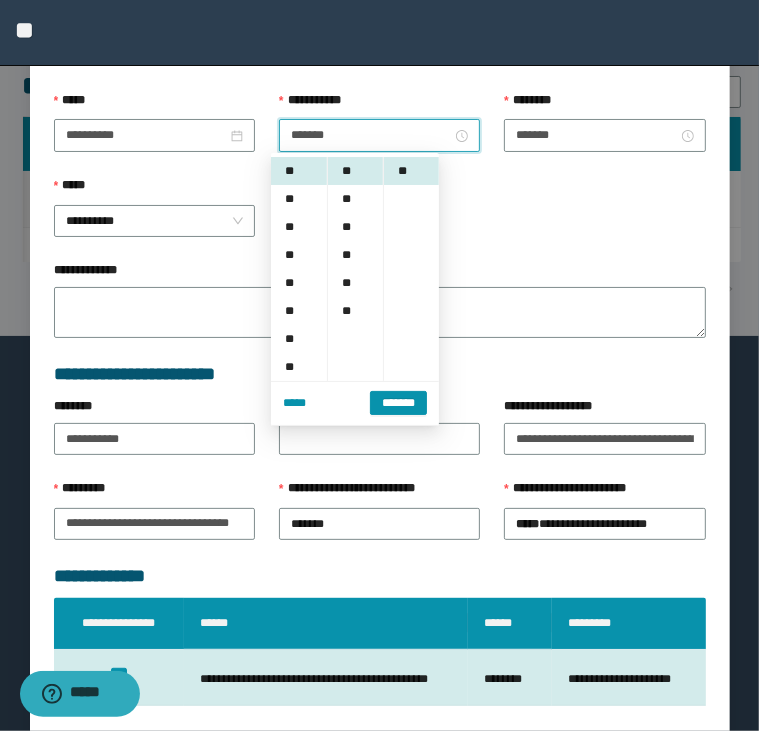 click on "*******" at bounding box center [398, 403] 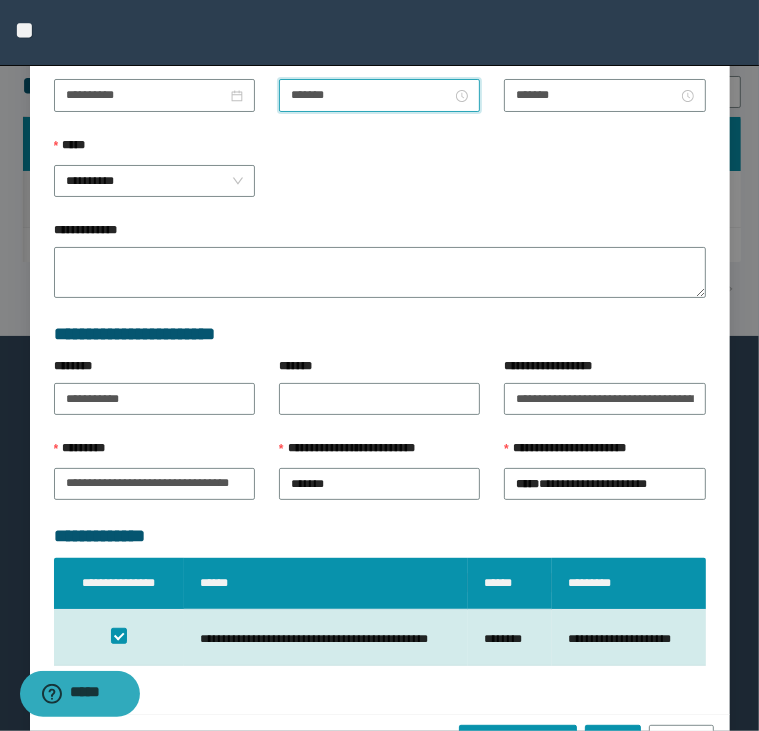 scroll, scrollTop: 308, scrollLeft: 0, axis: vertical 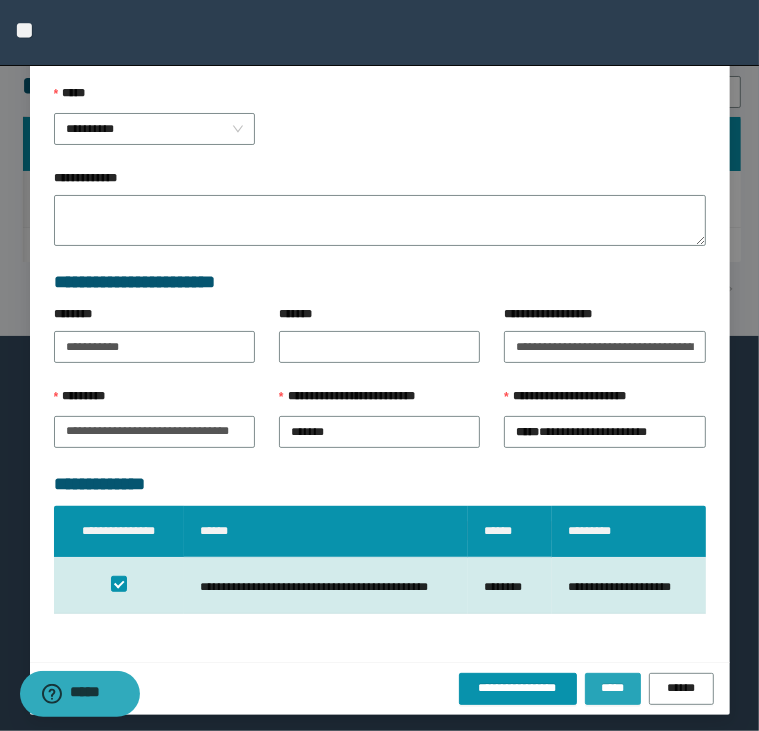 click on "*****" at bounding box center (613, 688) 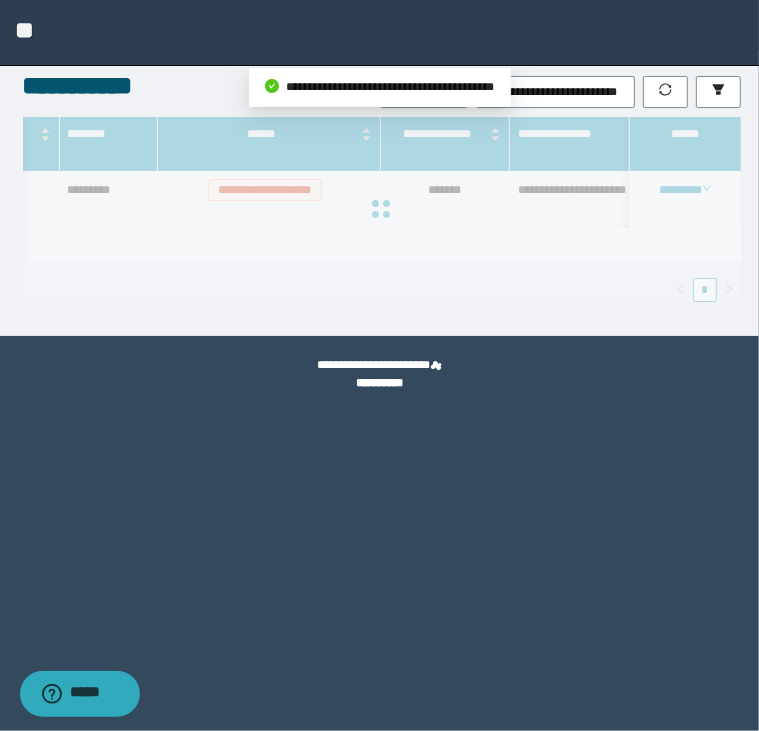 scroll, scrollTop: 0, scrollLeft: 0, axis: both 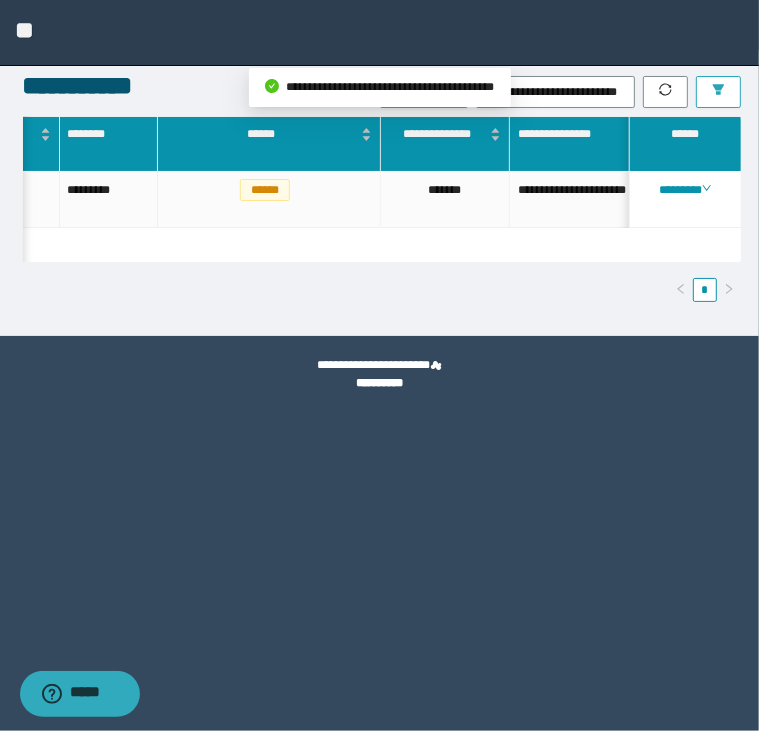 click at bounding box center [718, 92] 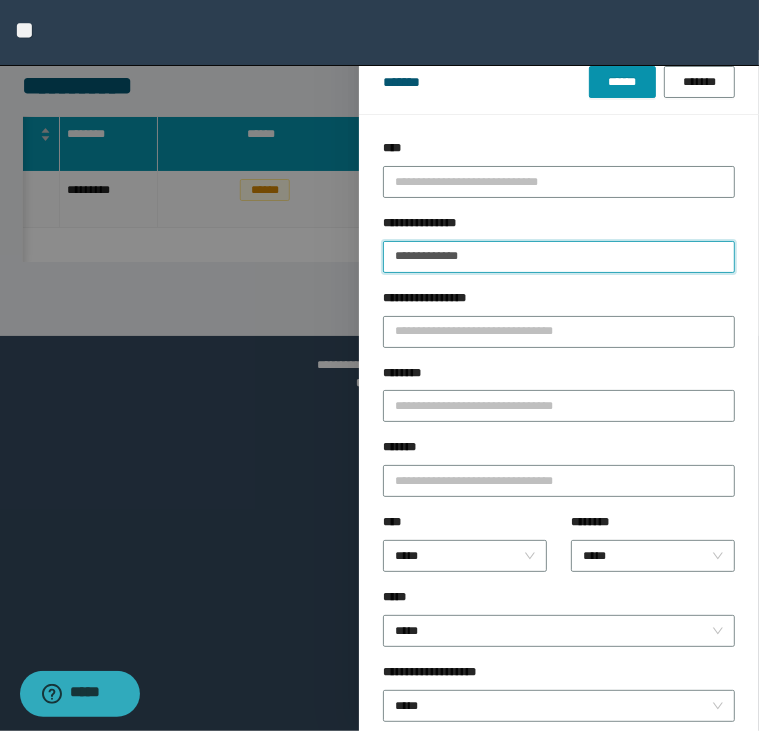 drag, startPoint x: 160, startPoint y: 300, endPoint x: 130, endPoint y: 307, distance: 30.805843 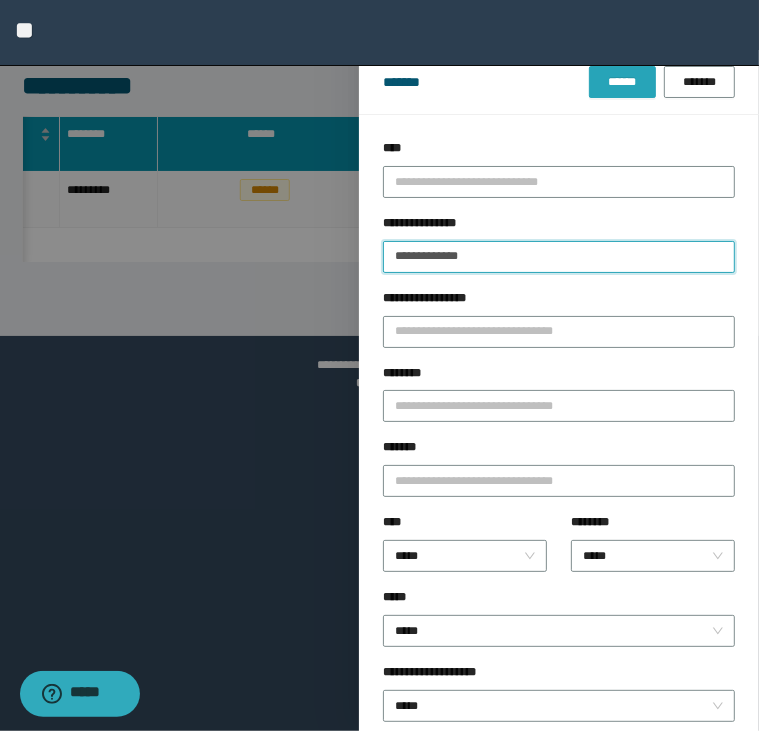 type on "**********" 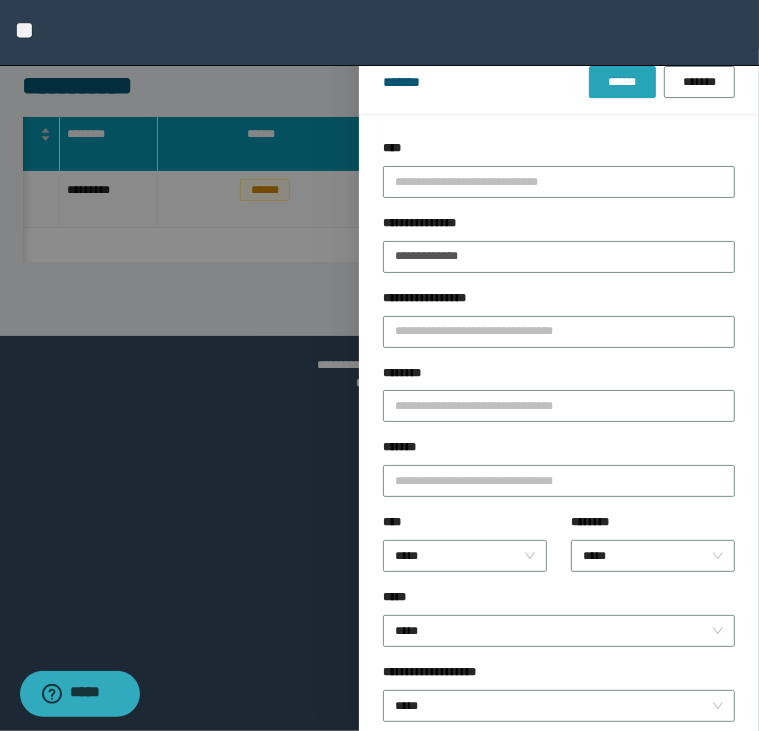 click on "******" at bounding box center [622, 82] 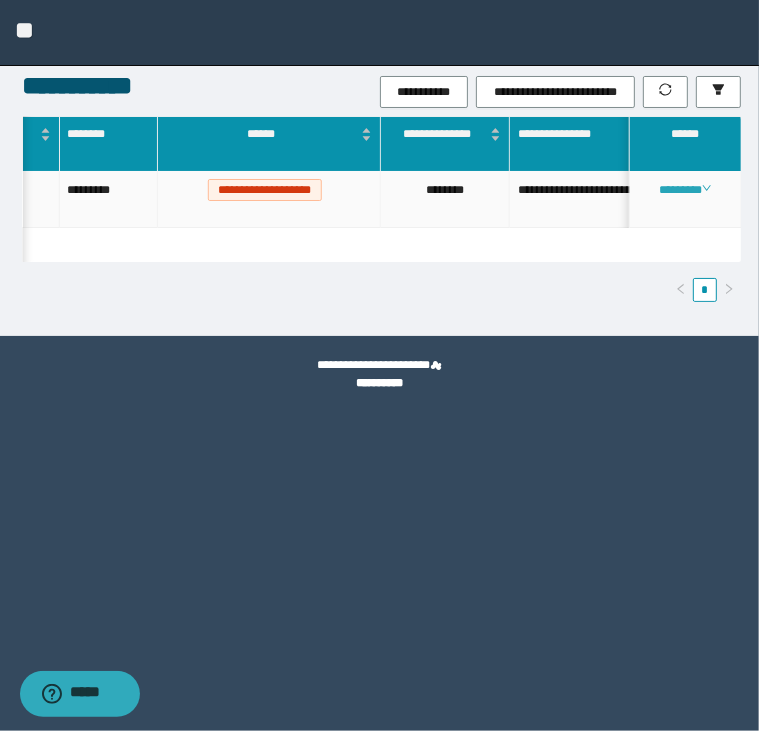 click on "********" at bounding box center (685, 190) 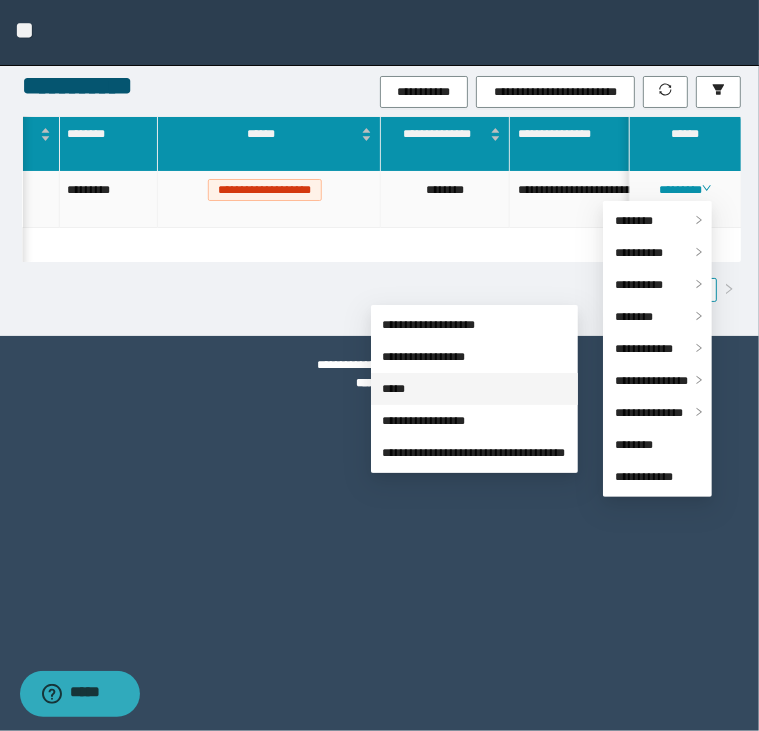 click on "*****" at bounding box center [394, 389] 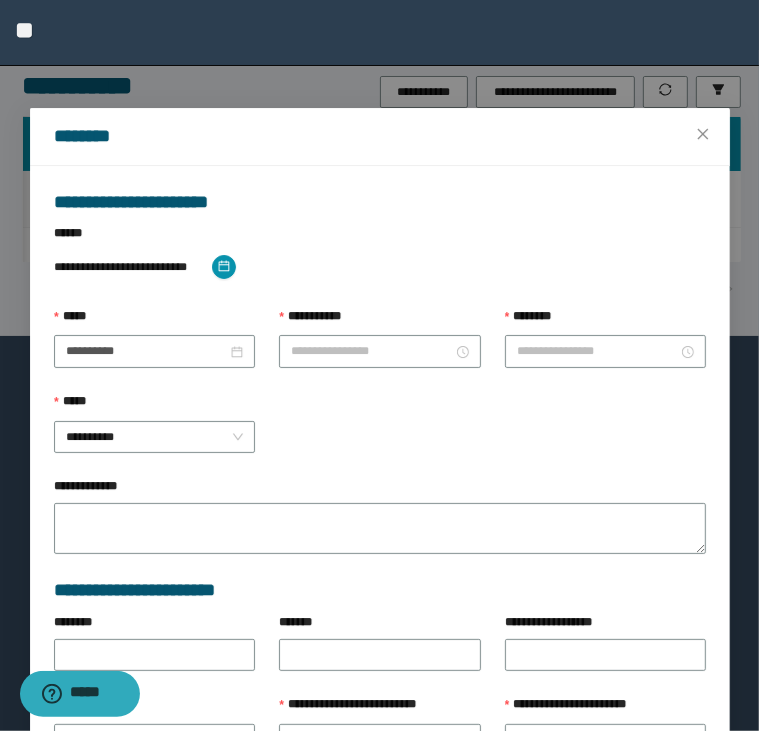 type on "**********" 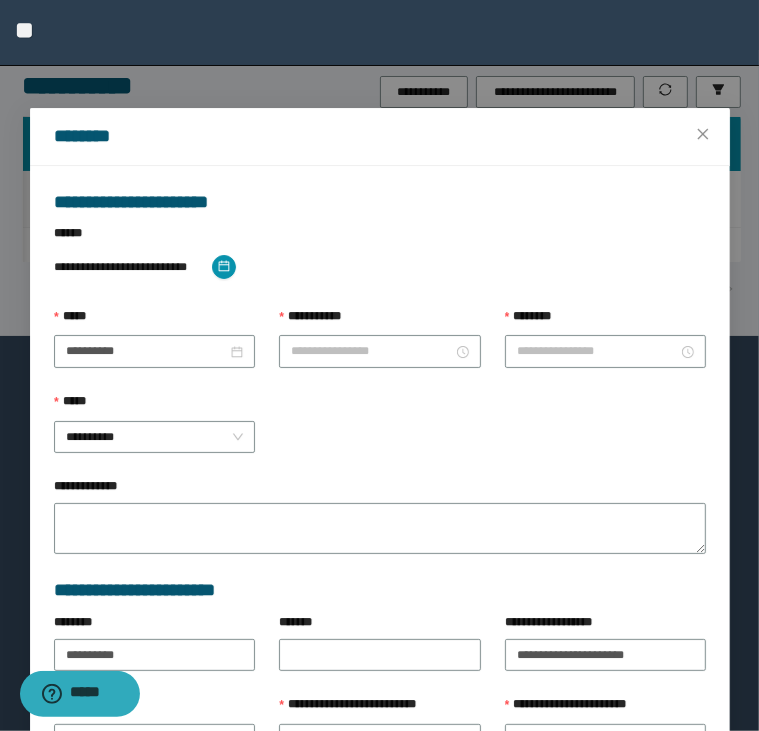 type on "*******" 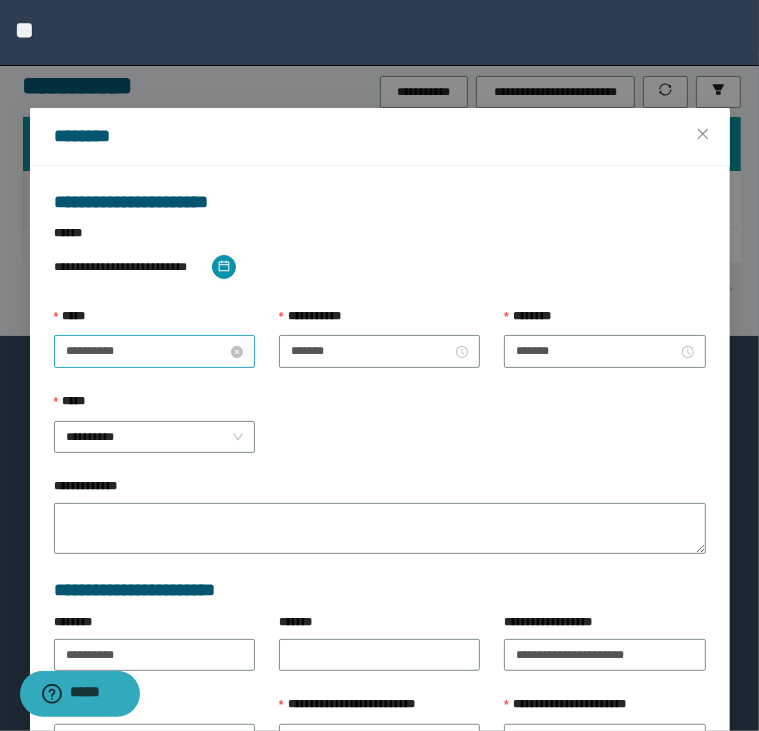 click on "**********" at bounding box center (146, 351) 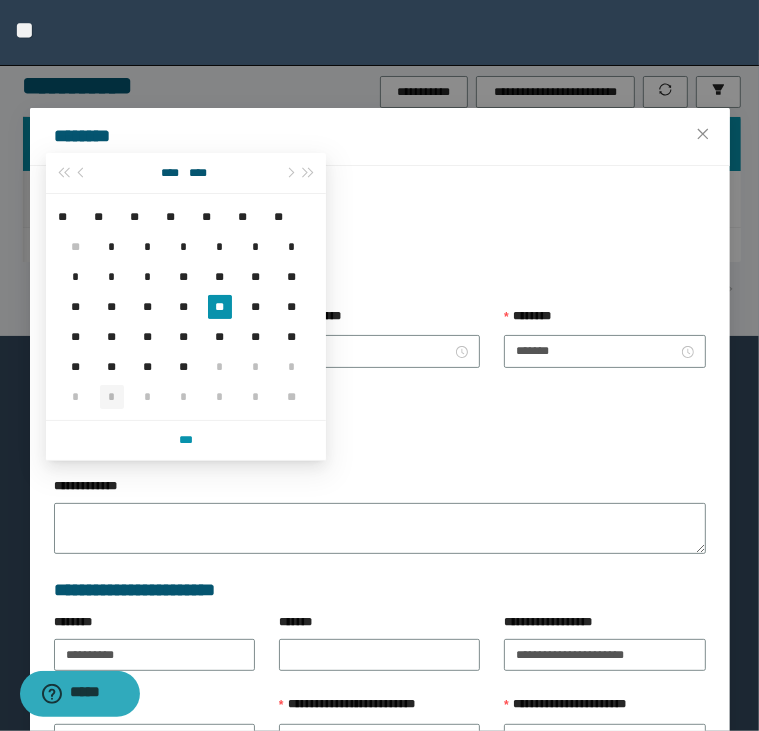 type on "**********" 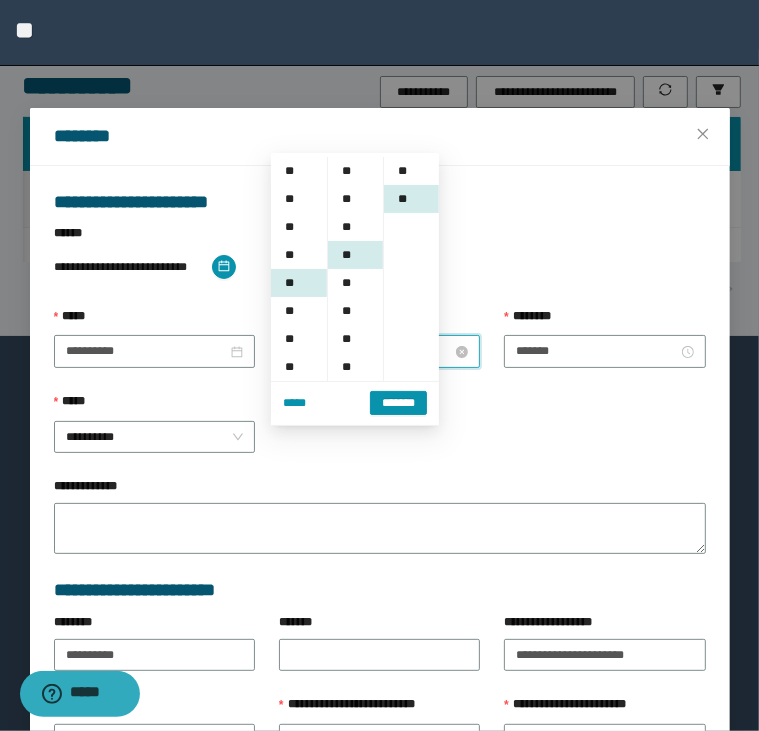 click on "*******" at bounding box center [371, 351] 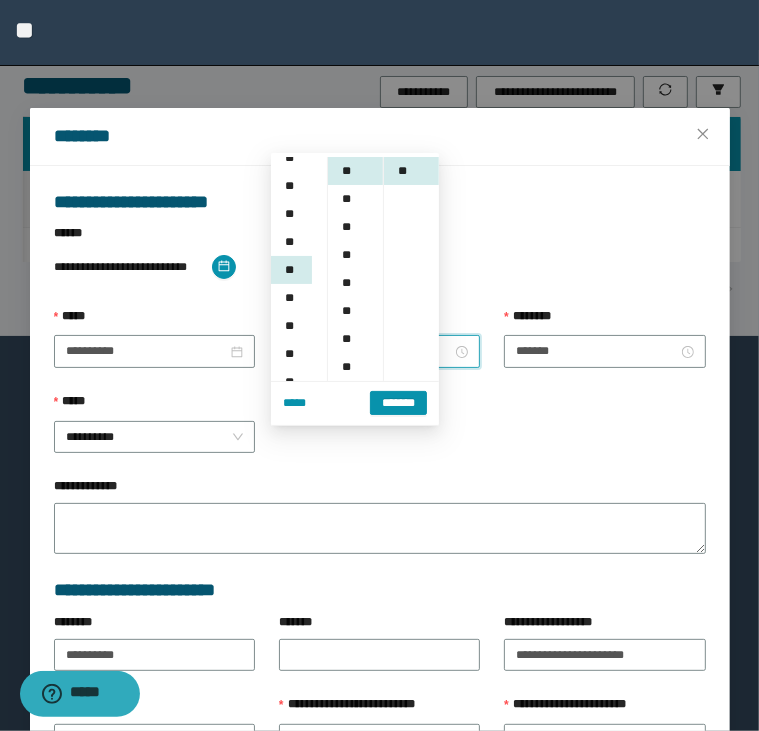 scroll, scrollTop: 0, scrollLeft: 0, axis: both 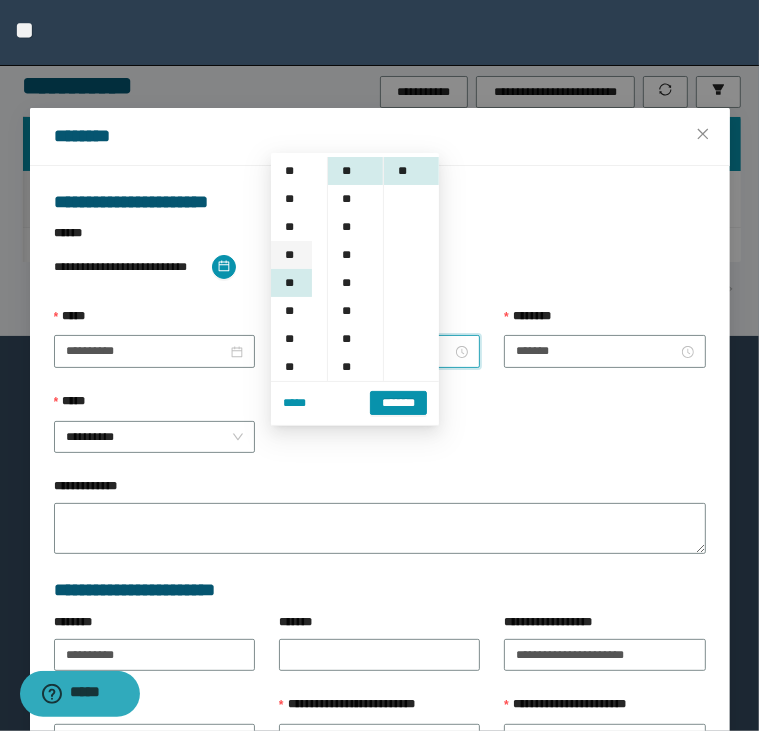 click on "**" at bounding box center (291, 255) 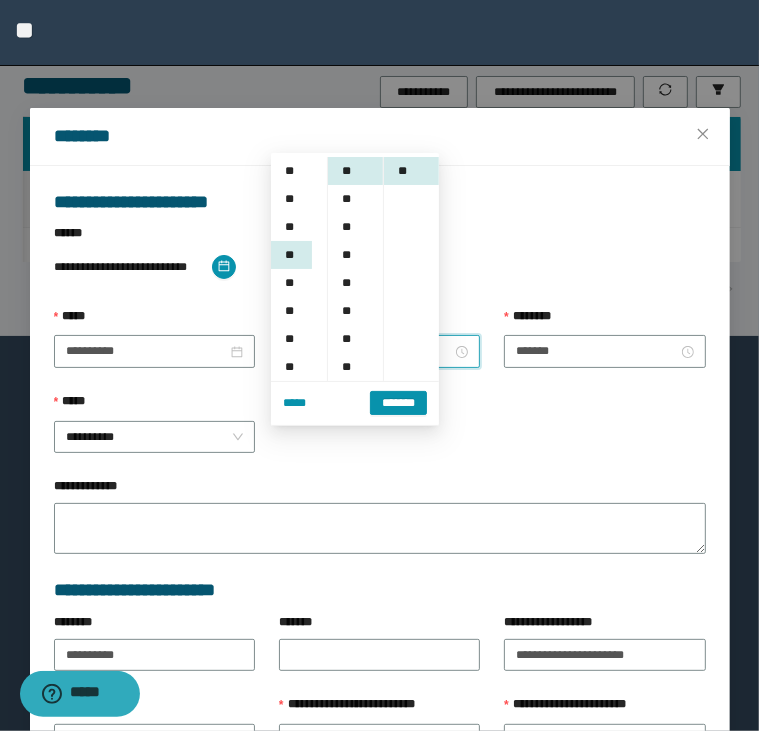 scroll, scrollTop: 84, scrollLeft: 0, axis: vertical 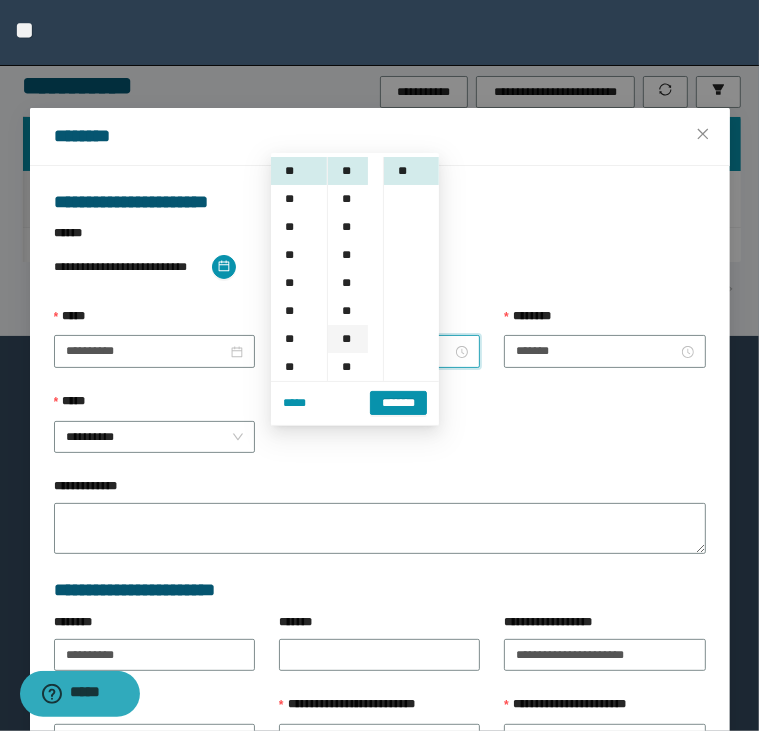 click on "**" at bounding box center (348, 339) 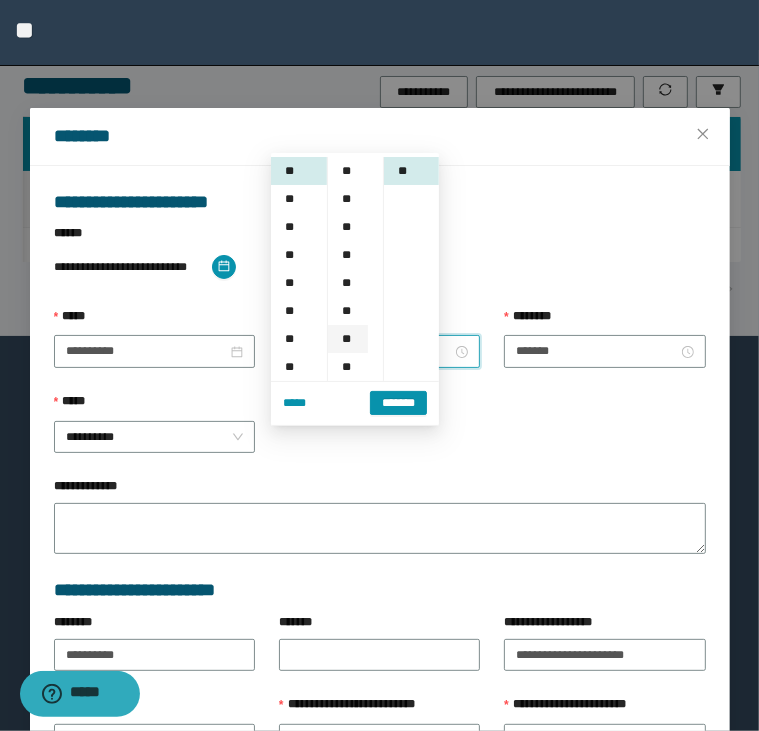 scroll, scrollTop: 252, scrollLeft: 0, axis: vertical 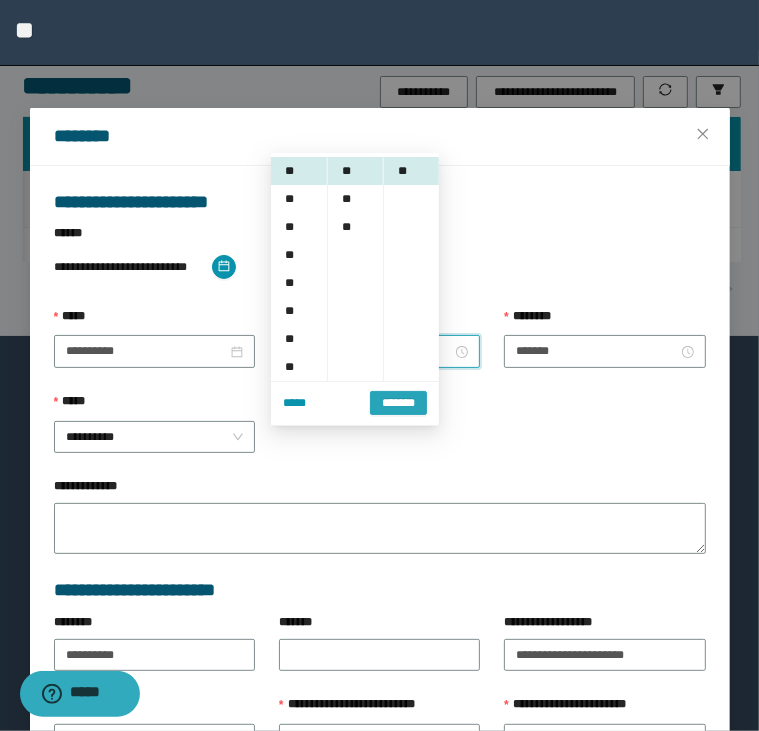 click on "*******" at bounding box center (398, 403) 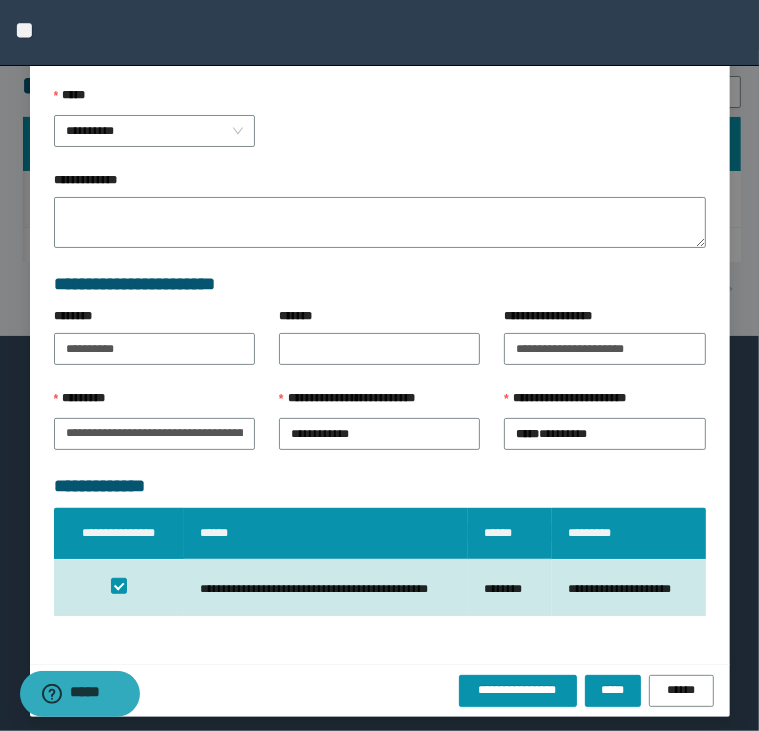 scroll, scrollTop: 308, scrollLeft: 0, axis: vertical 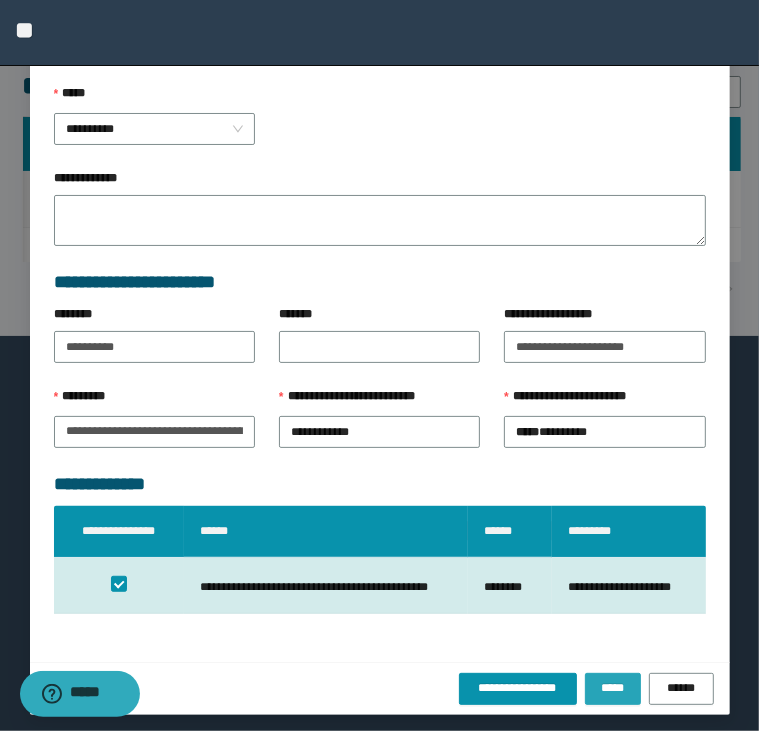 click on "*****" at bounding box center [613, 688] 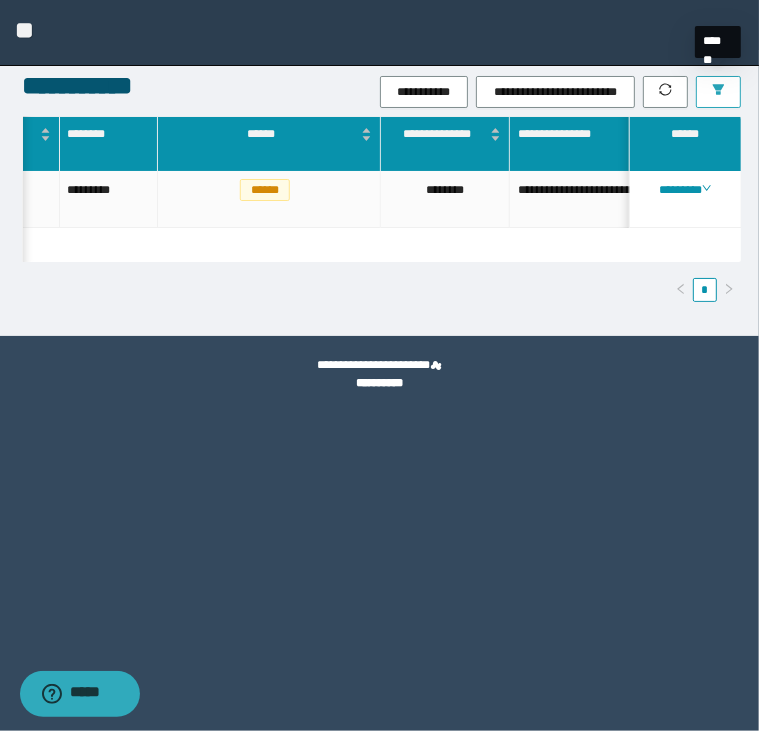 click at bounding box center (718, 92) 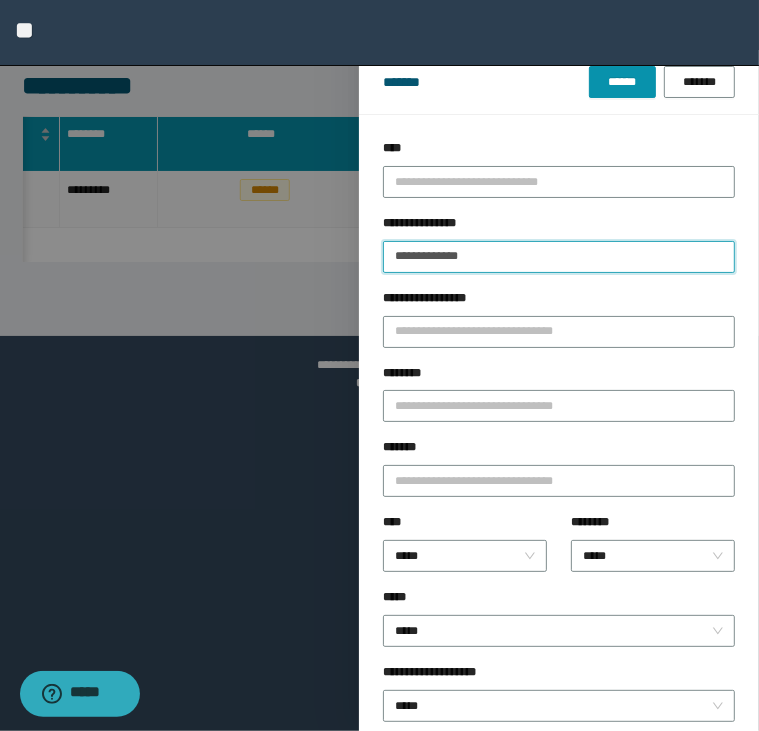 drag, startPoint x: 552, startPoint y: 244, endPoint x: 134, endPoint y: 257, distance: 418.20212 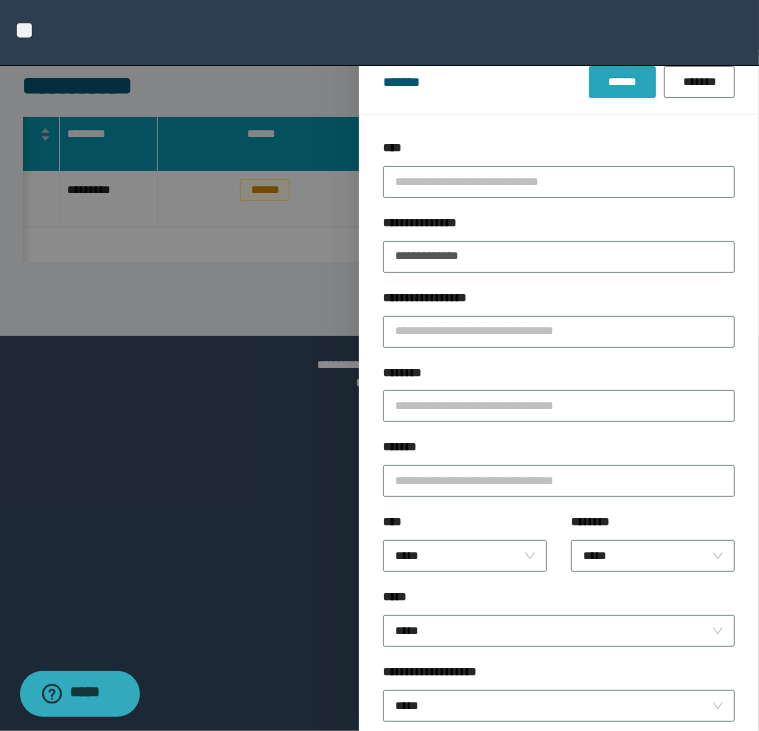 click on "******" at bounding box center (622, 82) 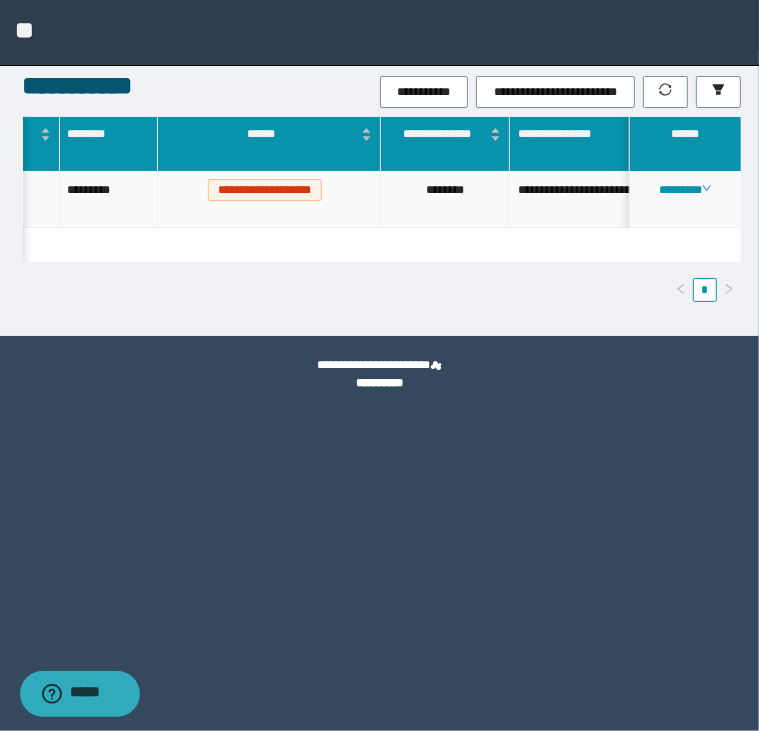 click on "********" at bounding box center (685, 199) 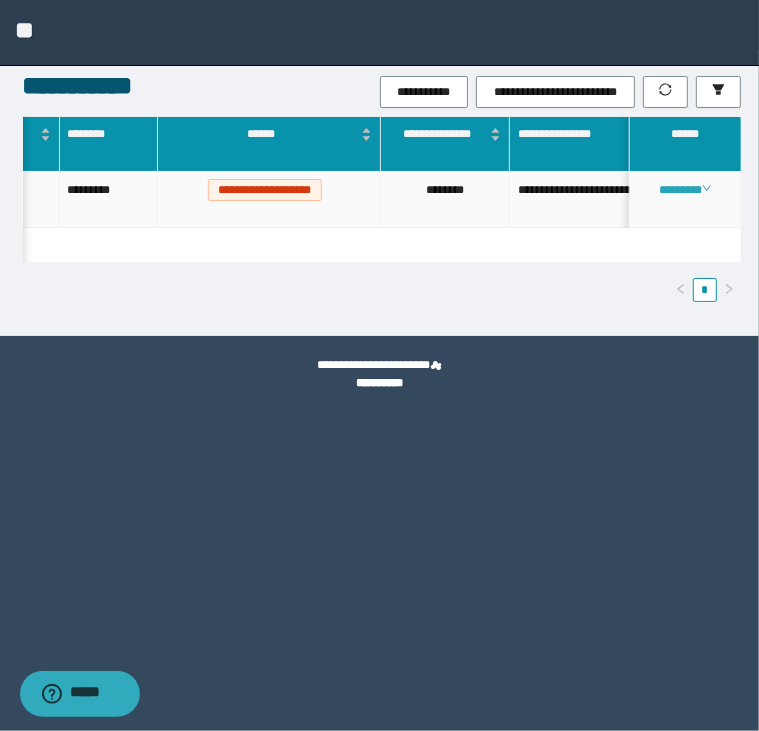 click on "********" at bounding box center [685, 190] 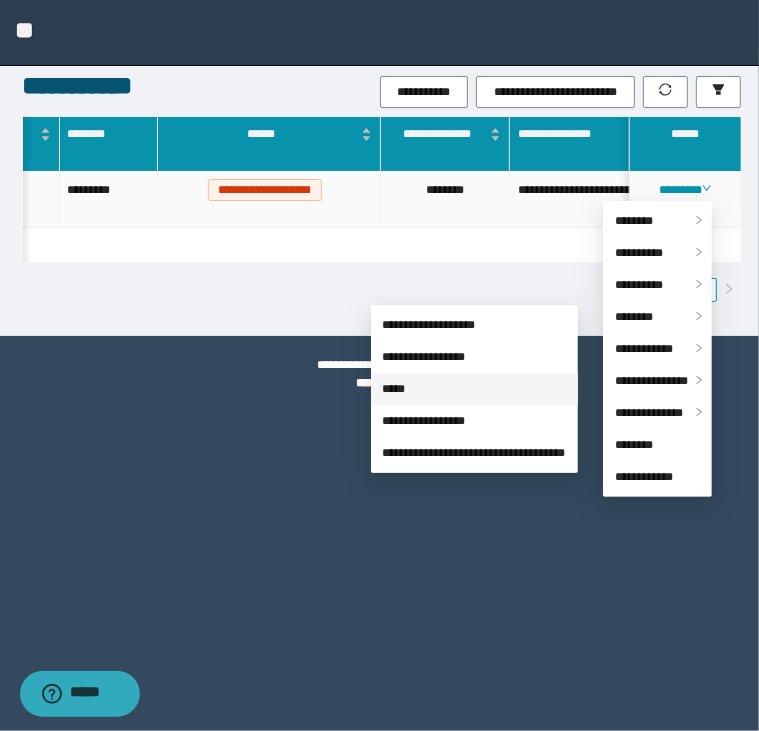 click on "*****" at bounding box center (394, 389) 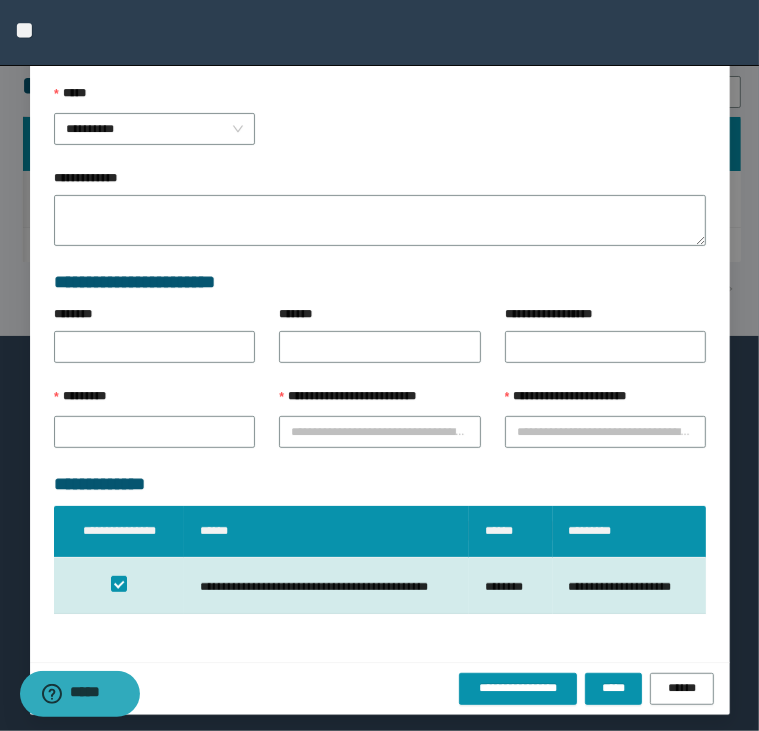 scroll, scrollTop: 216, scrollLeft: 0, axis: vertical 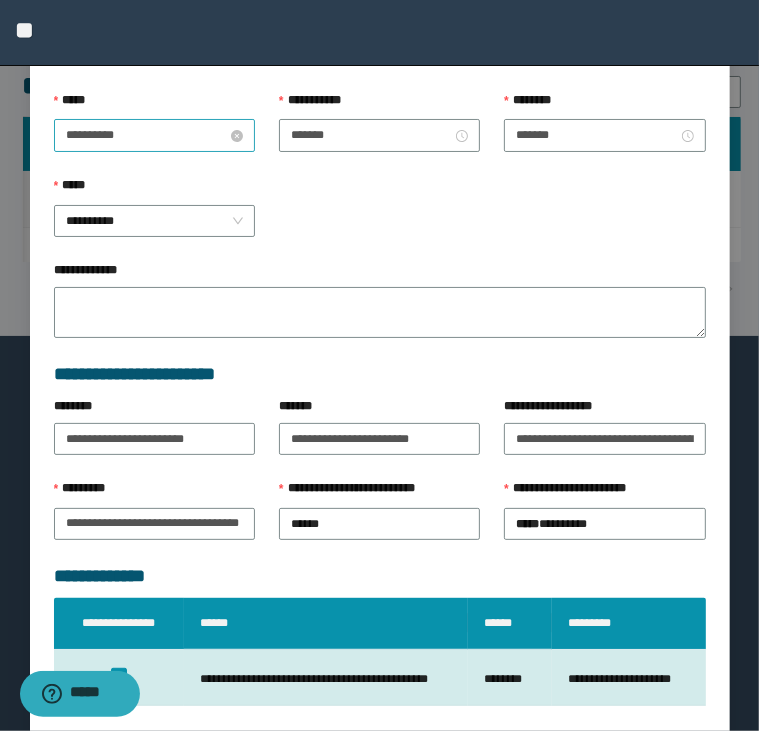 click on "**********" at bounding box center [146, 135] 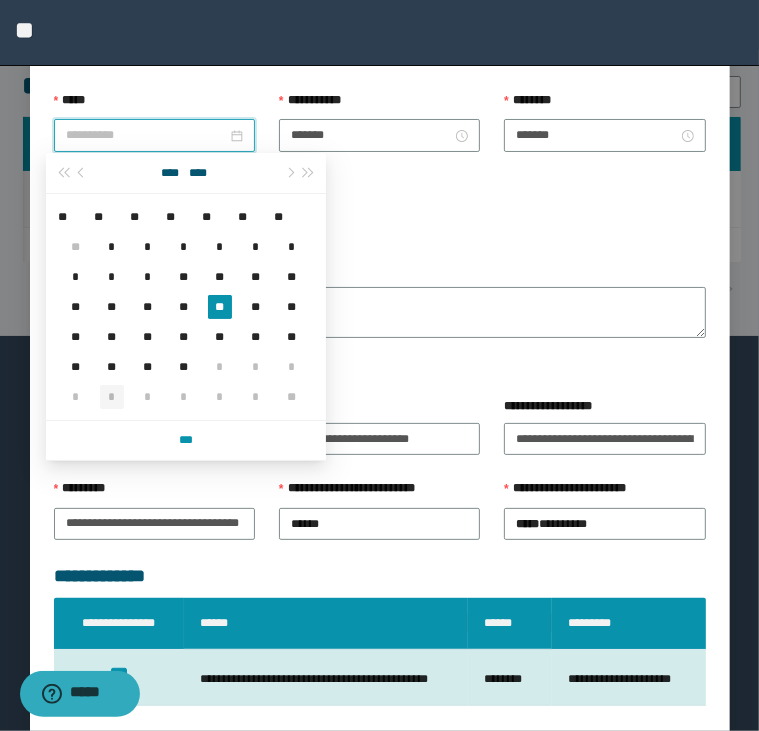 click on "*" at bounding box center (112, 397) 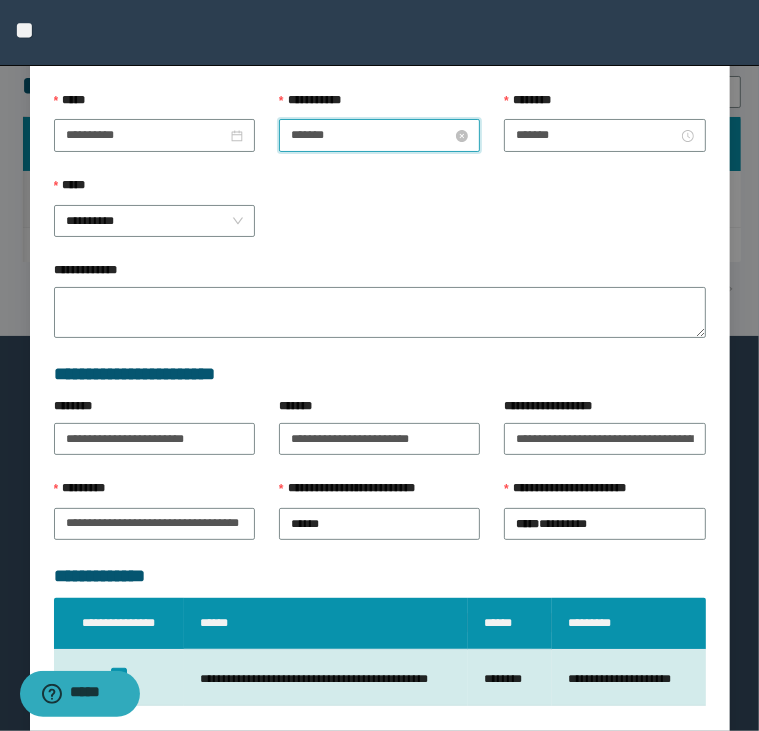 scroll, scrollTop: 112, scrollLeft: 0, axis: vertical 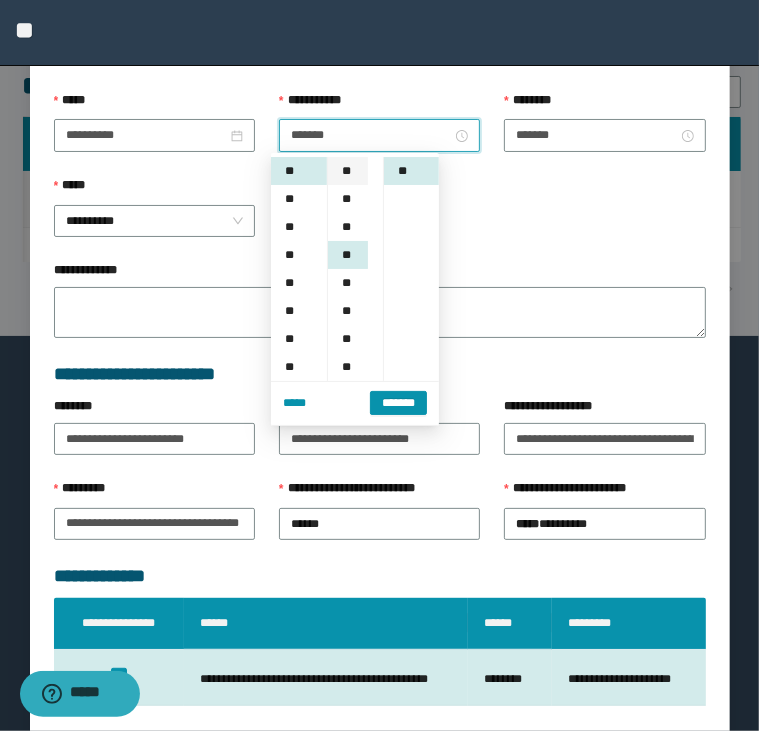 click on "**" at bounding box center (348, 171) 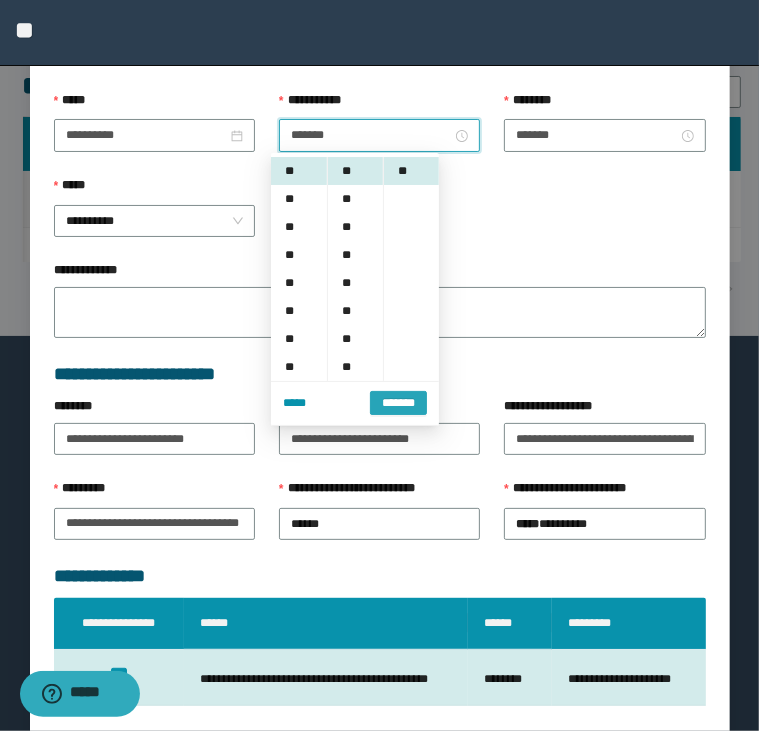 click on "*******" at bounding box center [398, 402] 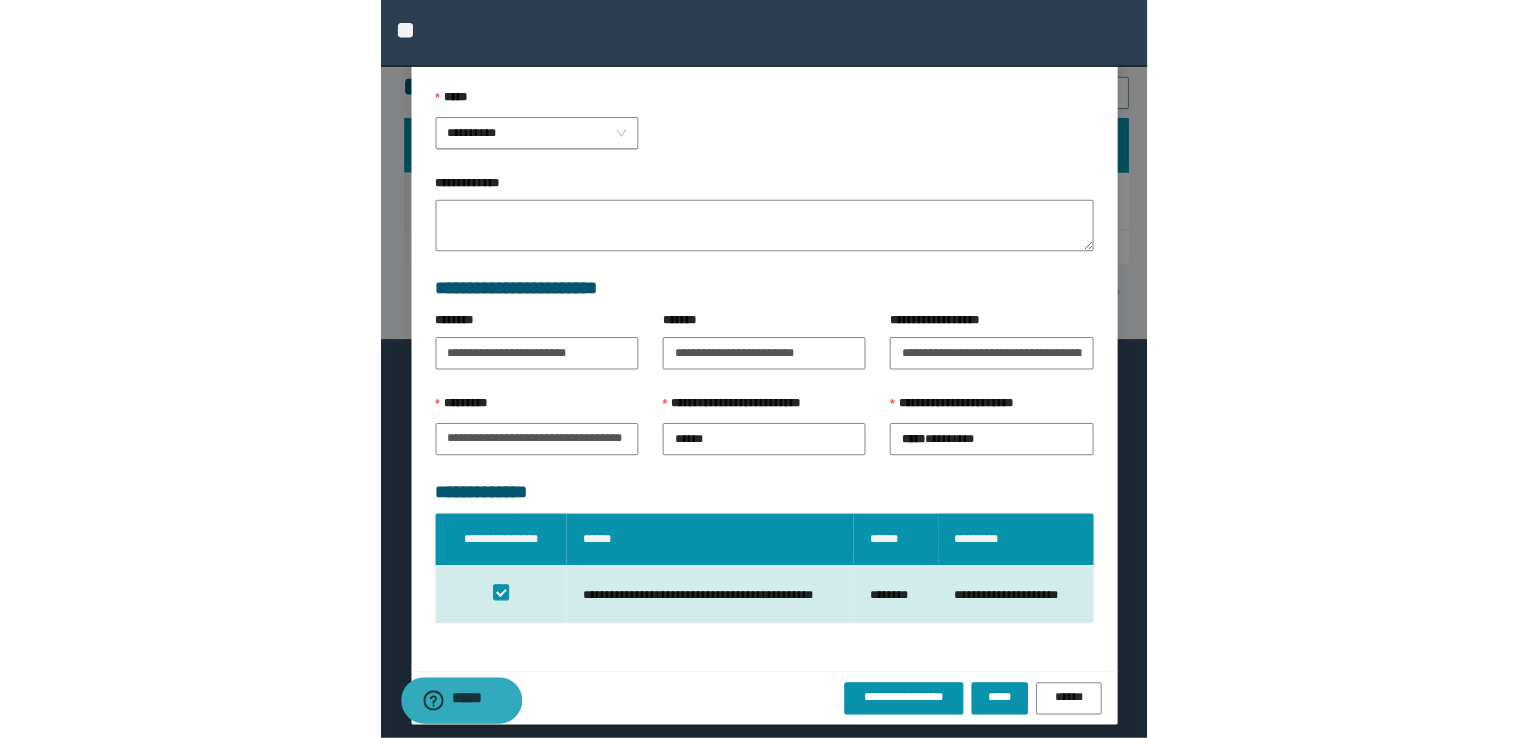 scroll, scrollTop: 308, scrollLeft: 0, axis: vertical 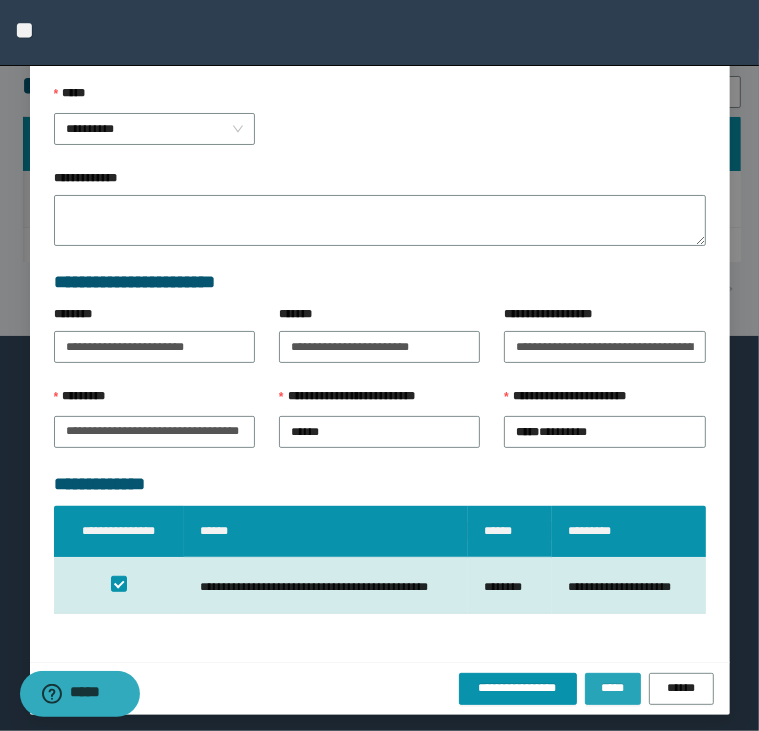 click on "*****" at bounding box center (613, 688) 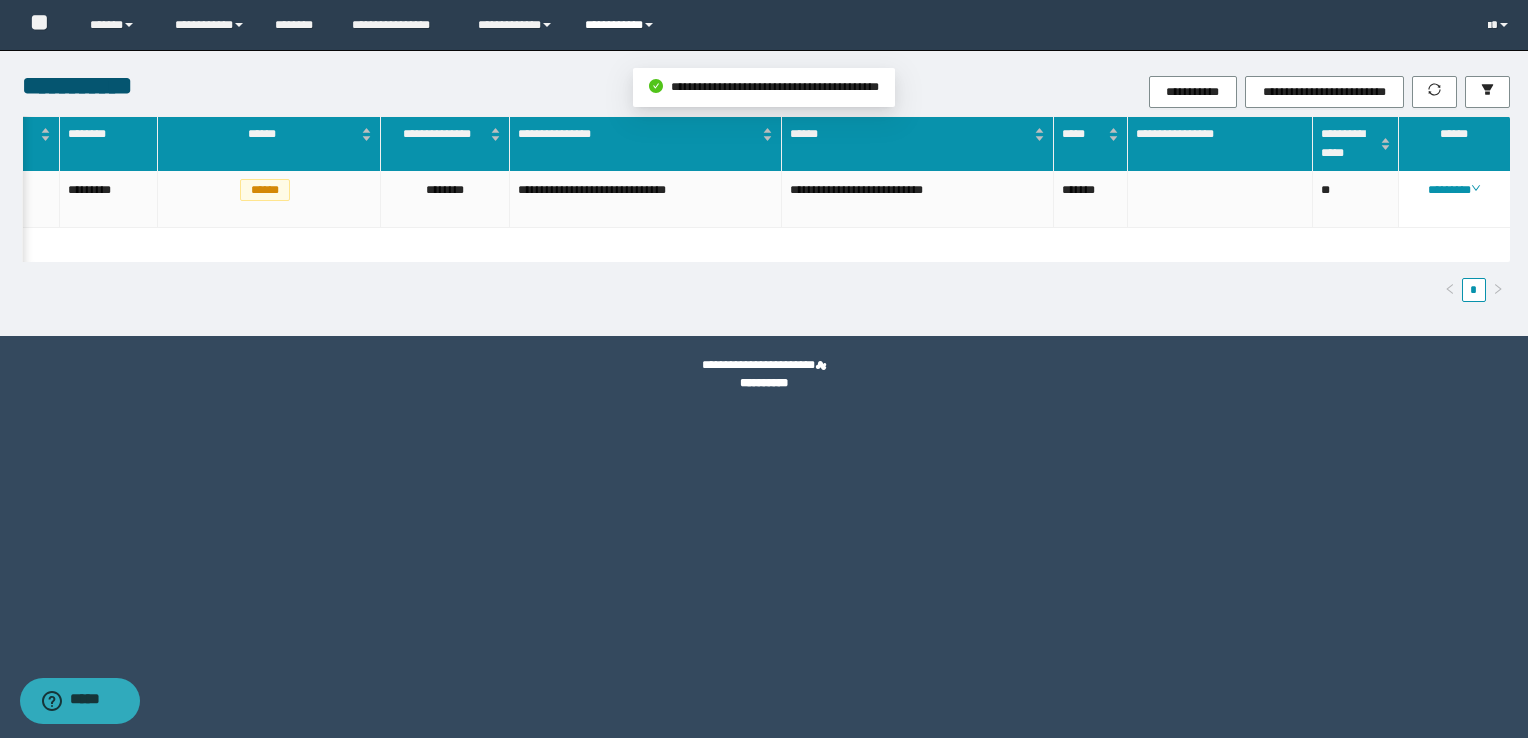 click on "**********" at bounding box center (622, 25) 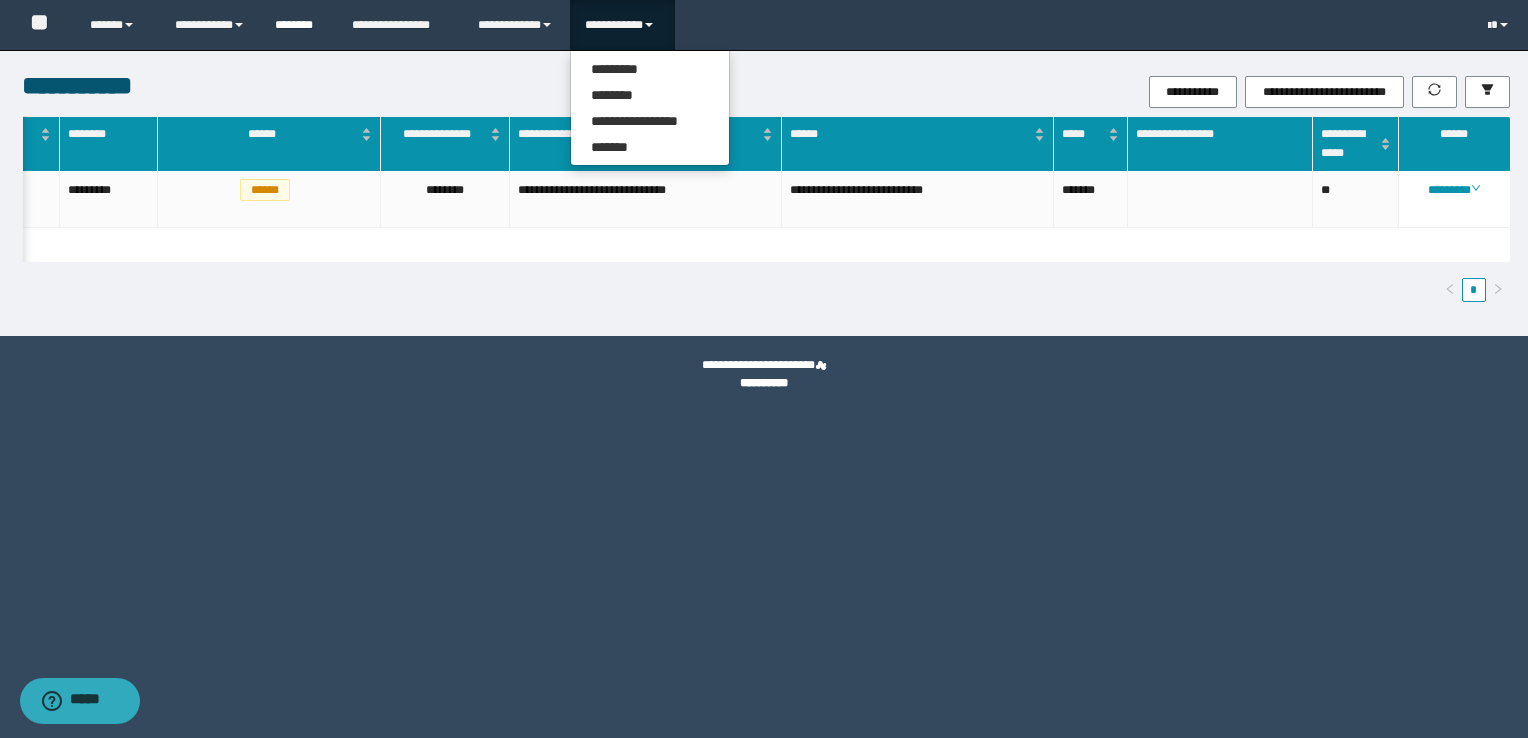 click on "********" at bounding box center (298, 25) 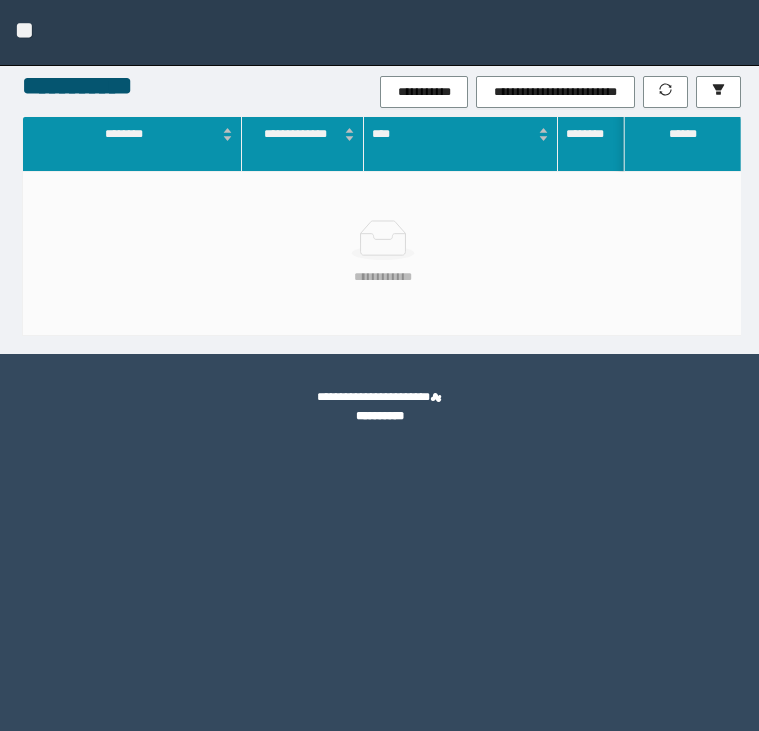 scroll, scrollTop: 0, scrollLeft: 0, axis: both 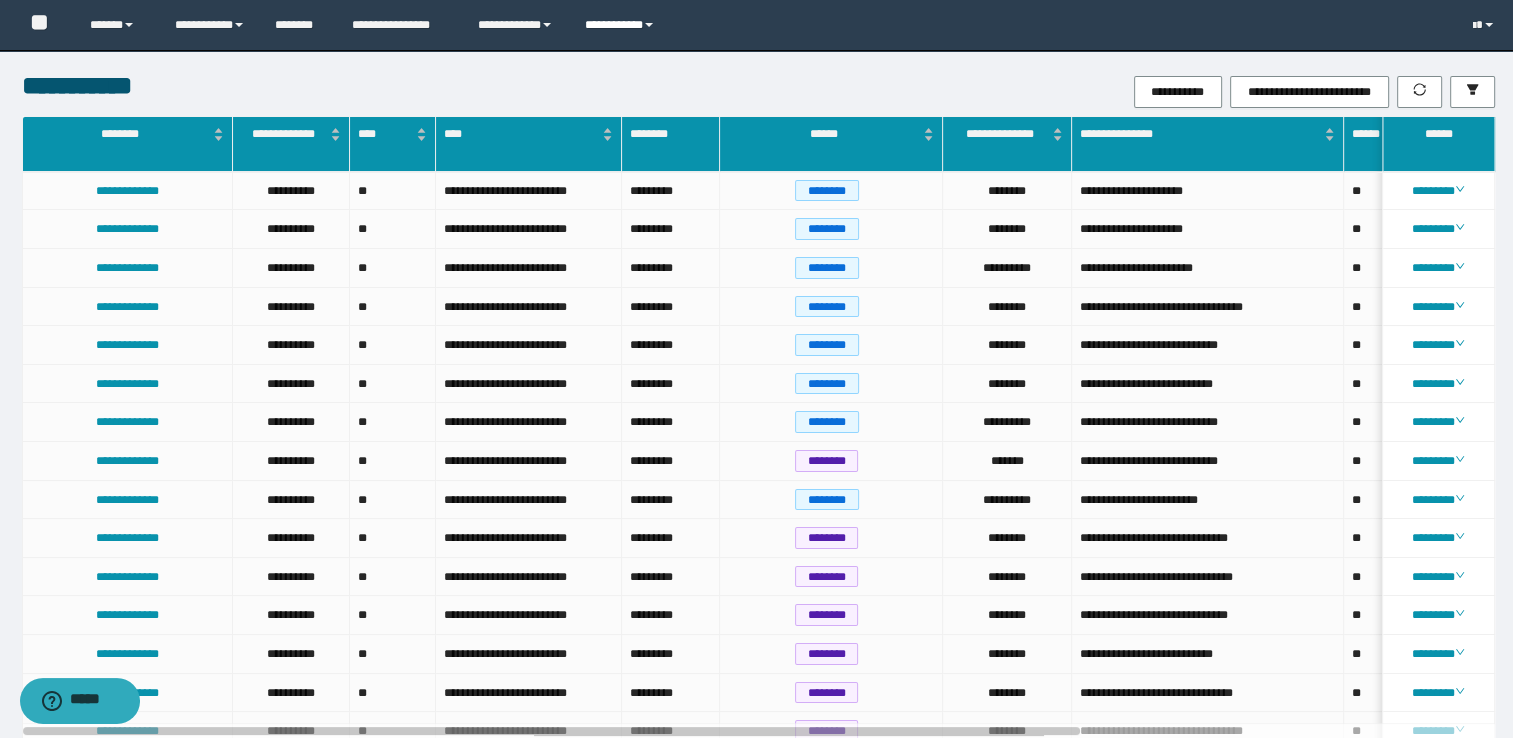 click on "**********" at bounding box center [622, 25] 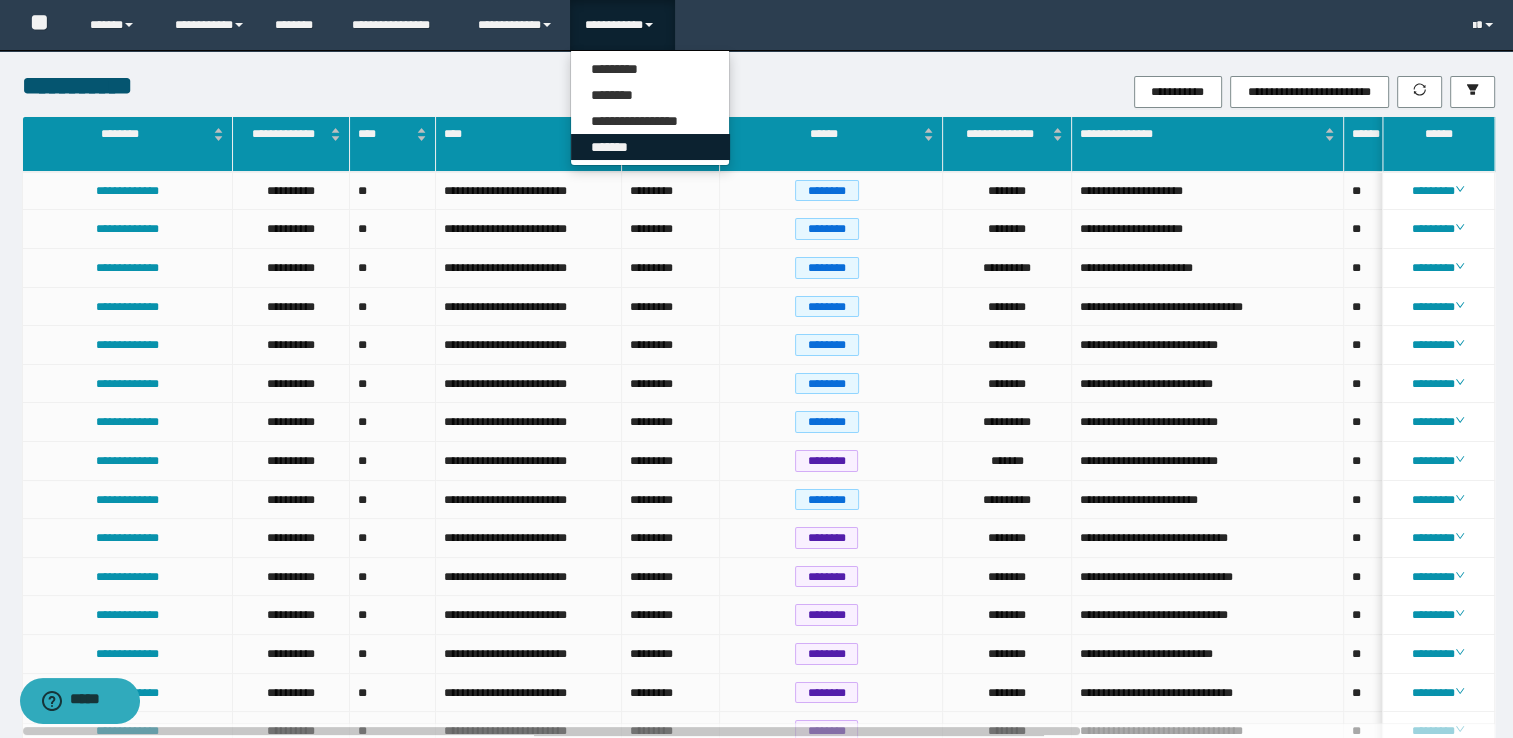 click on "*******" at bounding box center (650, 147) 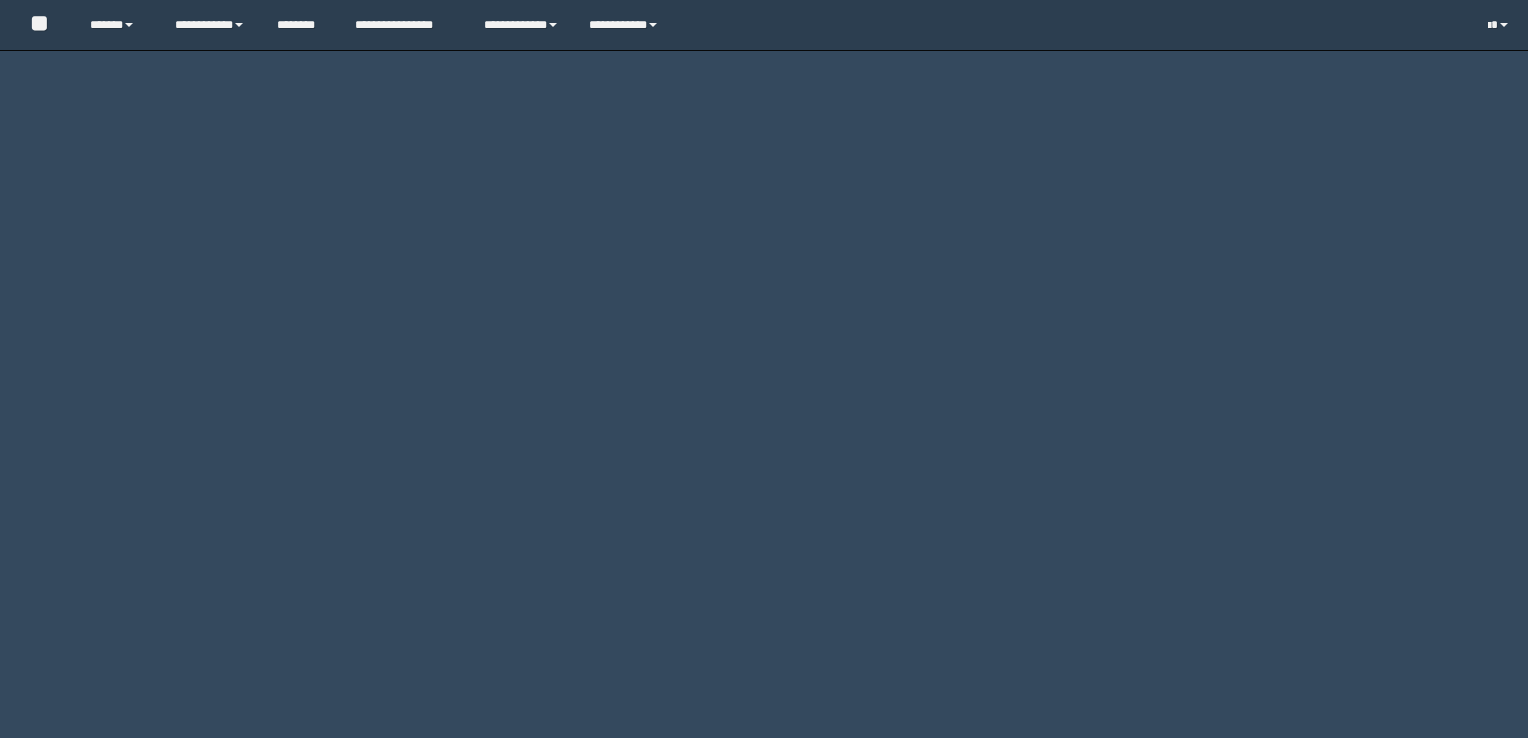 scroll, scrollTop: 0, scrollLeft: 0, axis: both 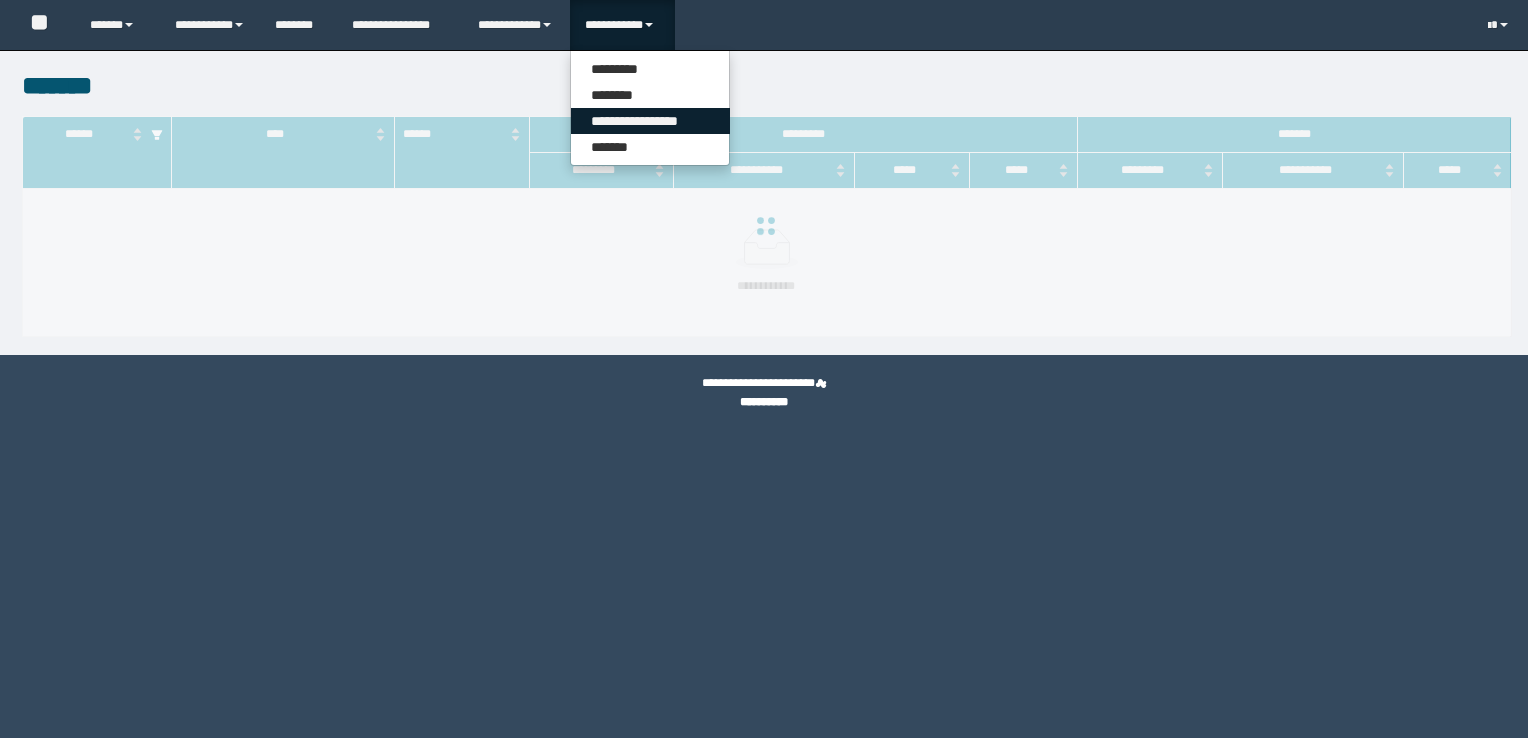 click on "**********" at bounding box center [650, 121] 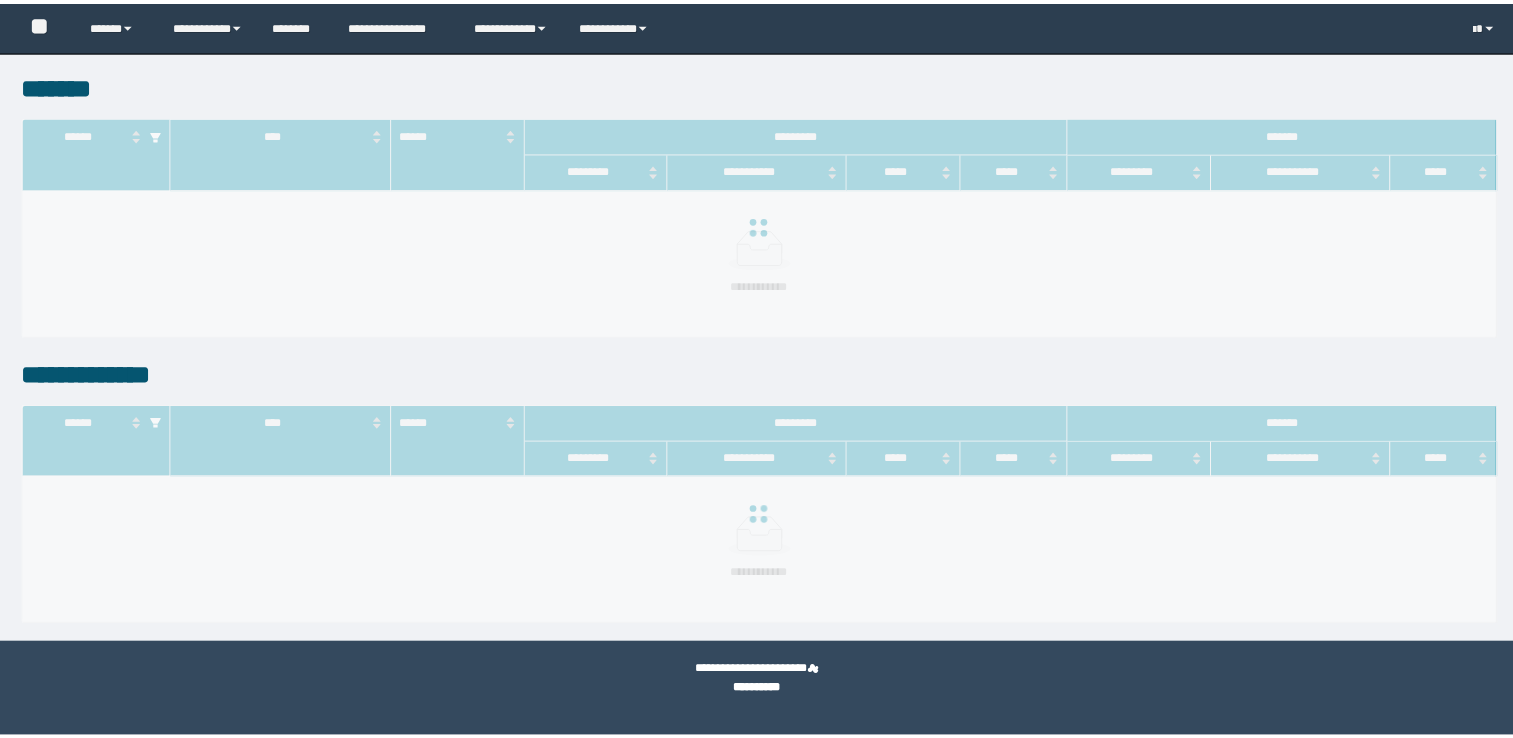 scroll, scrollTop: 0, scrollLeft: 0, axis: both 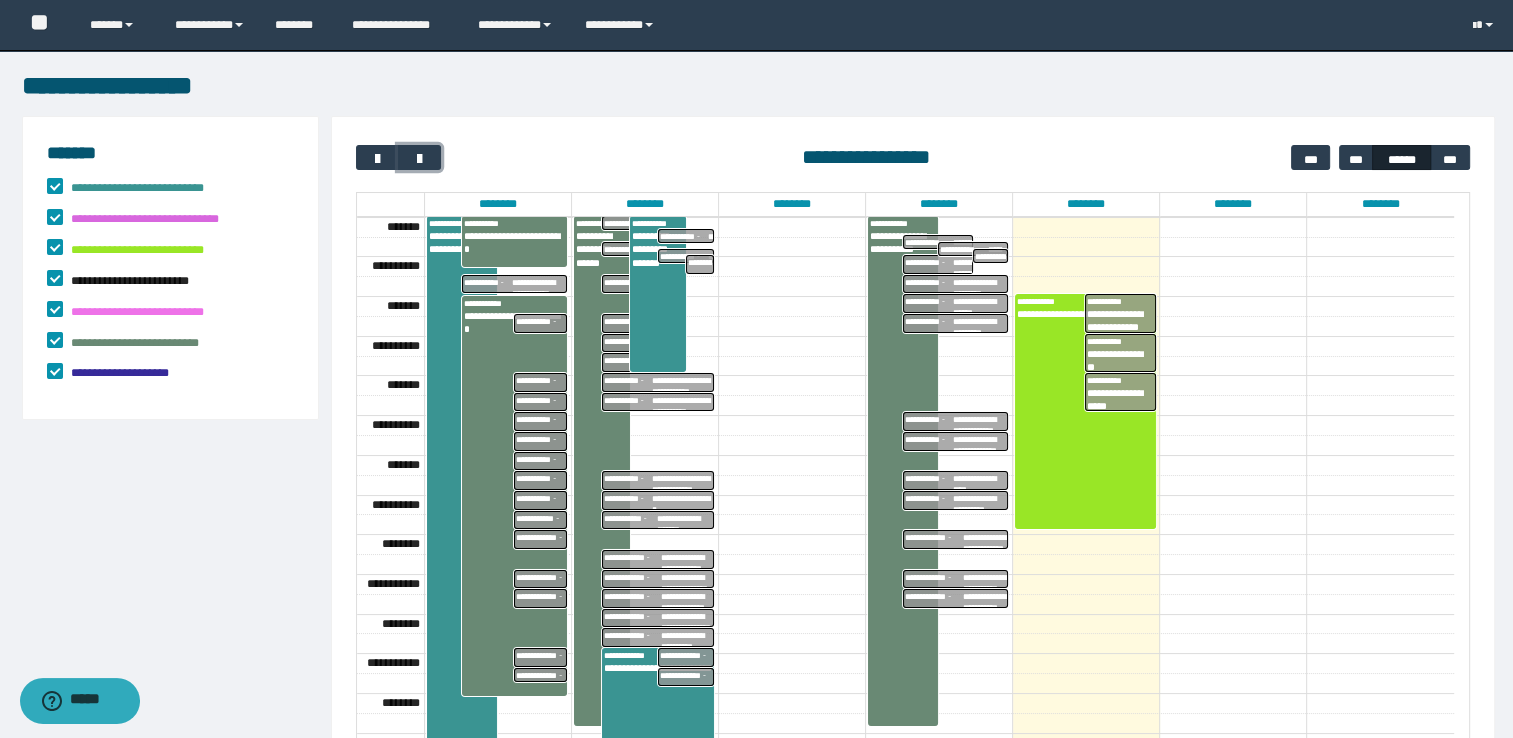 drag, startPoint x: 428, startPoint y: 166, endPoint x: 429, endPoint y: 177, distance: 11.045361 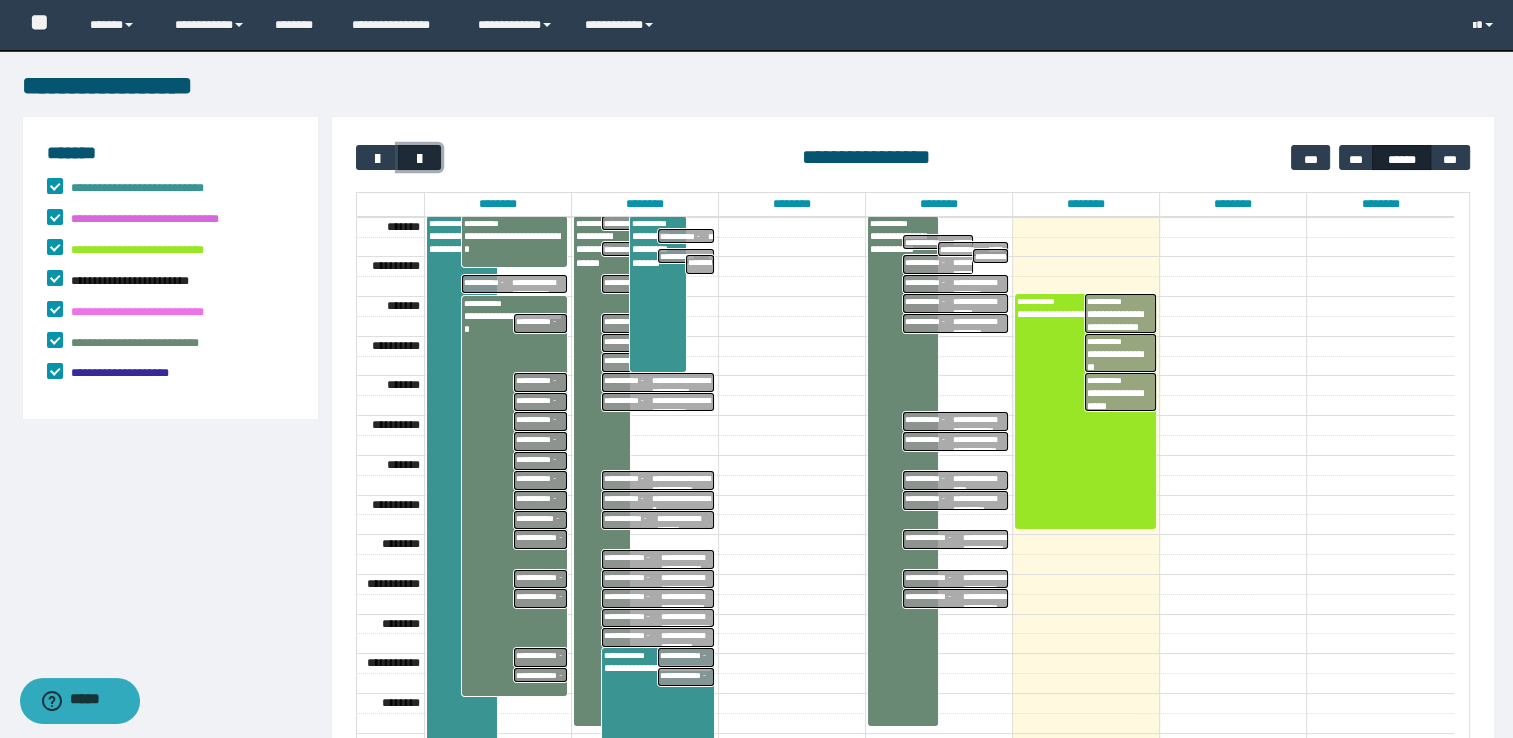 click at bounding box center (419, 159) 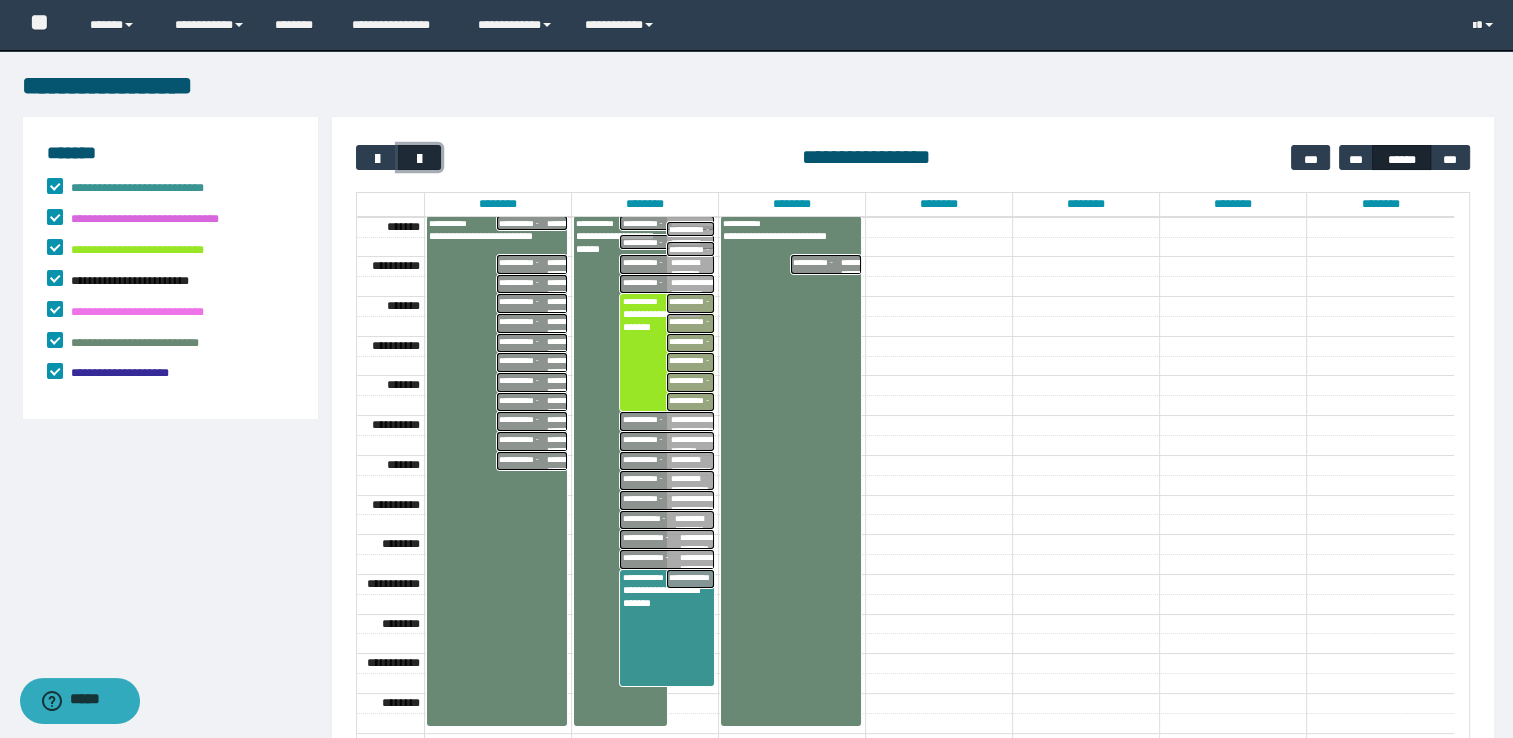 click at bounding box center [419, 159] 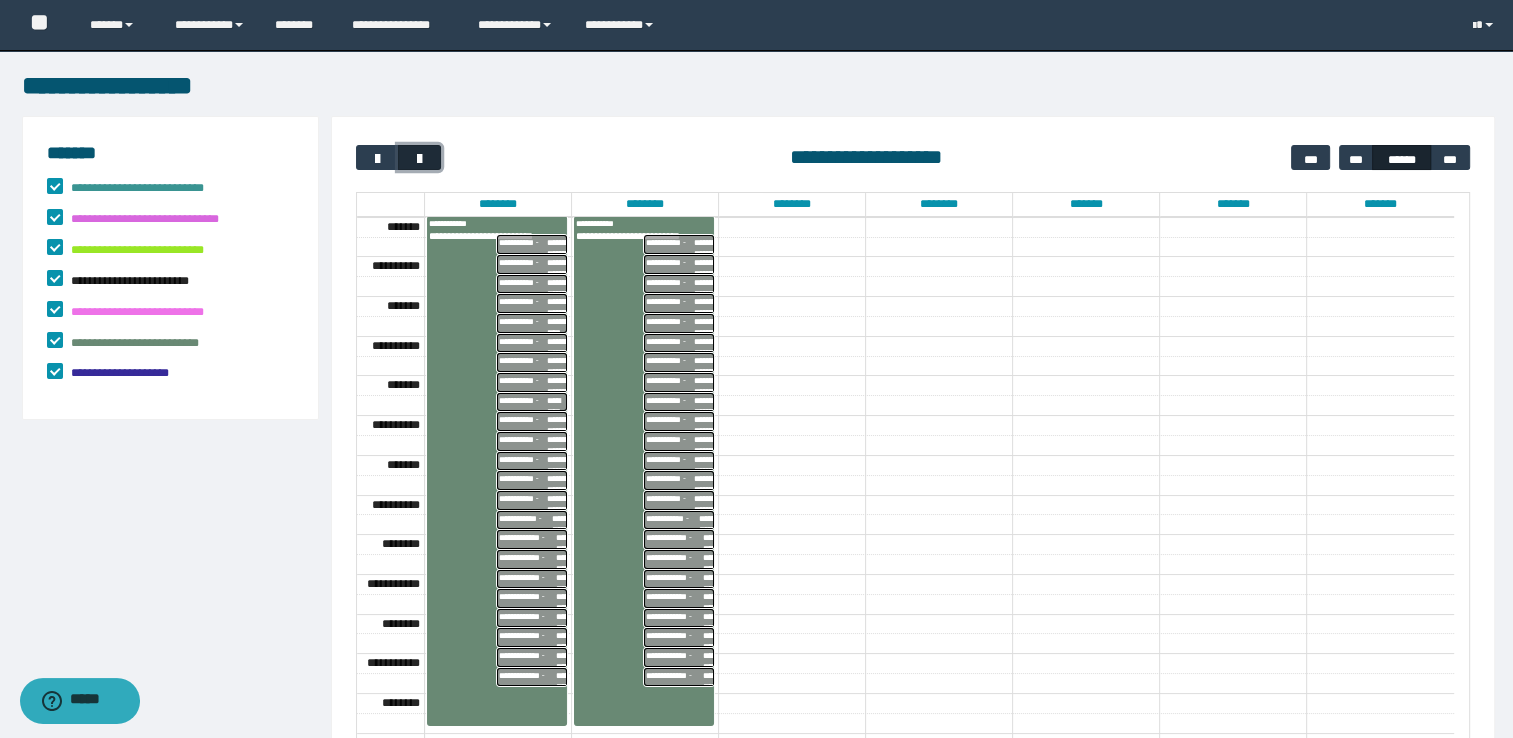 click at bounding box center (419, 159) 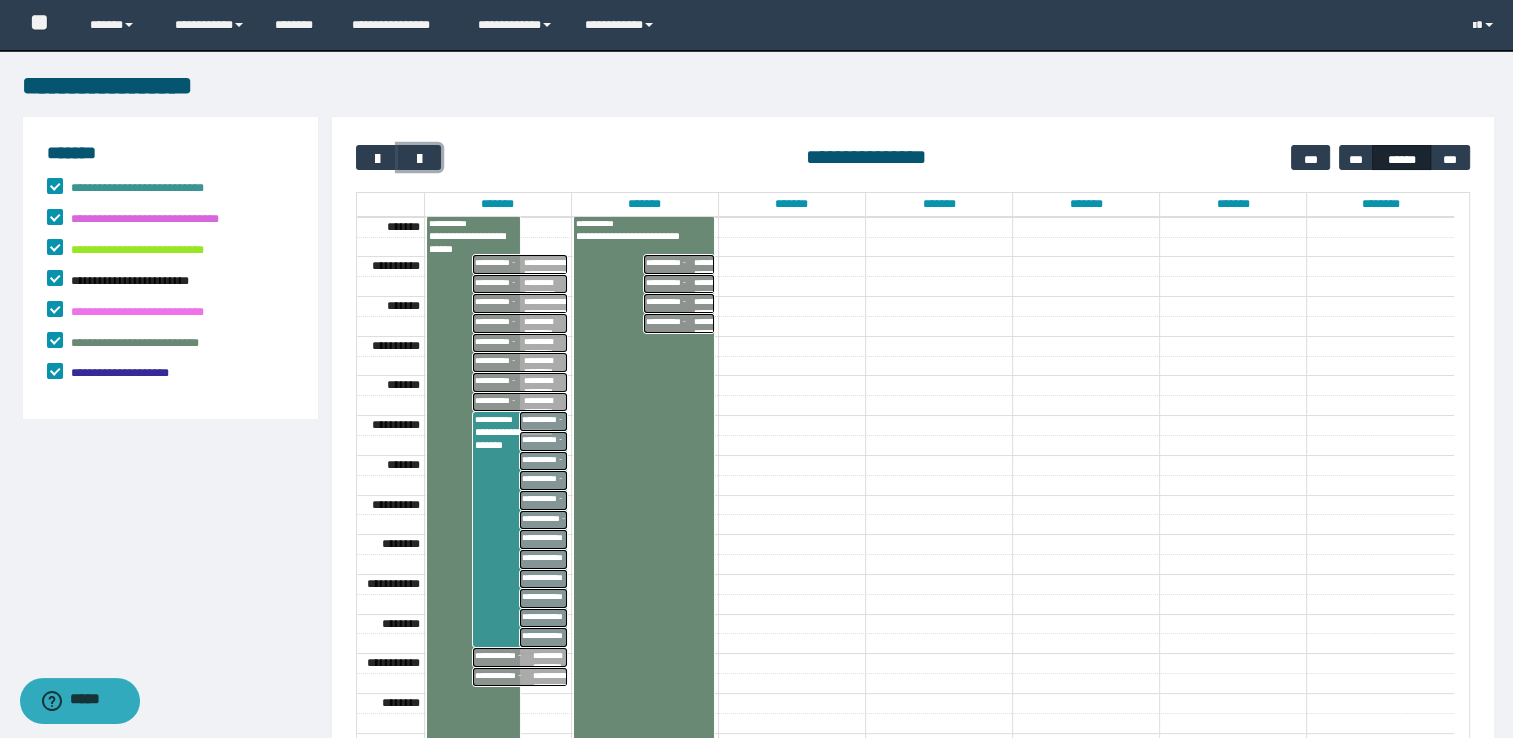 click on "**********" at bounding box center (644, 487) 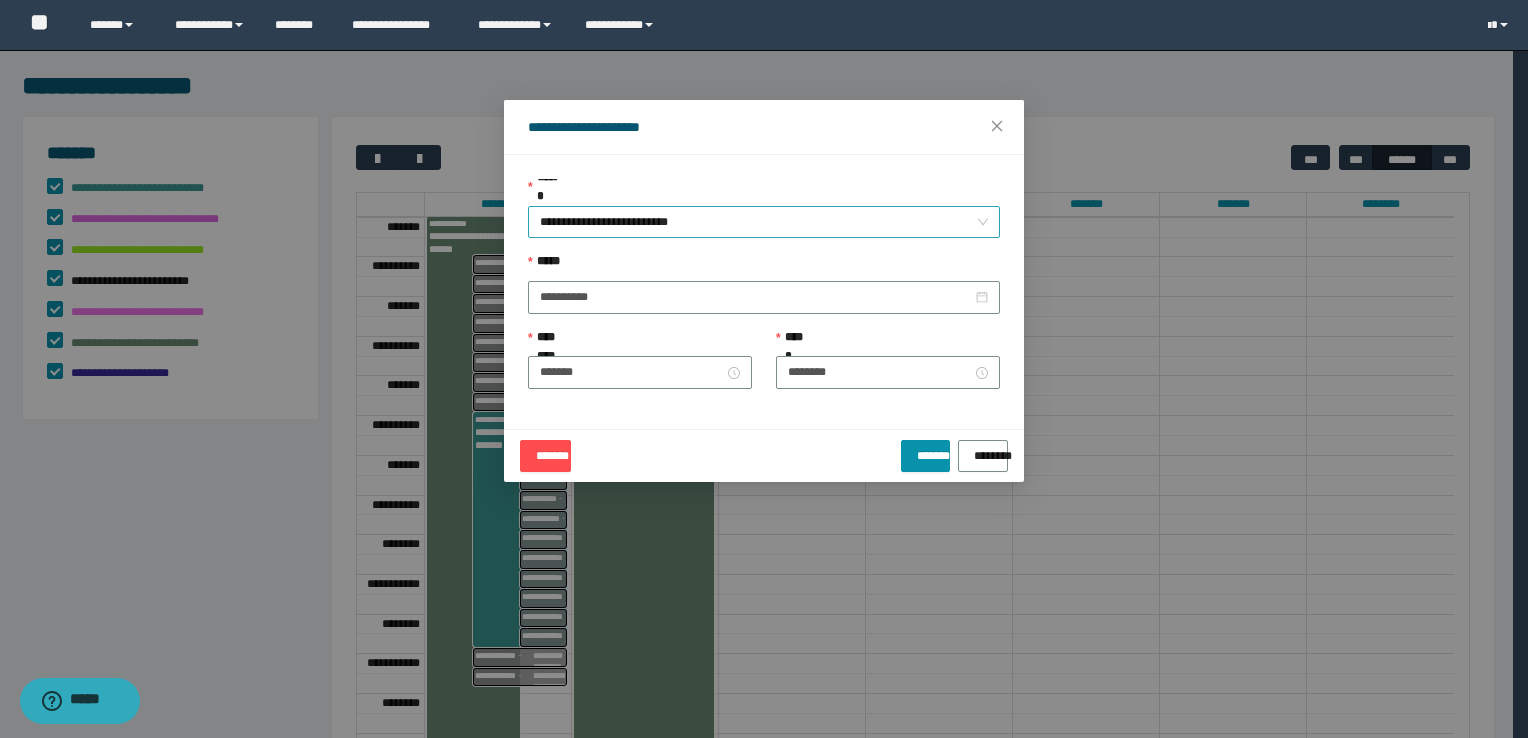 click on "**********" at bounding box center [764, 222] 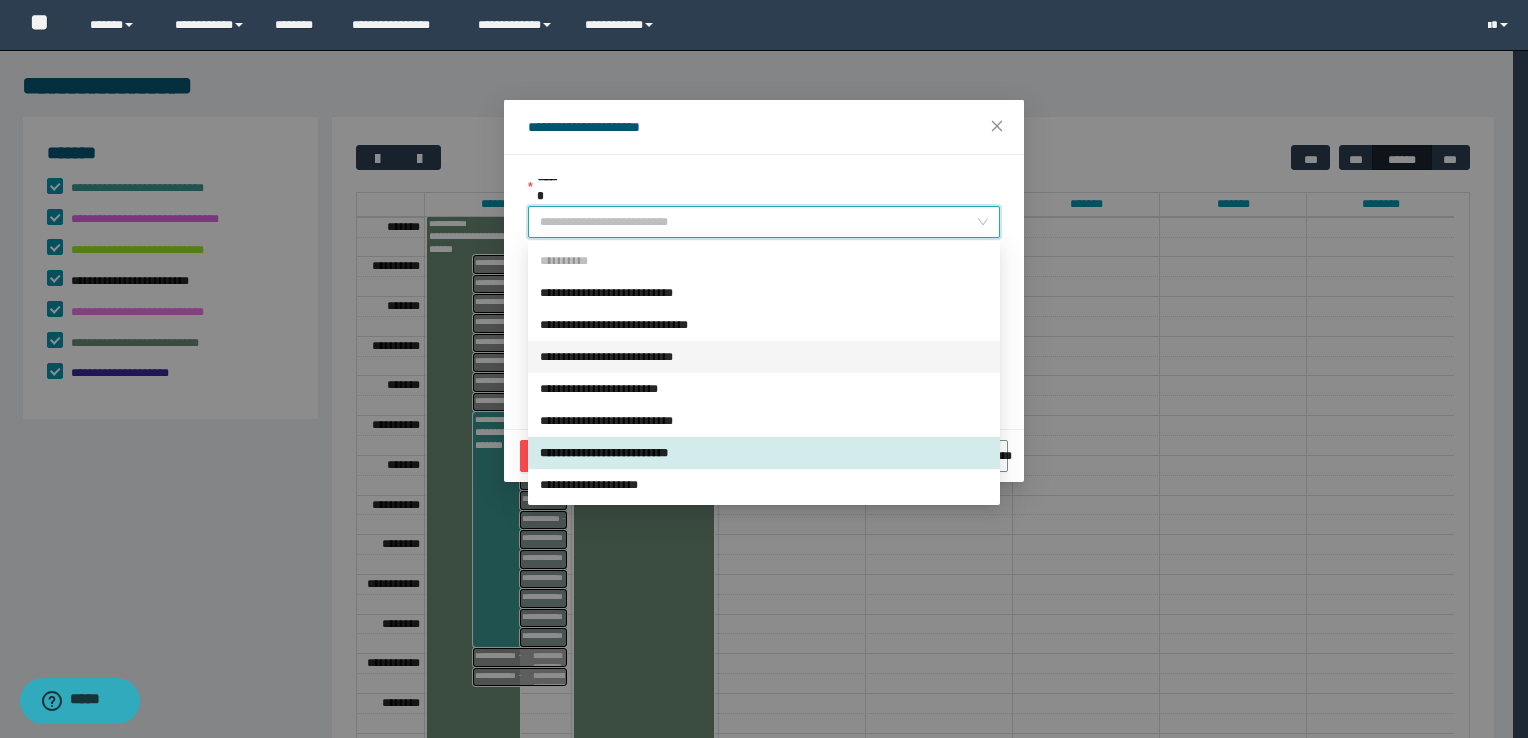 click on "[FIRST] [LAST] [STREET] [CITY] [STATE] [POSTAL_CODE] [COUNTRY] [PHONE] [EMAIL]" at bounding box center (764, 369) 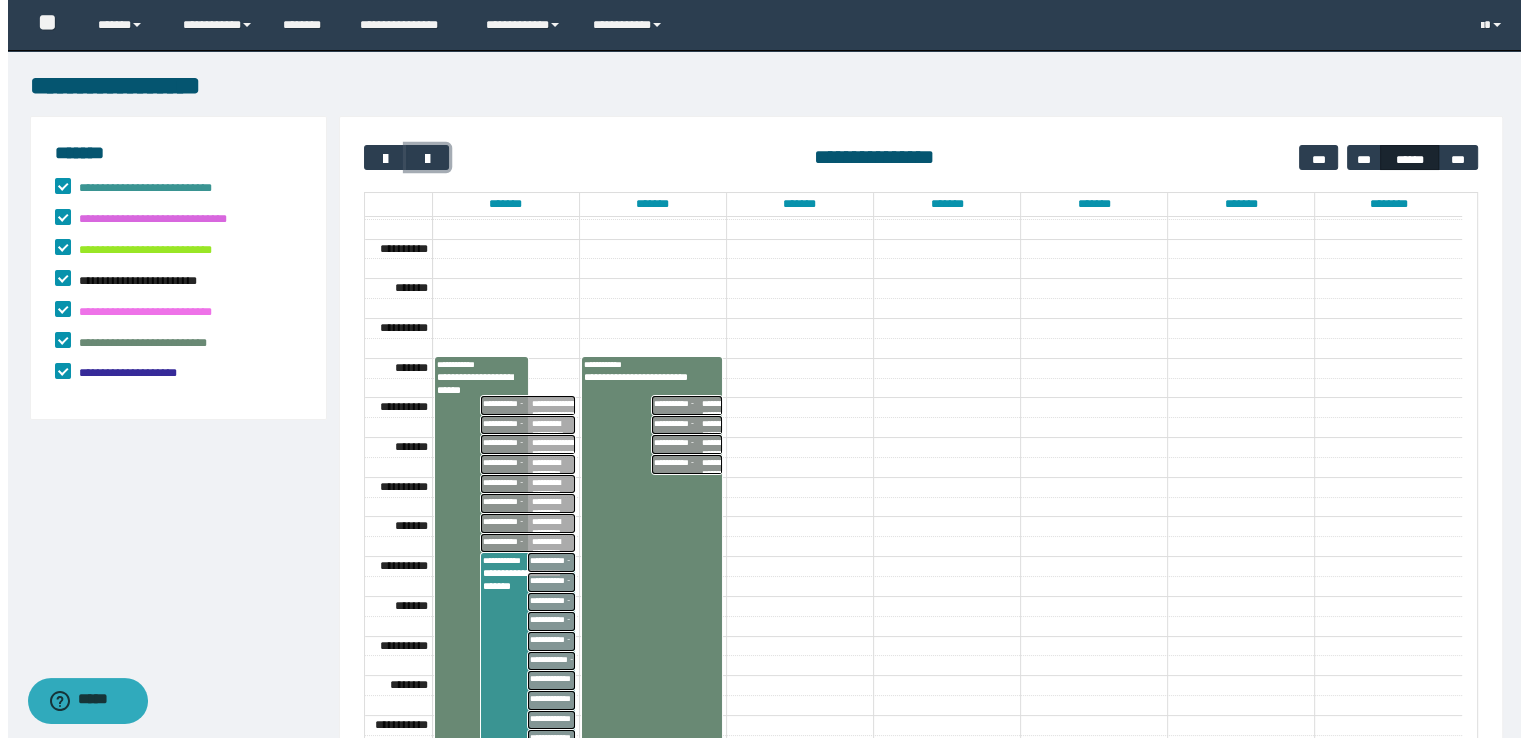 scroll, scrollTop: 0, scrollLeft: 0, axis: both 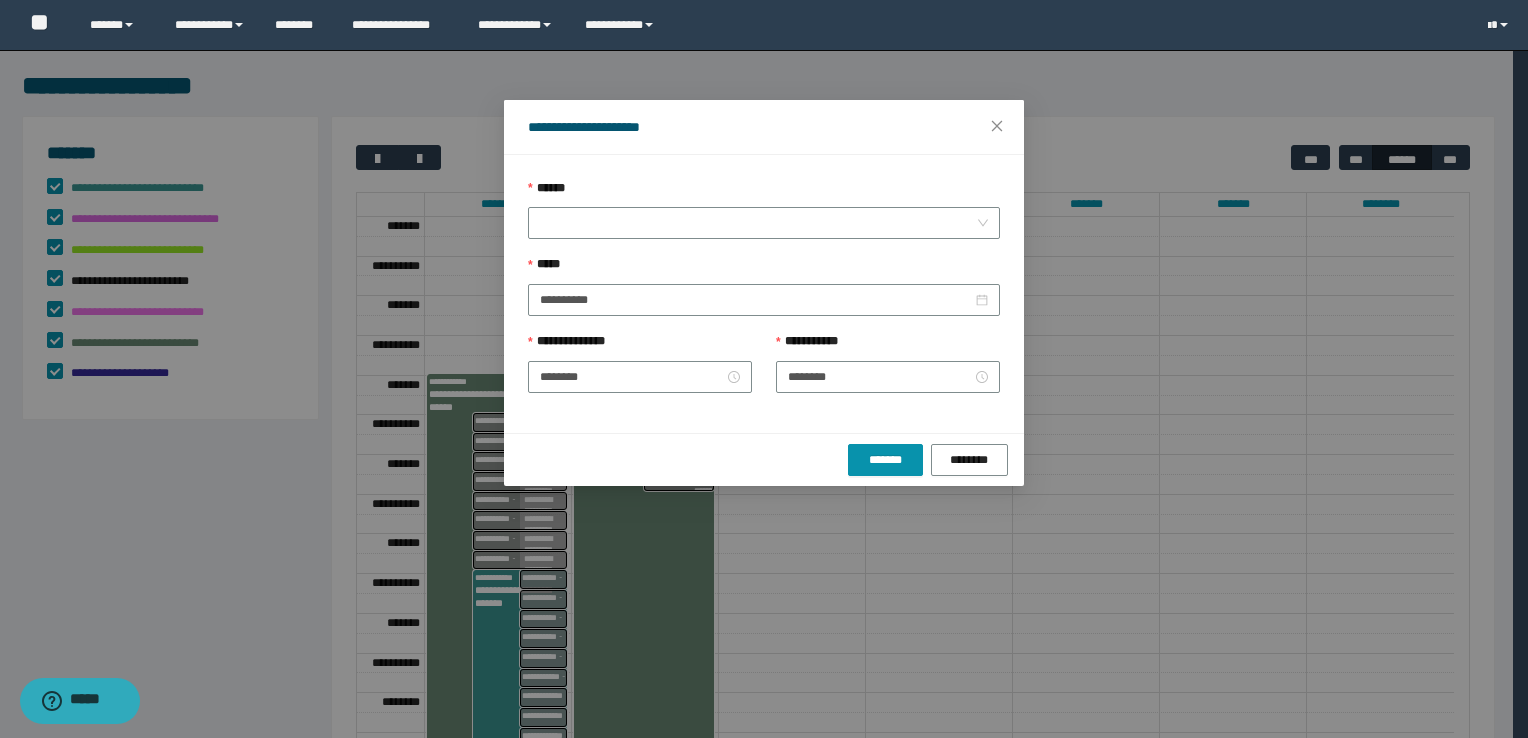 click on "[FIRST] [LAST] [STREET] [CITY] [STATE] [POSTAL_CODE] [COUNTRY] [PHONE] [EMAIL]" at bounding box center (764, 369) 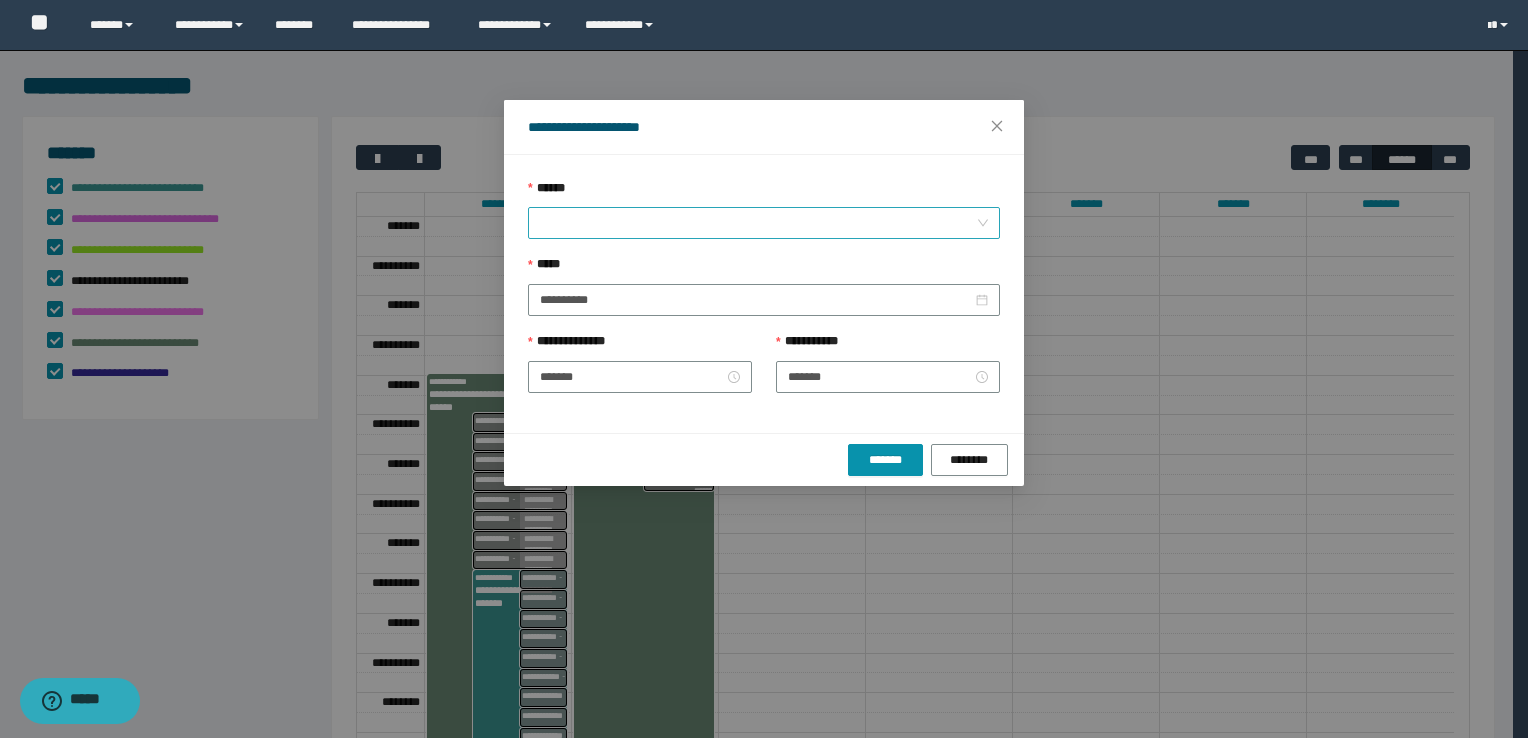 click on "******" at bounding box center (758, 223) 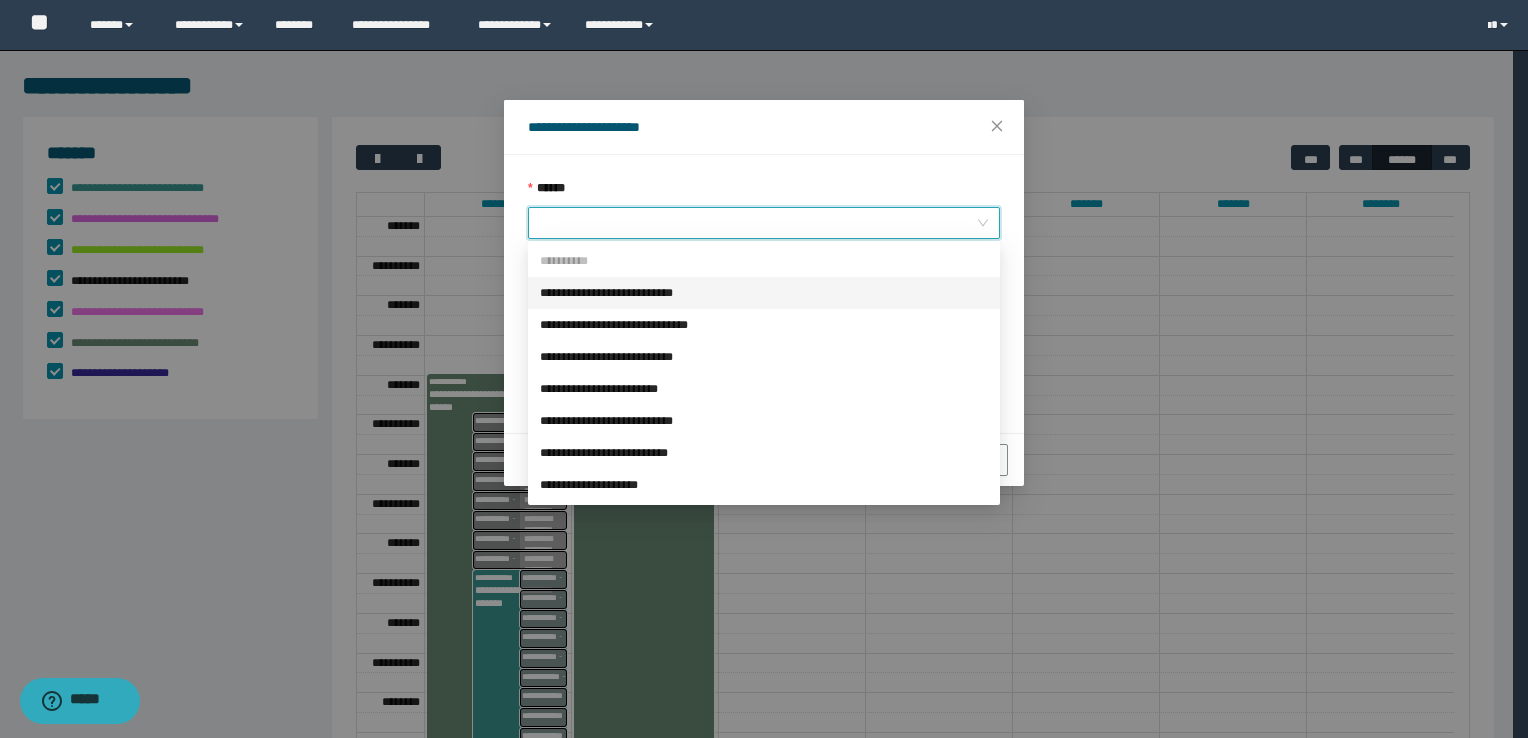 click on "**********" at bounding box center [764, 293] 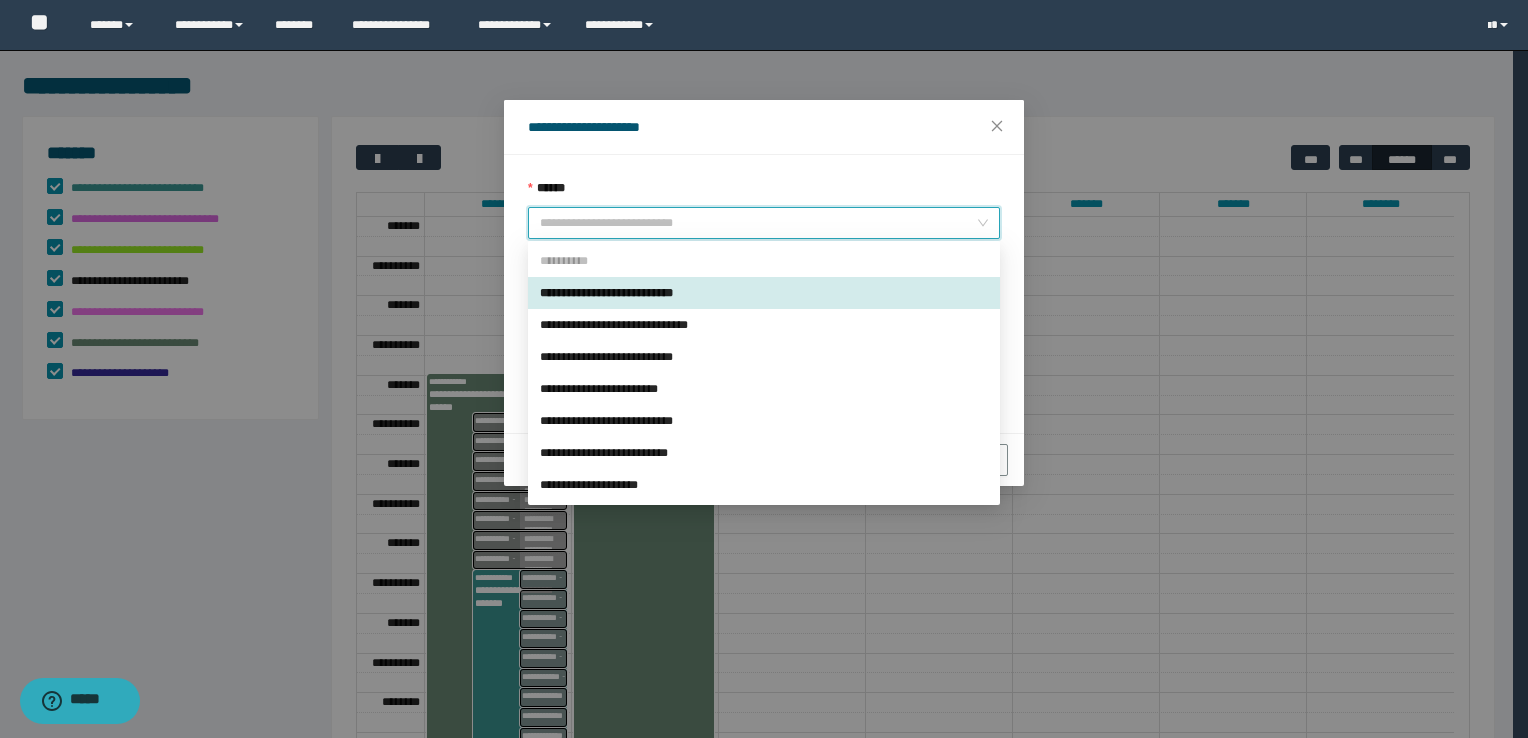 click on "**********" at bounding box center [764, 223] 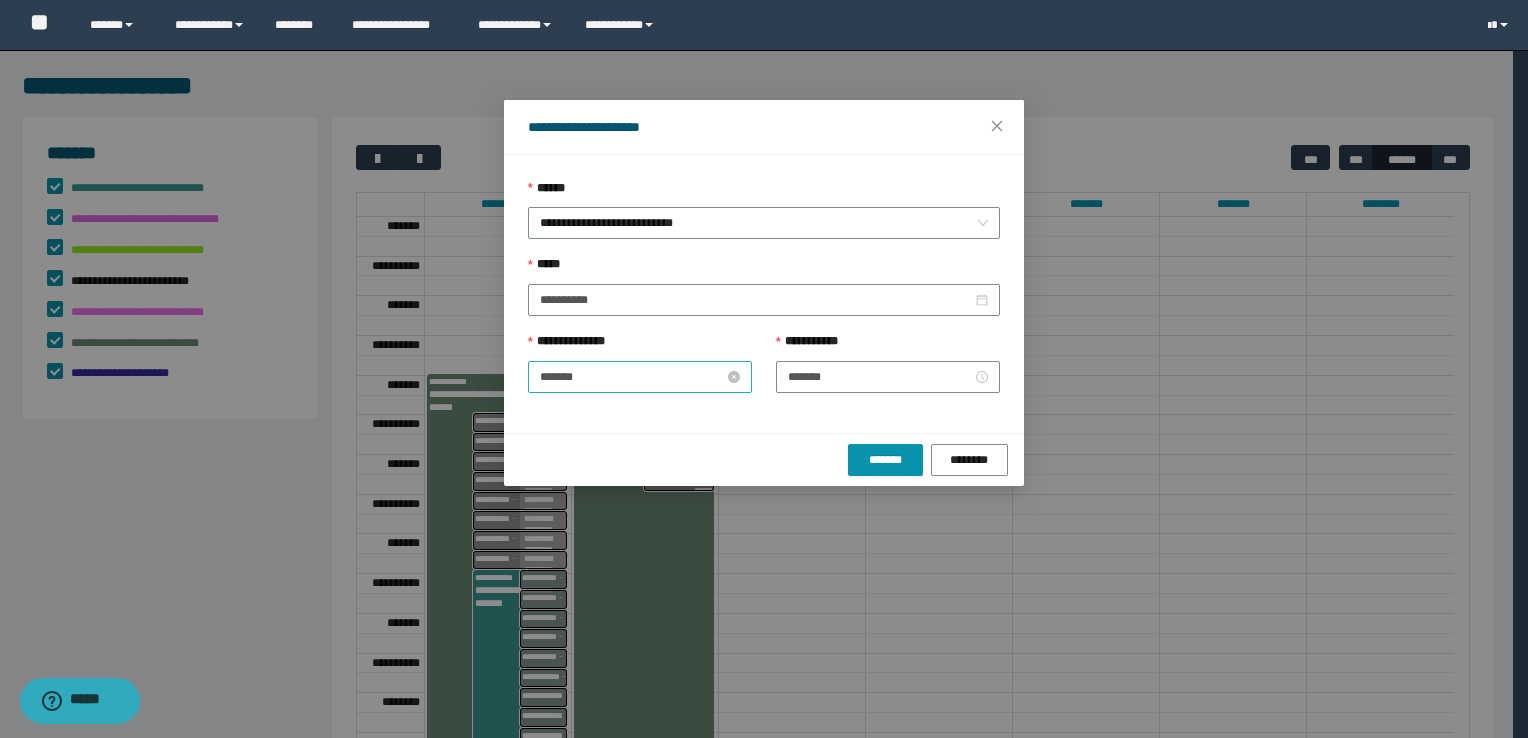 click on "*******" at bounding box center [632, 377] 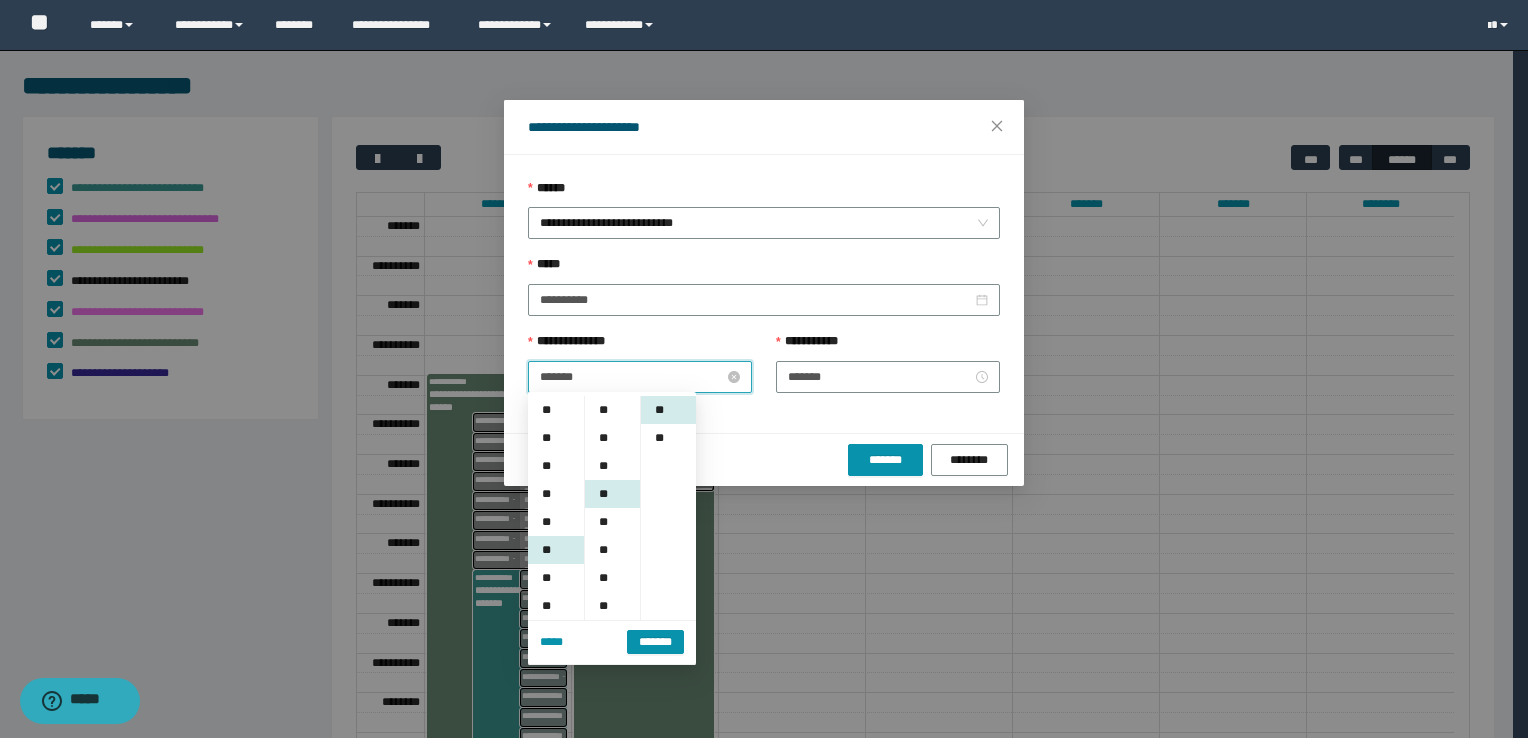 scroll, scrollTop: 140, scrollLeft: 0, axis: vertical 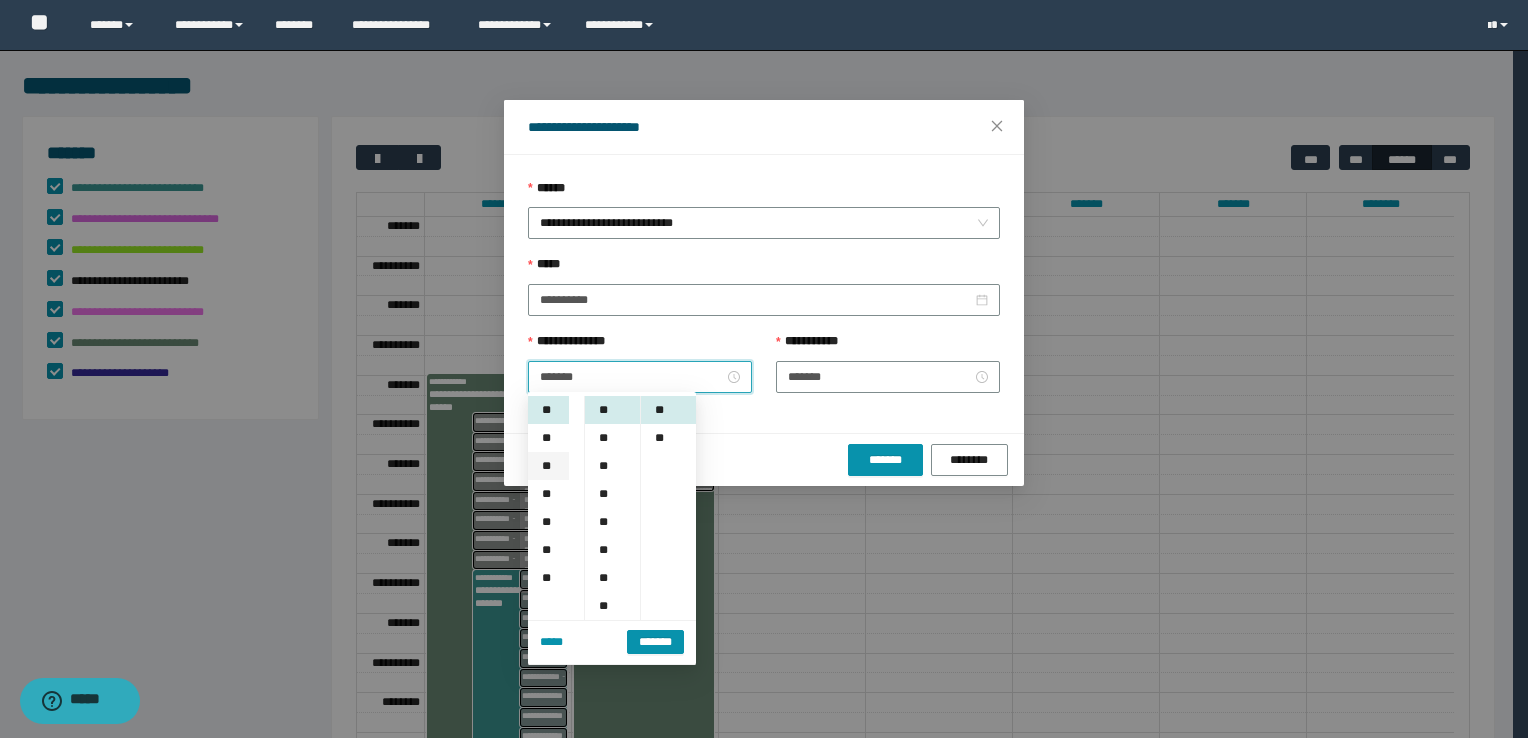 click on "**" at bounding box center [548, 466] 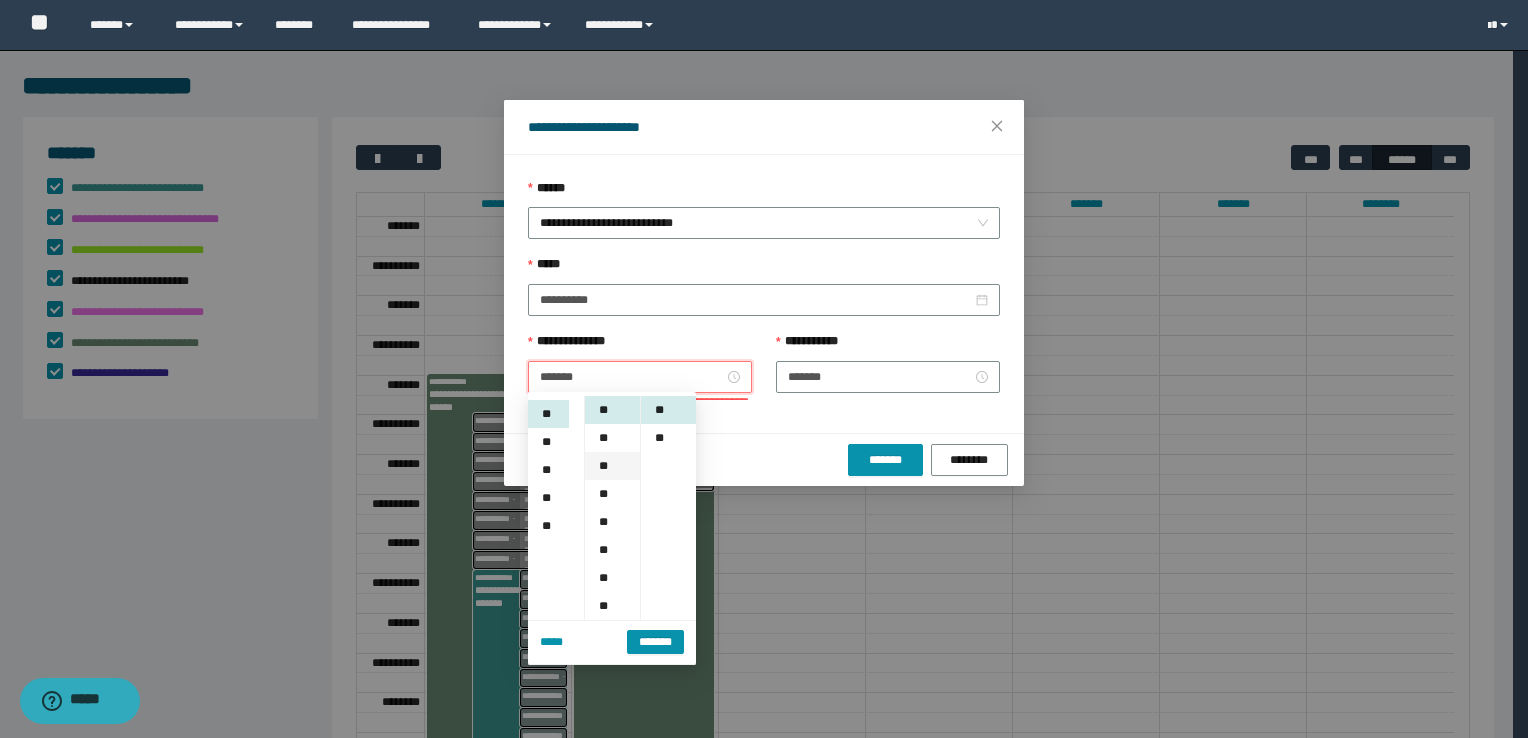 scroll, scrollTop: 196, scrollLeft: 0, axis: vertical 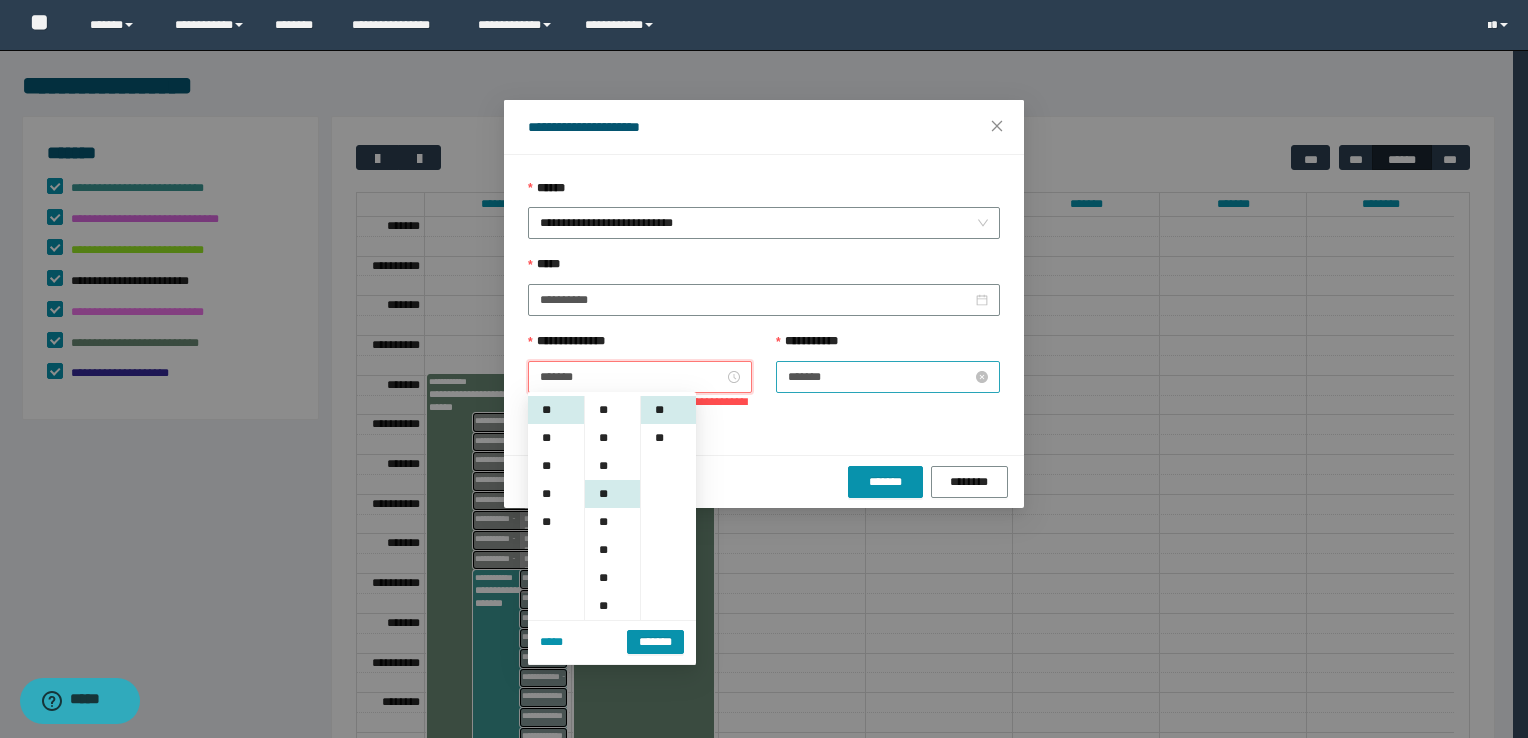 click on "*******" at bounding box center (880, 377) 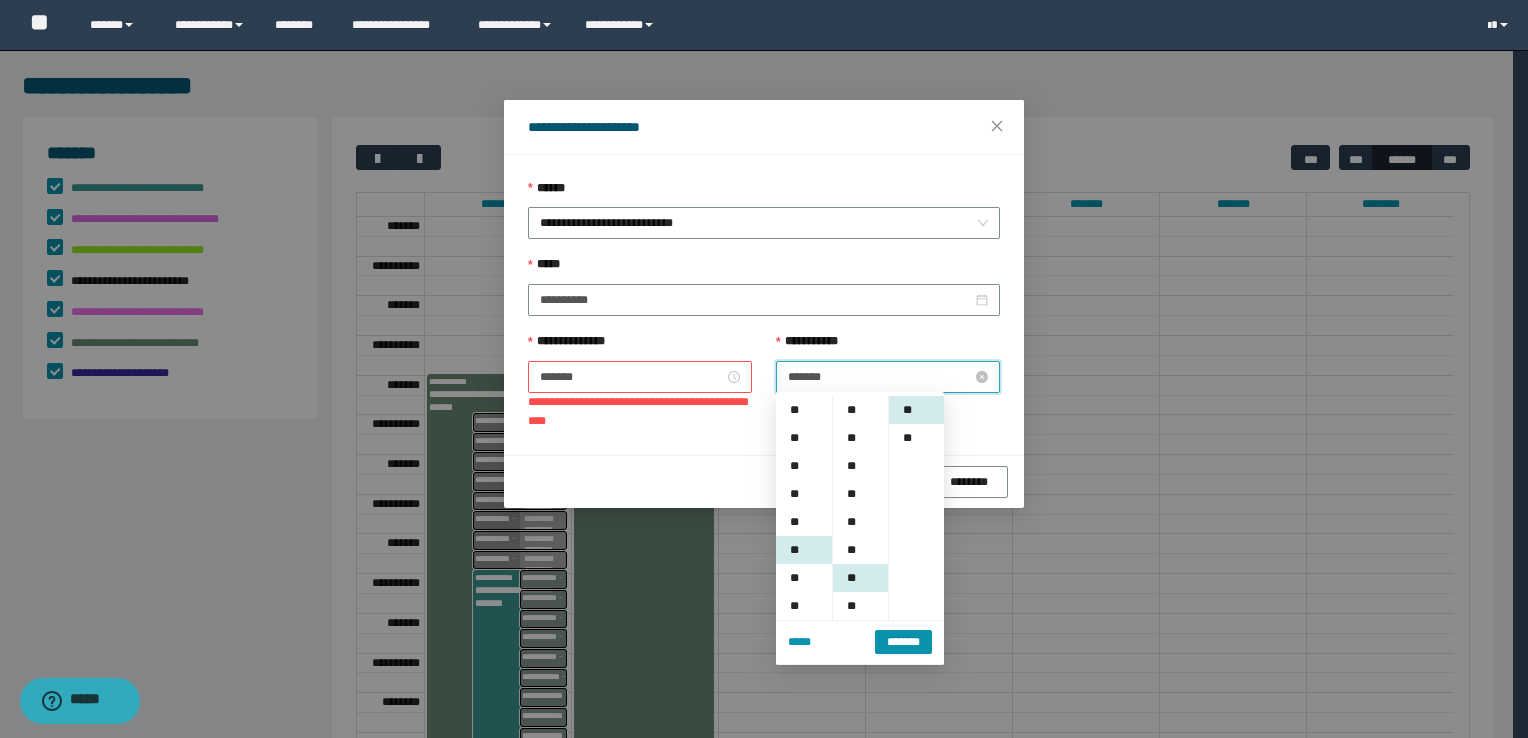 scroll, scrollTop: 140, scrollLeft: 0, axis: vertical 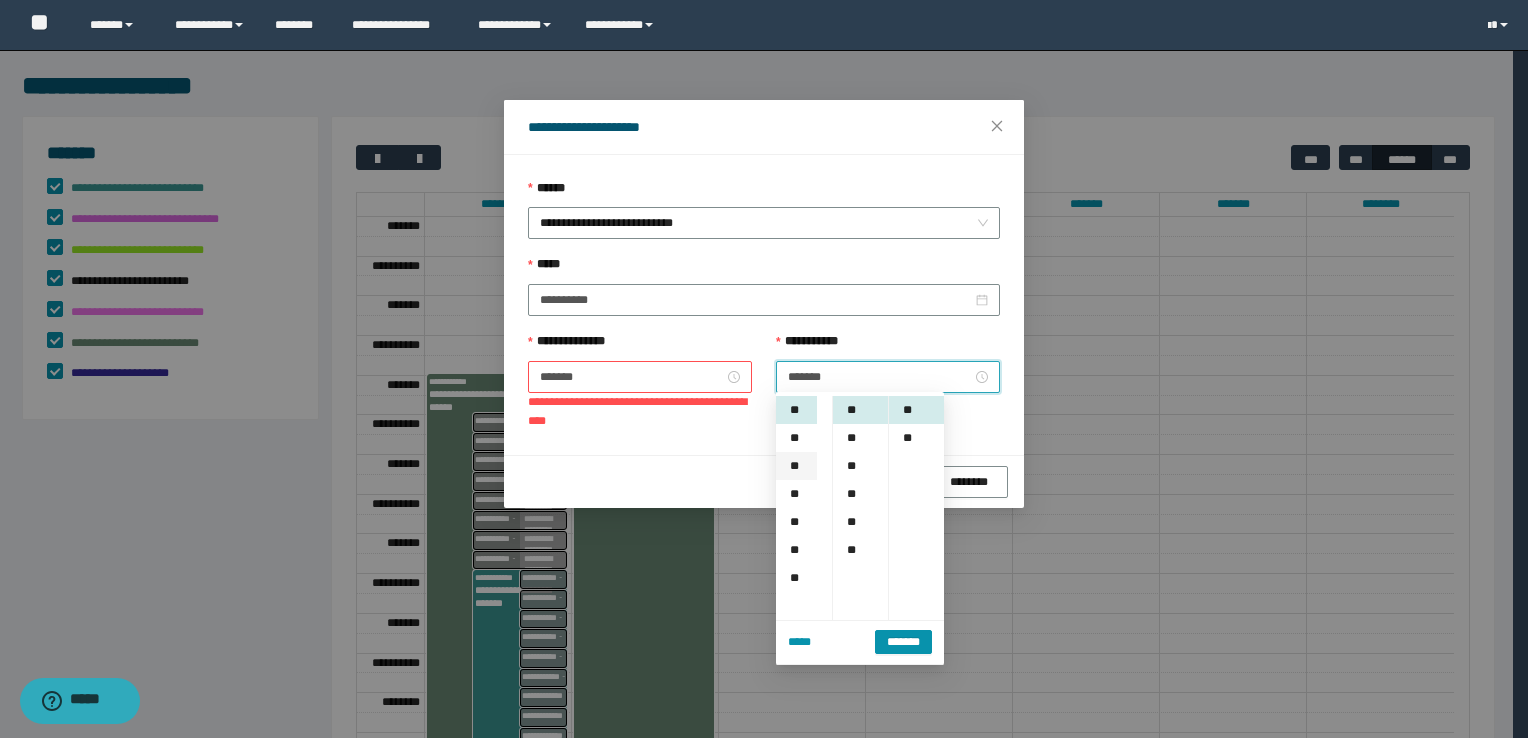 click on "**" at bounding box center (796, 466) 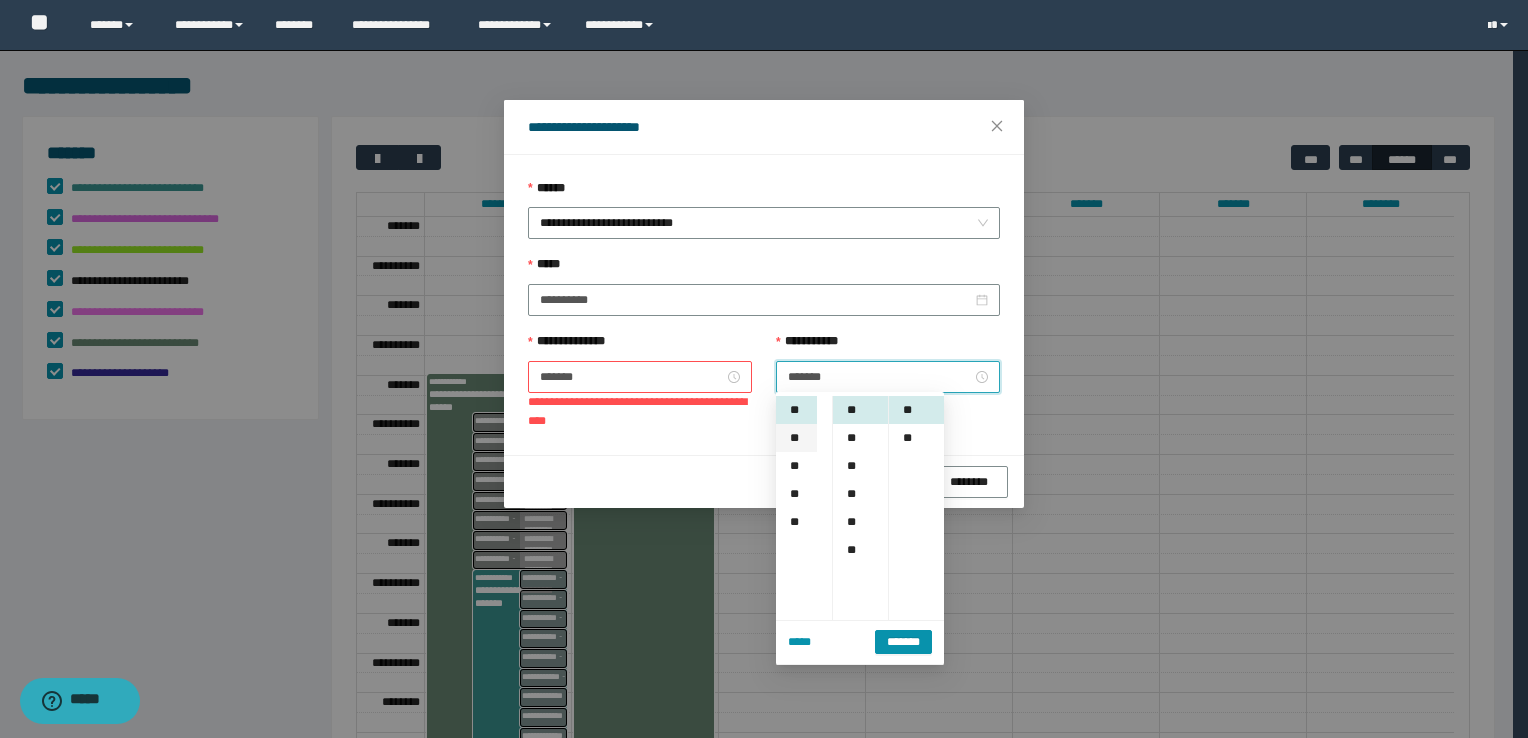 click on "**" at bounding box center [796, 438] 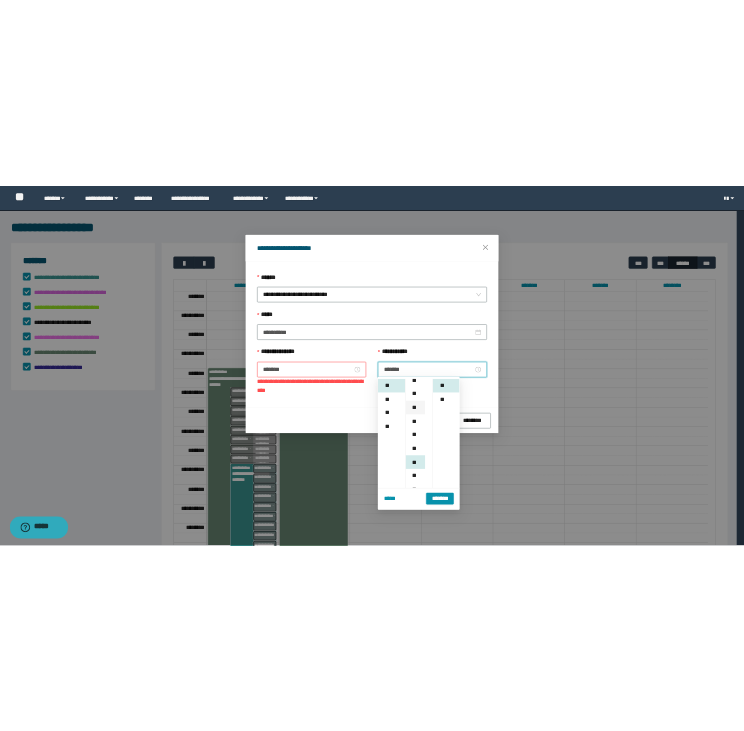 scroll, scrollTop: 0, scrollLeft: 0, axis: both 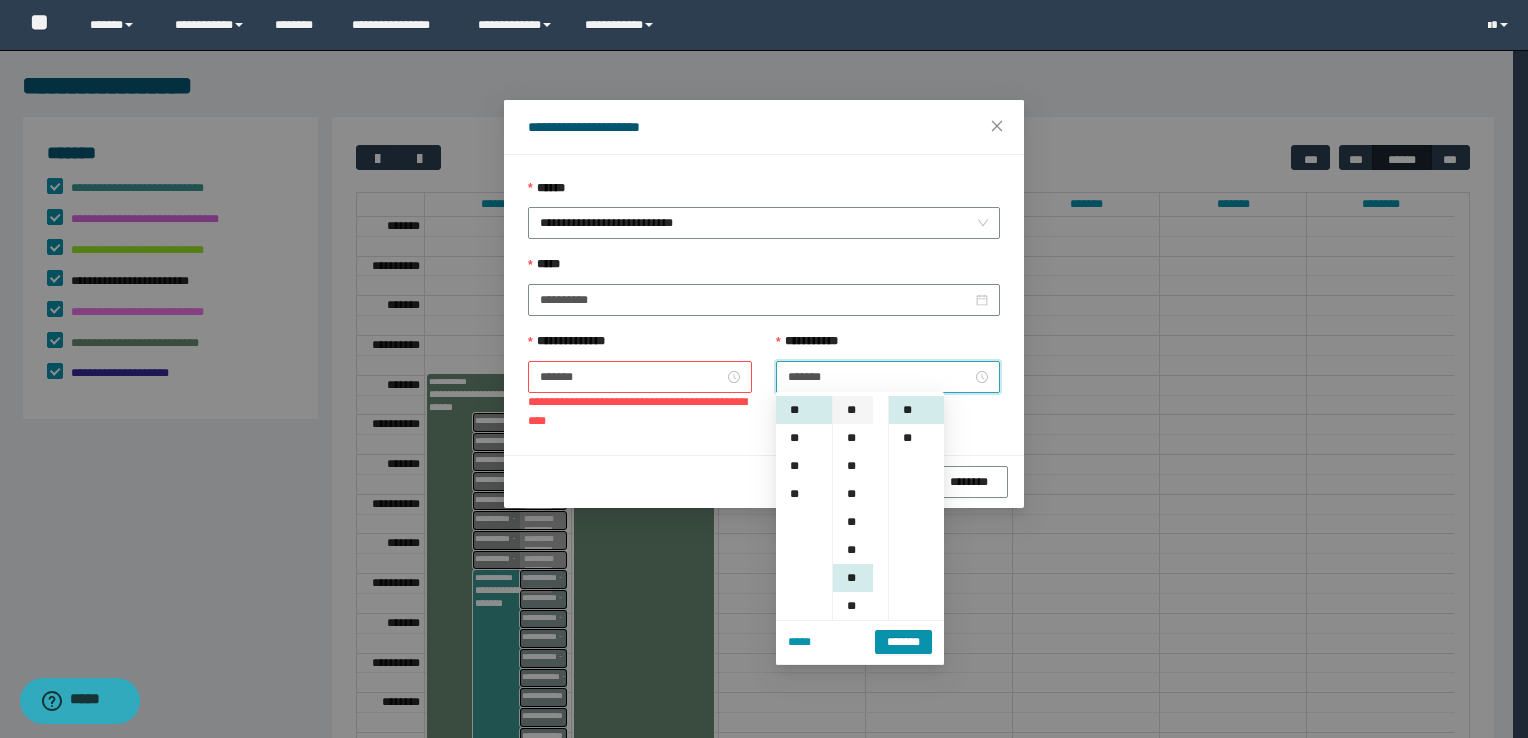 click on "**" at bounding box center (853, 410) 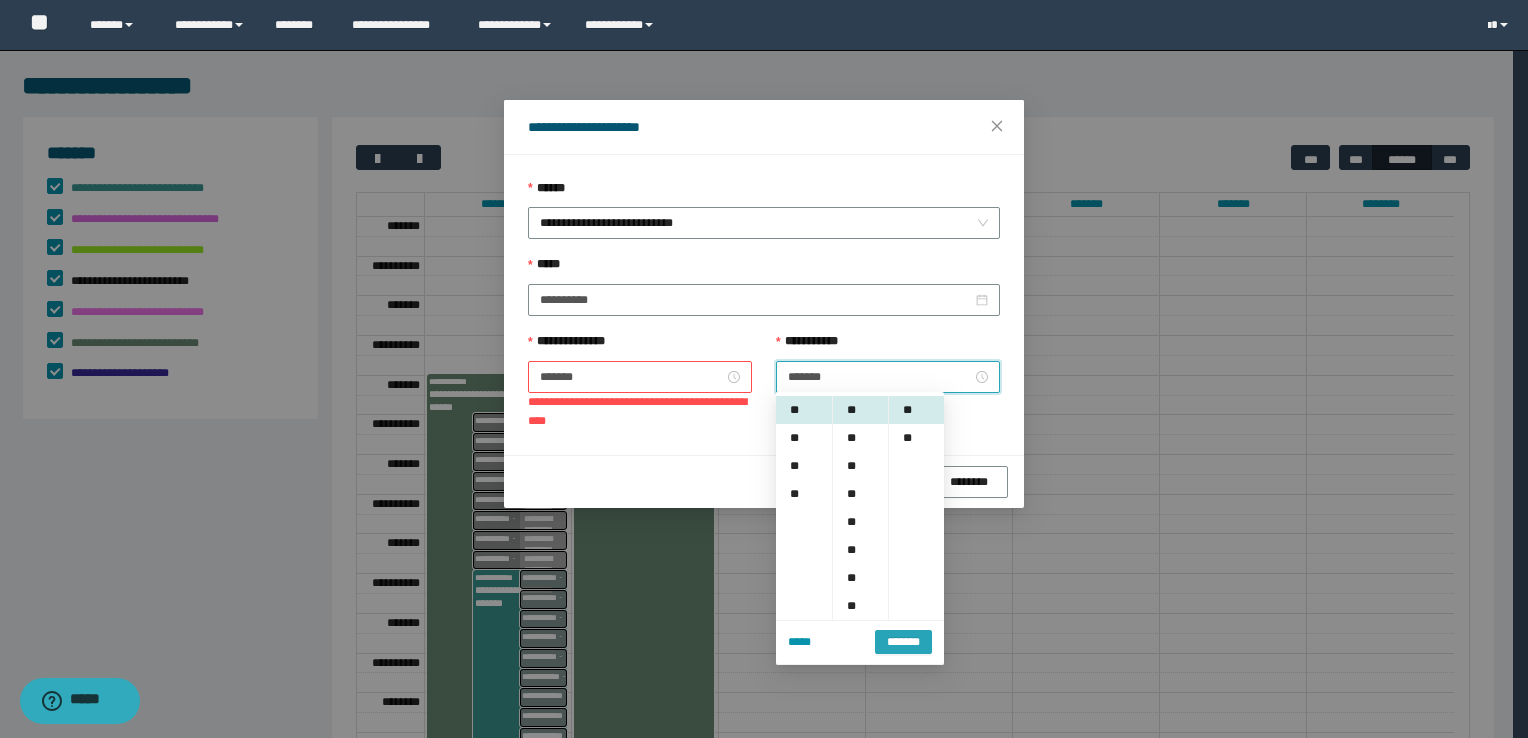 click on "*******" at bounding box center (903, 642) 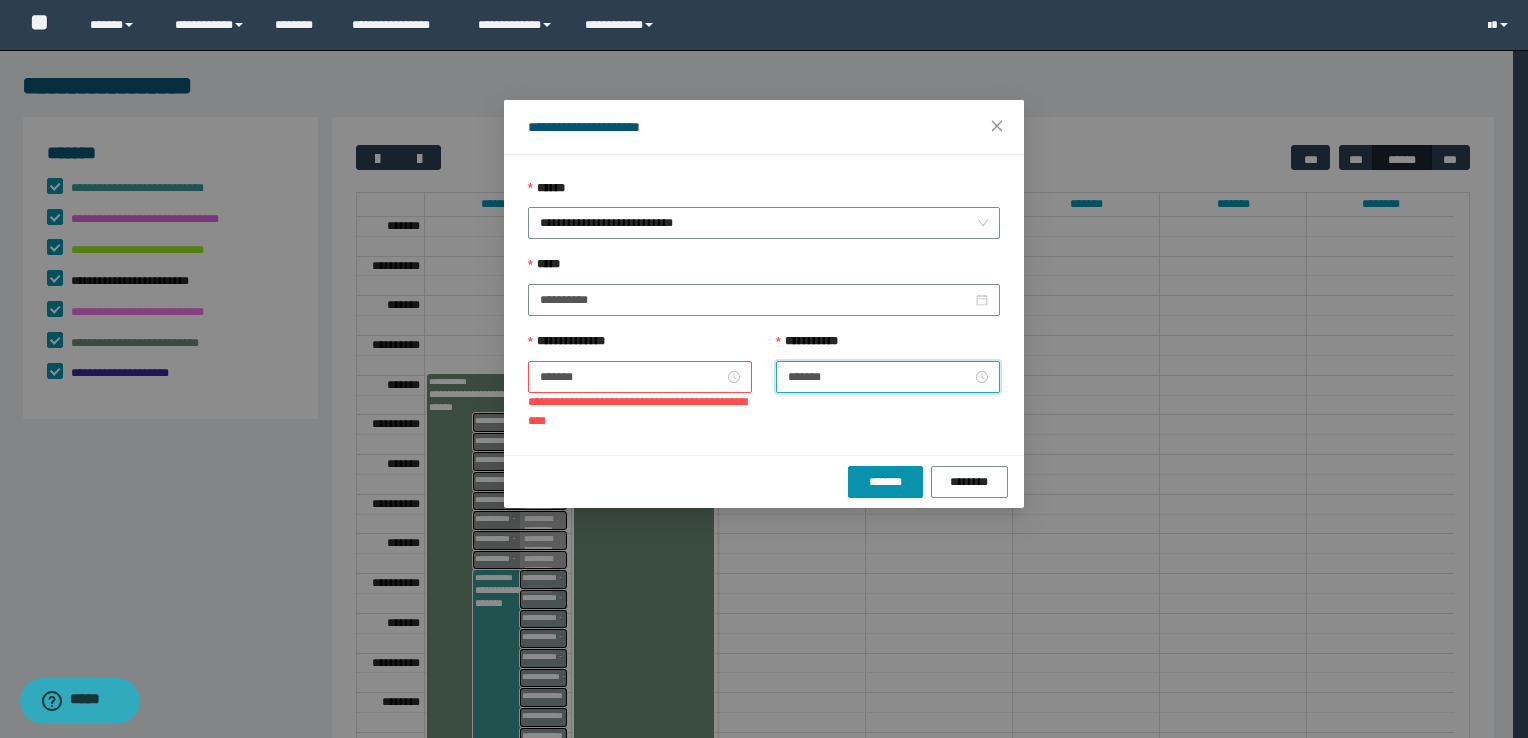 click on "[FIRST] [LAST] [STREET] [CITY] [STATE] [POSTAL_CODE] [COUNTRY] [PHONE] [EMAIL]" at bounding box center [764, 305] 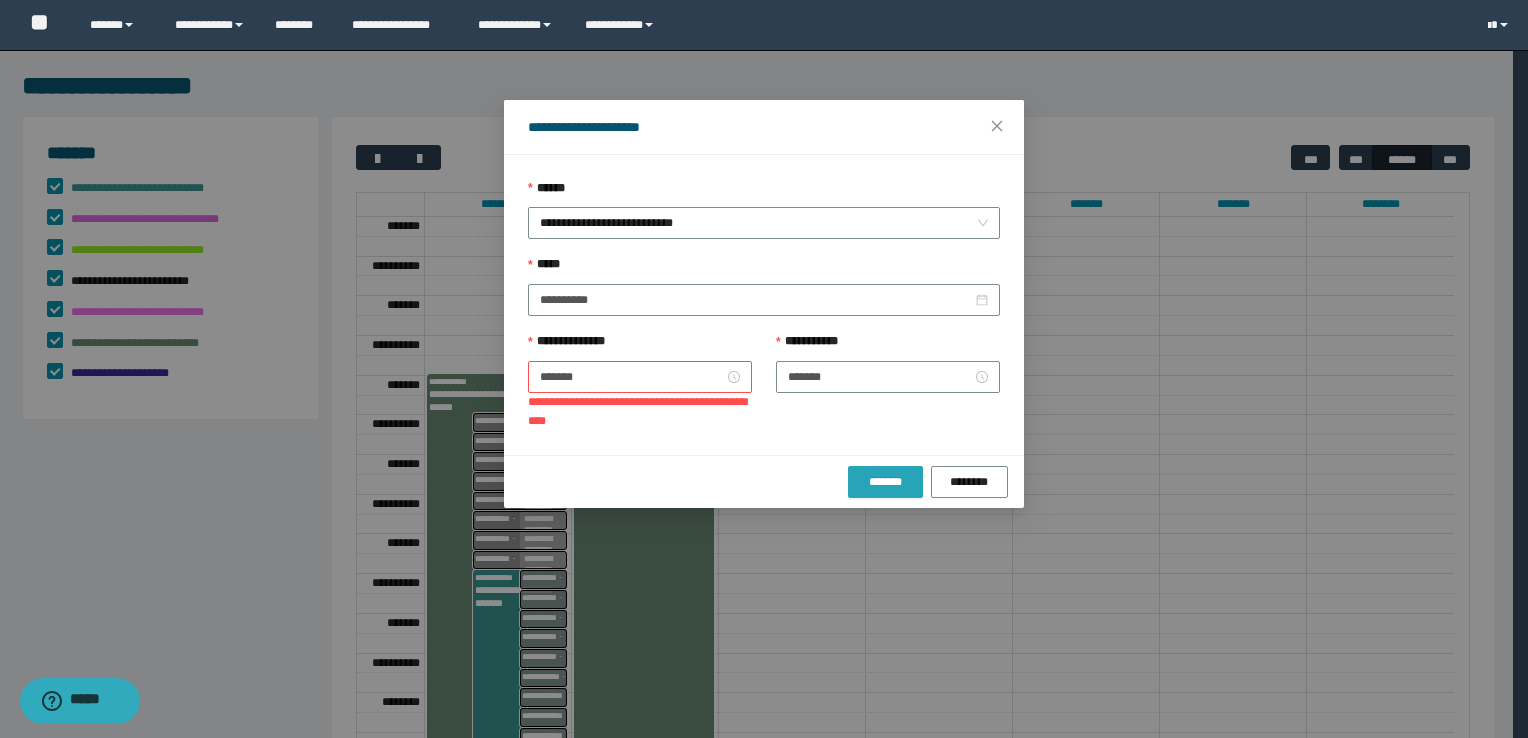 click on "*******" at bounding box center (885, 482) 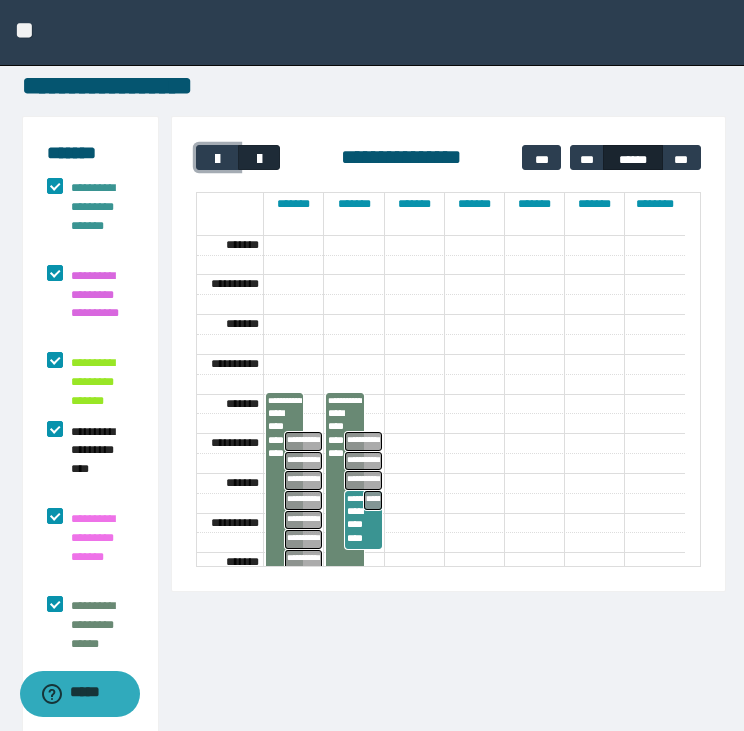 drag, startPoint x: 220, startPoint y: 166, endPoint x: 243, endPoint y: 156, distance: 25.079872 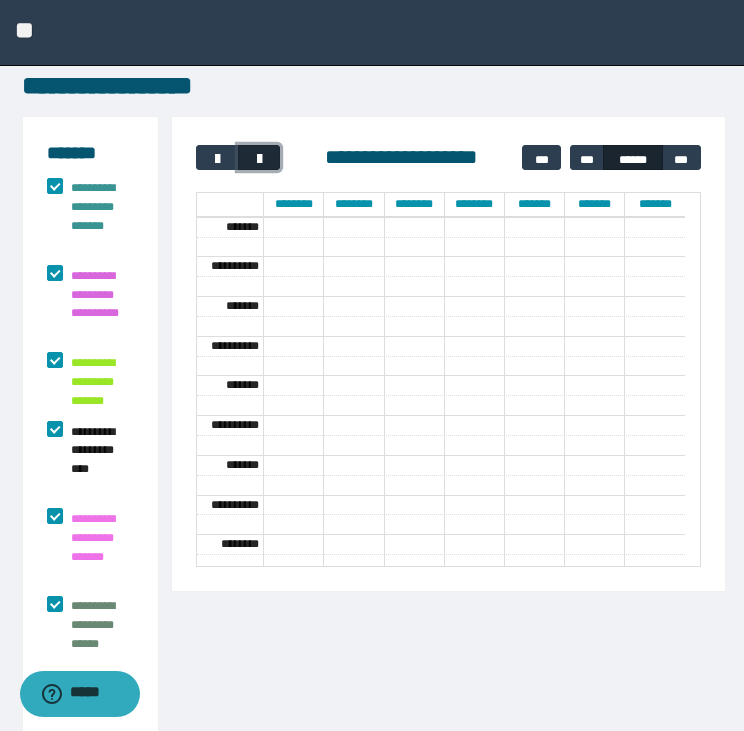 click at bounding box center (259, 159) 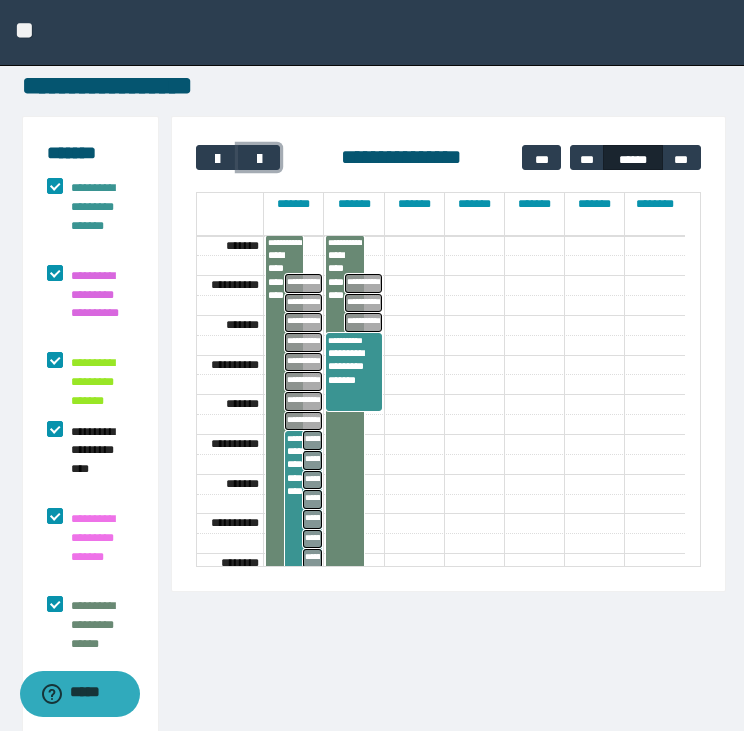 click on "**********" at bounding box center [353, 712] 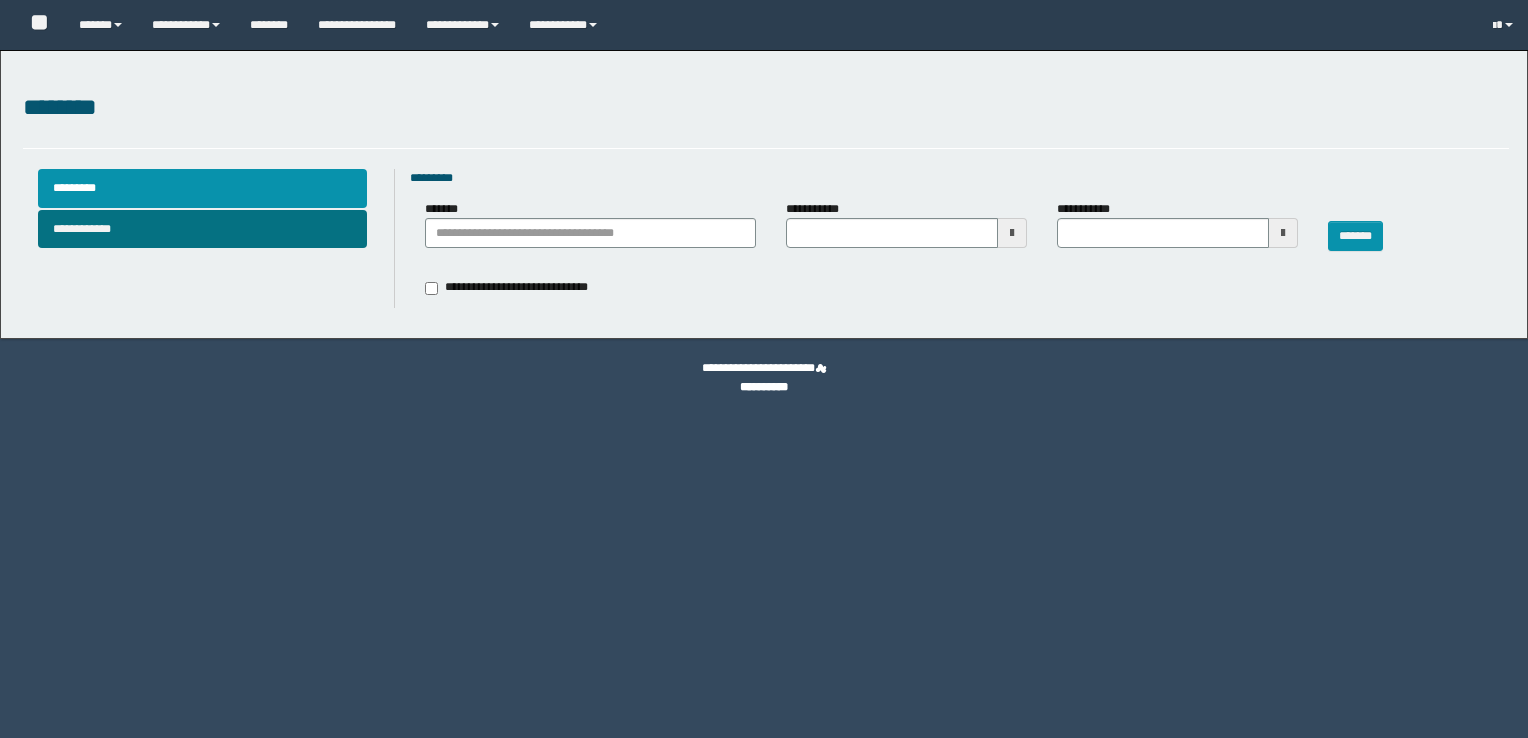type 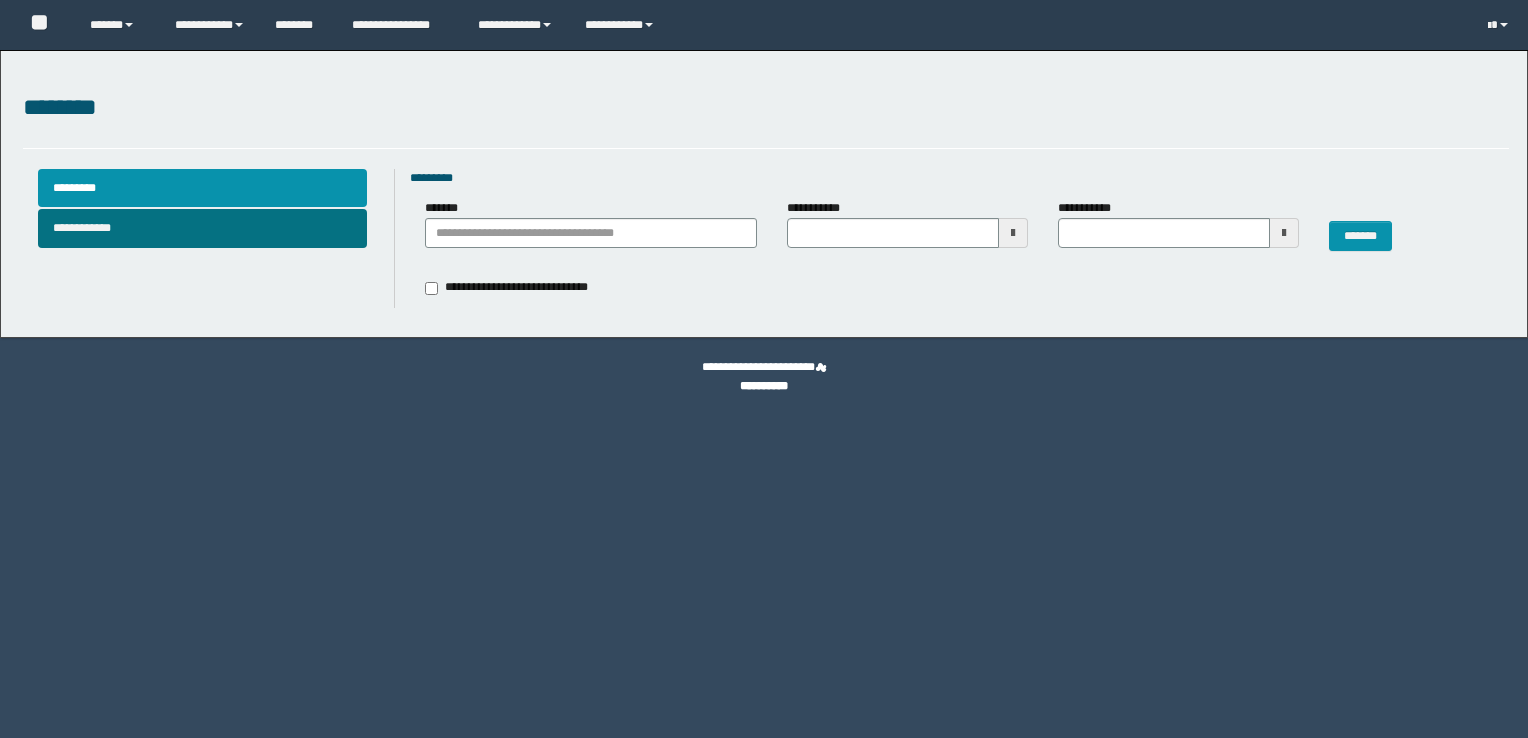 scroll, scrollTop: 0, scrollLeft: 0, axis: both 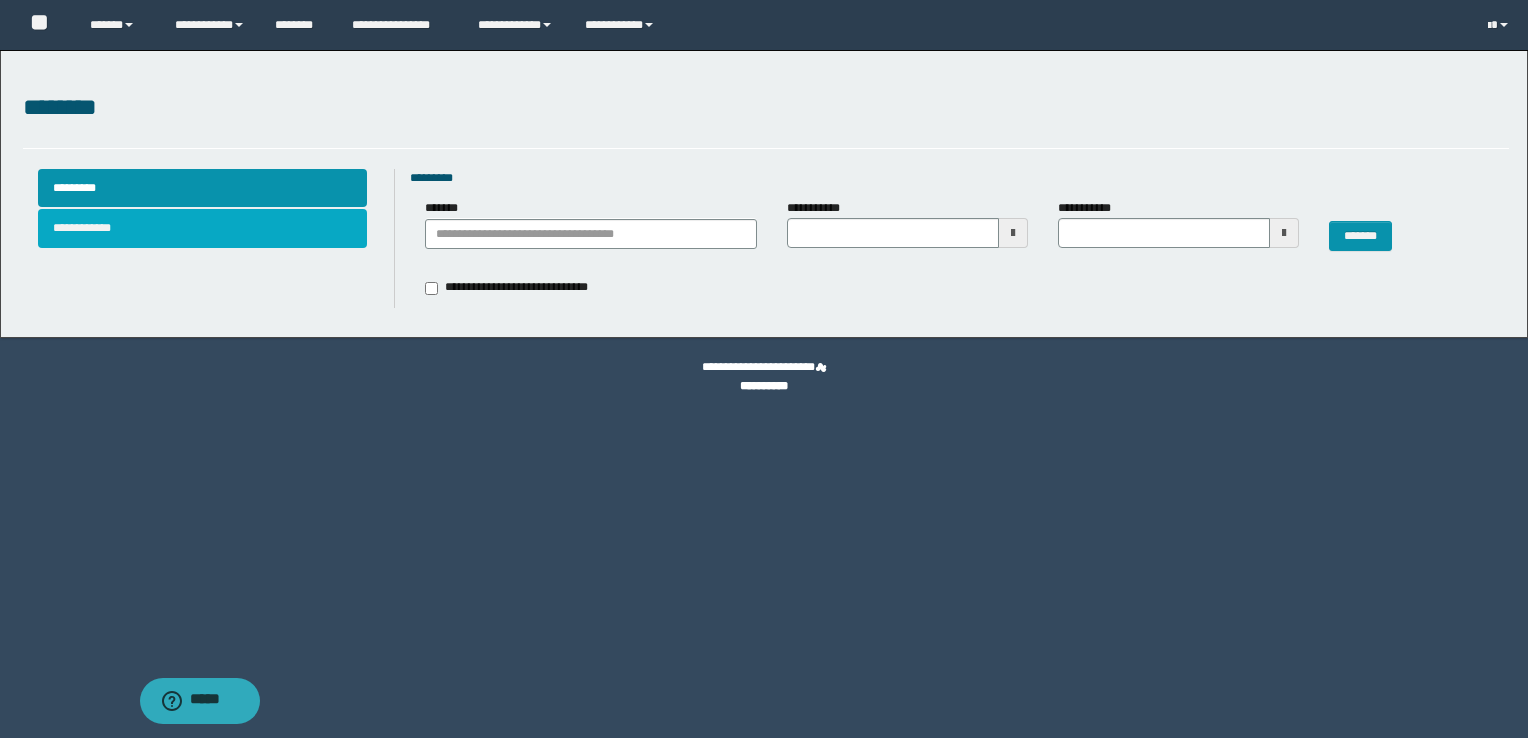 click on "**********" at bounding box center [203, 228] 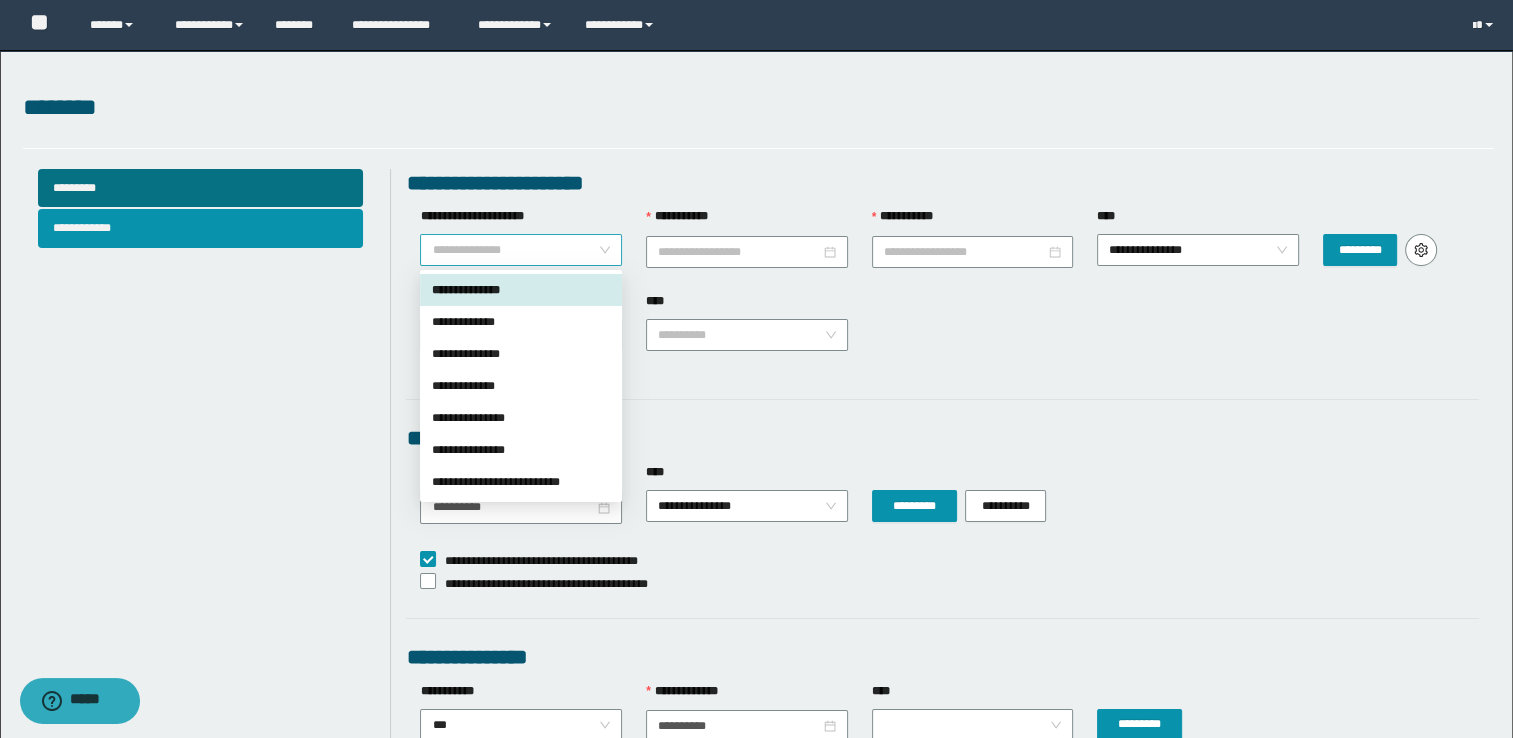 click on "**********" at bounding box center (521, 250) 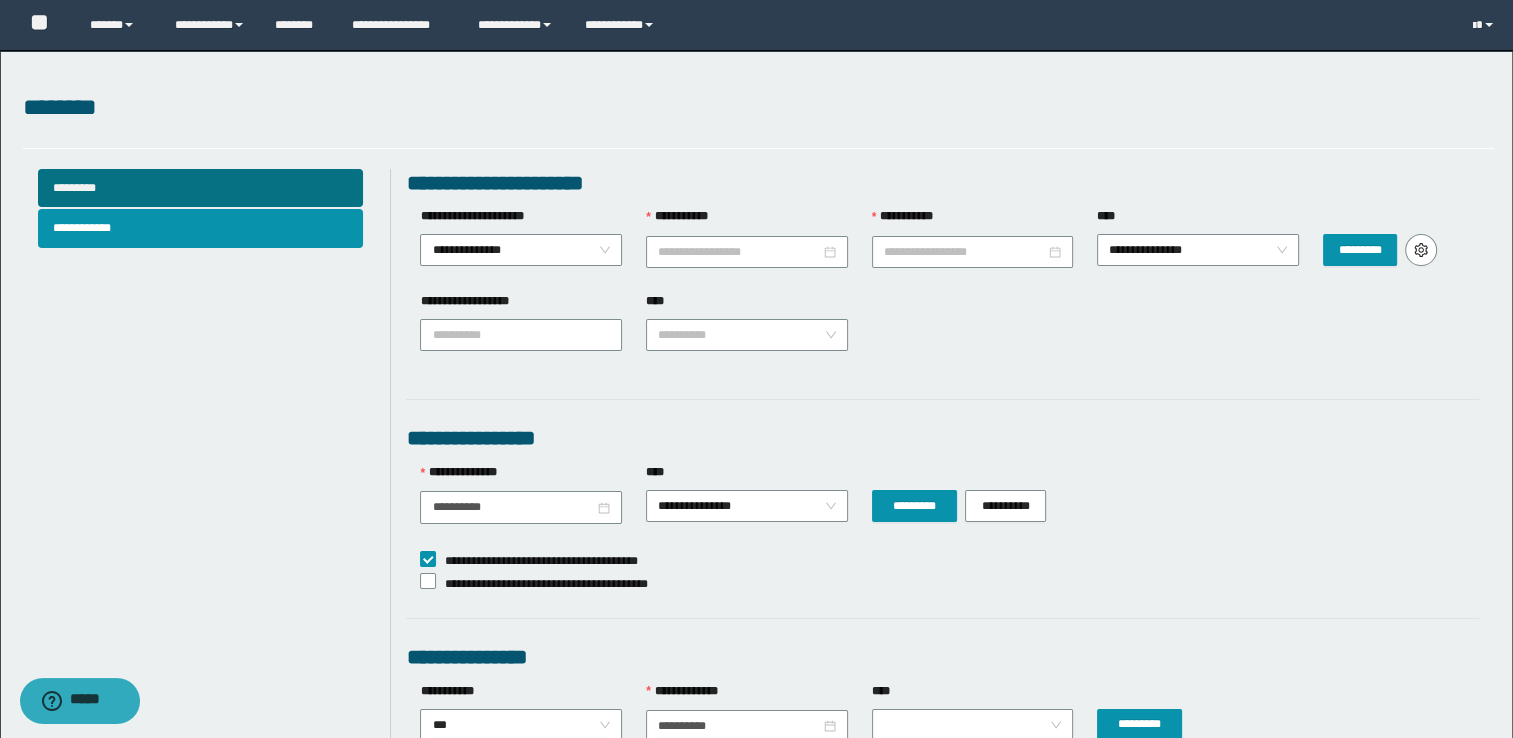 click on "**********" at bounding box center [942, 669] 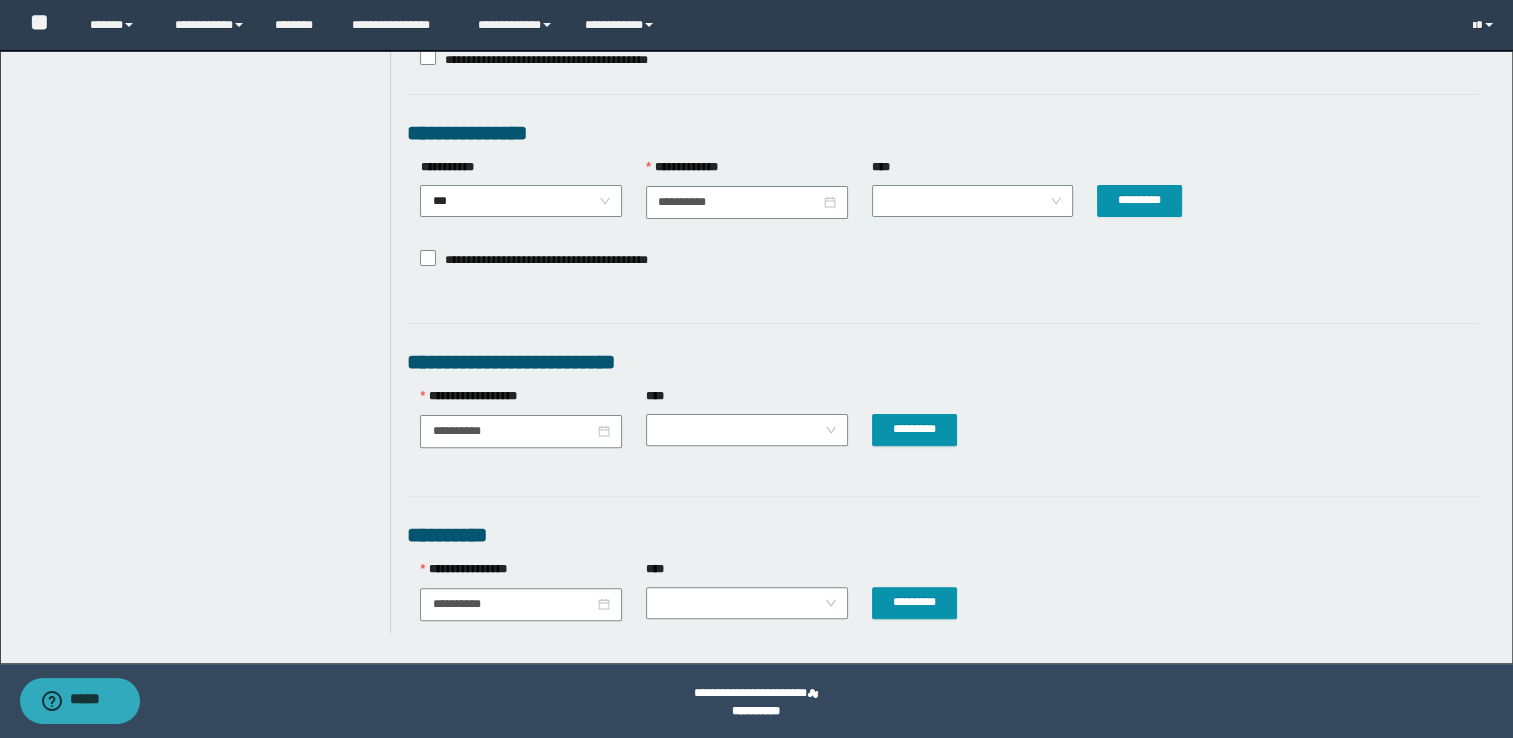 scroll, scrollTop: 527, scrollLeft: 0, axis: vertical 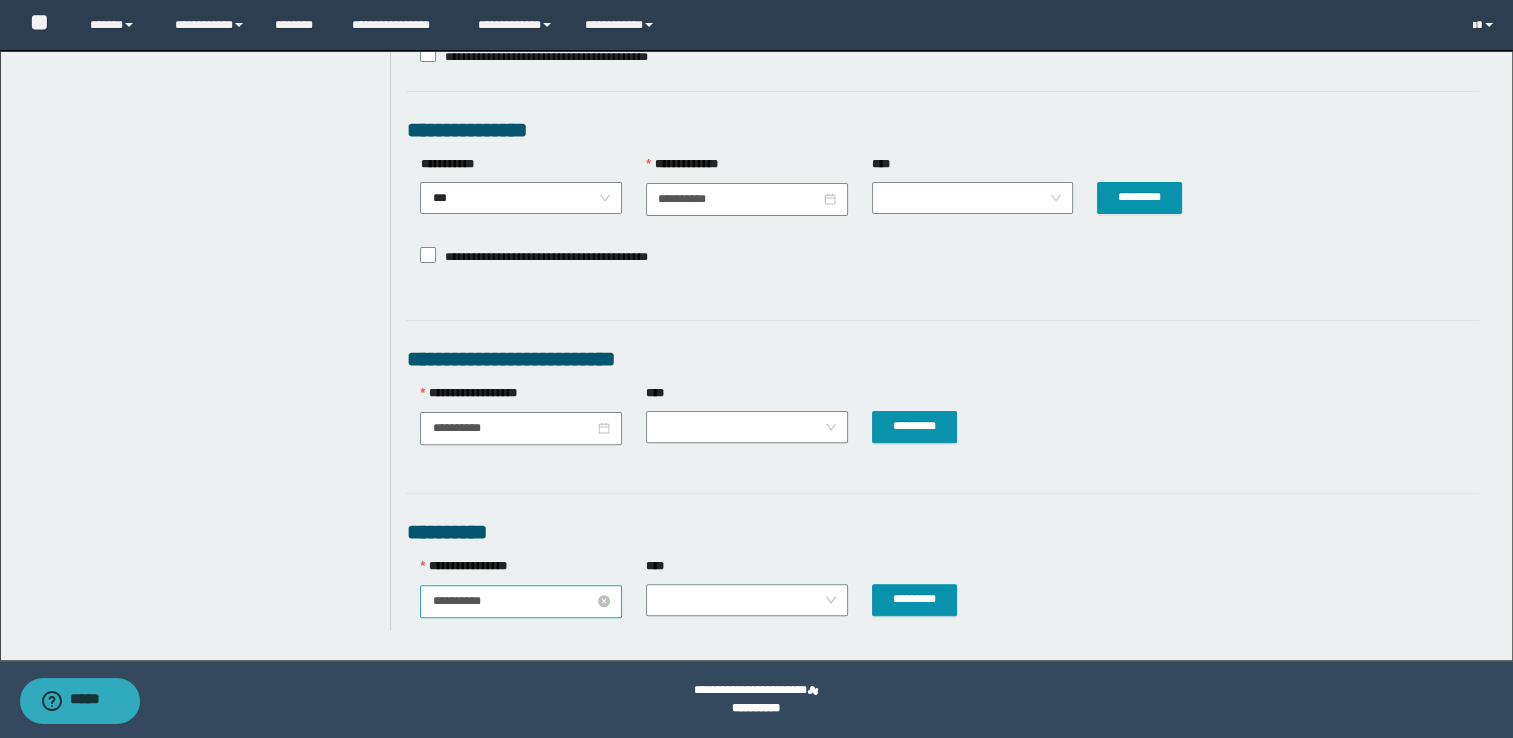 click on "**********" at bounding box center [513, 601] 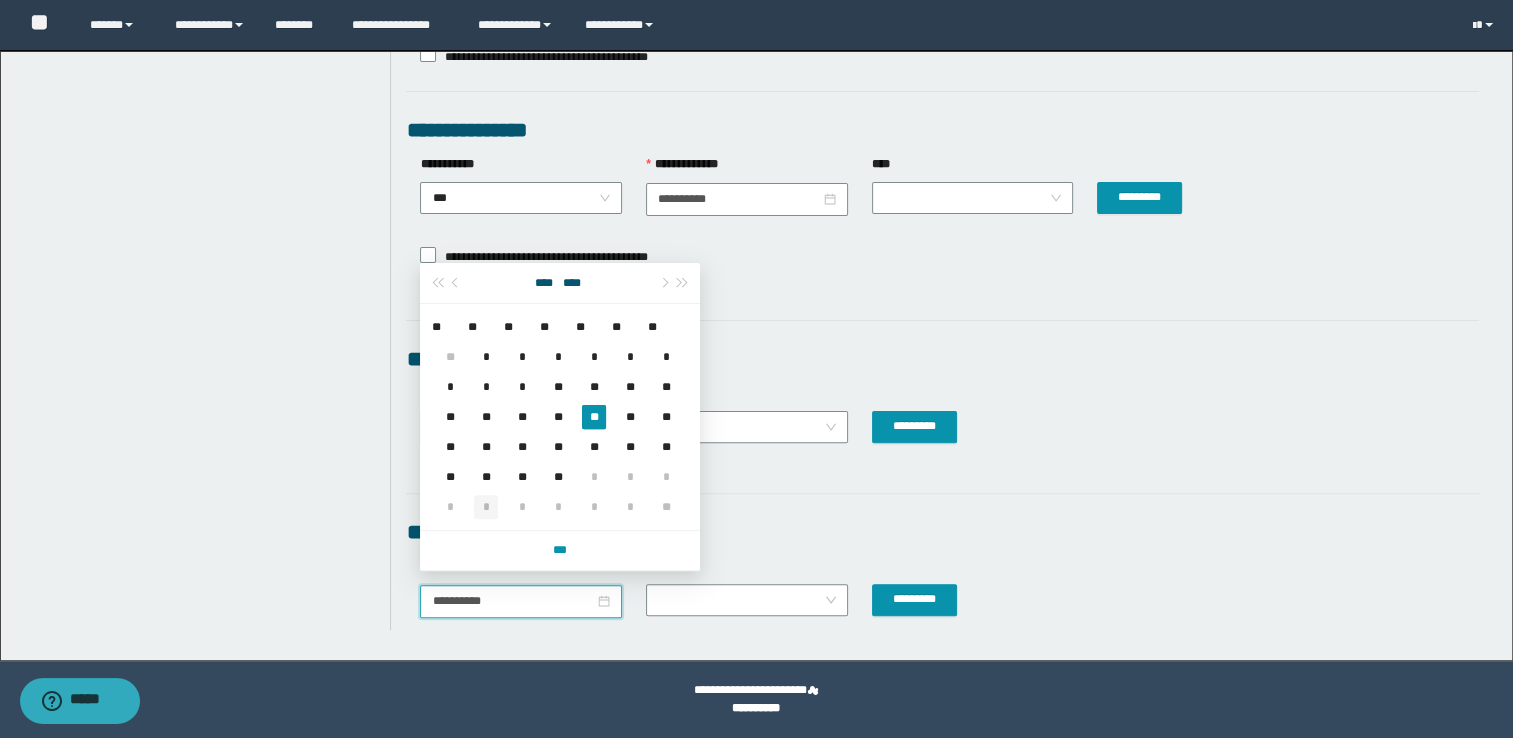 type on "**********" 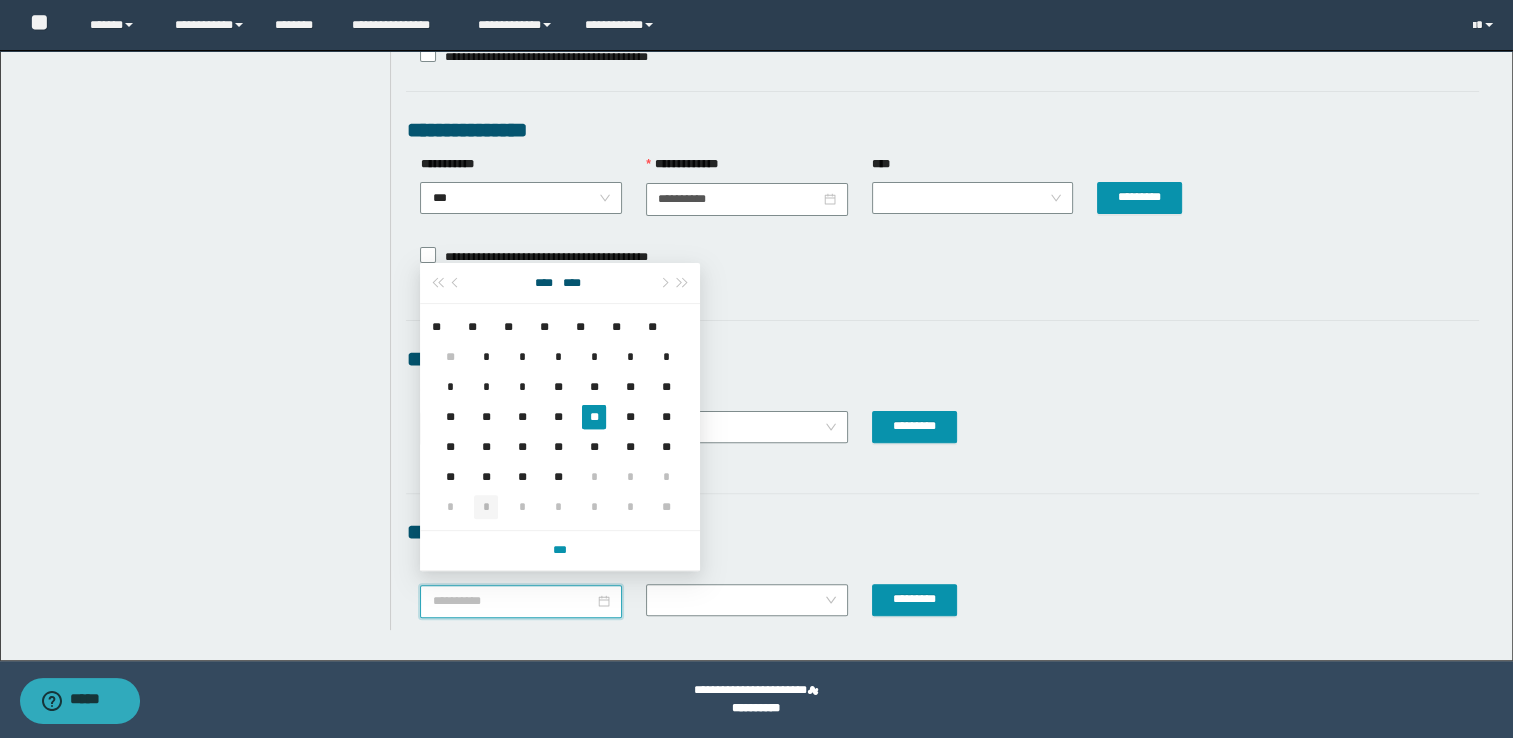 click on "*" at bounding box center [486, 507] 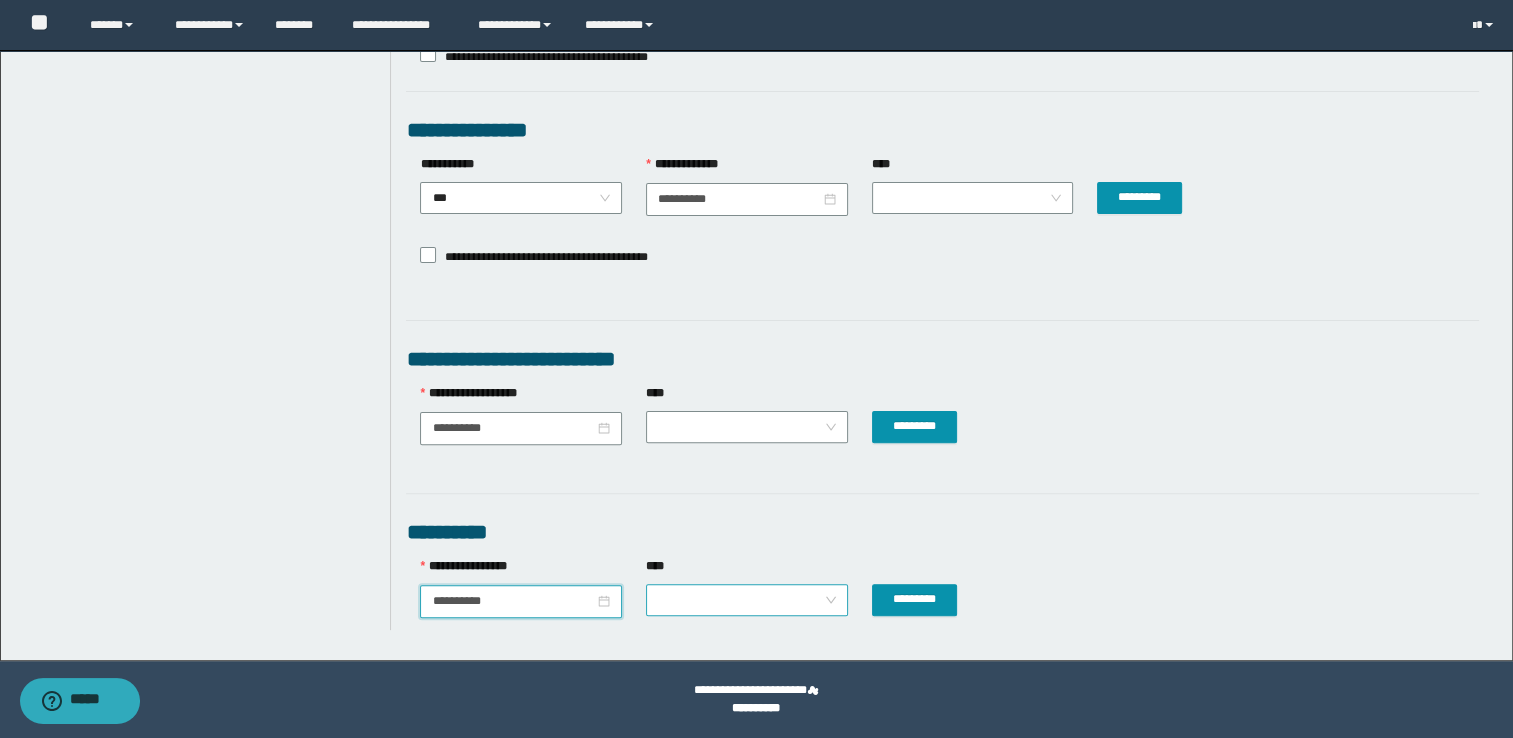 click at bounding box center [747, 600] 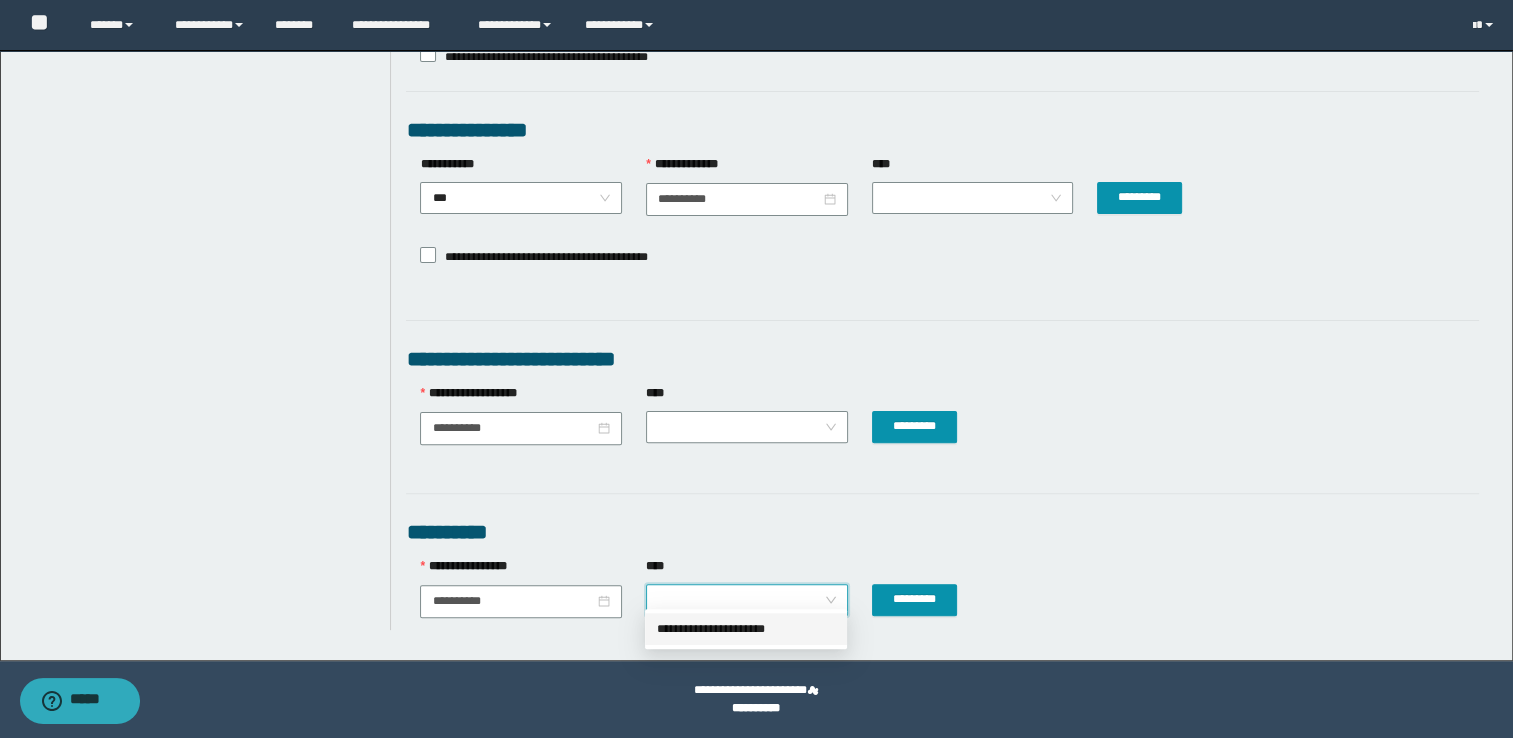 click on "**********" at bounding box center (746, 629) 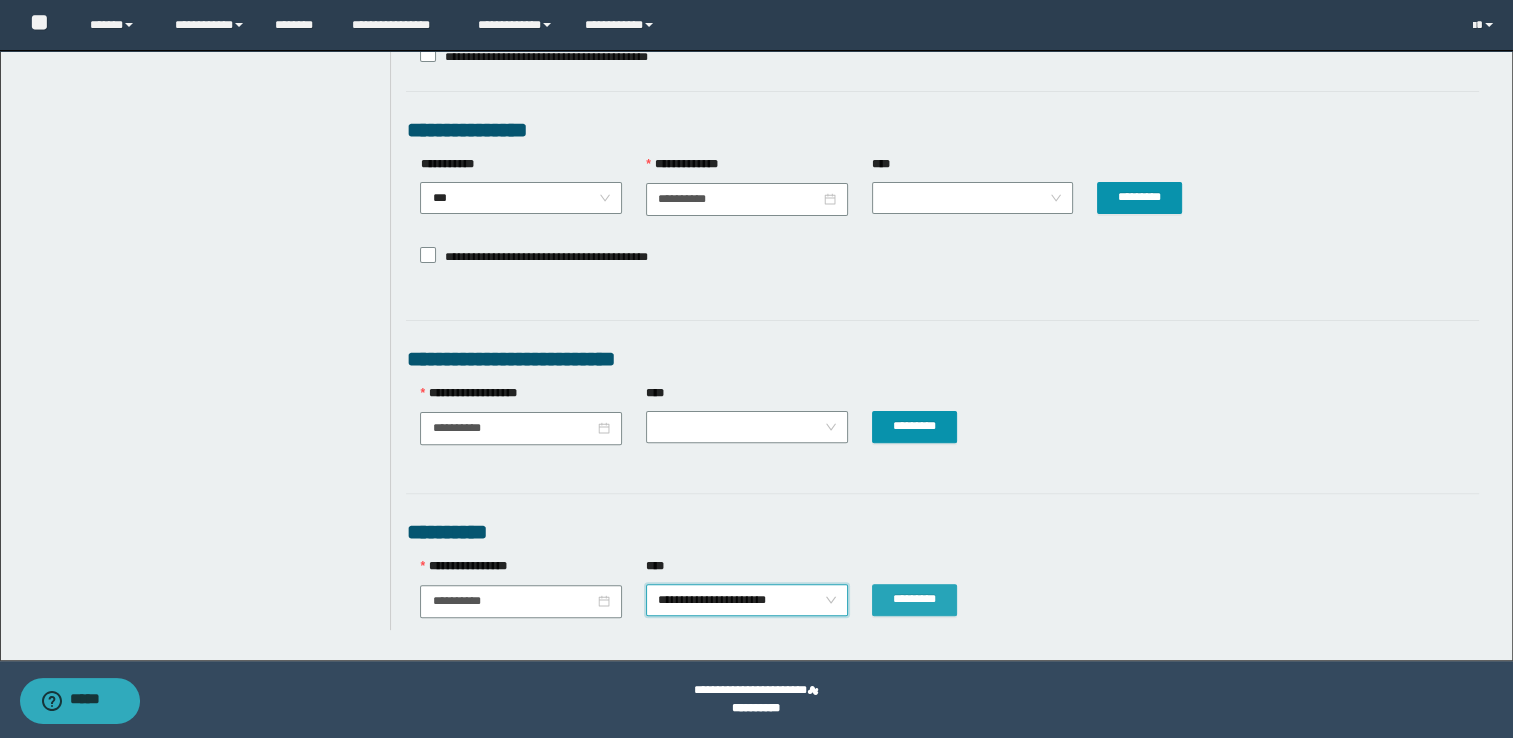 click on "*********" at bounding box center [914, 599] 